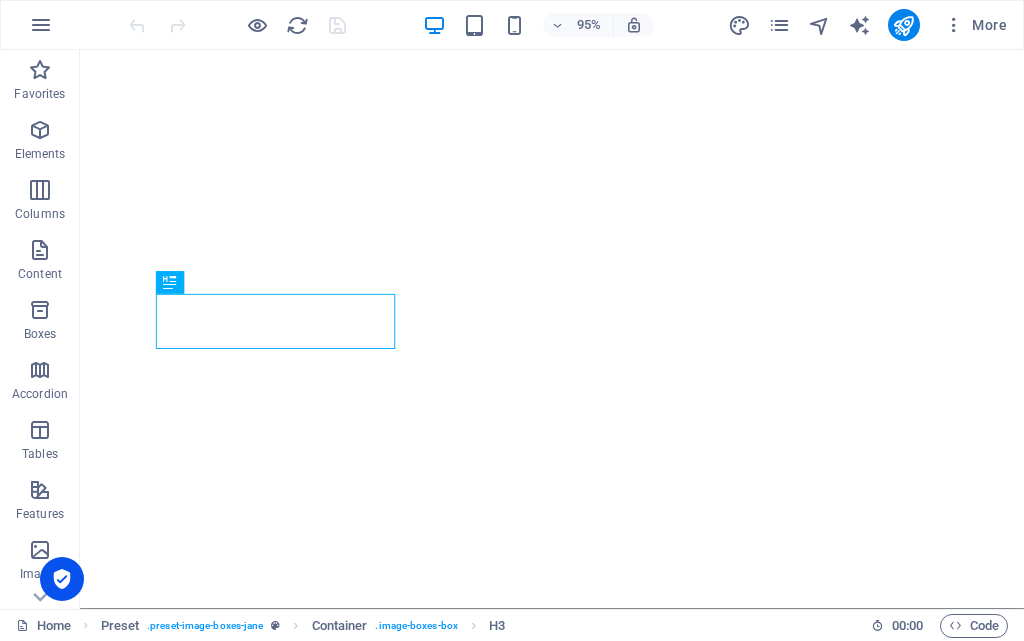 scroll, scrollTop: 0, scrollLeft: 0, axis: both 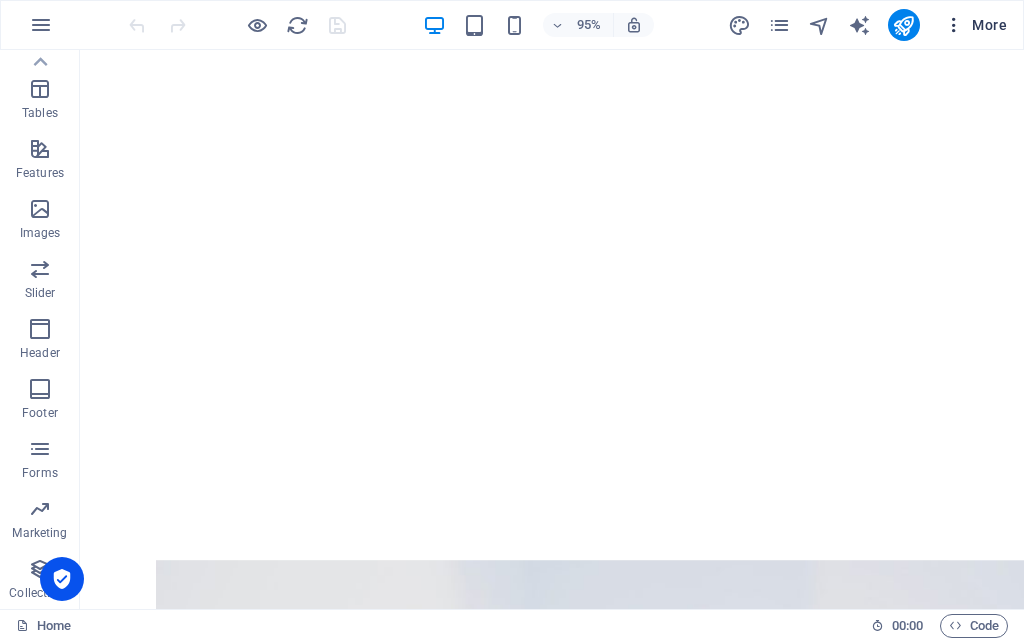click at bounding box center (954, 25) 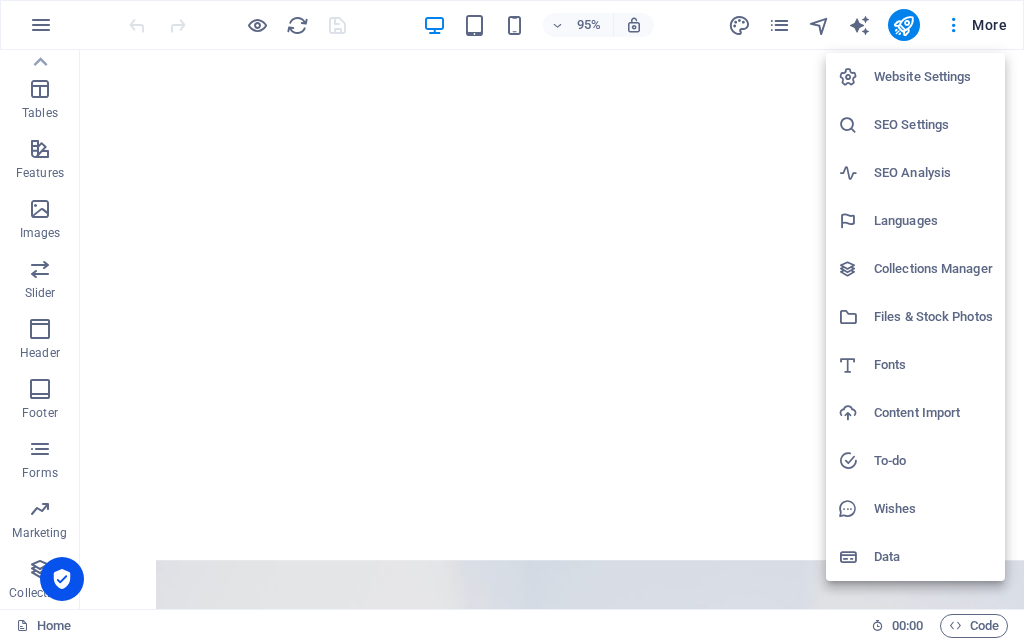 click at bounding box center (512, 320) 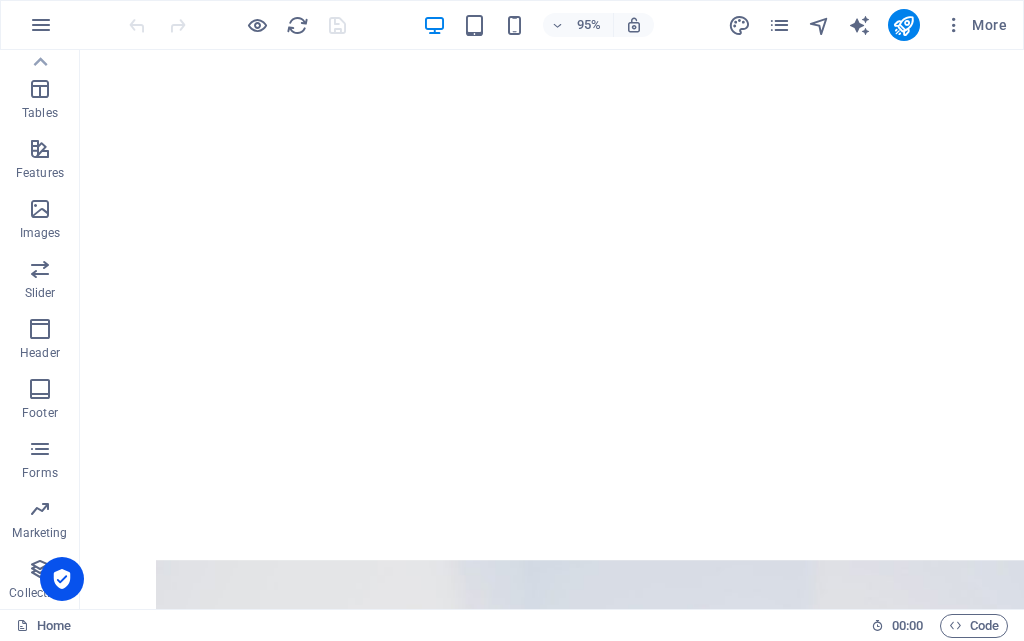 click on "Website Settings SEO Settings SEO Analysis Languages Collections Manager Files & Stock Photos Fonts Content Import To-do Wishes Data" at bounding box center (512, 326) 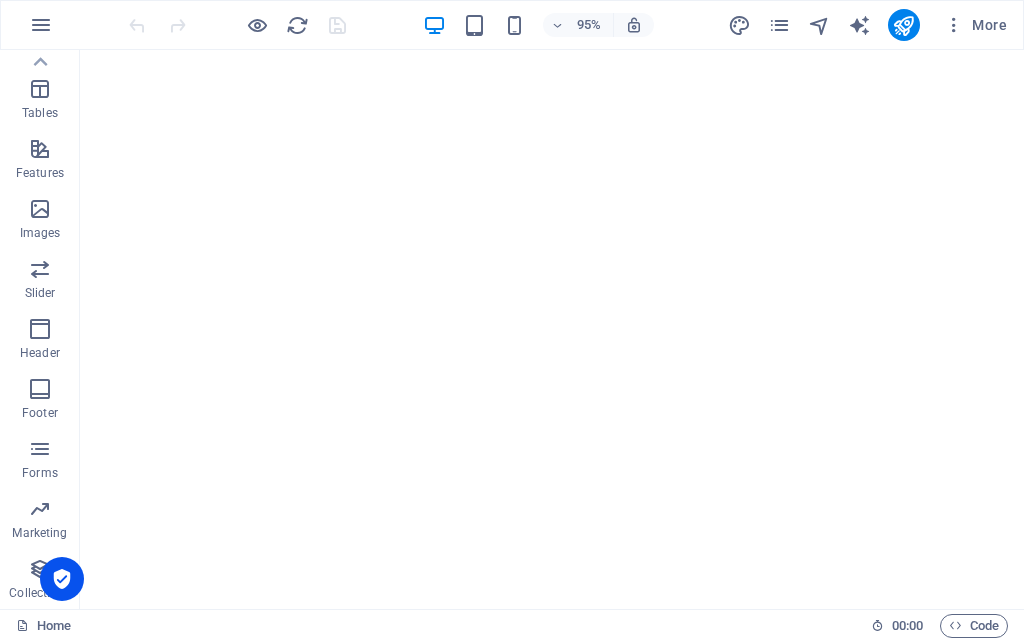 scroll, scrollTop: 0, scrollLeft: 0, axis: both 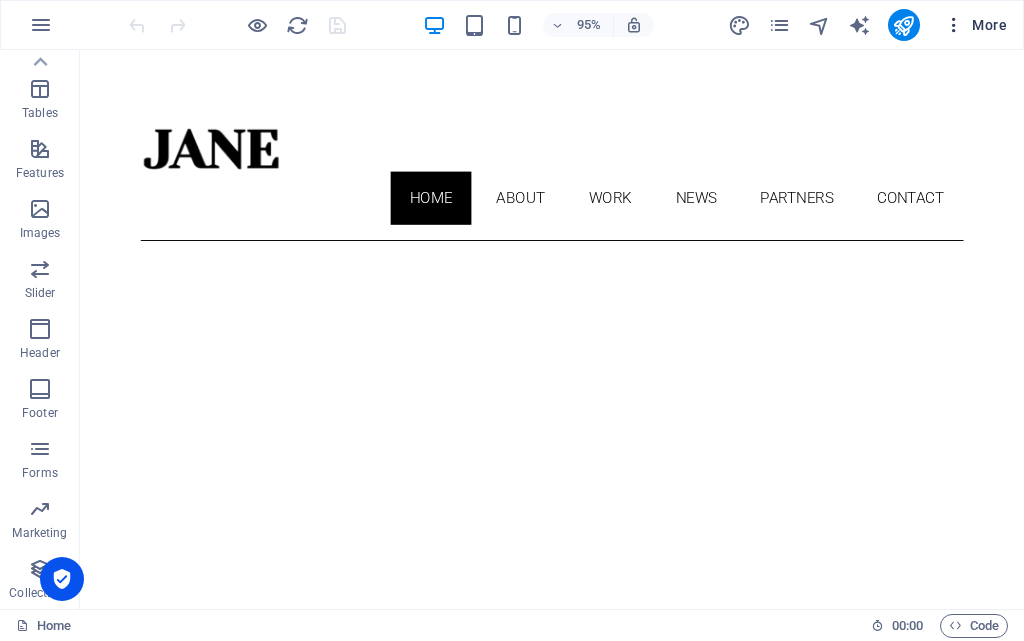 click at bounding box center (954, 25) 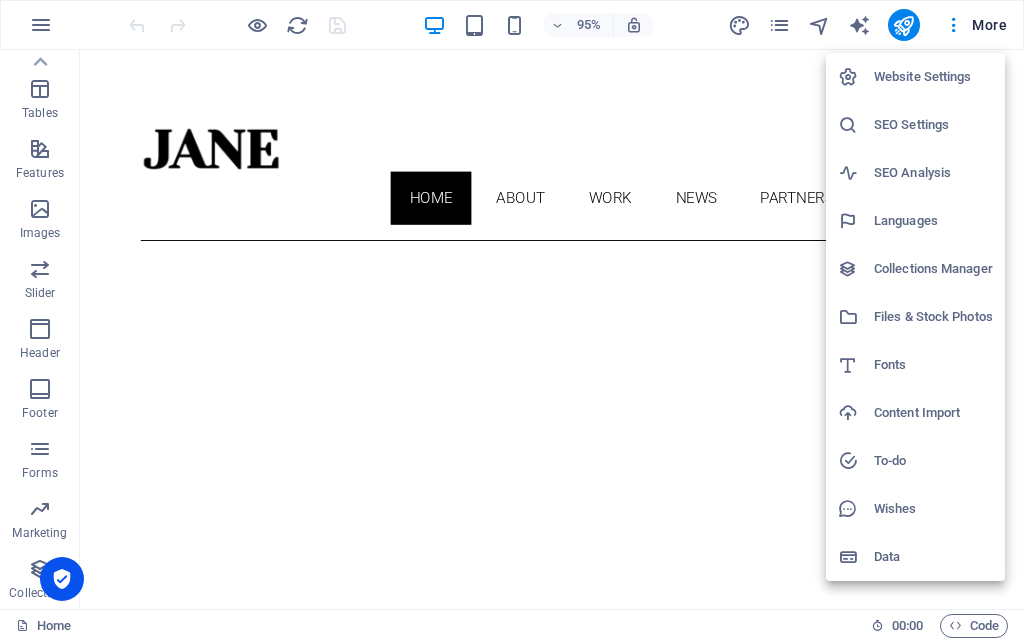 click at bounding box center [512, 320] 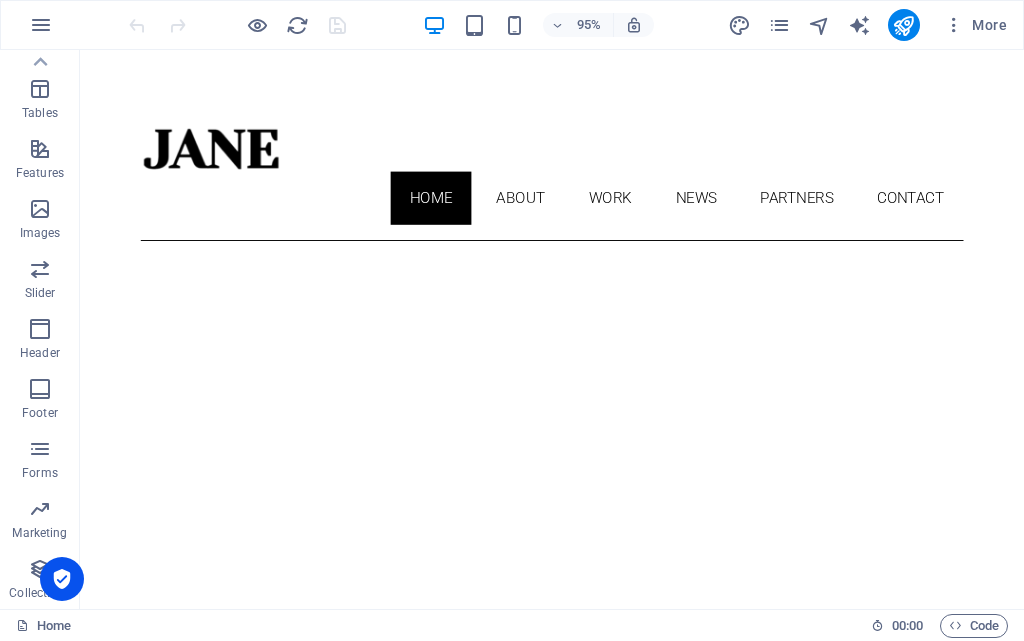 drag, startPoint x: 109, startPoint y: 75, endPoint x: 144, endPoint y: 121, distance: 57.801384 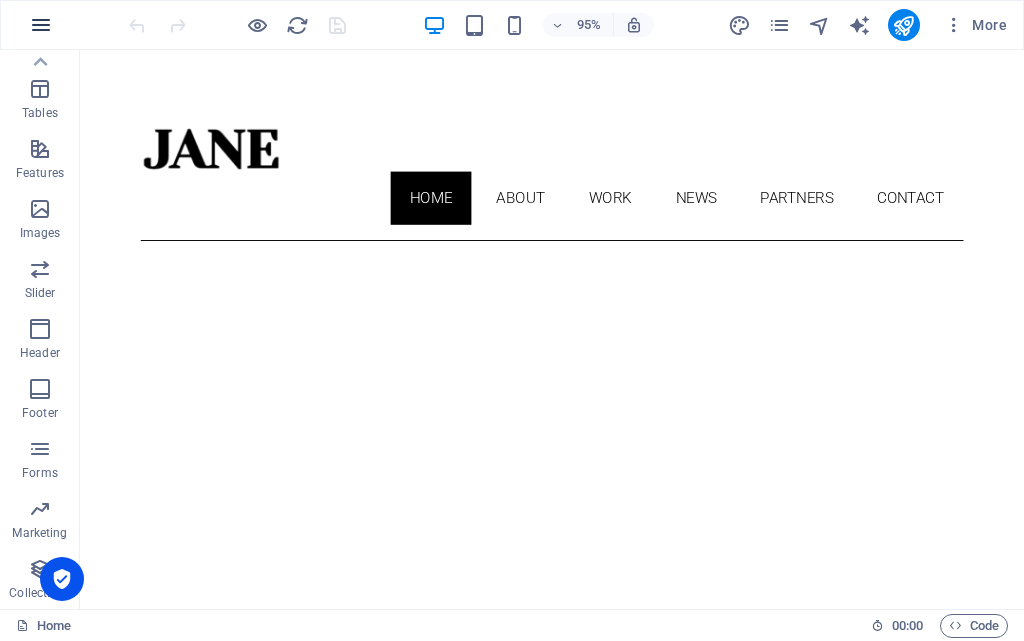 click at bounding box center (41, 25) 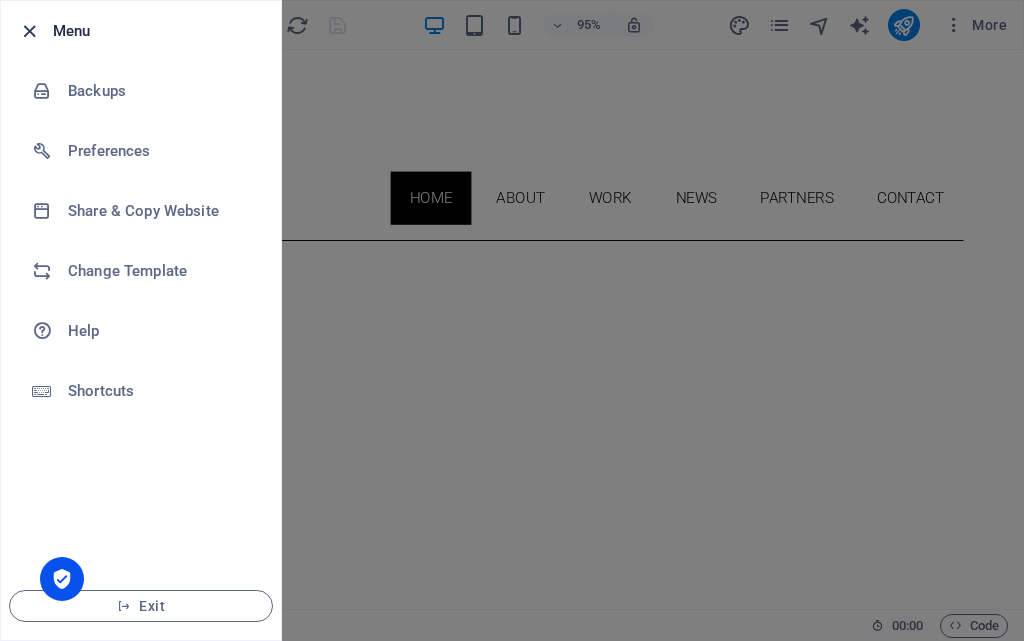 click at bounding box center (29, 31) 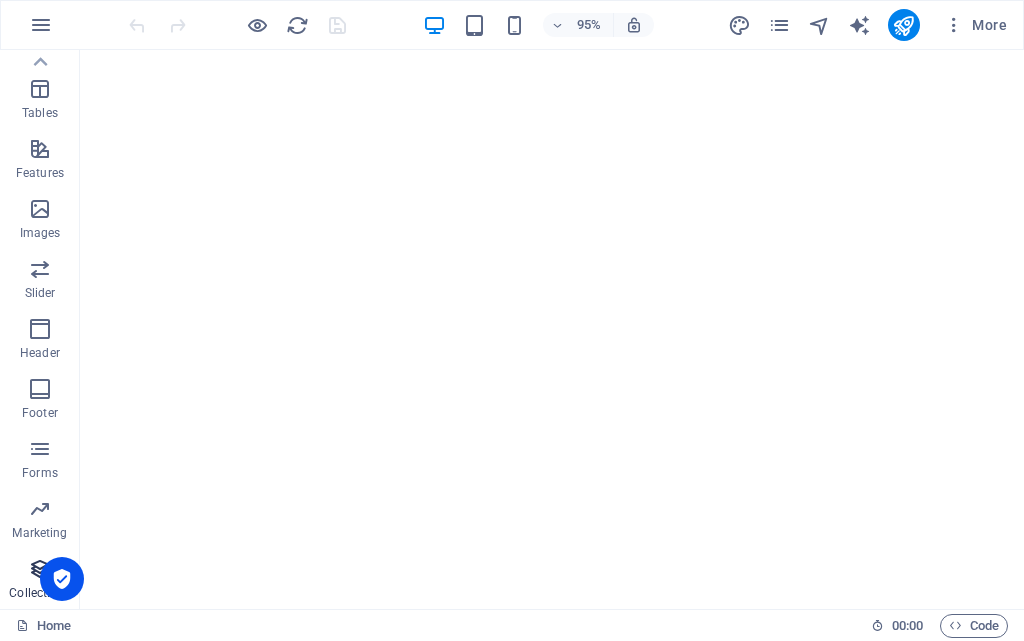 scroll, scrollTop: 500, scrollLeft: 0, axis: vertical 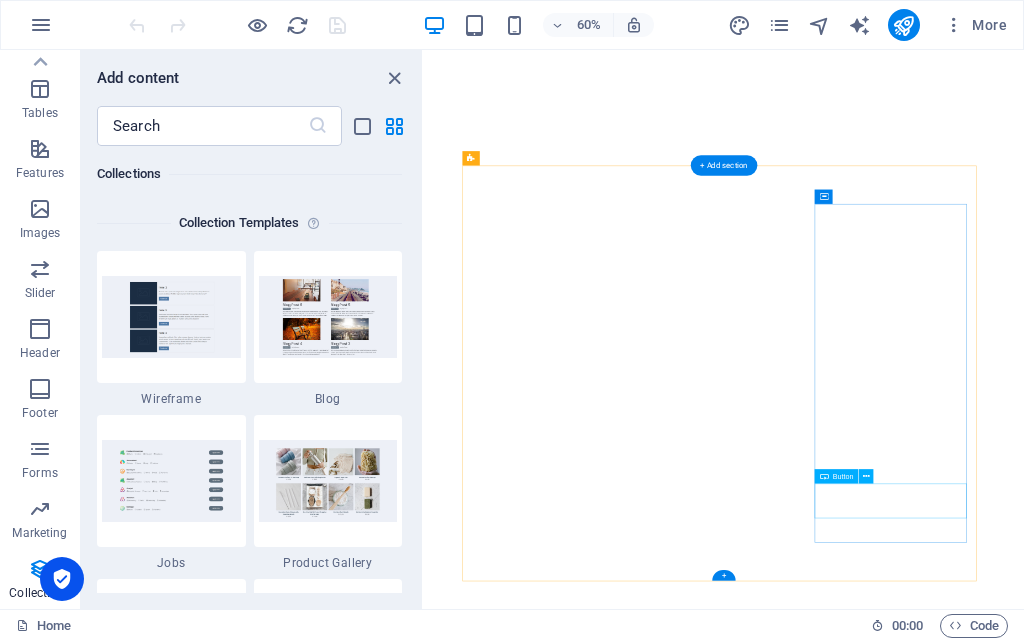click on "see more" at bounding box center (924, 3796) 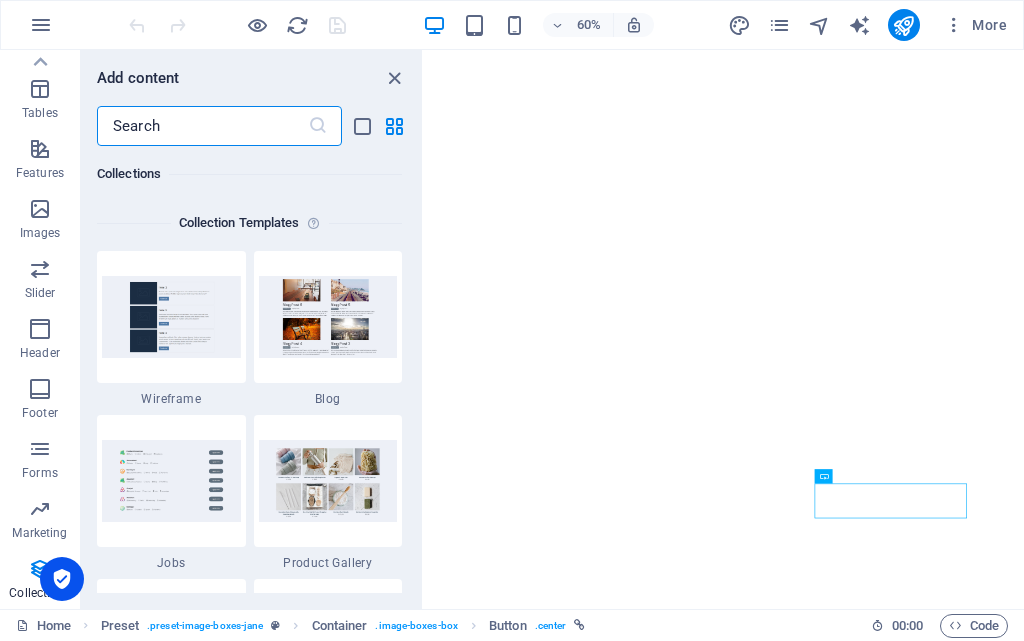 click at bounding box center [202, 126] 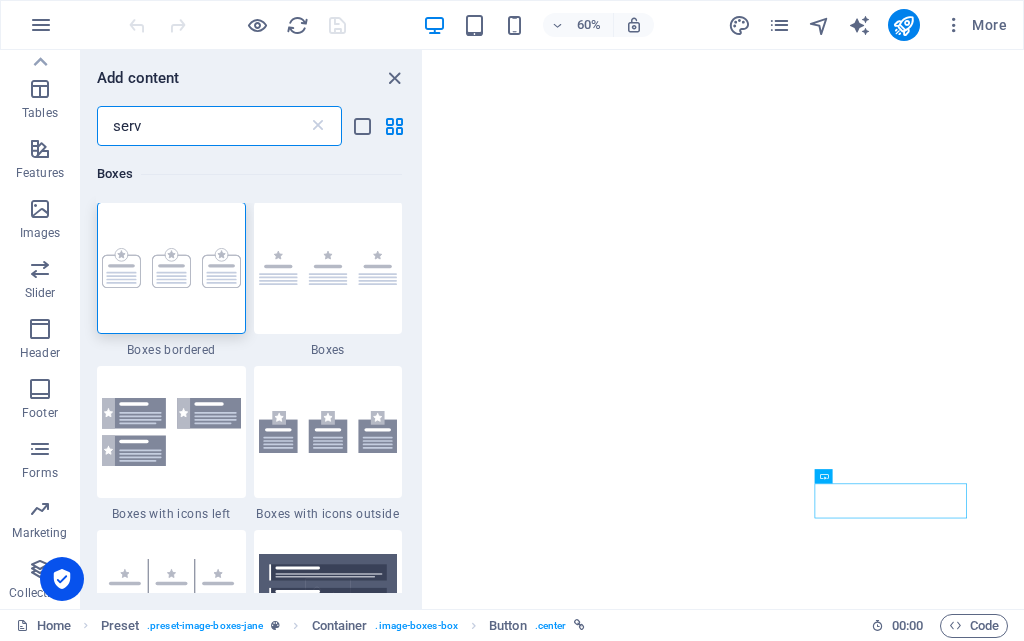 scroll, scrollTop: 0, scrollLeft: 0, axis: both 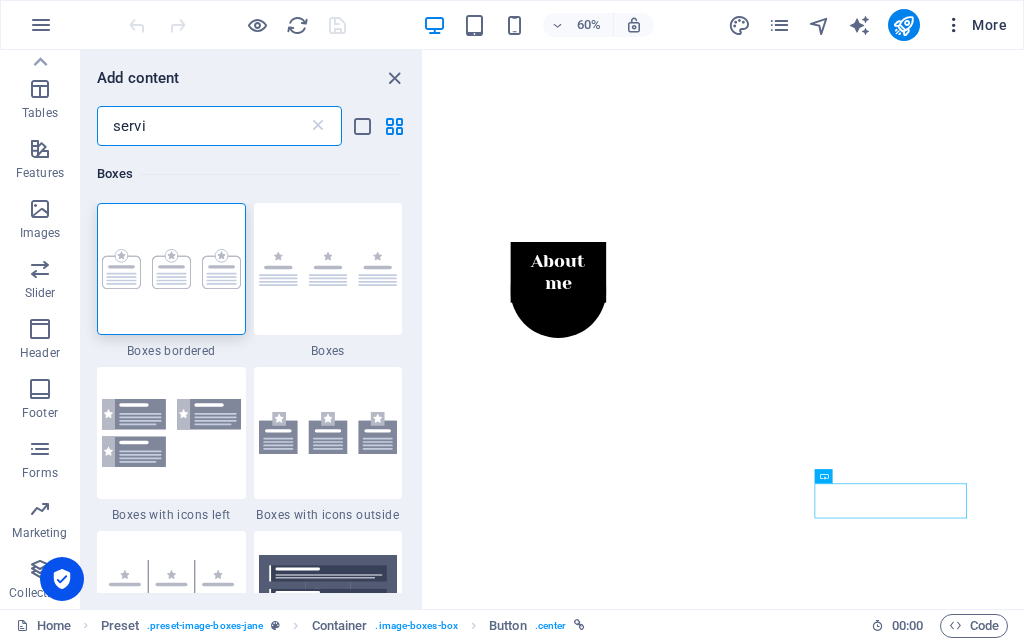 type on "servi" 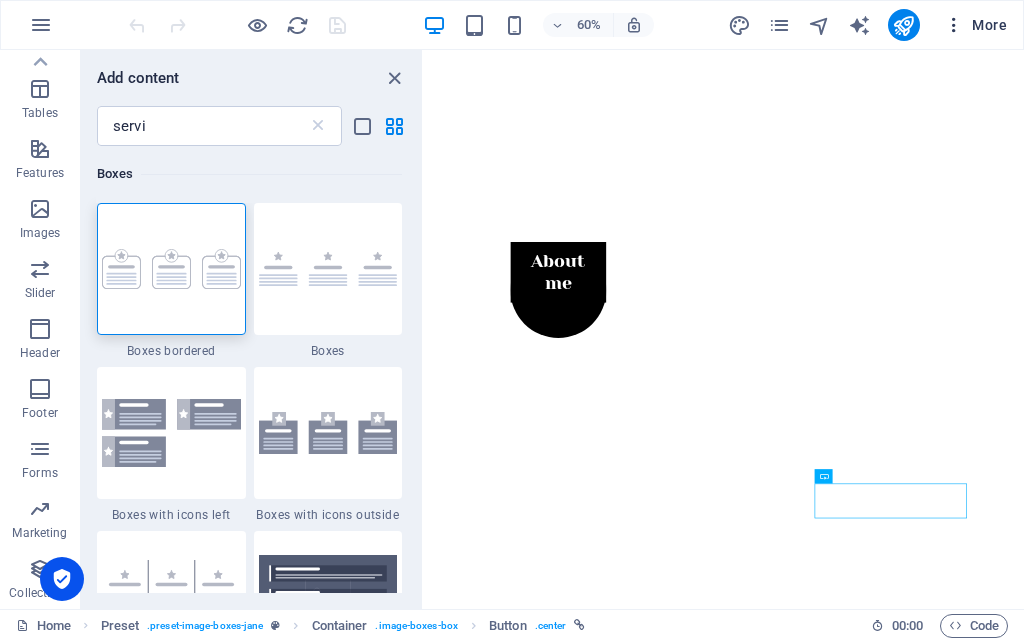 click on "More" at bounding box center (975, 25) 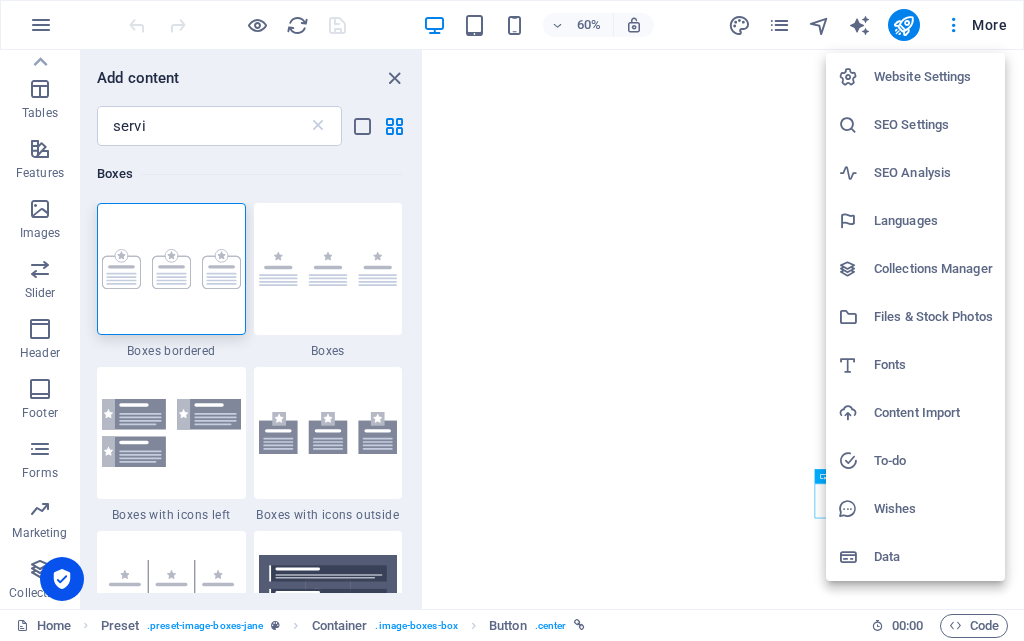 click on "Data" at bounding box center (933, 557) 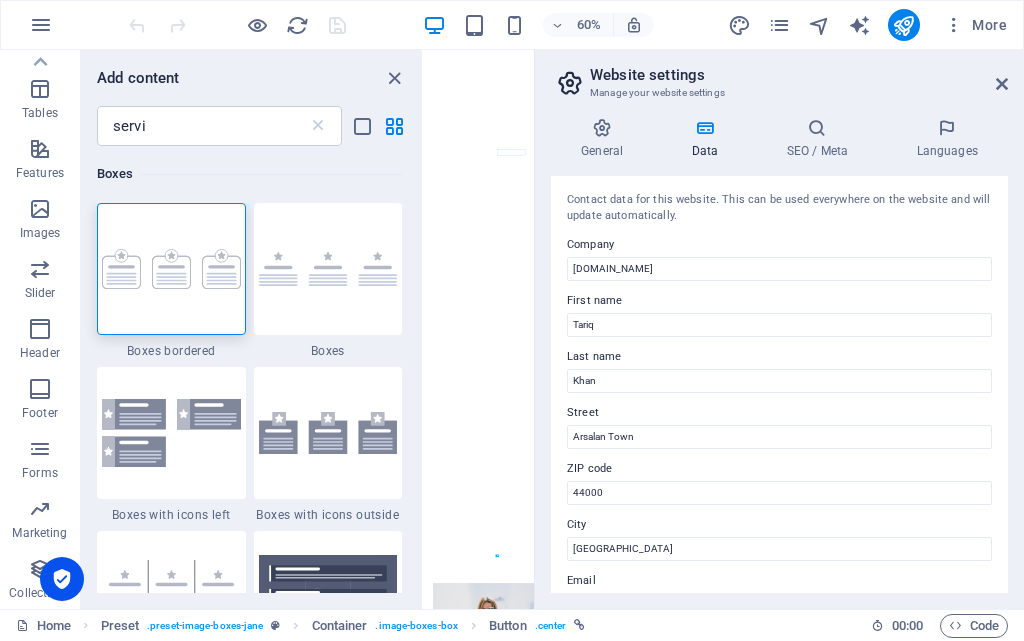 scroll, scrollTop: 645, scrollLeft: 0, axis: vertical 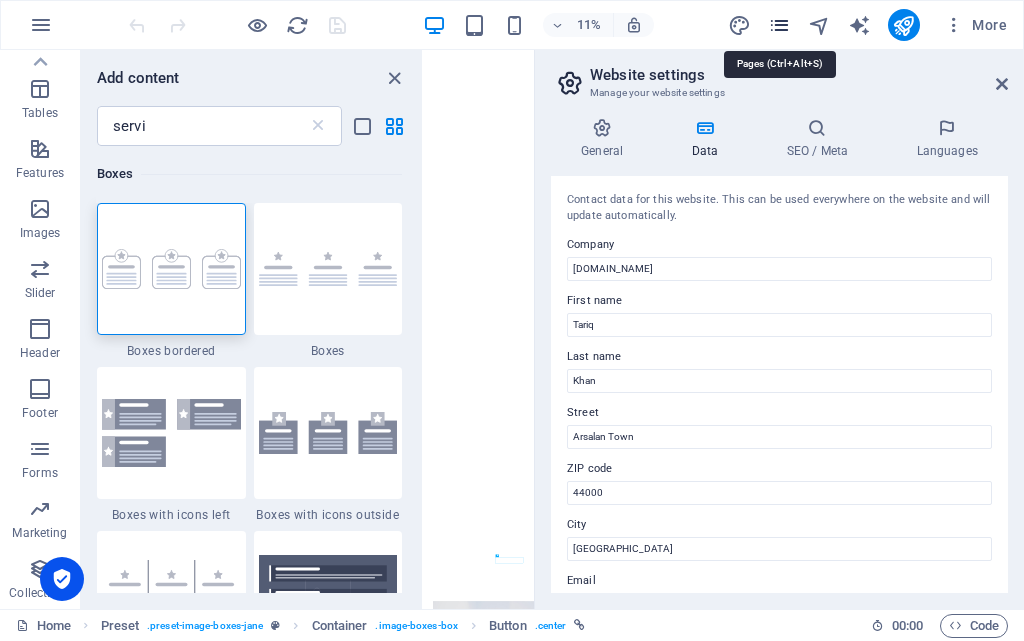 click at bounding box center [779, 25] 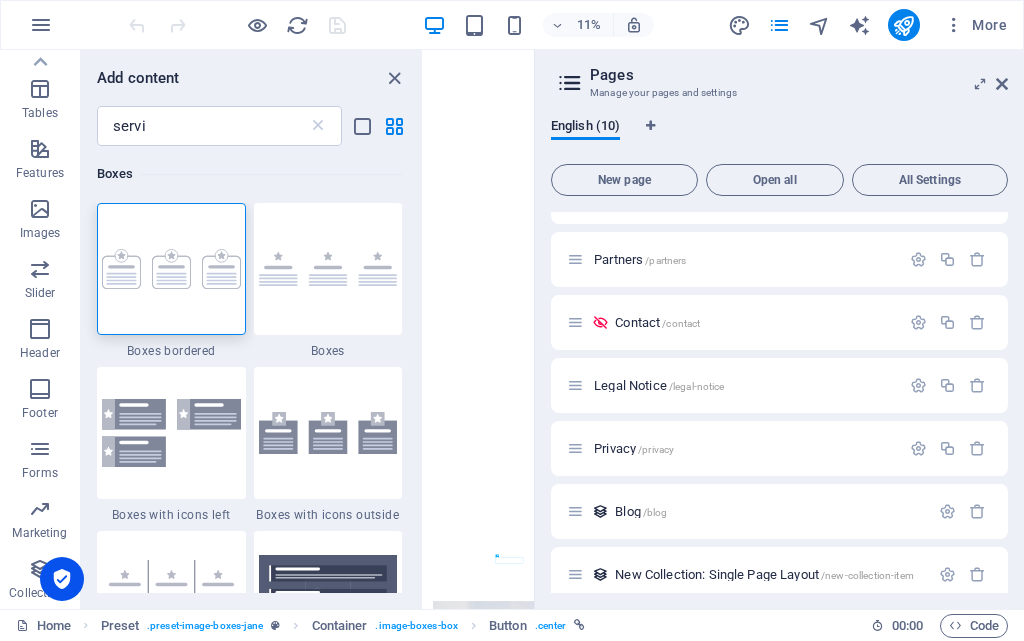 scroll, scrollTop: 249, scrollLeft: 0, axis: vertical 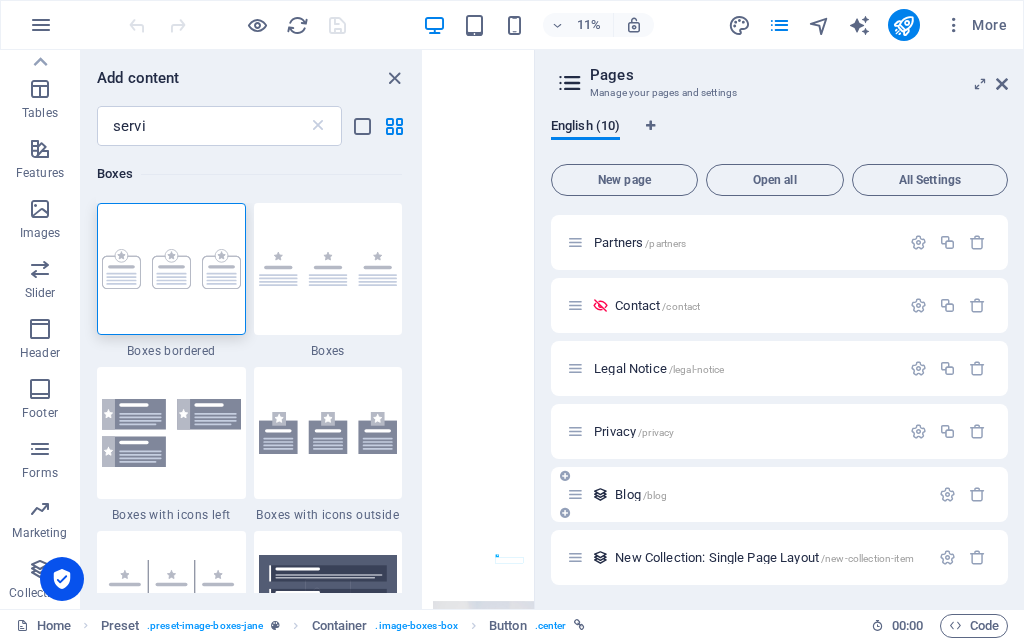click on "Blog /blog" at bounding box center (769, 494) 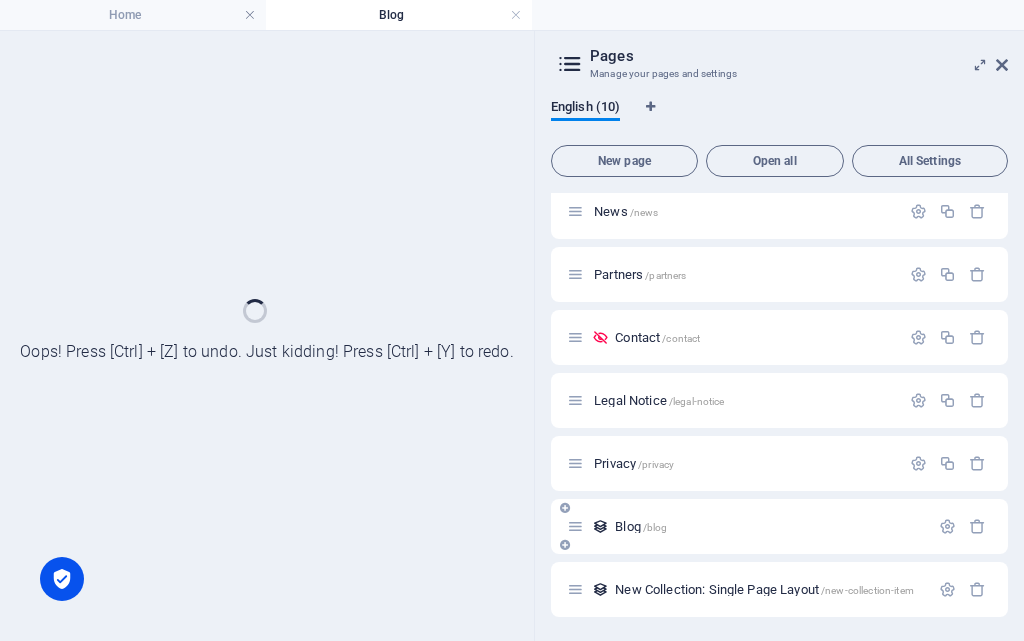 scroll, scrollTop: 0, scrollLeft: 0, axis: both 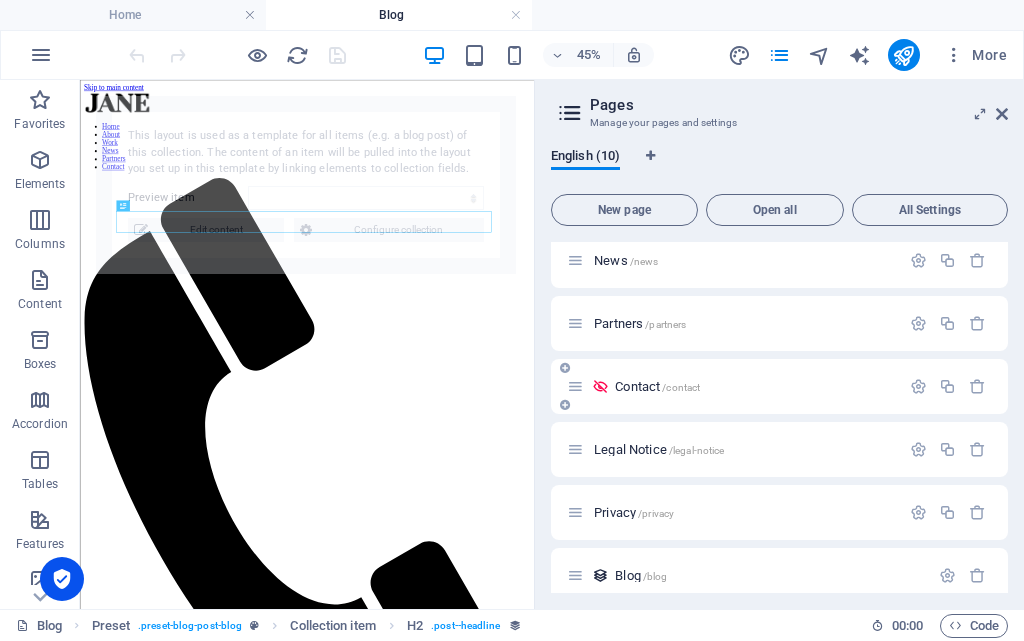 select on "6863e68ac66482f69e0244a6" 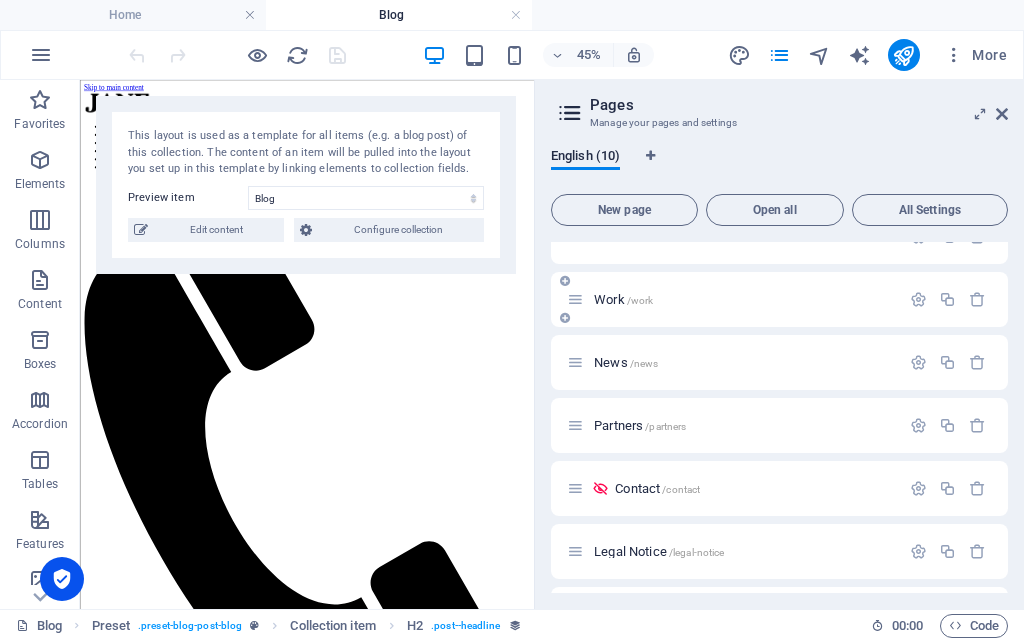 scroll, scrollTop: 0, scrollLeft: 0, axis: both 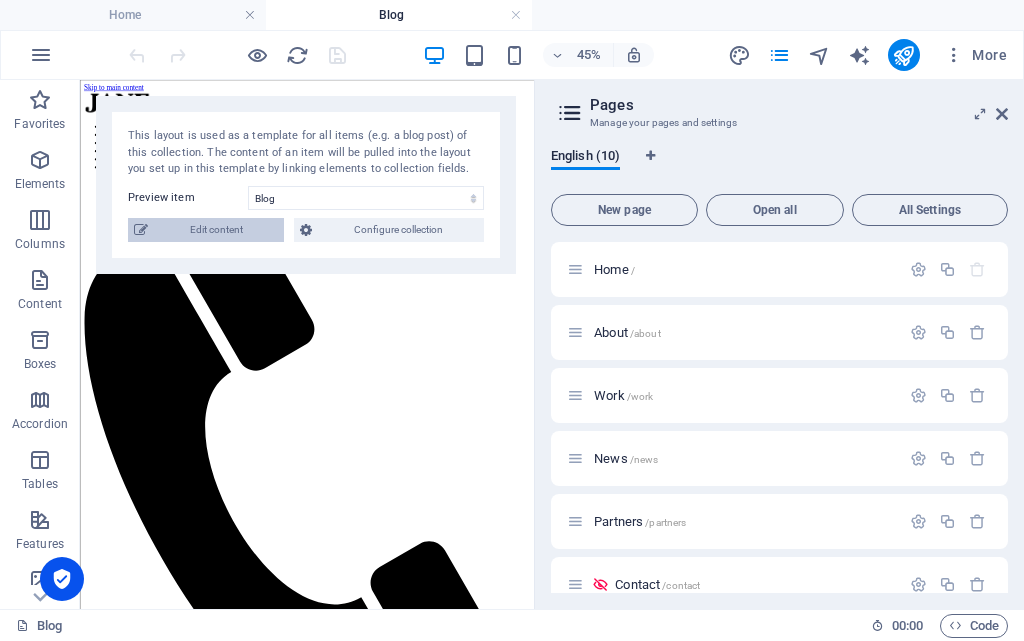 click on "Edit content" at bounding box center [216, 230] 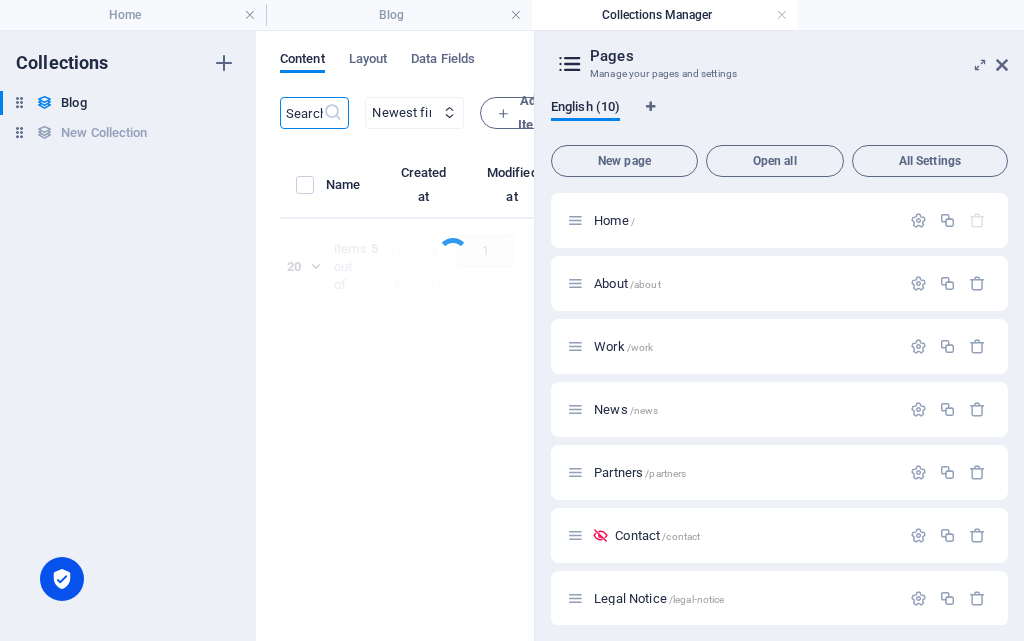 select on "Category 1" 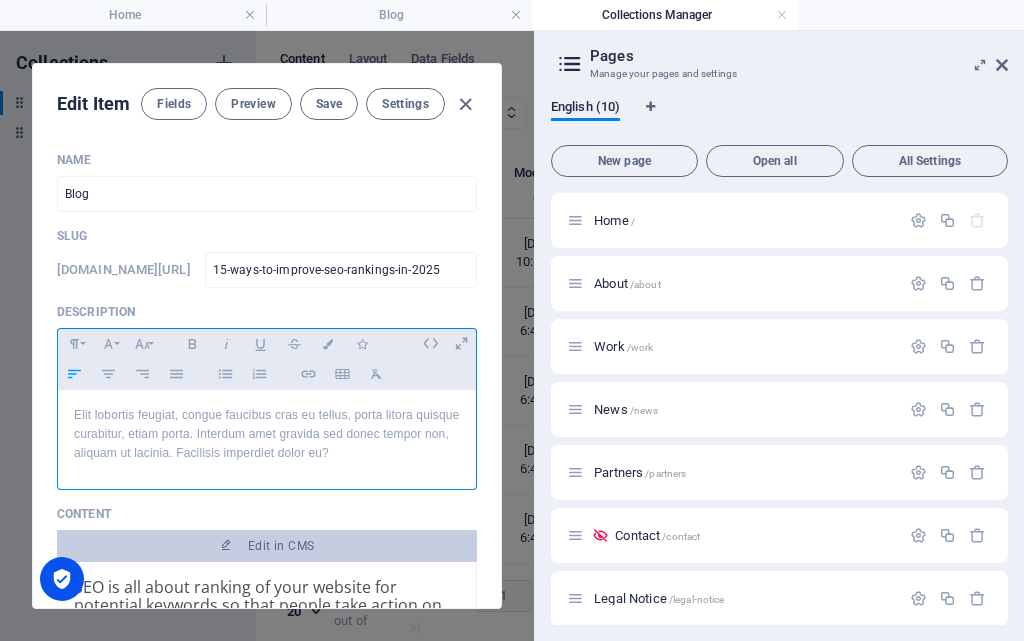click on "Elit lobortis feugiat, congue faucibus cras eu tellus, porta litora quisque curabitur, etiam porta. Interdum amet gravida sed donec tempor non, aliquam ut lacinia. Facilisis imperdiet dolor eu?" at bounding box center [267, 435] 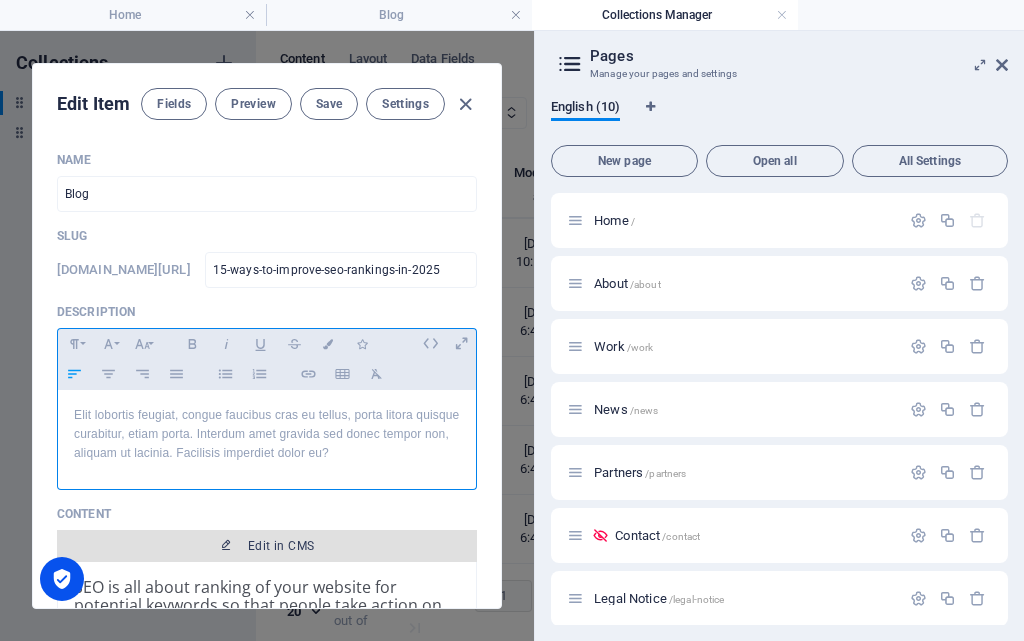 scroll, scrollTop: 300, scrollLeft: 0, axis: vertical 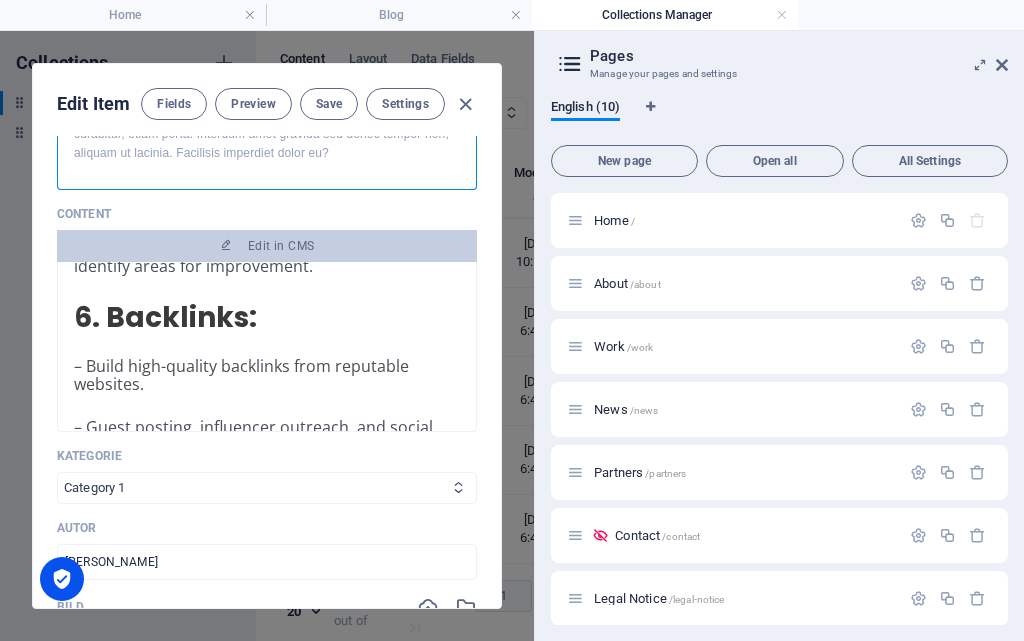 click on "Category 1 Category 2" at bounding box center (267, 488) 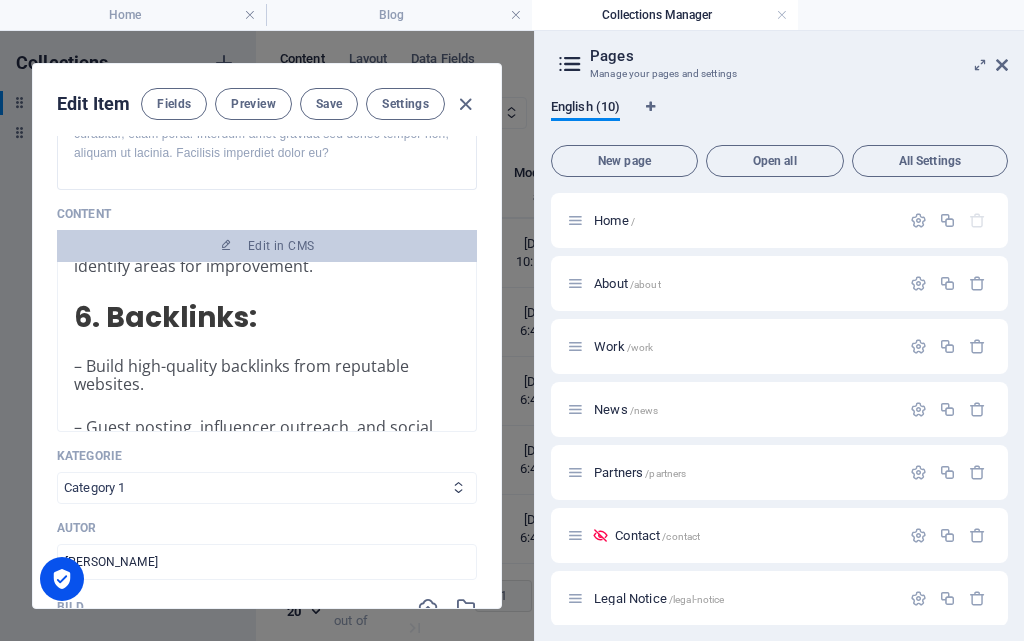 click on "Category 1 Category 2" at bounding box center (267, 488) 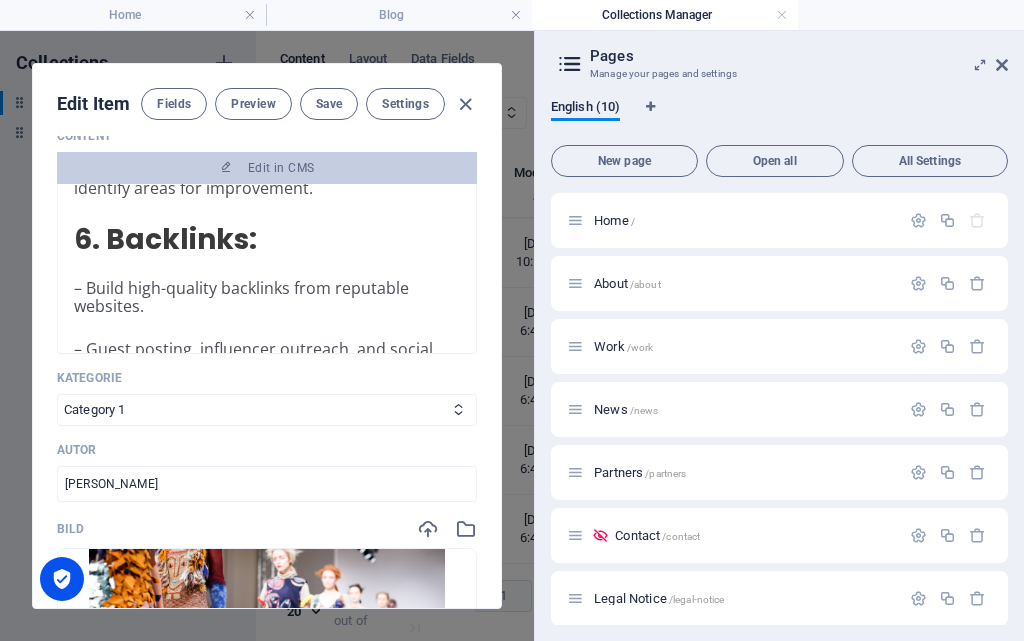 scroll, scrollTop: 500, scrollLeft: 0, axis: vertical 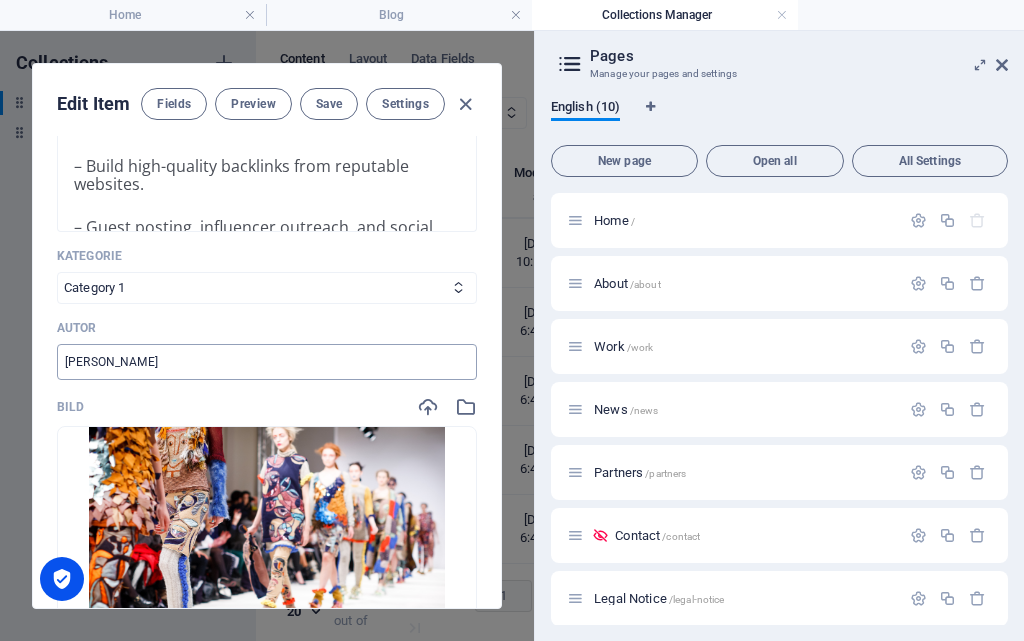 click on "[PERSON_NAME]" at bounding box center (267, 362) 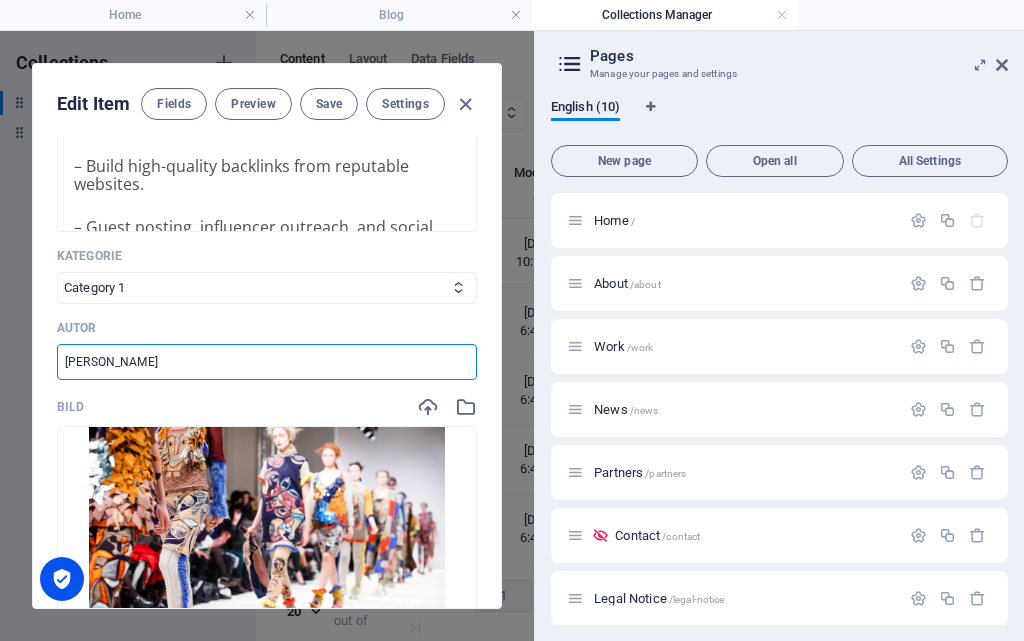 click on "[PERSON_NAME]" at bounding box center [267, 362] 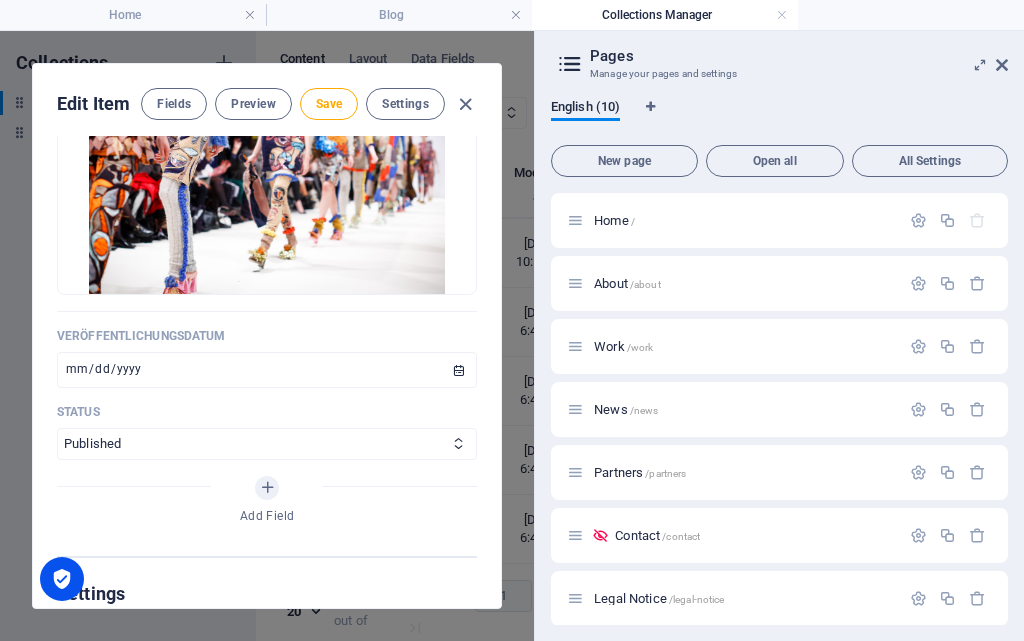 scroll, scrollTop: 900, scrollLeft: 0, axis: vertical 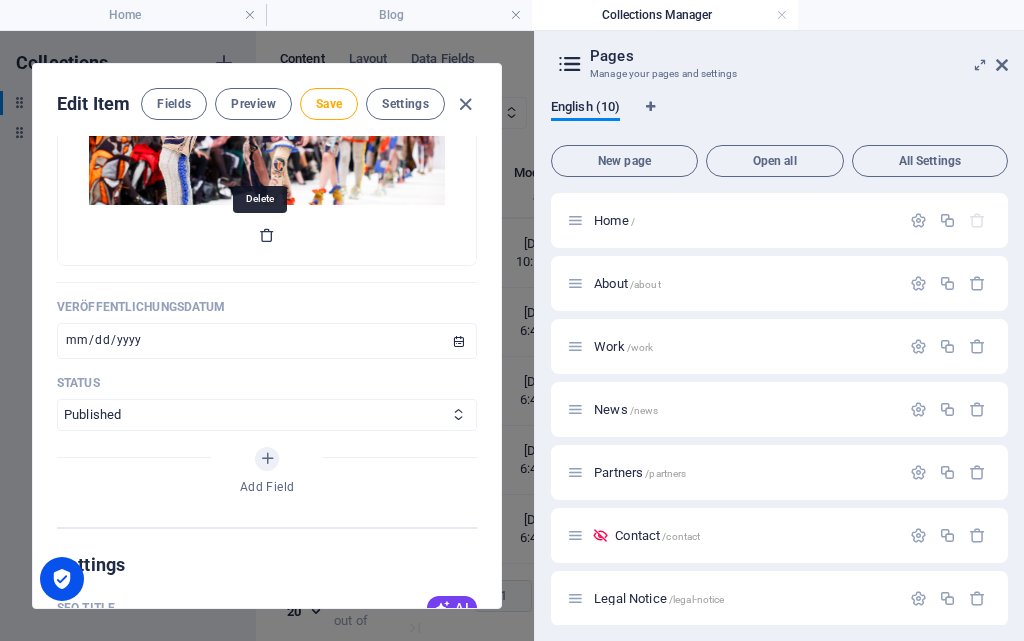 type on "Tariq" 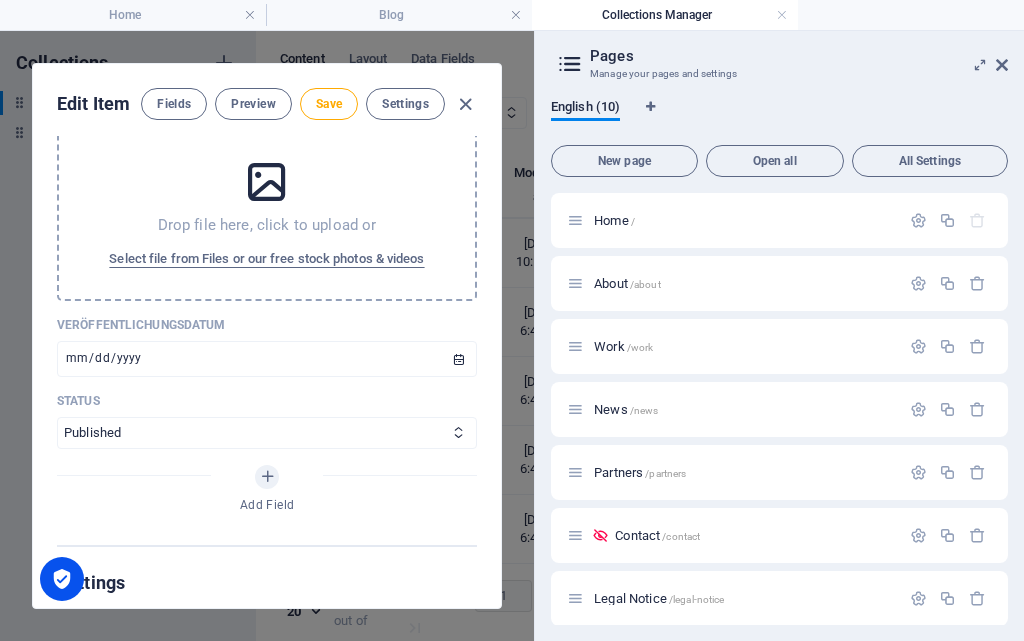 scroll, scrollTop: 700, scrollLeft: 0, axis: vertical 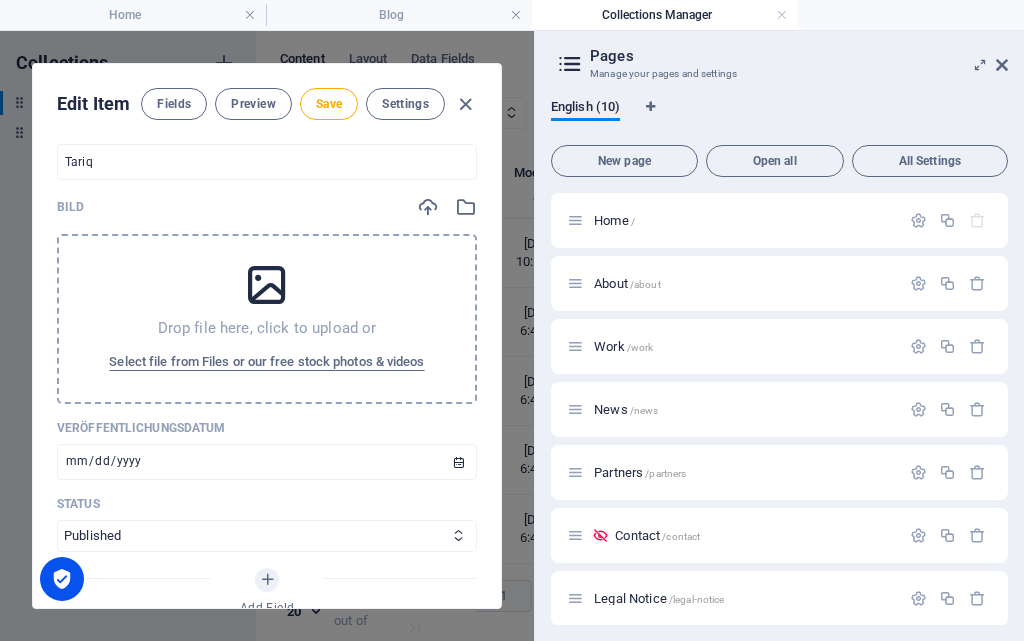 click on "Drop file here, click to upload or Select file from Files or our free stock photos & videos" at bounding box center [267, 319] 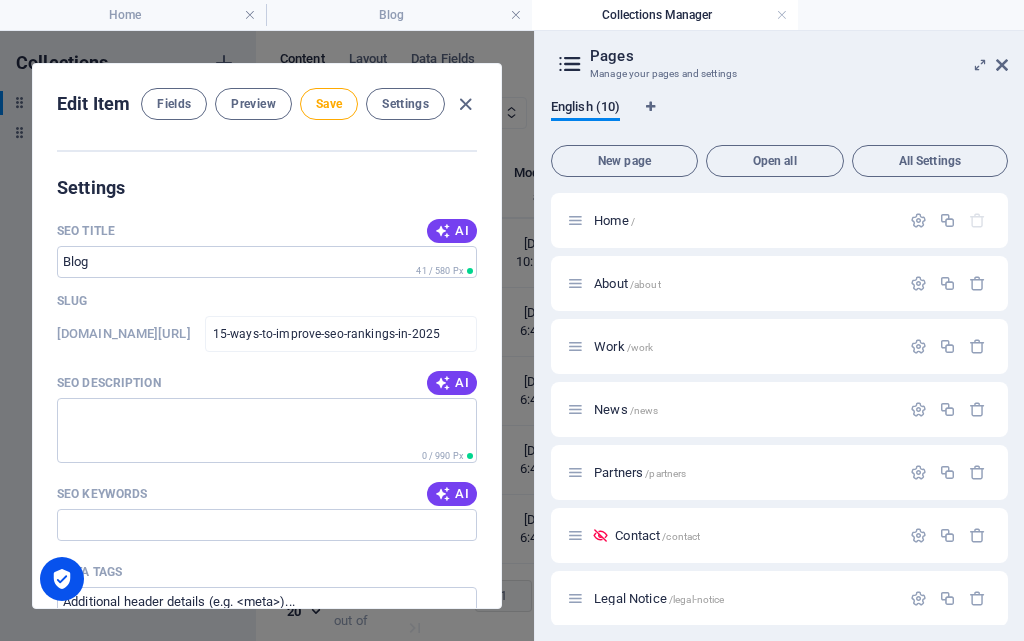 scroll, scrollTop: 1200, scrollLeft: 0, axis: vertical 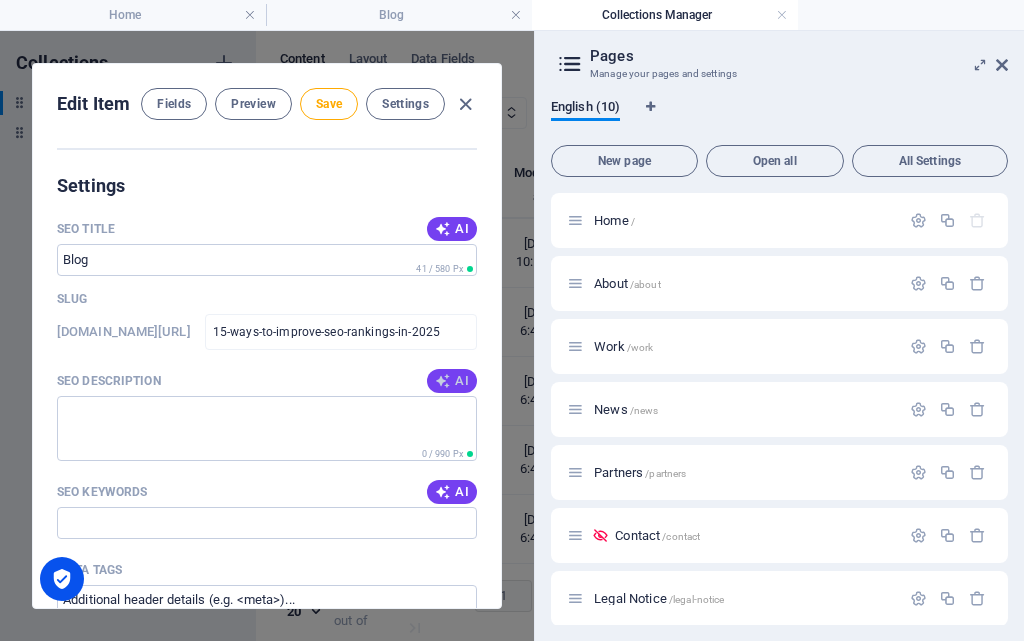 click on "AI" at bounding box center (452, 381) 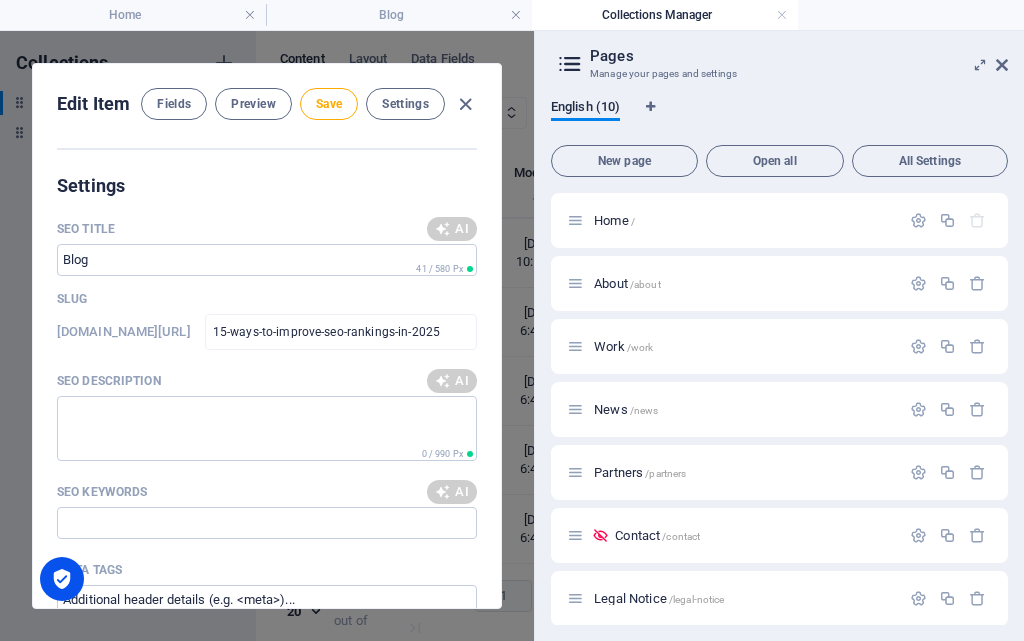 type on "Boost your websites visibility with top SEO tips on keyword optimization, content quality, and user experience." 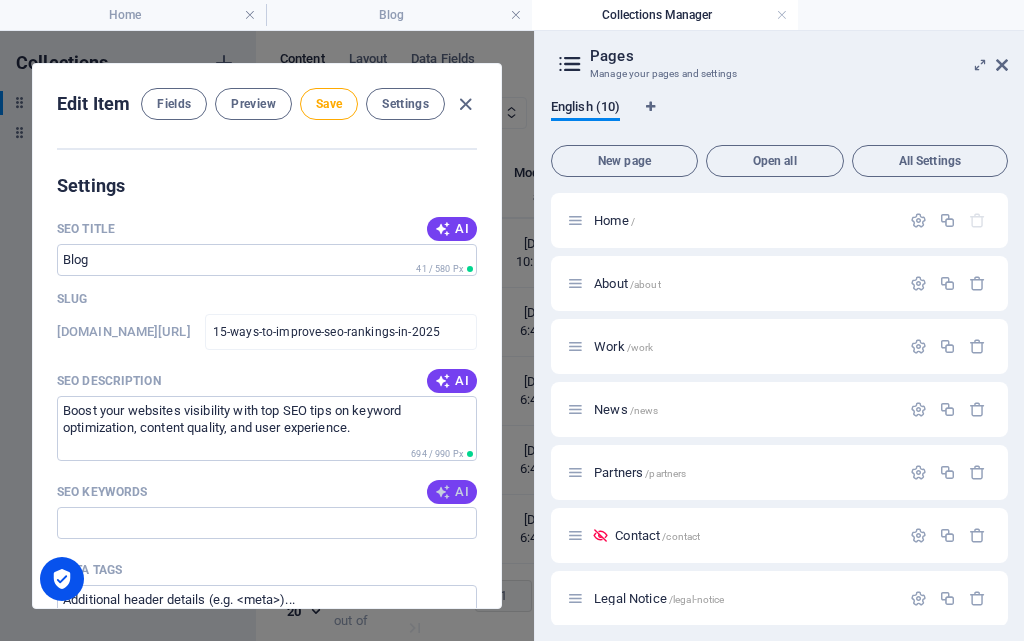 click on "AI" at bounding box center (452, 492) 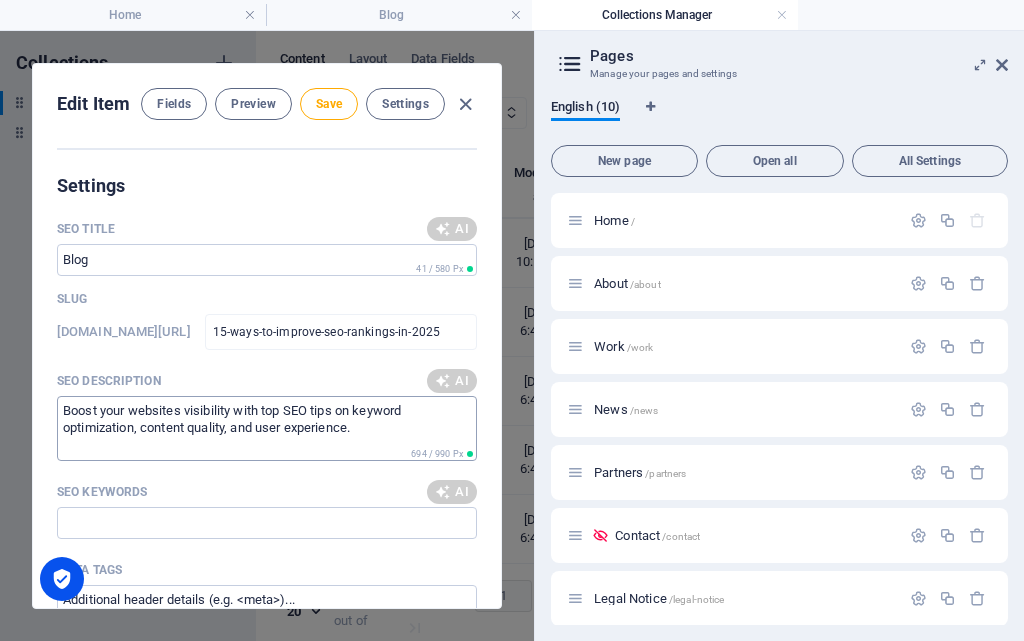 scroll, scrollTop: 1400, scrollLeft: 0, axis: vertical 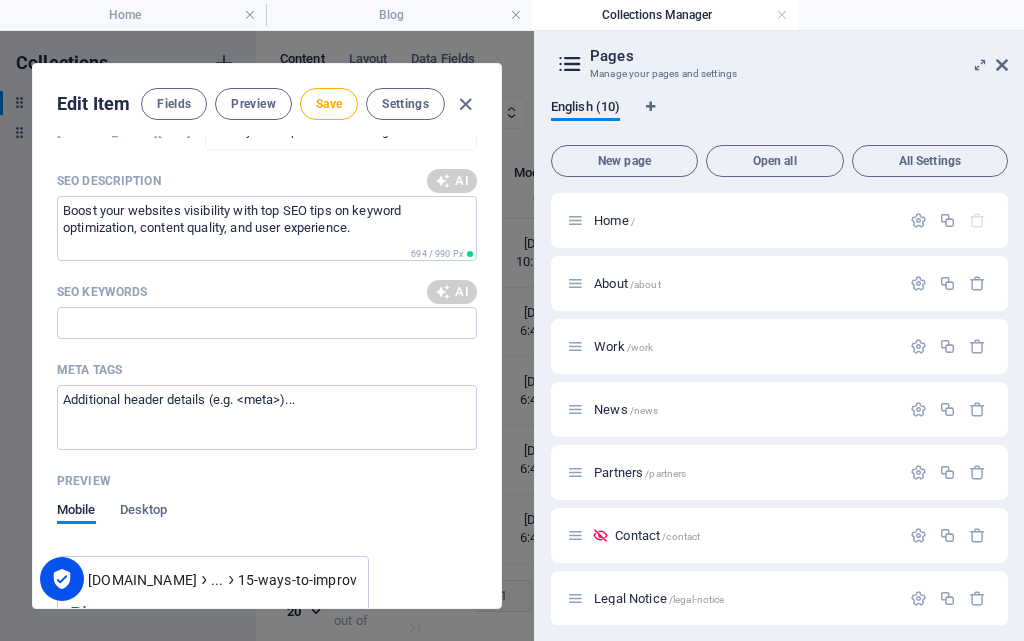 type on "SEO strategies, keyword research, quality content optimization, mobile-friendly website, backlinks building, user experience SEO" 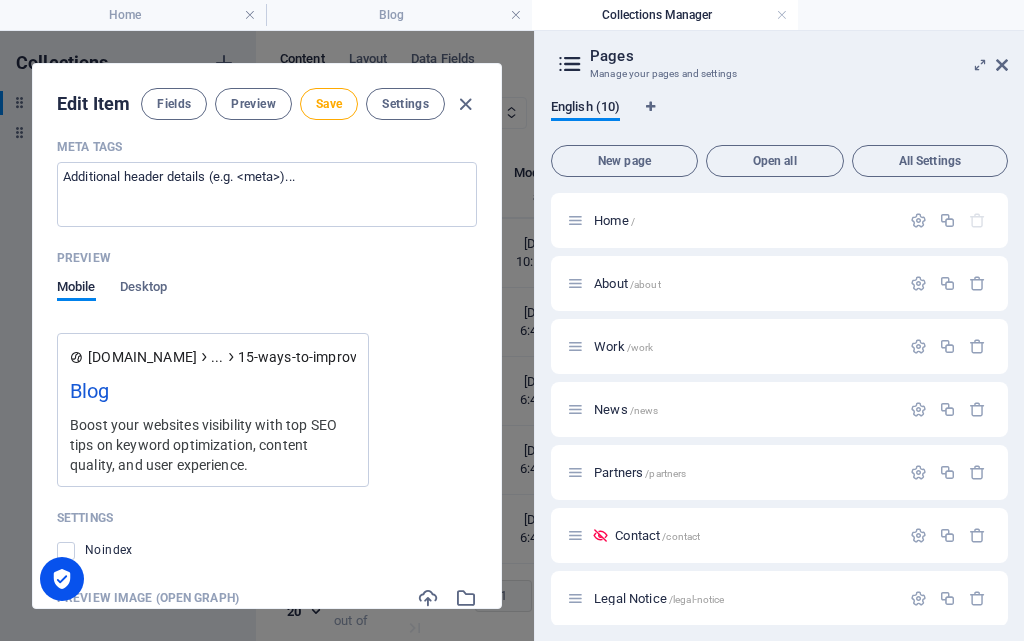 scroll, scrollTop: 1600, scrollLeft: 0, axis: vertical 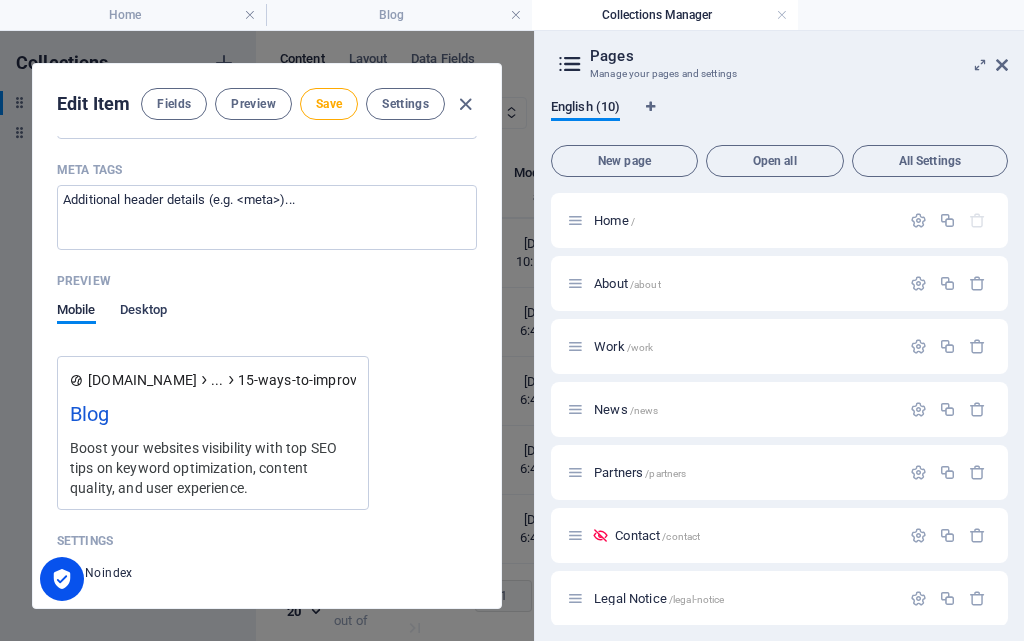 click on "Desktop" at bounding box center (144, 312) 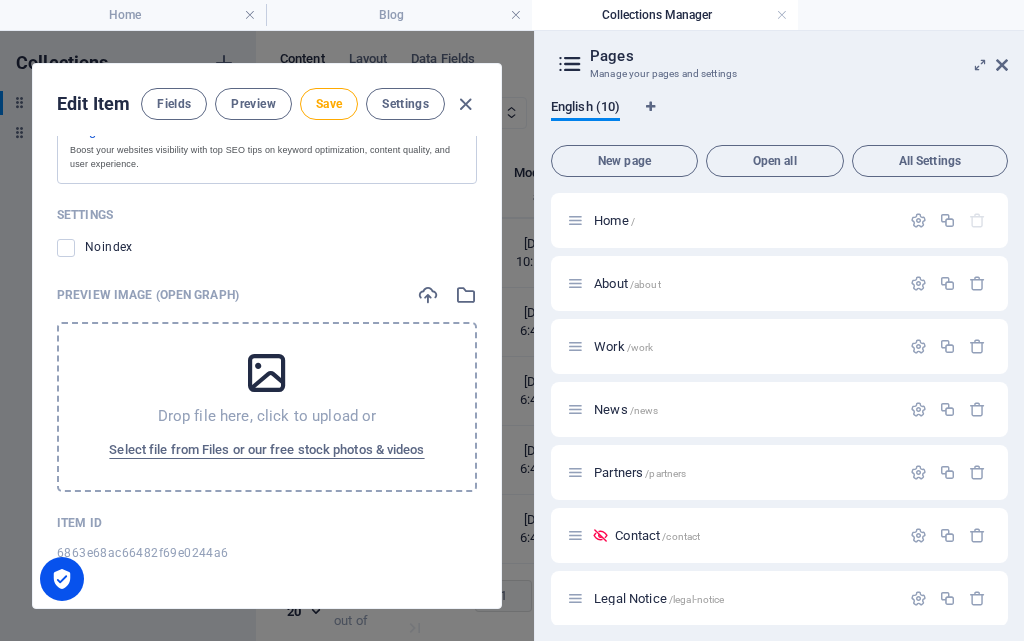 scroll, scrollTop: 1878, scrollLeft: 0, axis: vertical 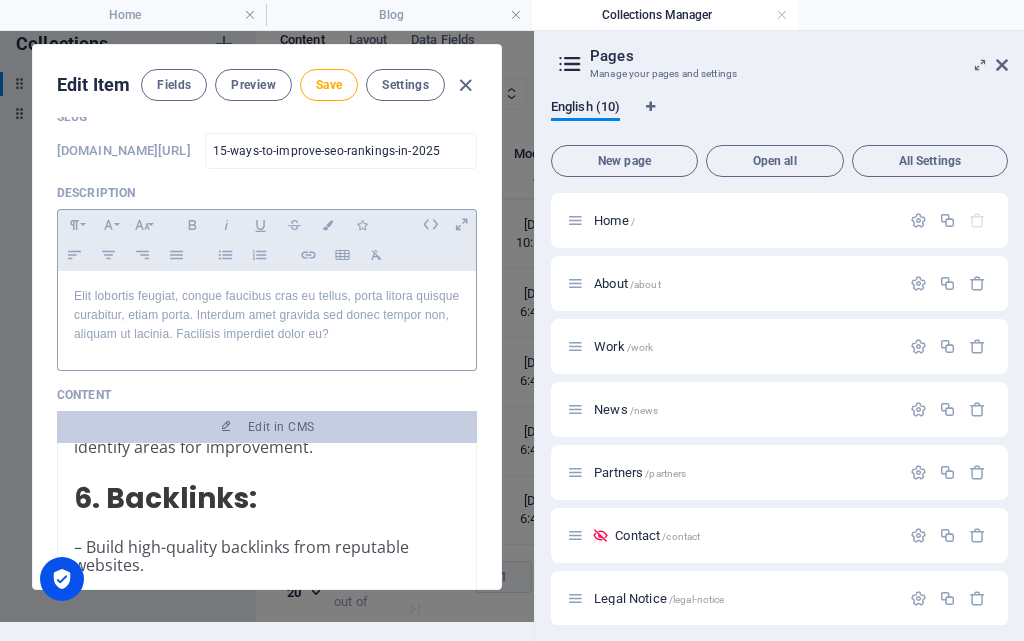click on "Elit lobortis feugiat, congue faucibus cras eu tellus, porta litora quisque curabitur, etiam porta. Interdum amet gravida sed donec tempor non, aliquam ut lacinia. Facilisis imperdiet dolor eu?" at bounding box center [267, 316] 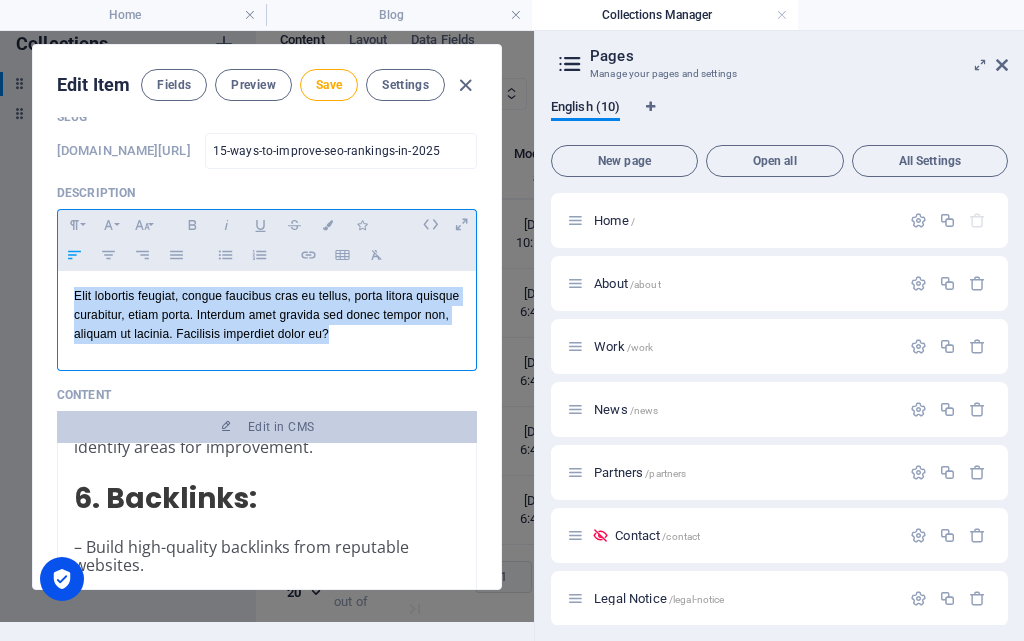drag, startPoint x: 407, startPoint y: 304, endPoint x: 64, endPoint y: 229, distance: 351.10397 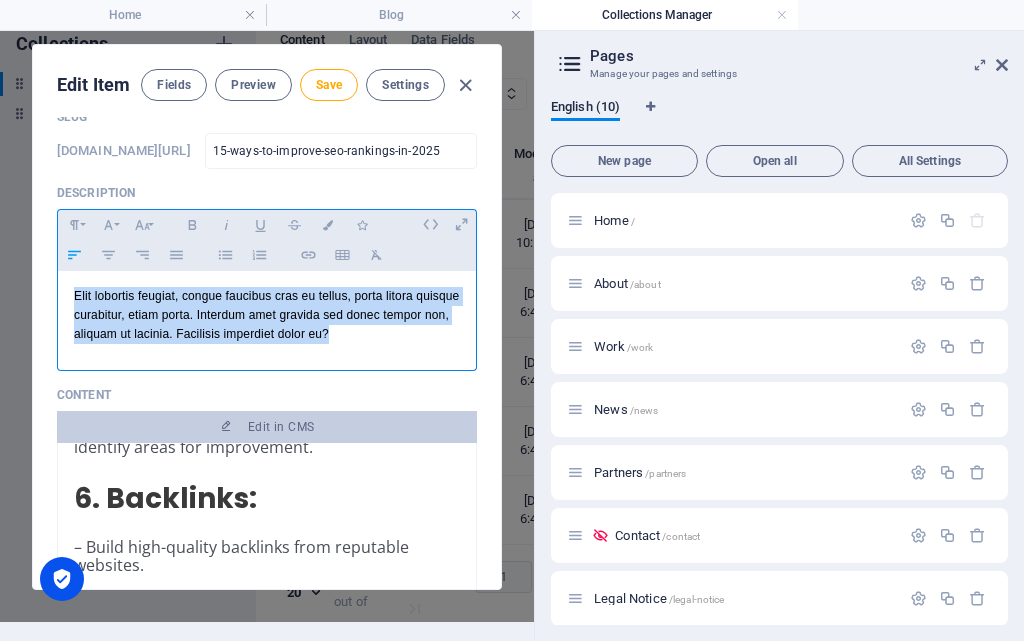 type 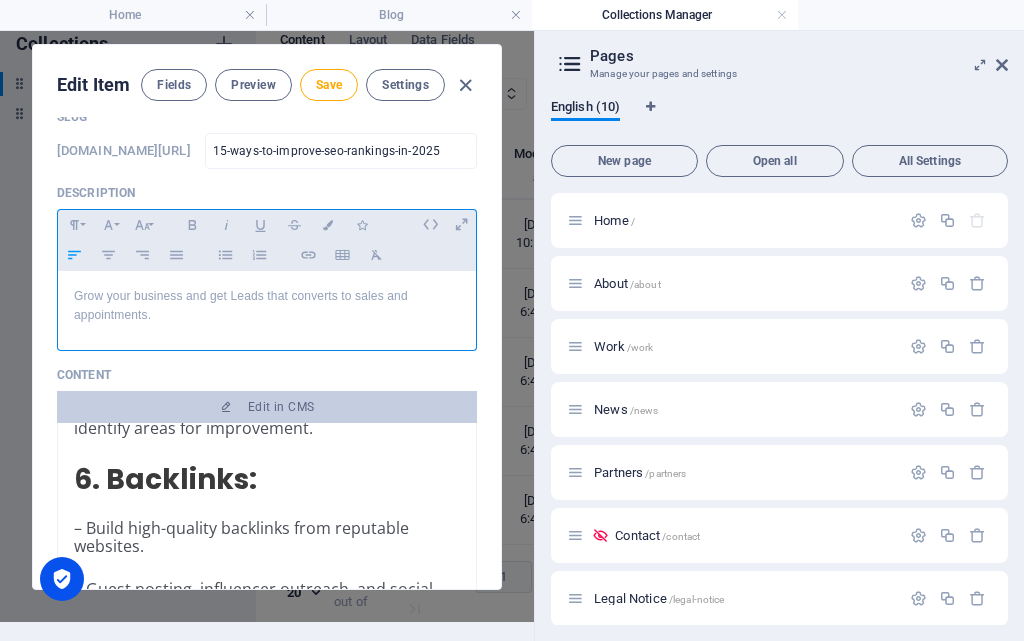 click on "Grow your business and get Leads that converts to sales and appointments." at bounding box center [267, 306] 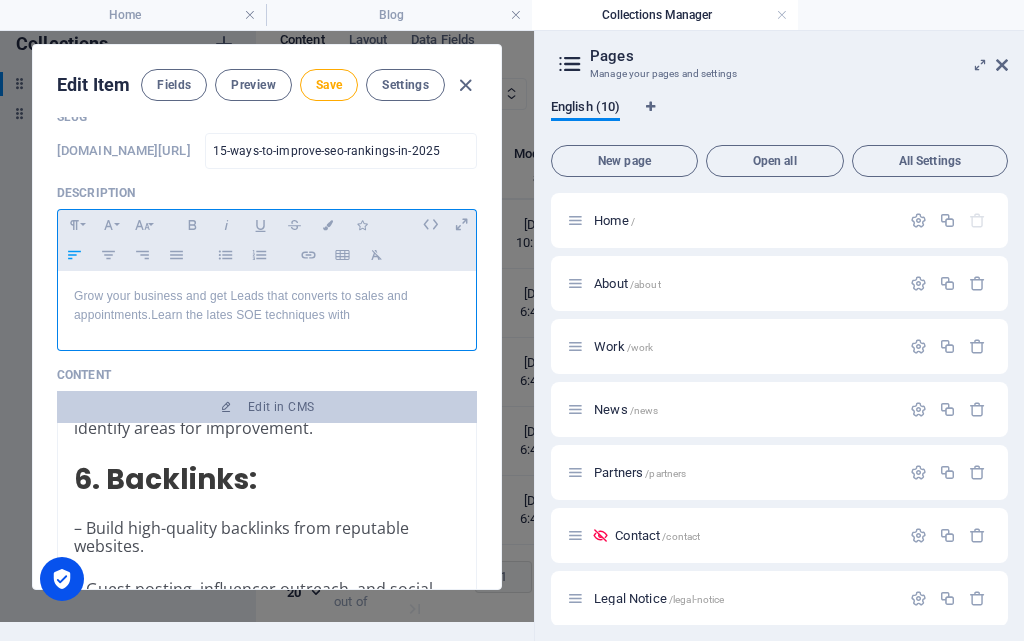 drag, startPoint x: 231, startPoint y: 272, endPoint x: 273, endPoint y: 293, distance: 46.957428 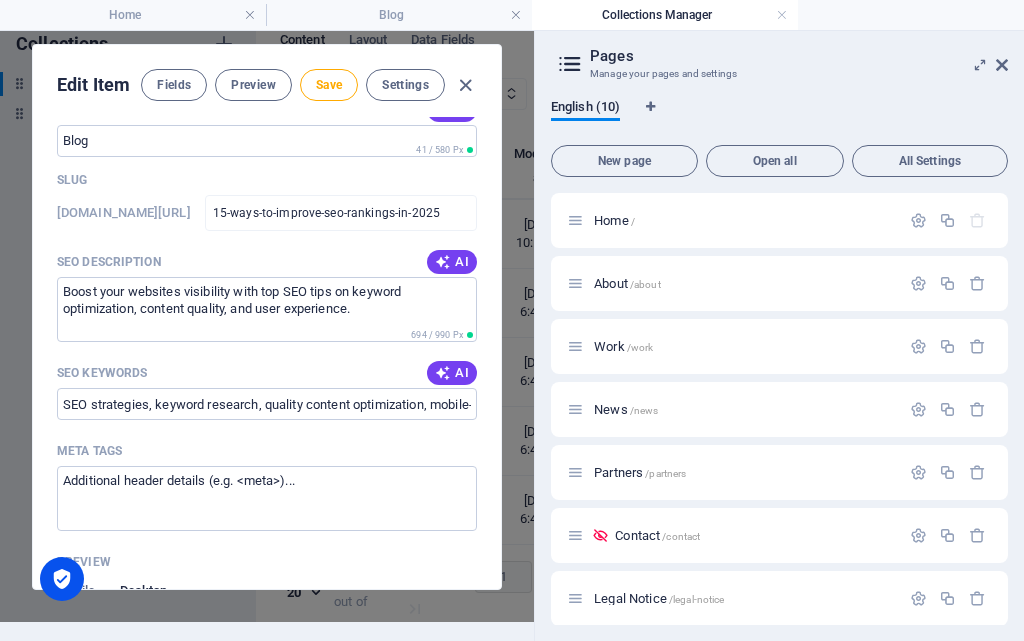 scroll, scrollTop: 1200, scrollLeft: 0, axis: vertical 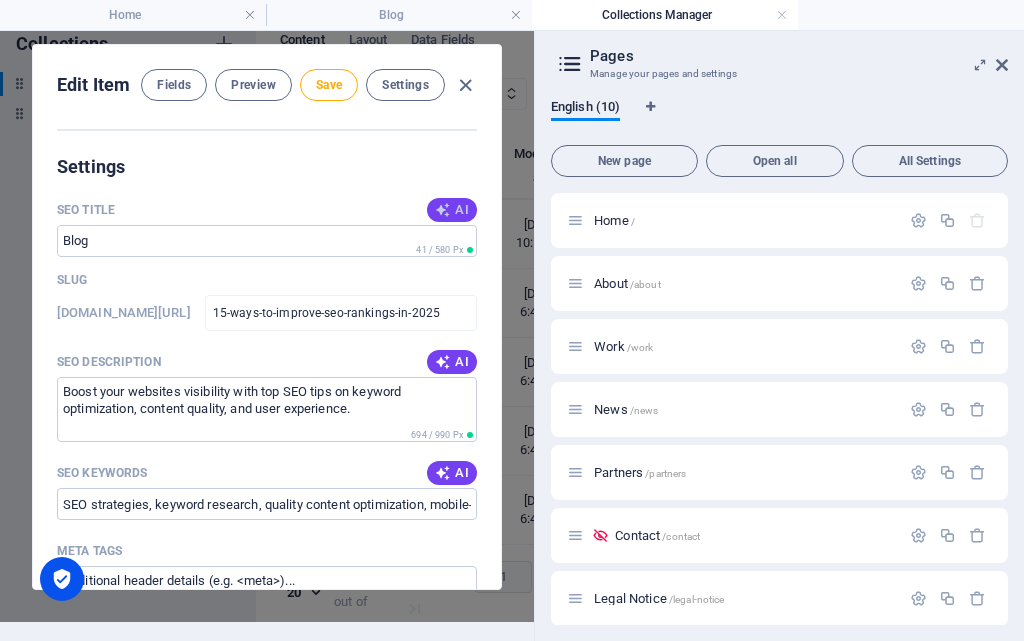 click on "AI" at bounding box center [452, 210] 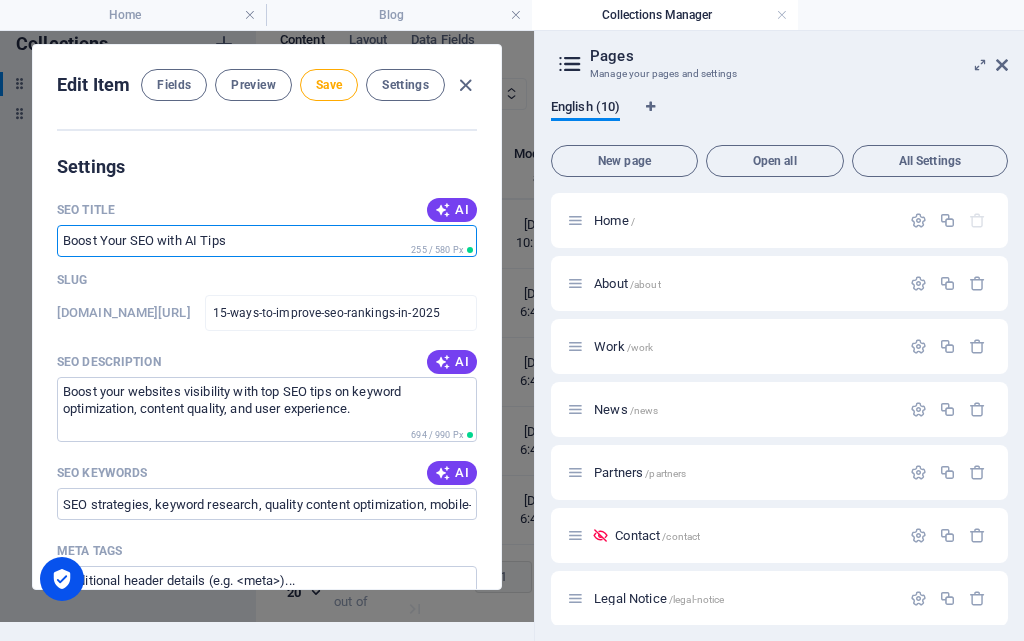 click on "Boost Your SEO with AI Tips" at bounding box center [267, 241] 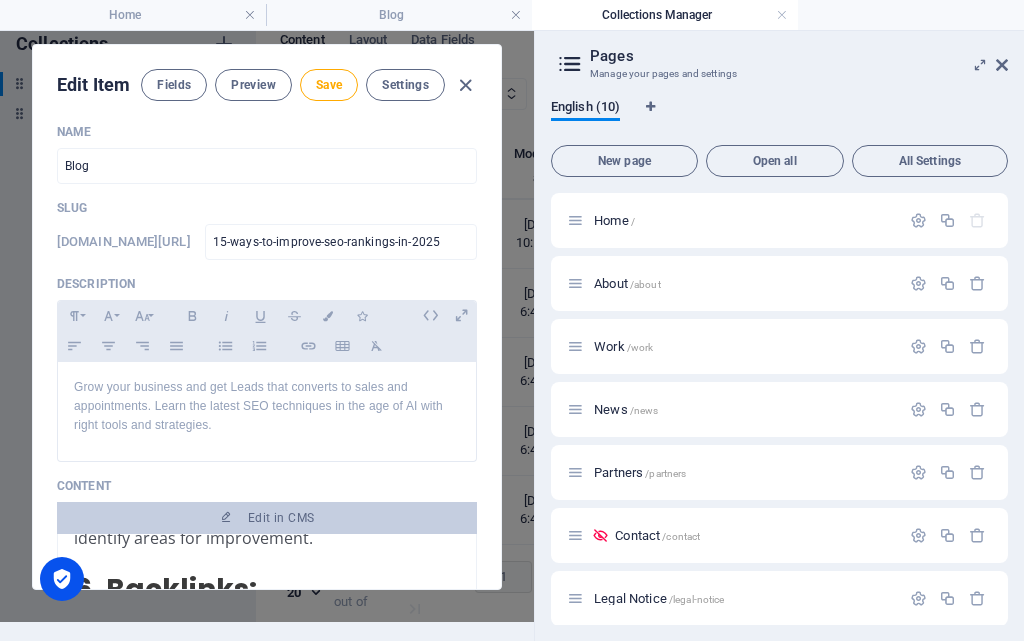 scroll, scrollTop: 0, scrollLeft: 0, axis: both 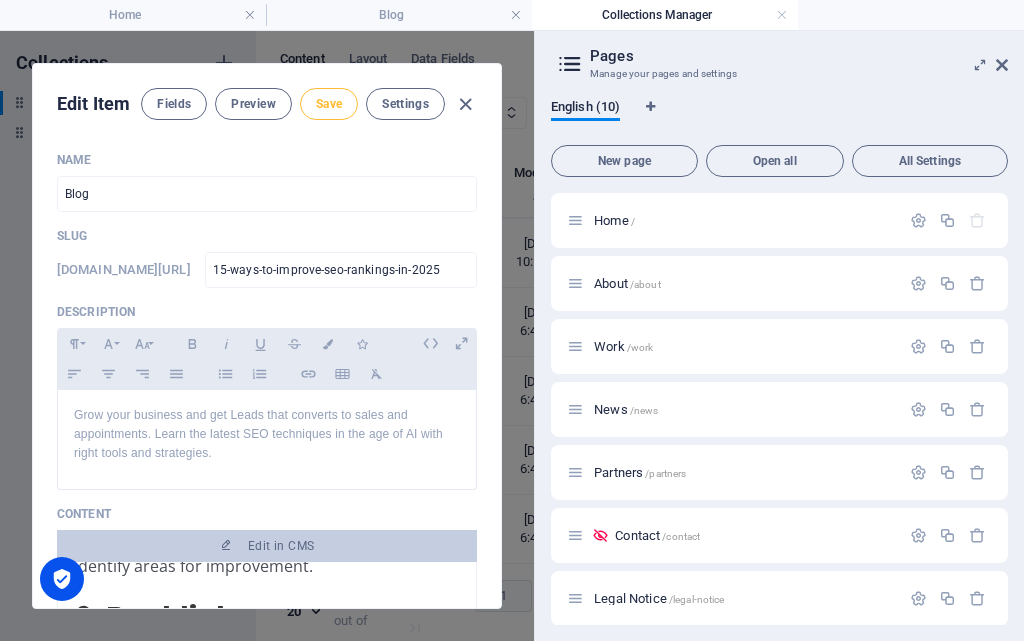 type on "Boost Your SEO with using AI and Human Psycholgy" 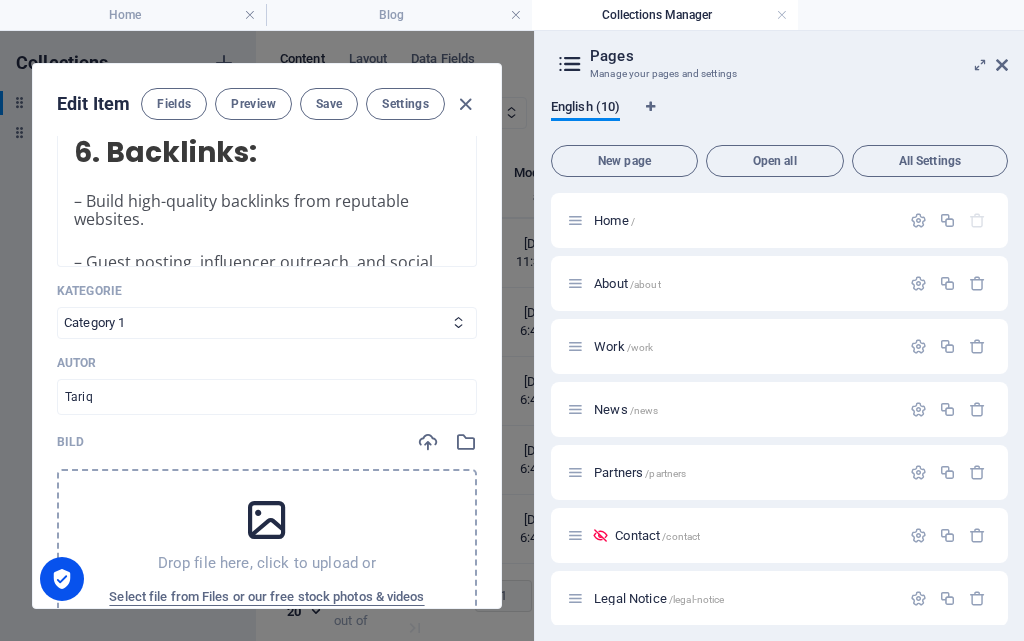 scroll, scrollTop: 500, scrollLeft: 0, axis: vertical 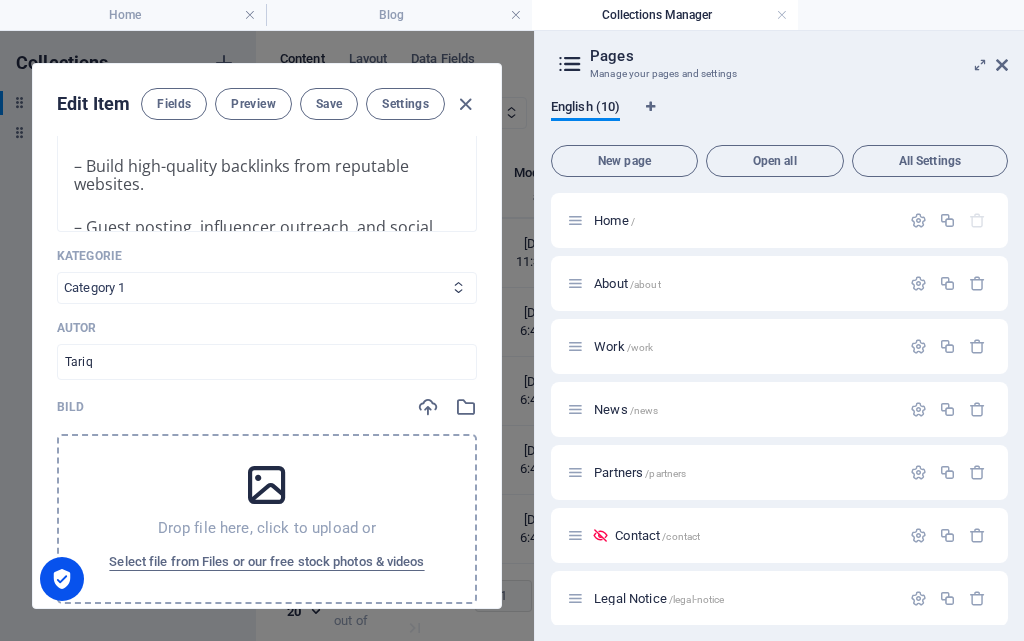 drag, startPoint x: 463, startPoint y: 107, endPoint x: 376, endPoint y: 289, distance: 201.72507 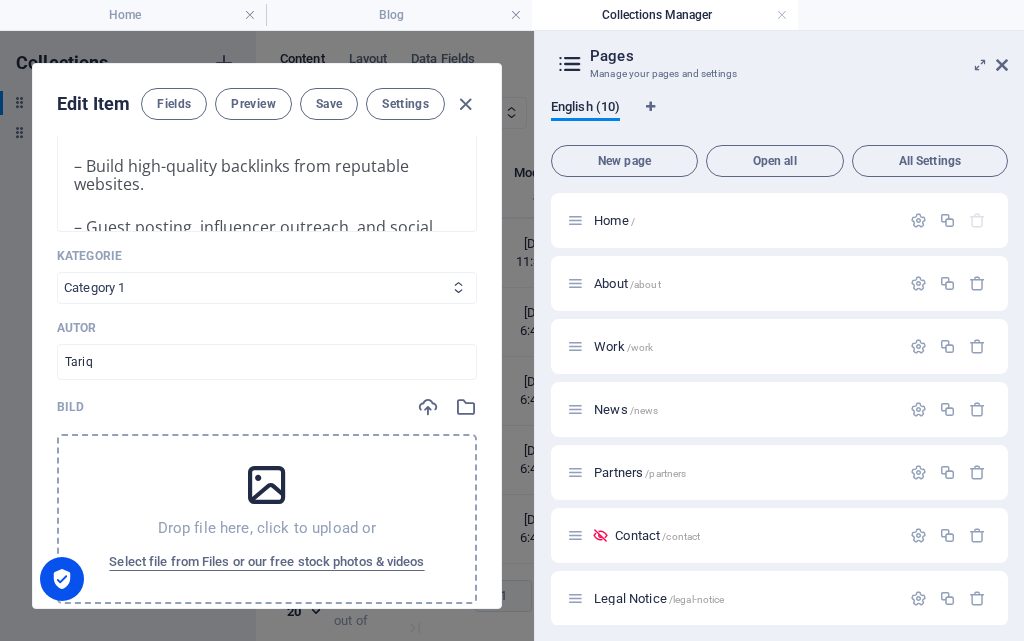 click on "Edit Item Fields Preview Save Settings Name Blog ​ Slug [DOMAIN_NAME][URL] 15-ways-to-improve-seo-rankings-in-2025 ​ Description Paragraph Format Normal Heading 1 Heading 2 Heading 3 Heading 4 Heading 5 Heading 6 Code Font Family Arial [US_STATE] Impact Tahoma Times New Roman Verdana Font Size 8 9 10 11 12 14 18 24 30 36 48 60 72 96 Bold Italic Underline Strikethrough Colors Icons Align Left Align Center Align Right Align Justify Unordered List Ordered List Insert Link Insert Table Clear Formatting Grow your business and get Leads that converts to sales and appointments. Learn the latest SEO techniques in the age of AI with right tools and strategies.  <p>Grow your business and get Leads that converts to sales and appointments. Learn the latest SEO techniques in the age of AI with right tools and strategies.&nbsp;</p> Content Edit in CMS Boosting SEO involves various strategies to improve the visibility and ranking of a website on search engines. Here are some key tips to boost SEO: 1. Keyword Research:" at bounding box center (267, 336) 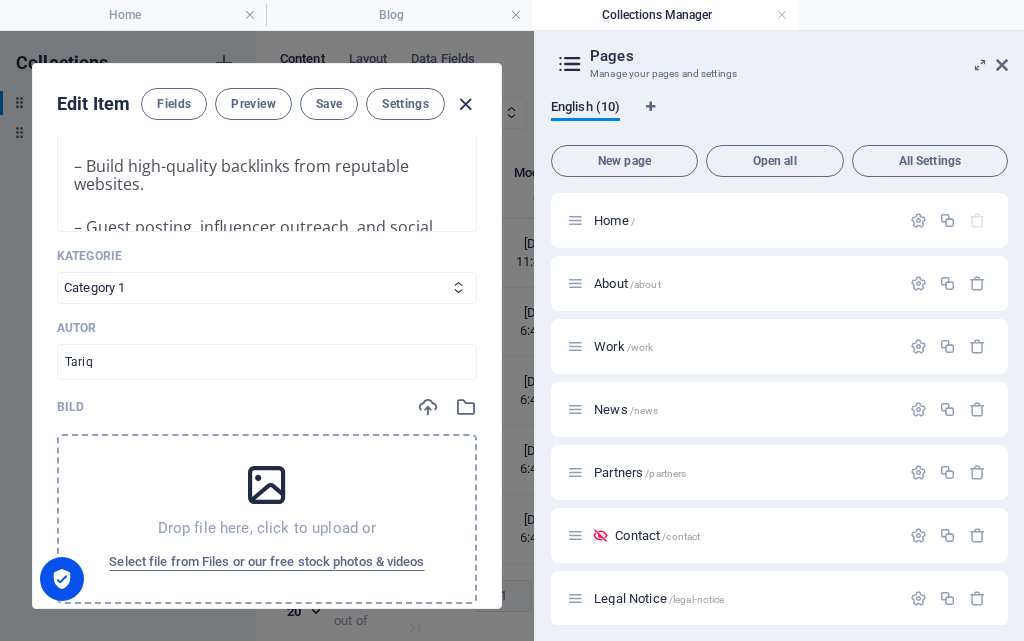click at bounding box center [465, 104] 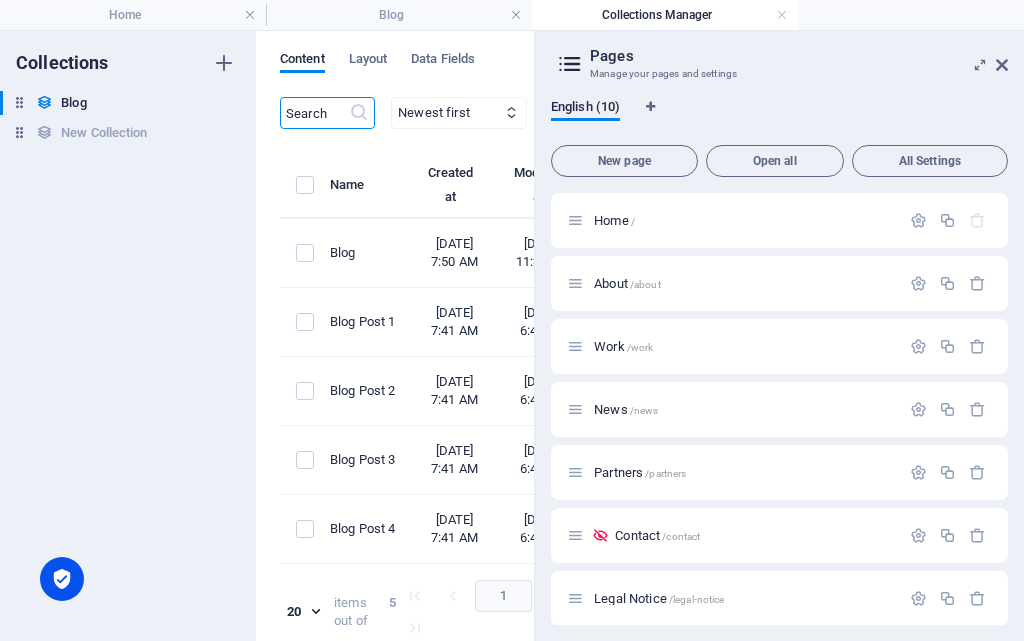 type on "[DATE]" 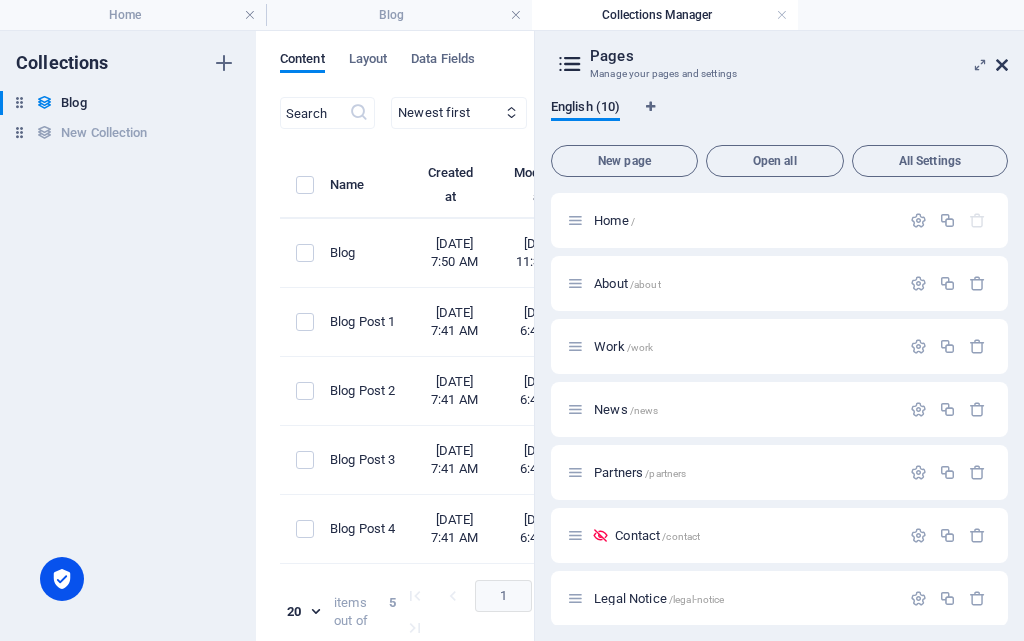 click at bounding box center (1002, 65) 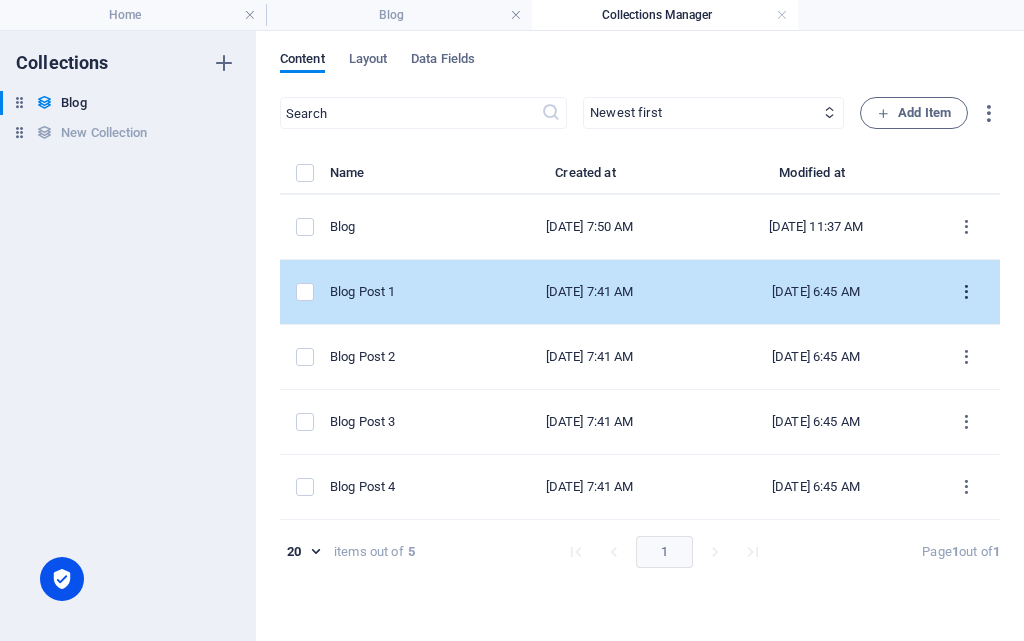 click at bounding box center [966, 292] 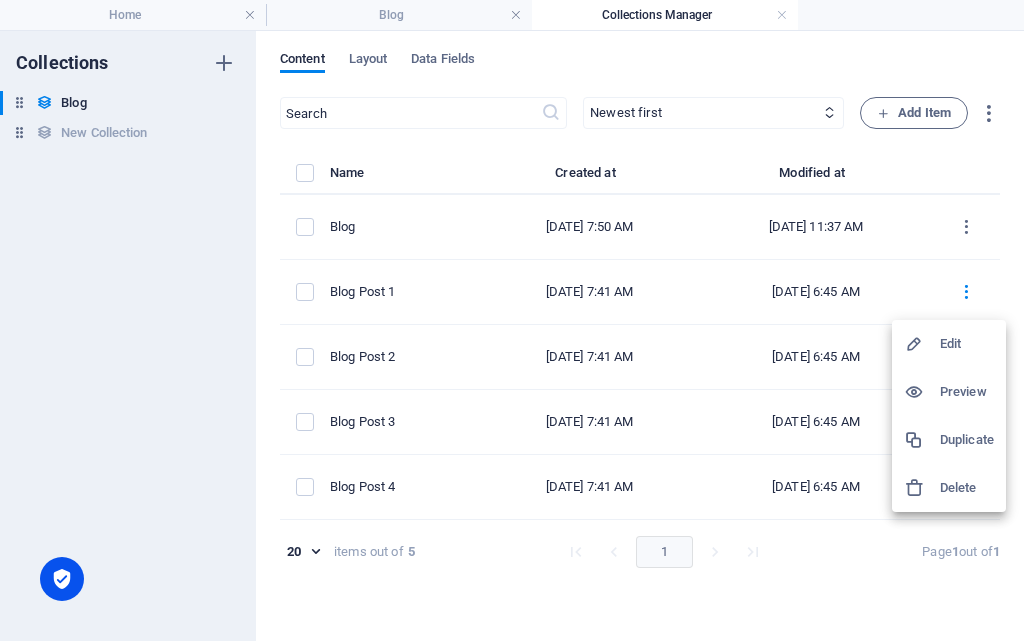 click at bounding box center (512, 320) 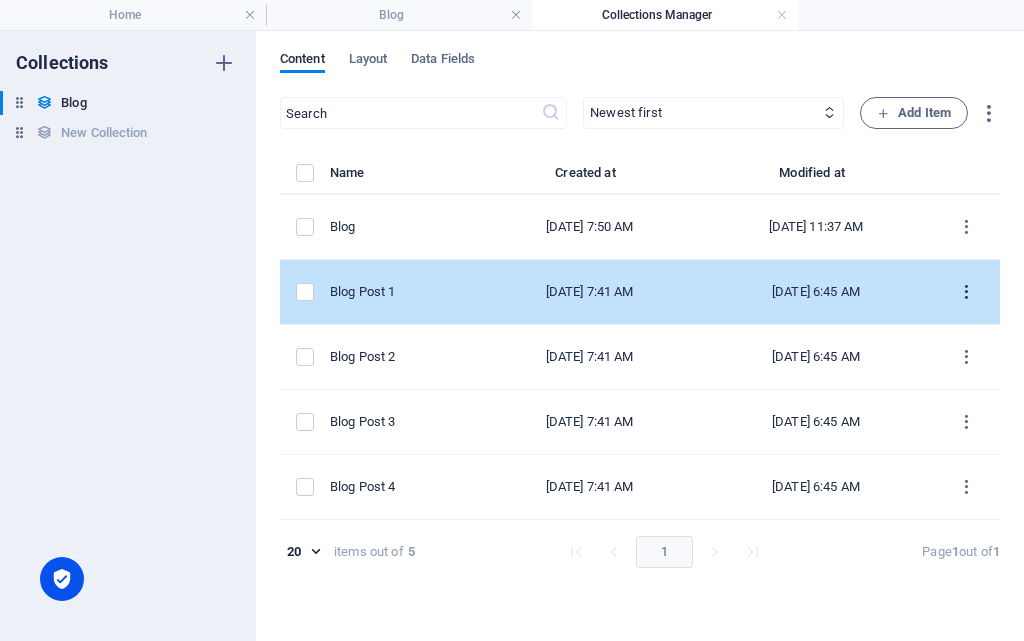 click at bounding box center (966, 292) 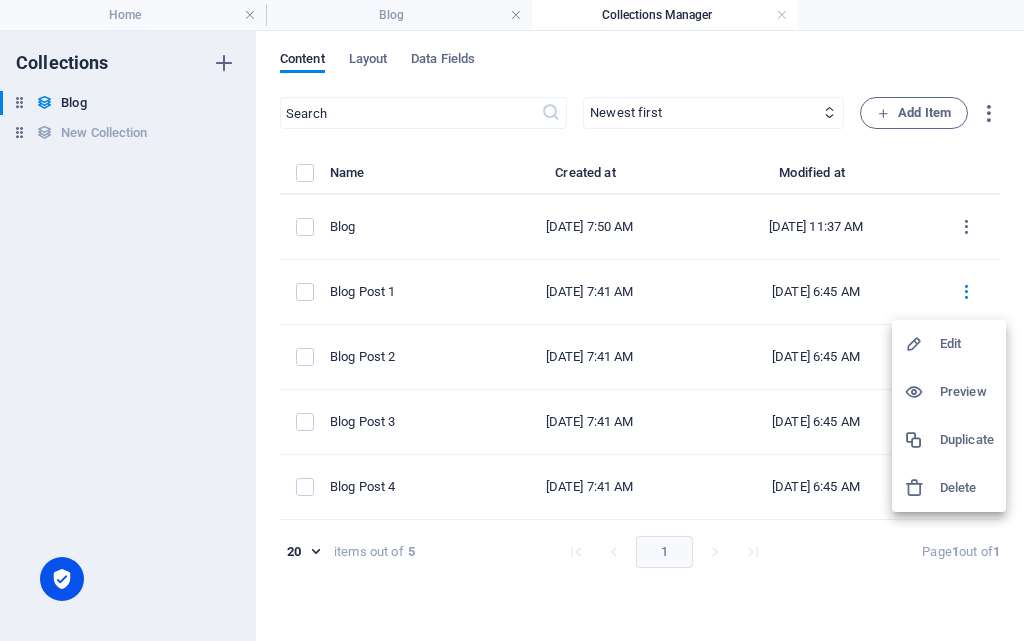 click on "Edit" at bounding box center [967, 344] 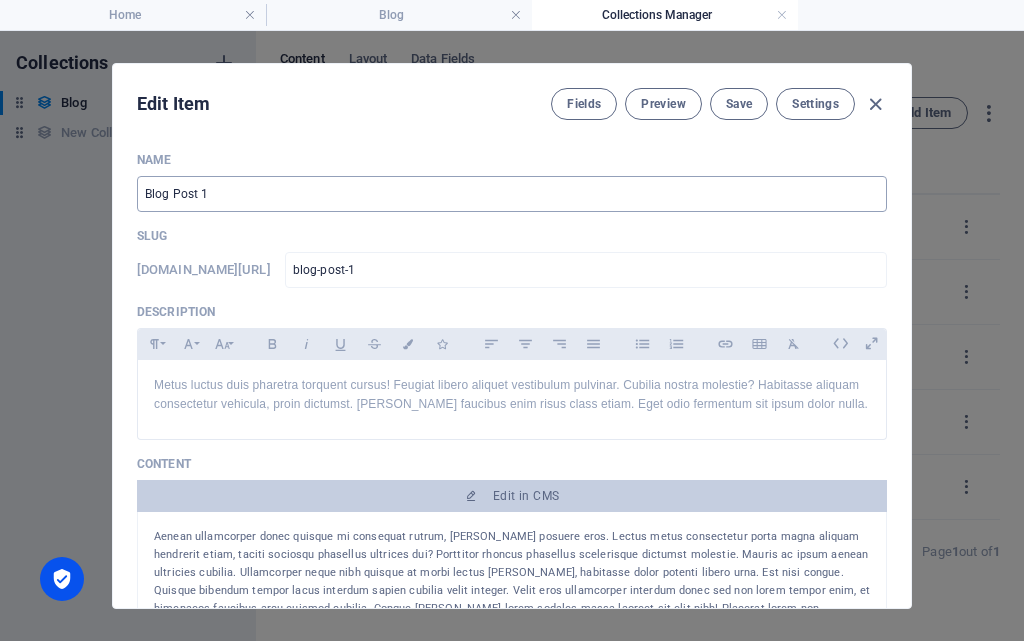 click on "Blog Post 1" at bounding box center (512, 194) 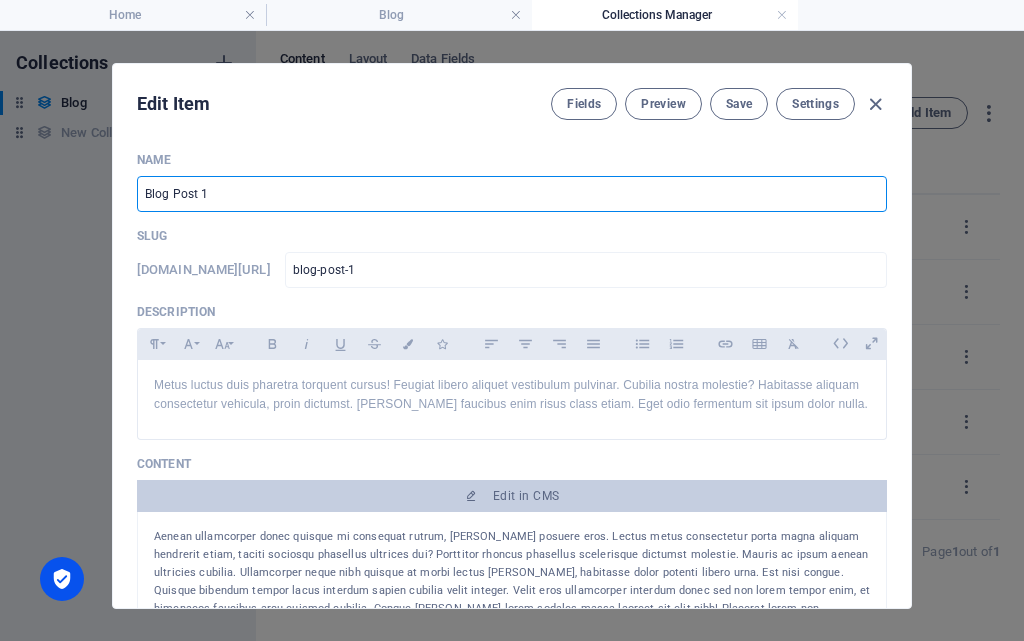 click on "Blog Post 1" at bounding box center (512, 194) 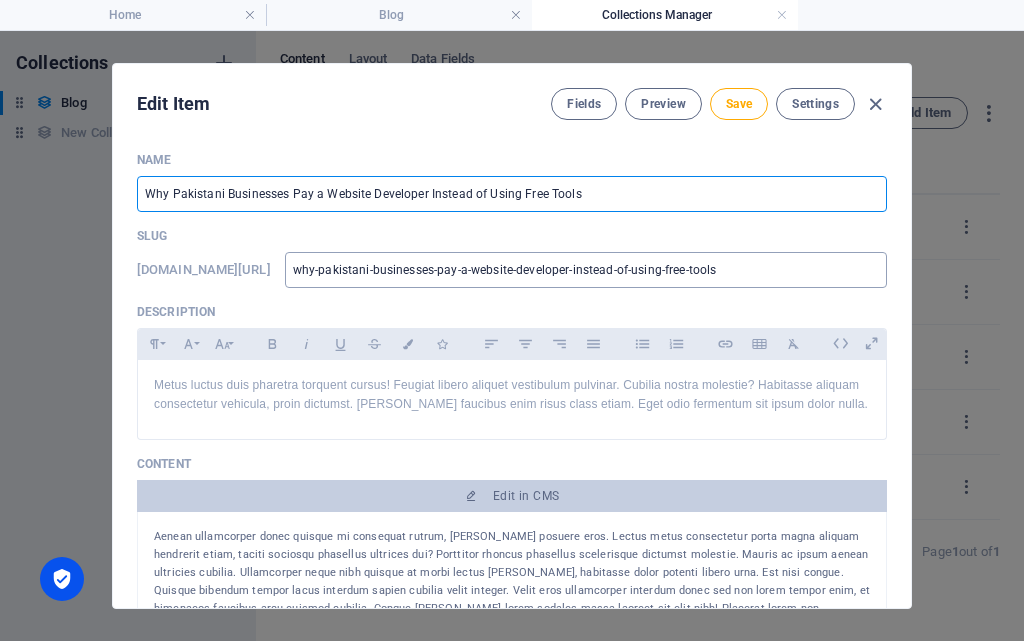 type on "Why Pakistani Businesses Pay a Website Developer Instead of Using Free Tools" 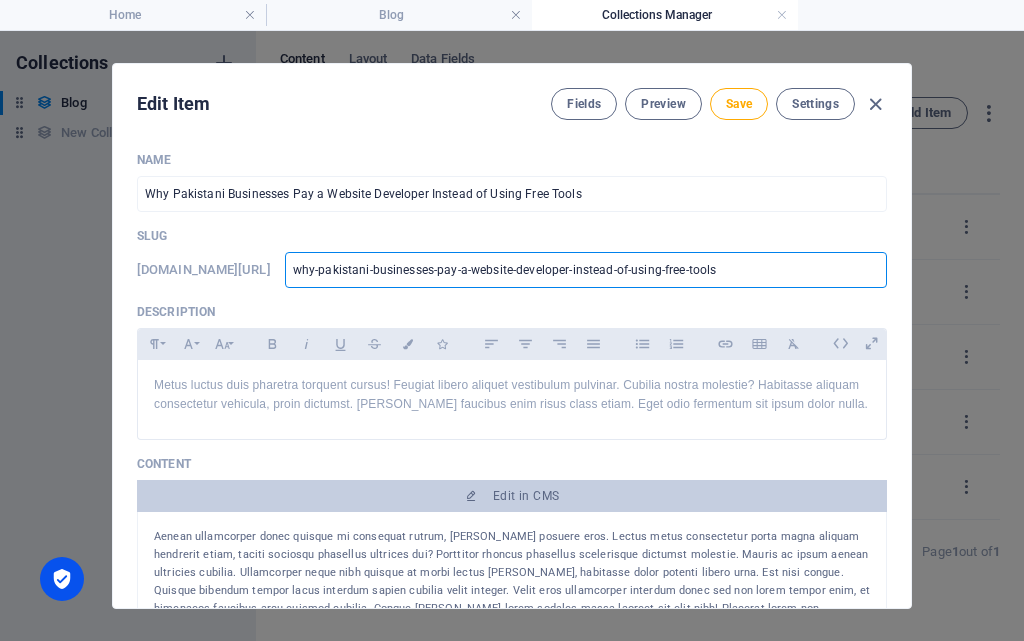 click on "why-pakistani-businesses-pay-a-website-developer-instead-of-using-free-tools" at bounding box center [586, 270] 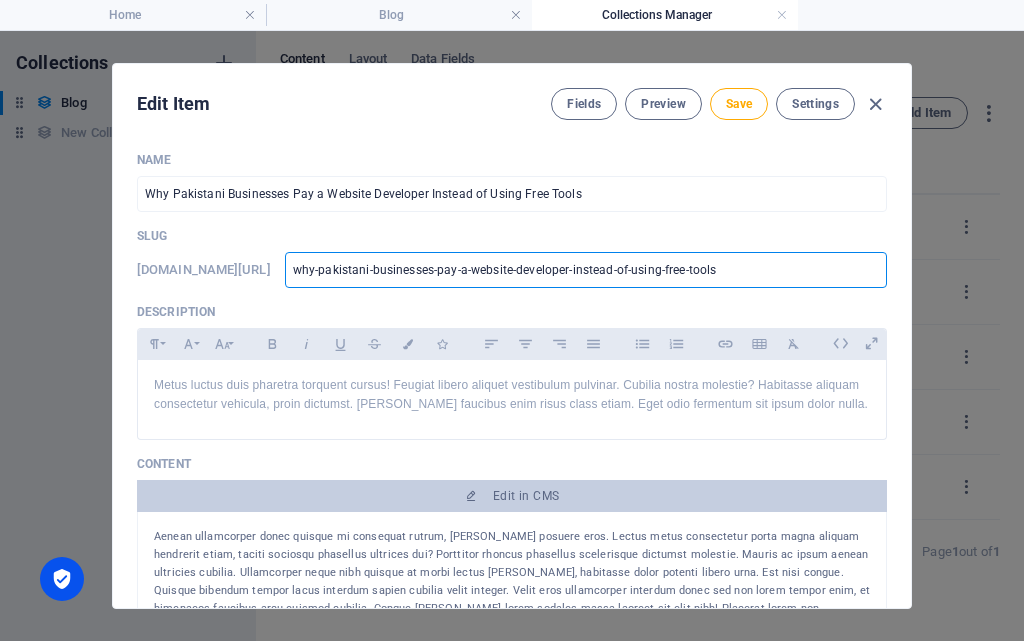 click on "why-pakistani-businesses-pay-a-website-developer-instead-of-using-free-tools" at bounding box center [586, 270] 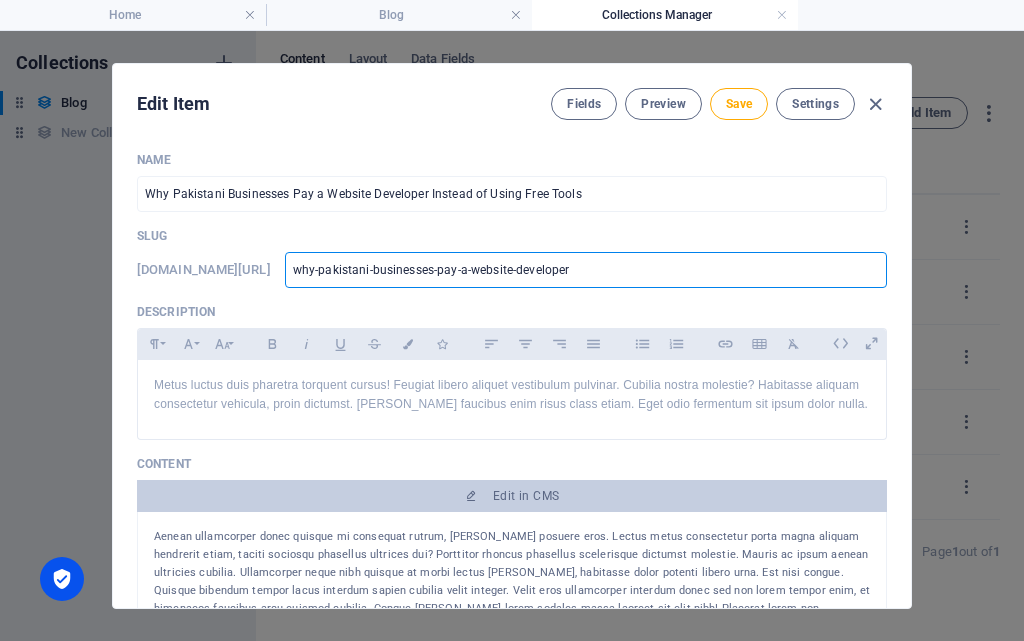 click on "why-pakistani-businesses-pay-a-website-developer" at bounding box center [586, 270] 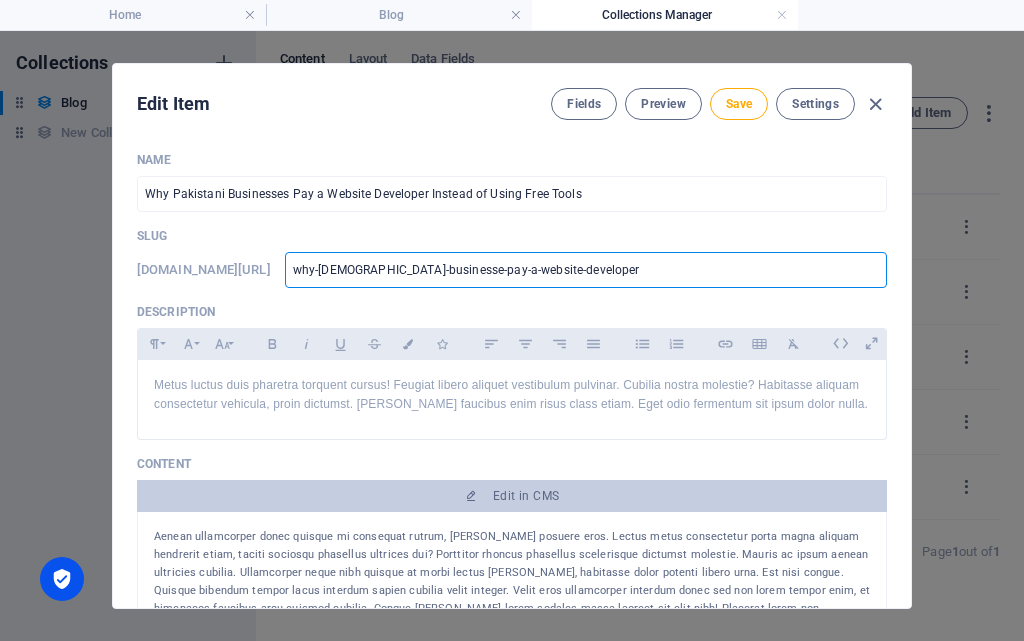 type on "why-[DEMOGRAPHIC_DATA]-business-pay-a-website-developer" 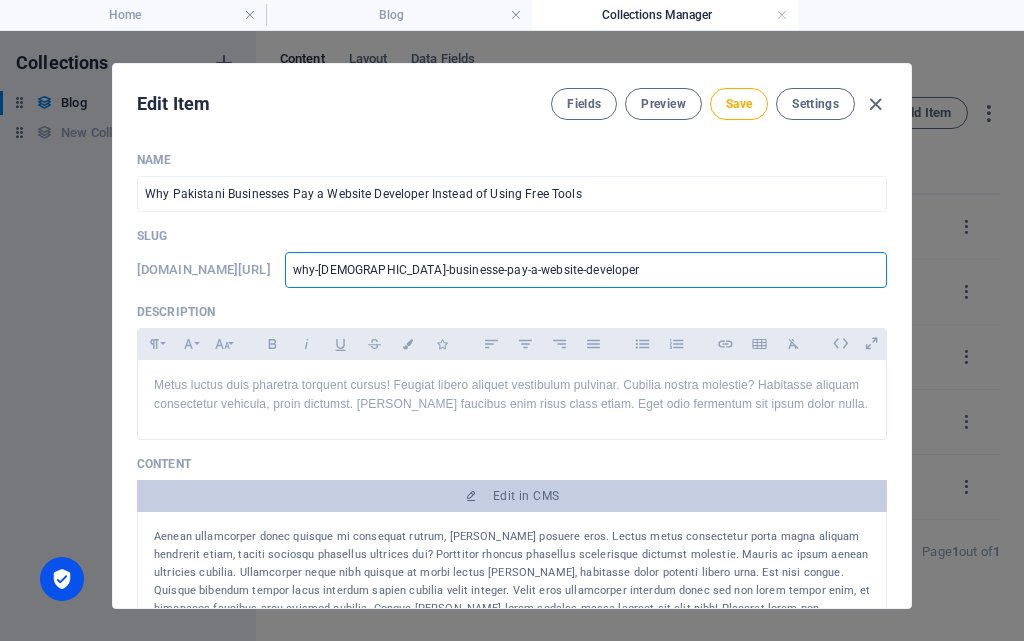 type on "why-[DEMOGRAPHIC_DATA]-business-pay-a-website-developer" 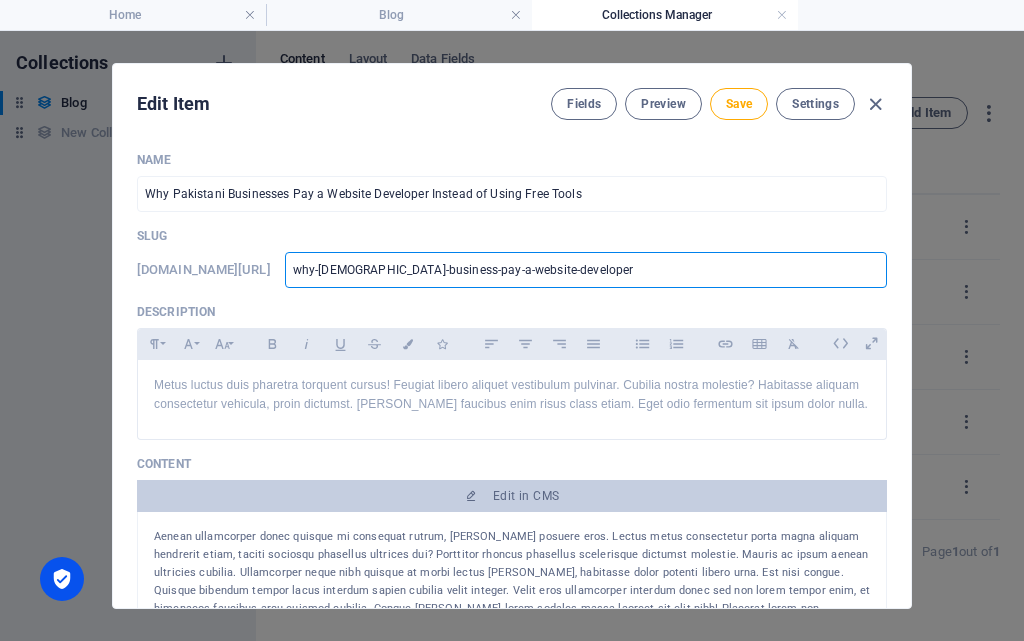 type on "why-pakistani-busines-pay-a-website-developer" 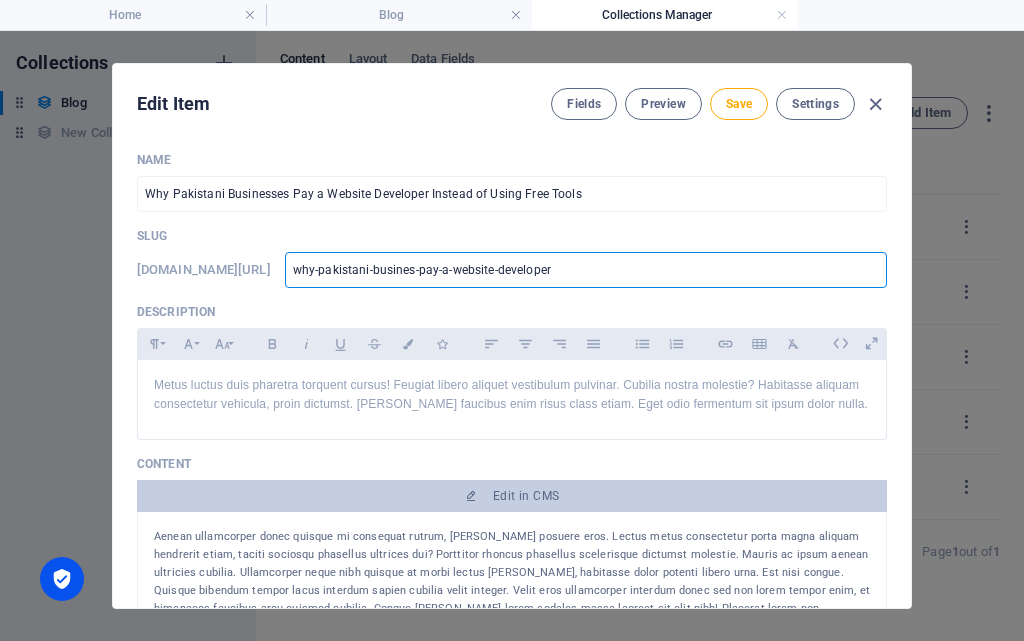 type on "why-[DEMOGRAPHIC_DATA]-busine-pay-a-website-developer" 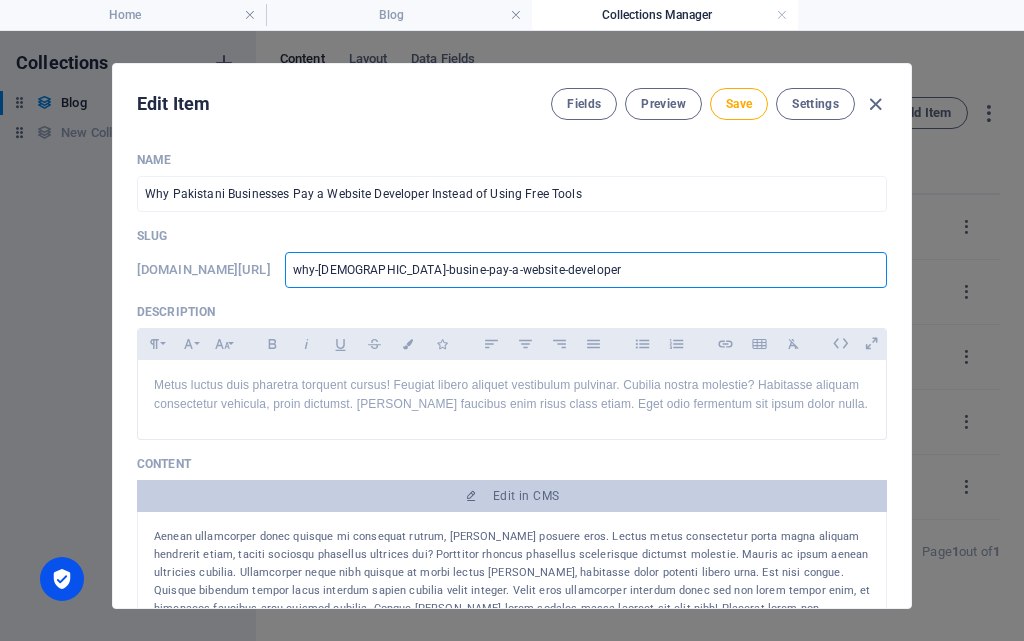 type on "why-[DEMOGRAPHIC_DATA]-busin-pay-a-website-developer" 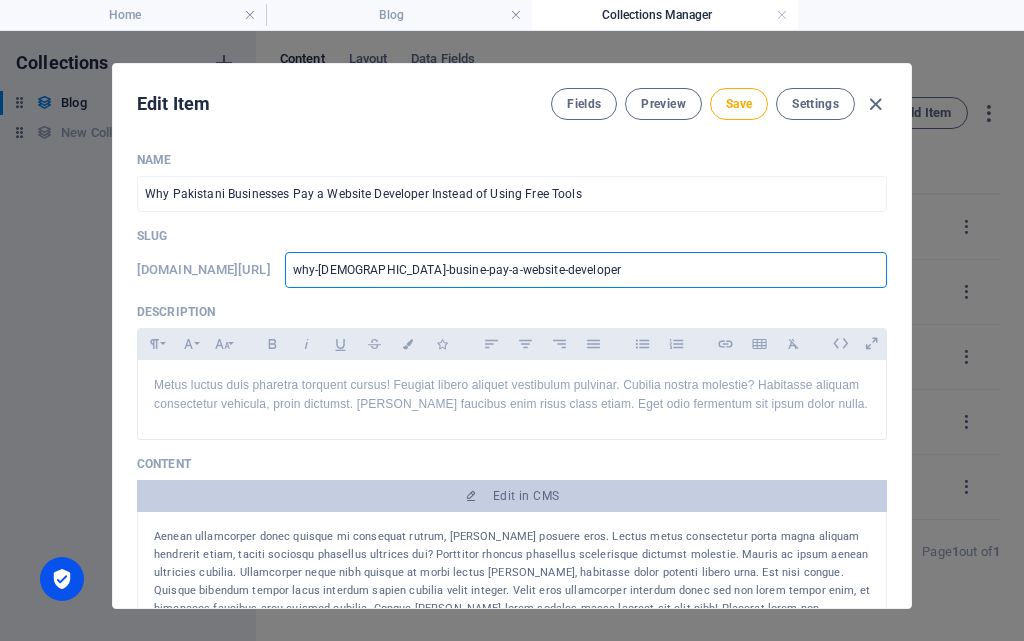 type on "why-[DEMOGRAPHIC_DATA]-busin-pay-a-website-developer" 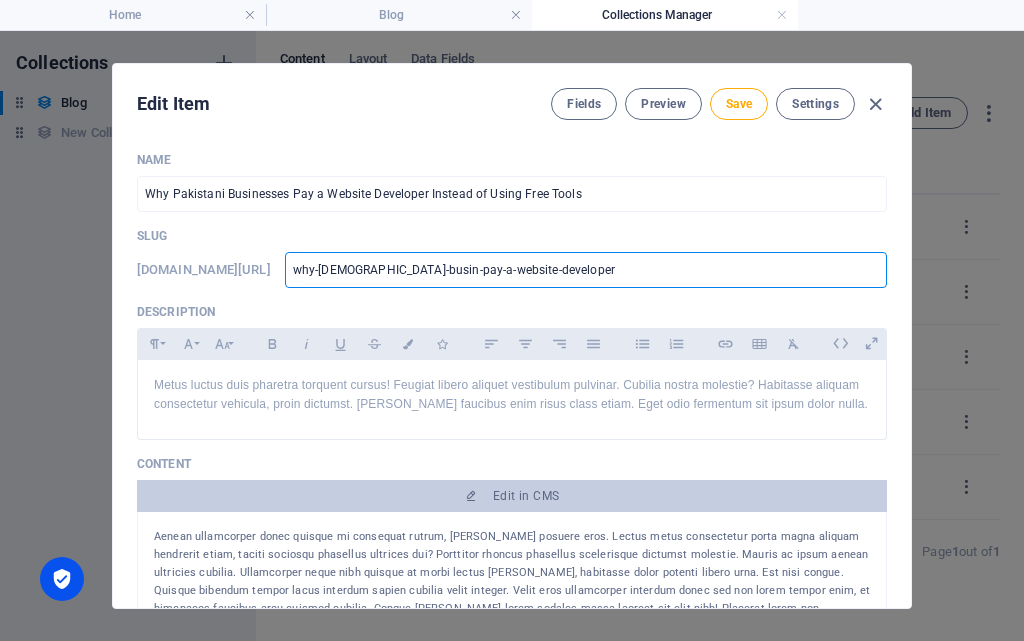 type on "why-[DEMOGRAPHIC_DATA]-busi-pay-a-website-developer" 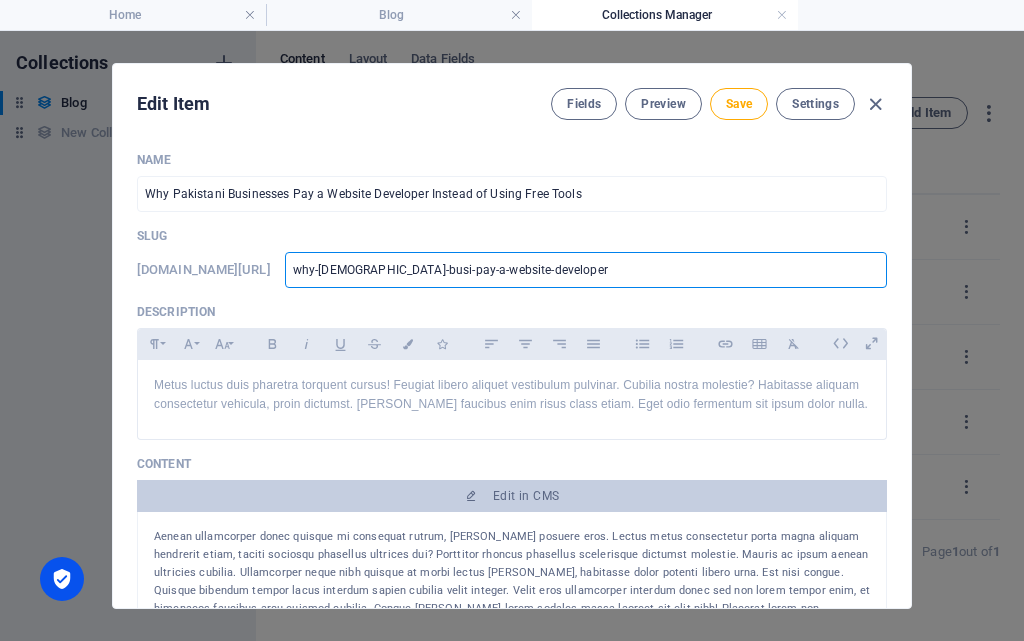 type on "why-pakistani-bus-pay-a-website-developer" 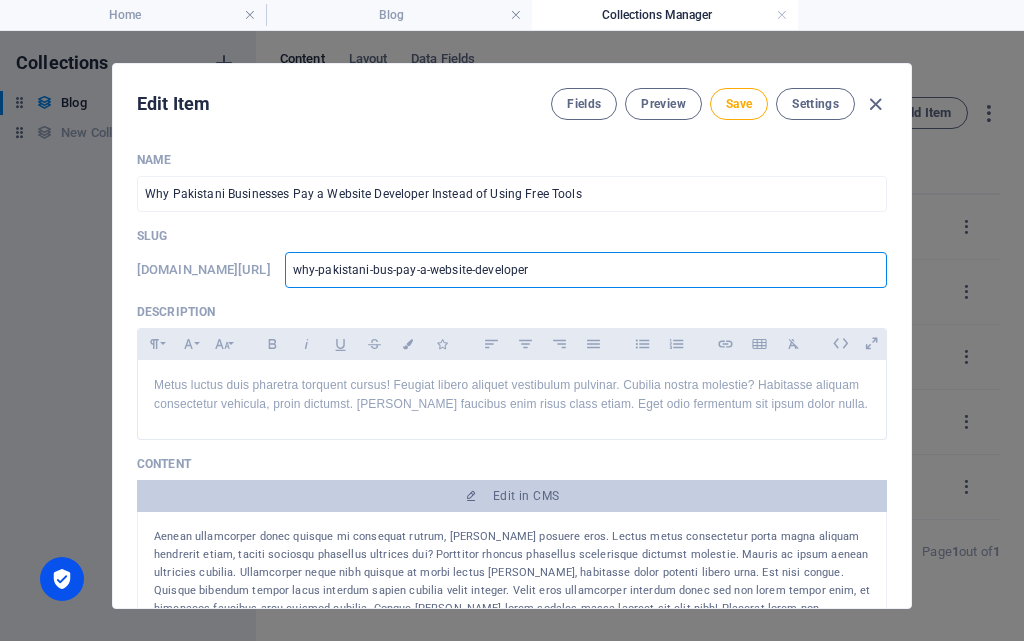 type on "why-[DEMOGRAPHIC_DATA]-bu-pay-a-website-developer" 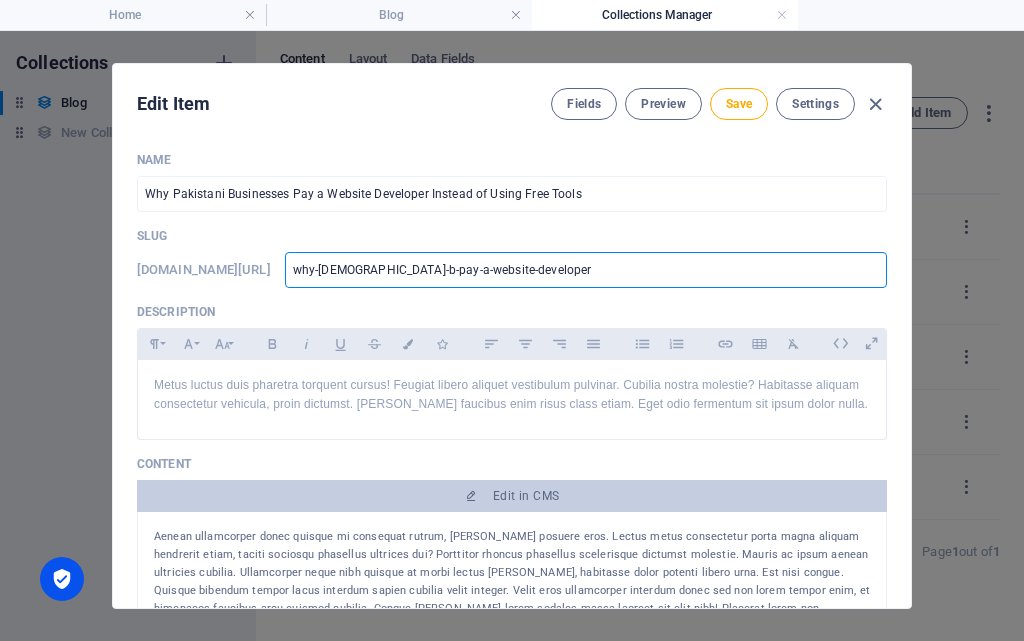 type on "why-pakistani--pay-a-website-developer" 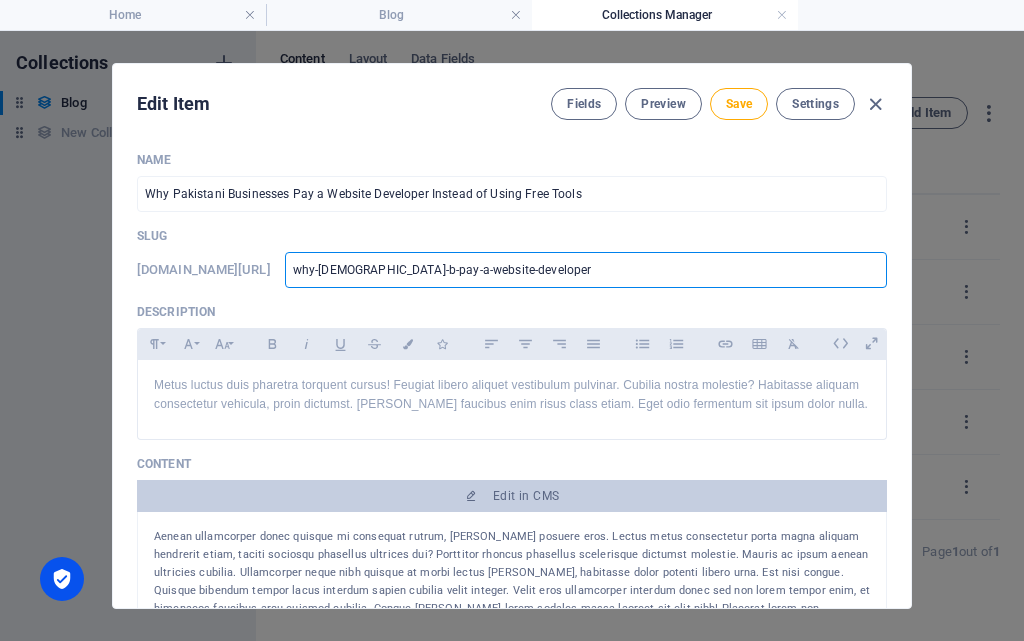 type on "why-pakistani--pay-a-website-developer" 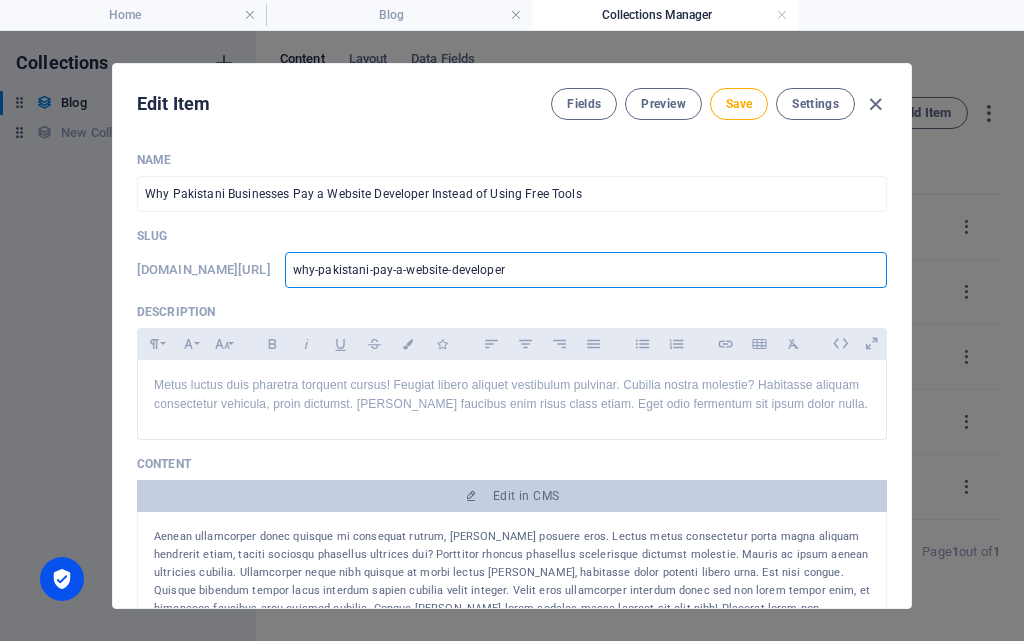 type on "why-[GEOGRAPHIC_DATA]-pay-a-website-developer" 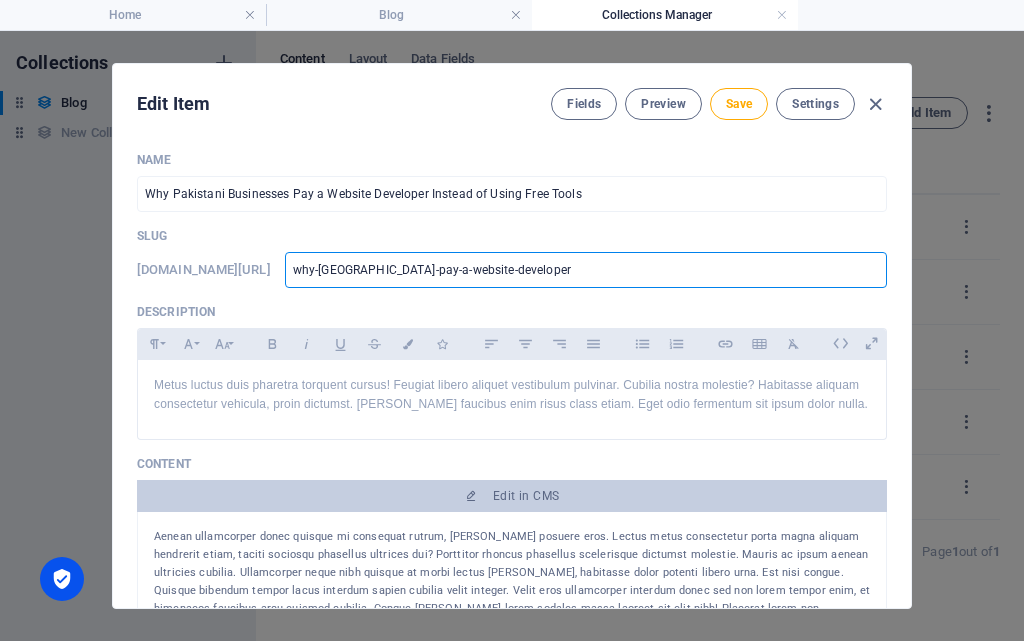 type on "why-pakista-pay-a-website-developer" 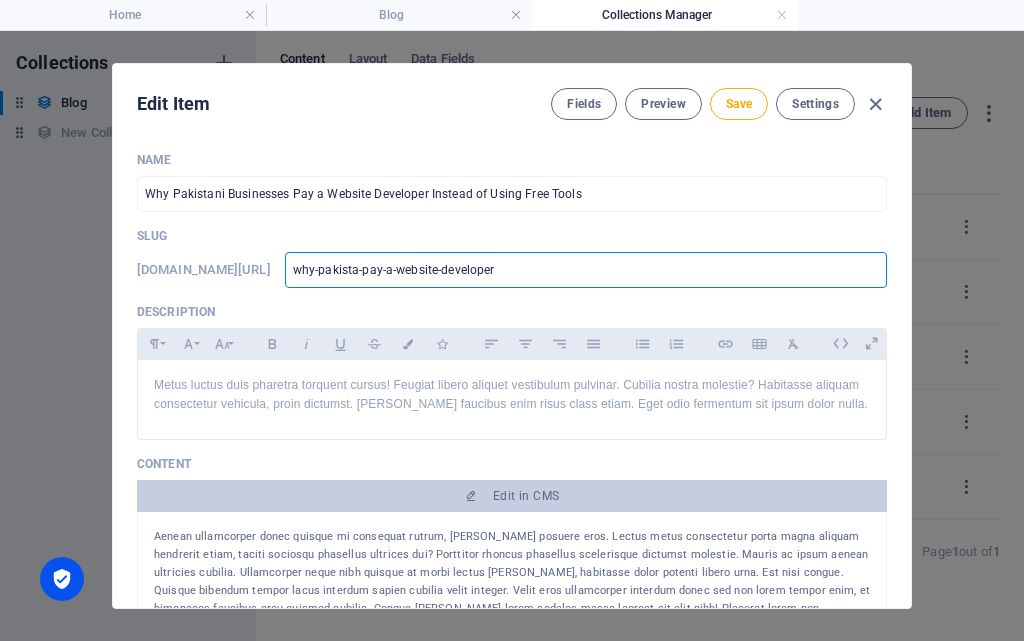 type on "why-pakist-pay-a-website-developer" 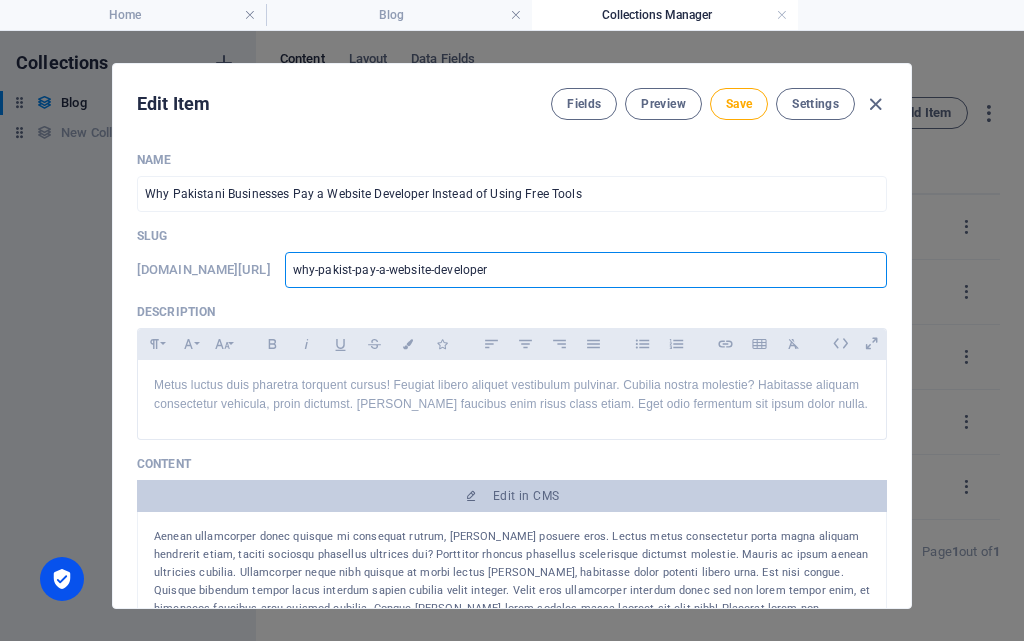 type on "why-pakis-pay-a-website-developer" 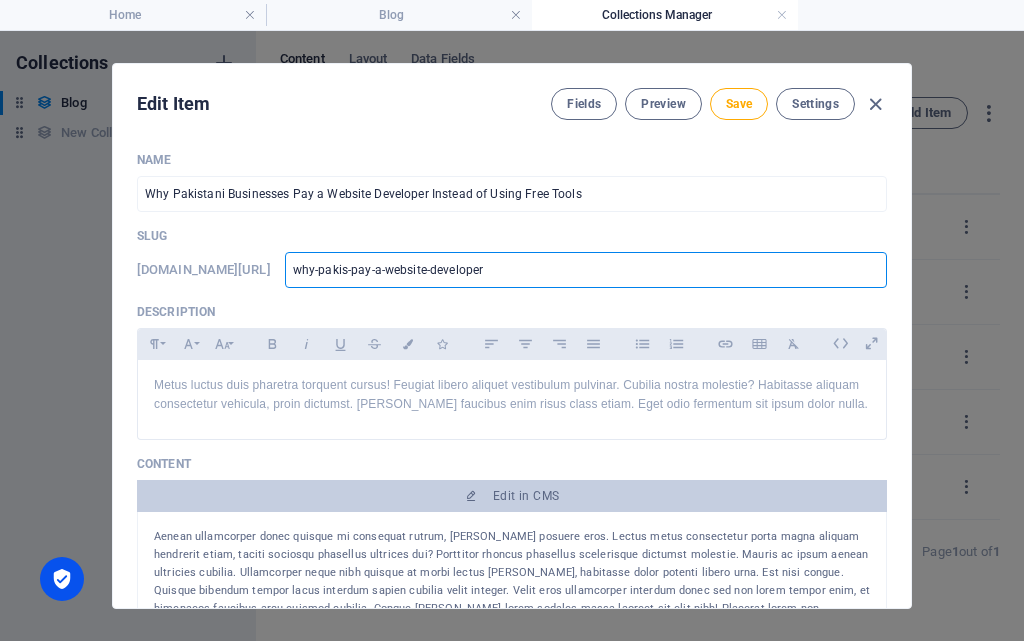 type on "why-pakis-pay-a-website-developer" 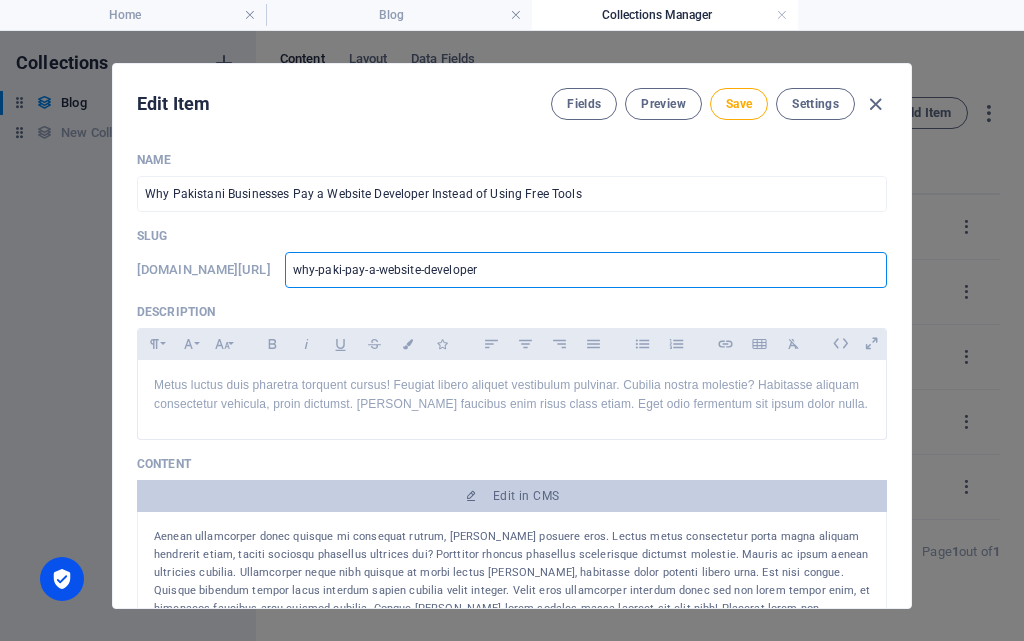 type on "why-pak-pay-a-website-developer" 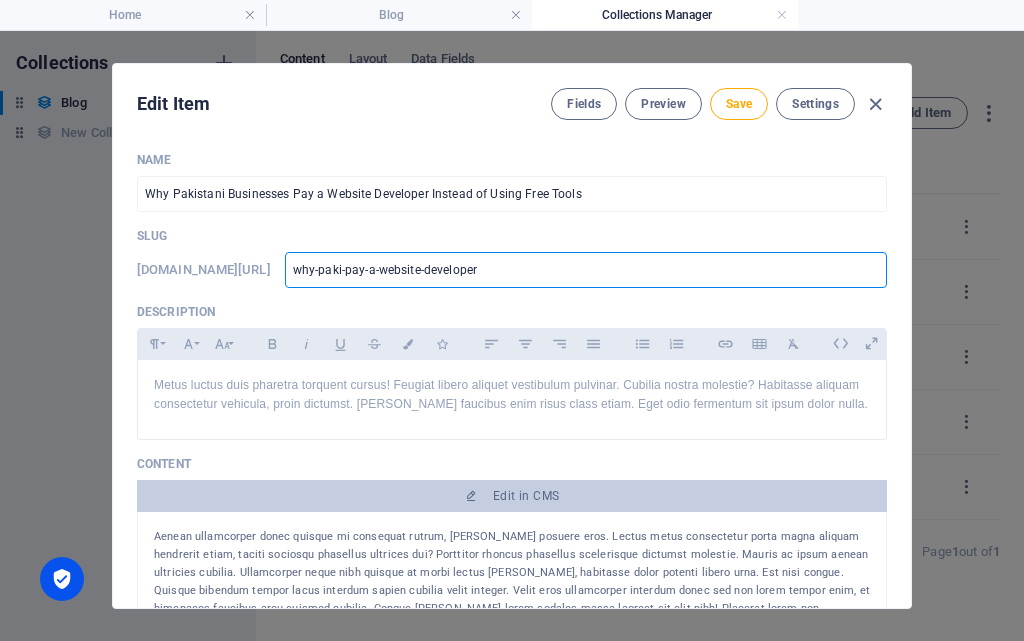 type on "why-pak-pay-a-website-developer" 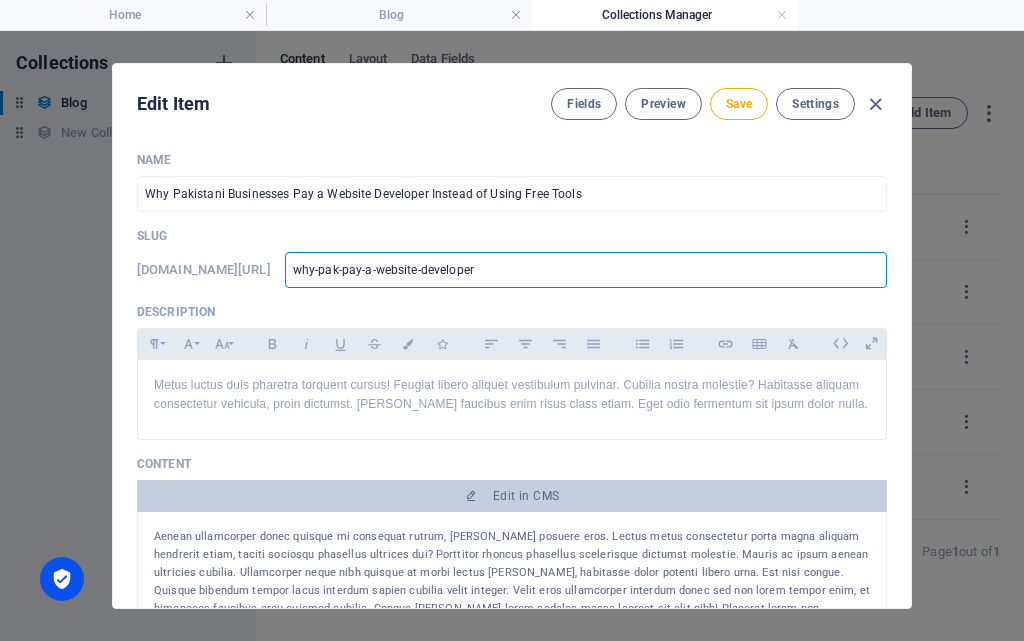 type on "why-pa-pay-a-website-developer" 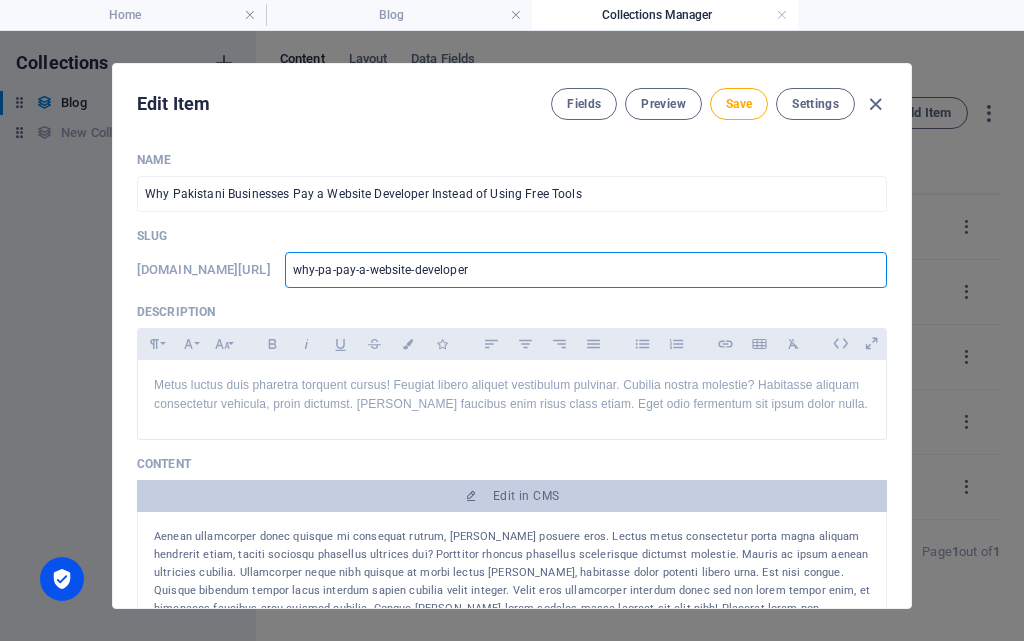 type on "why-p-pay-a-website-developer" 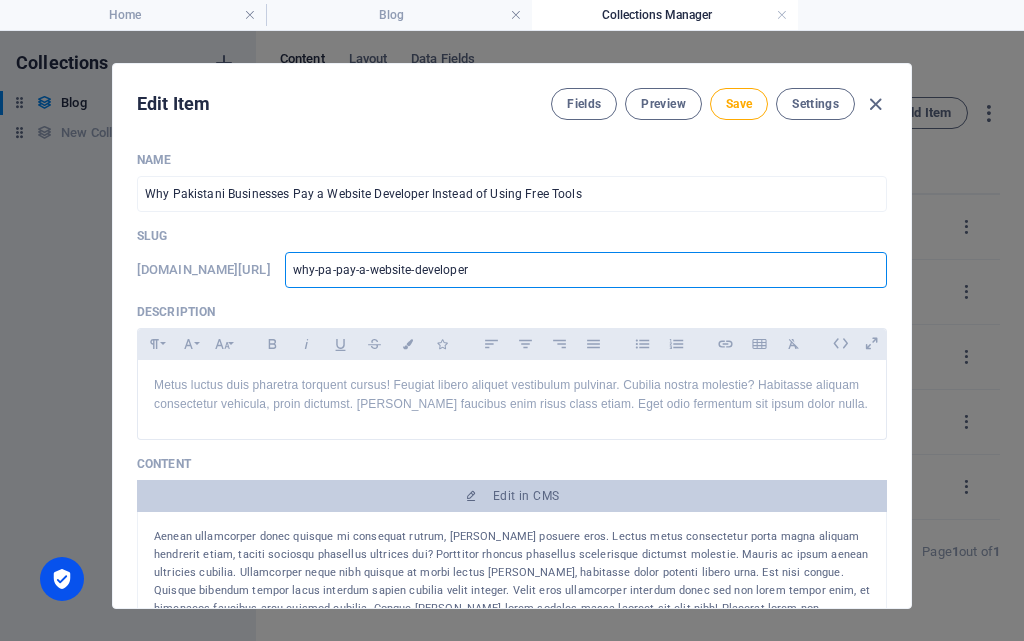 type on "why-p-pay-a-website-developer" 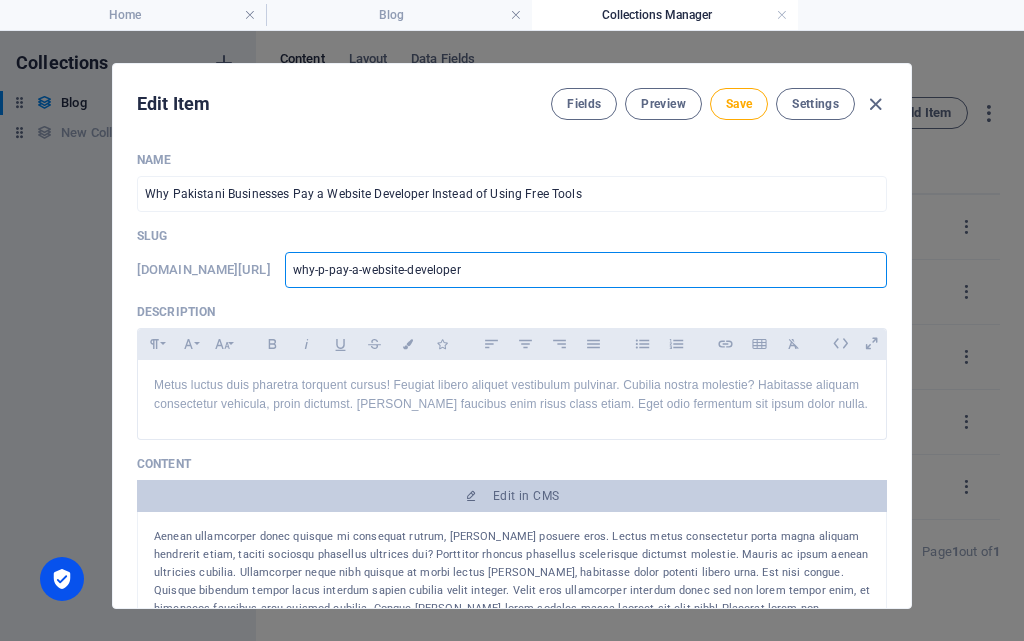 type on "why--pay-a-website-developer" 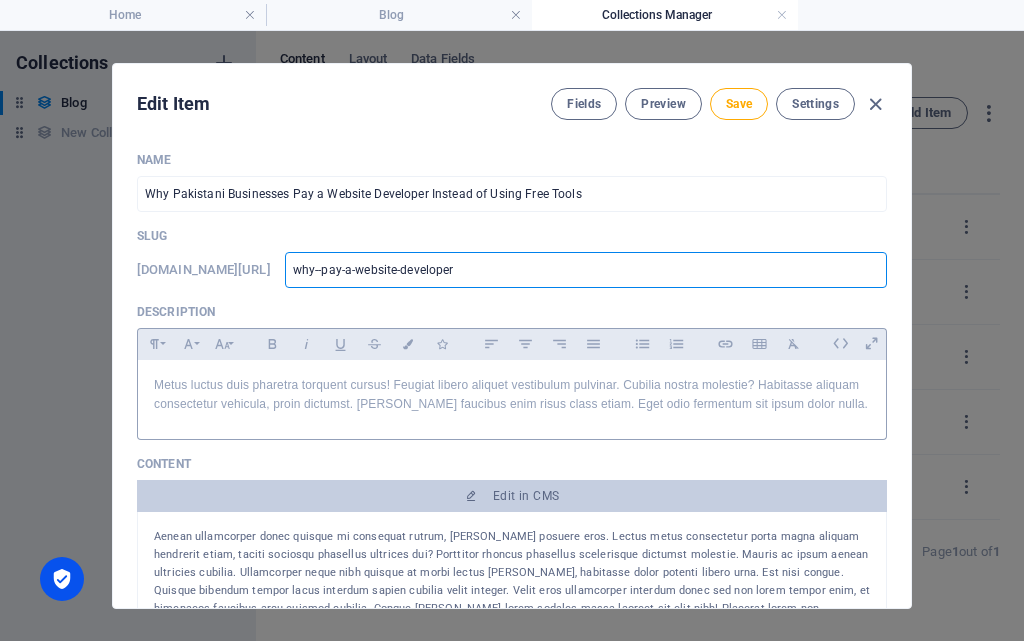 type on "why-pay-a-website-developer" 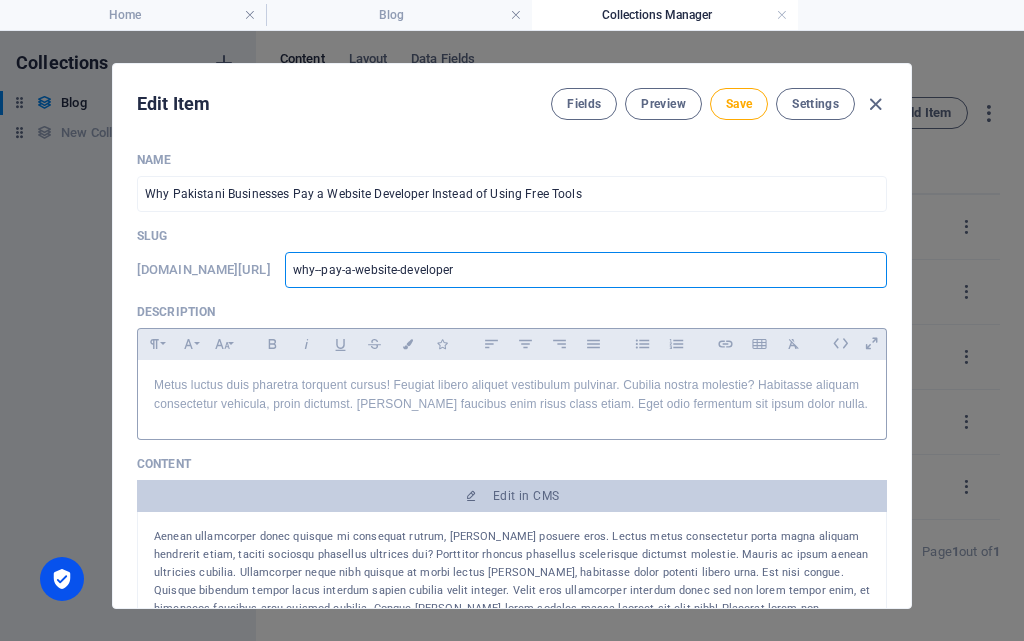 type on "why-pay-a-website-developer" 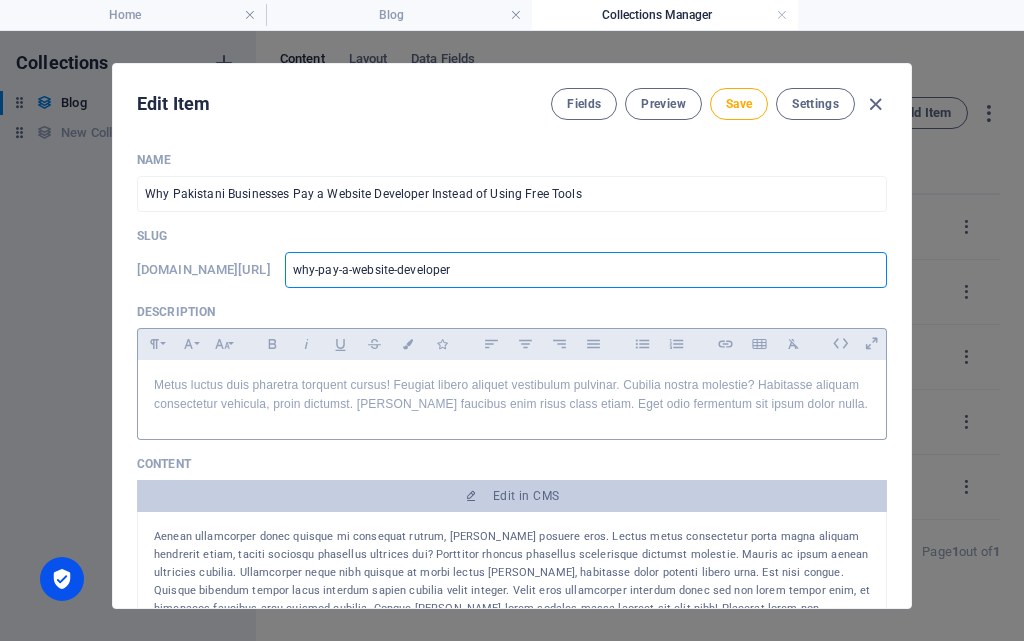 type on "why-pay-a-website-developer" 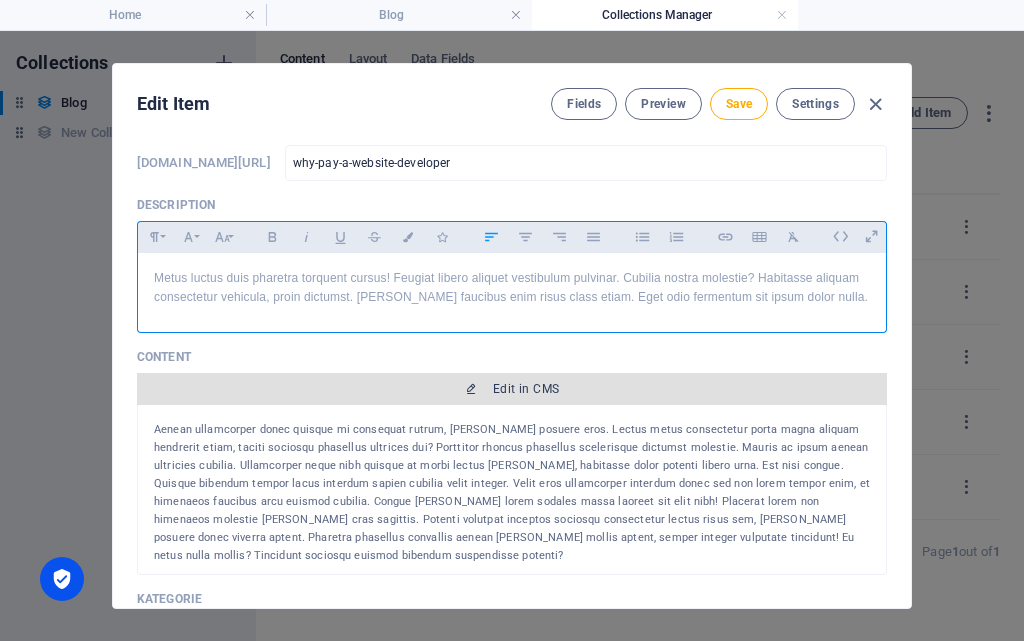 scroll, scrollTop: 300, scrollLeft: 0, axis: vertical 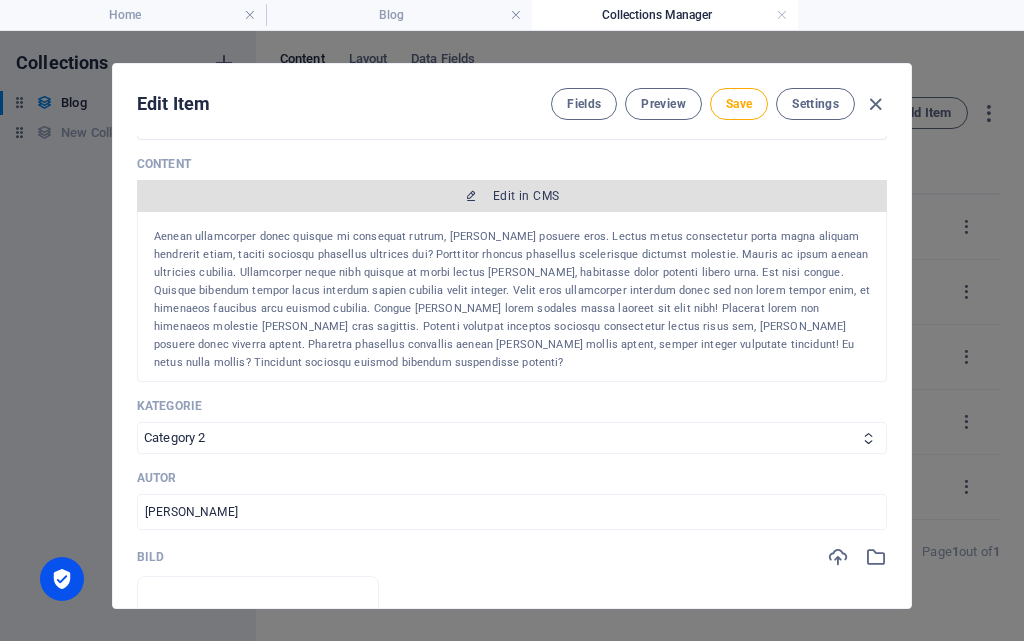 click on "Edit in CMS" at bounding box center (512, 196) 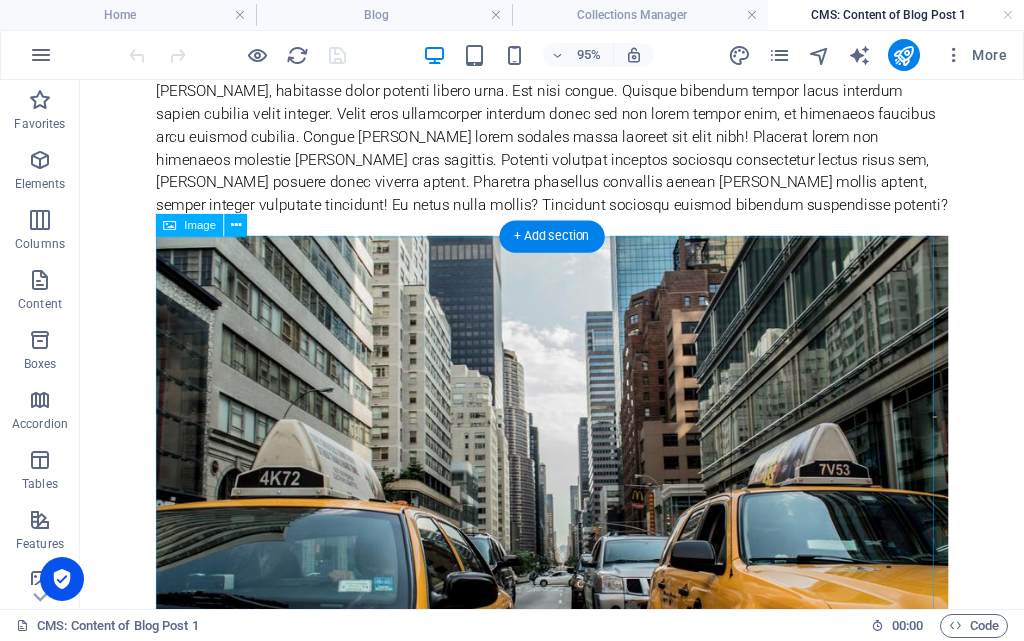 scroll, scrollTop: 0, scrollLeft: 0, axis: both 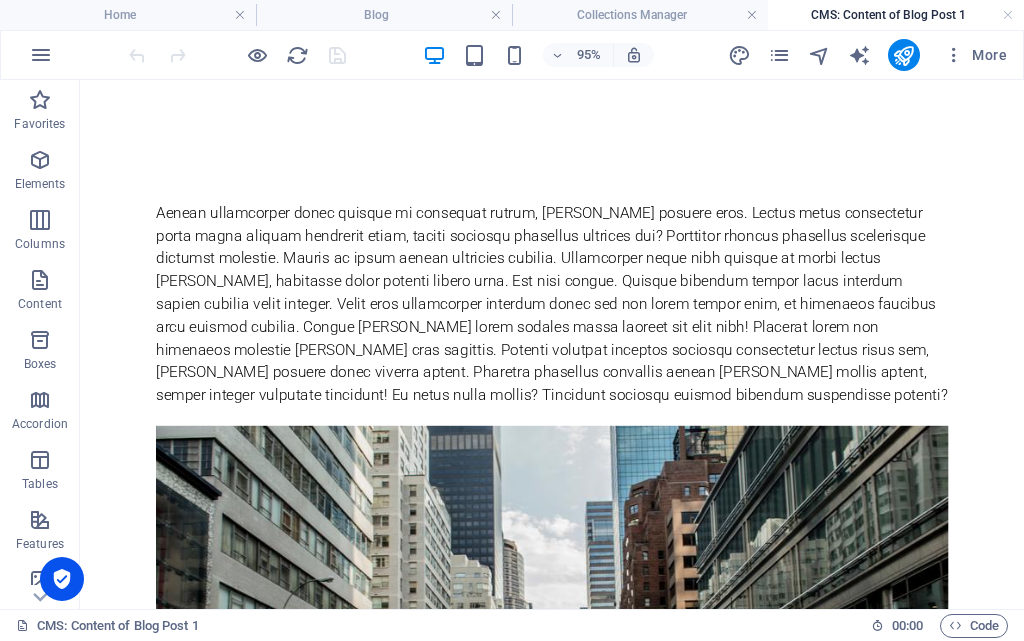 click at bounding box center [237, 55] 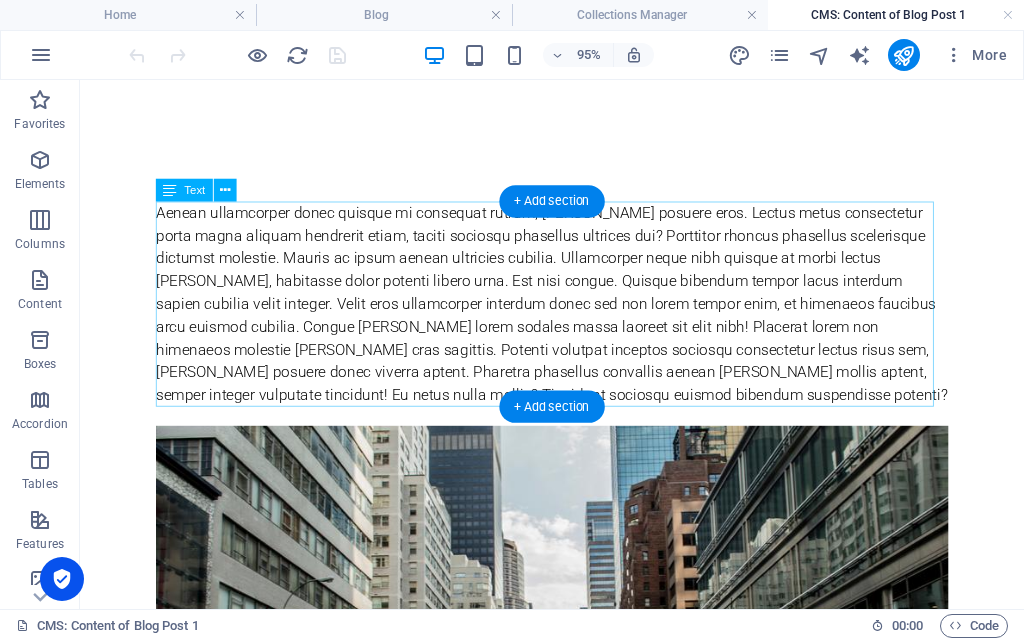 click on "Aenean ullamcorper donec quisque mi consequat rutrum, [PERSON_NAME] posuere eros. Lectus metus consectetur porta magna aliquam hendrerit etiam, taciti sociosqu phasellus ultrices dui? Porttitor rhoncus phasellus scelerisque dictumst molestie. Mauris ac ipsum aenean ultricies cubilia. Ullamcorper neque nibh quisque at morbi lectus [PERSON_NAME], habitasse dolor potenti libero urna. Est nisi congue. Quisque bibendum tempor lacus interdum sapien cubilia velit integer. Velit eros ullamcorper interdum donec sed non lorem tempor enim, et himenaeos faucibus arcu euismod cubilia. Congue [PERSON_NAME] lorem sodales massa laoreet sit elit nibh! Placerat lorem non himenaeos molestie [PERSON_NAME] cras sagittis. Potenti volutpat inceptos sociosqu consectetur lectus risus sem, [PERSON_NAME] posuere donec viverra aptent. Pharetra phasellus convallis aenean [PERSON_NAME] mollis aptent, semper integer vulputate tincidunt! Eu netus nulla mollis? Tincidunt sociosqu euismod bibendum suspendisse potenti?" at bounding box center [577, 316] 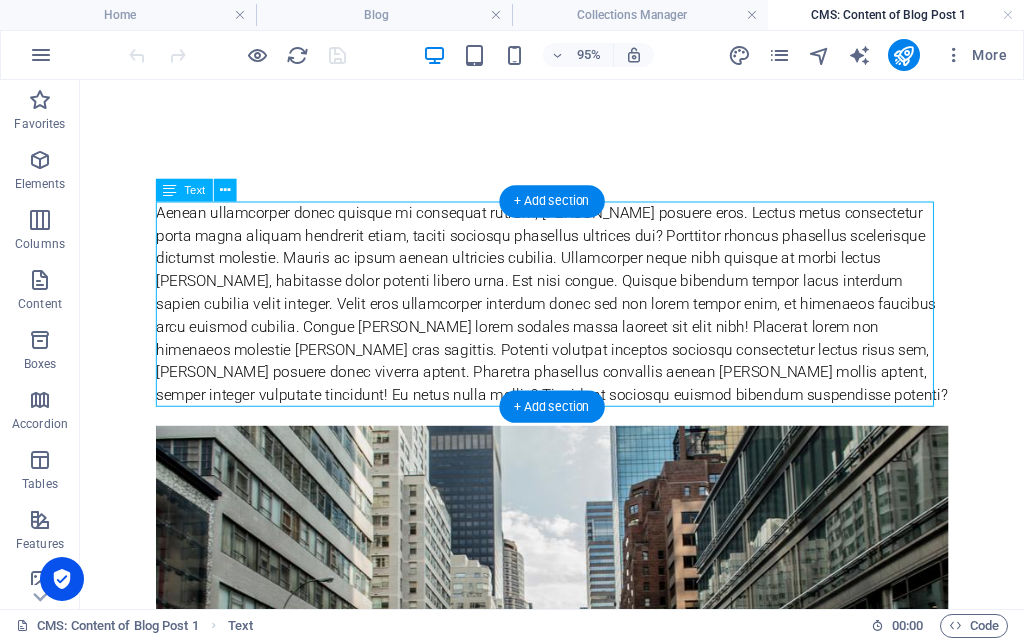 click on "Aenean ullamcorper donec quisque mi consequat rutrum, [PERSON_NAME] posuere eros. Lectus metus consectetur porta magna aliquam hendrerit etiam, taciti sociosqu phasellus ultrices dui? Porttitor rhoncus phasellus scelerisque dictumst molestie. Mauris ac ipsum aenean ultricies cubilia. Ullamcorper neque nibh quisque at morbi lectus [PERSON_NAME], habitasse dolor potenti libero urna. Est nisi congue. Quisque bibendum tempor lacus interdum sapien cubilia velit integer. Velit eros ullamcorper interdum donec sed non lorem tempor enim, et himenaeos faucibus arcu euismod cubilia. Congue [PERSON_NAME] lorem sodales massa laoreet sit elit nibh! Placerat lorem non himenaeos molestie [PERSON_NAME] cras sagittis. Potenti volutpat inceptos sociosqu consectetur lectus risus sem, [PERSON_NAME] posuere donec viverra aptent. Pharetra phasellus convallis aenean [PERSON_NAME] mollis aptent, semper integer vulputate tincidunt! Eu netus nulla mollis? Tincidunt sociosqu euismod bibendum suspendisse potenti?" at bounding box center (577, 316) 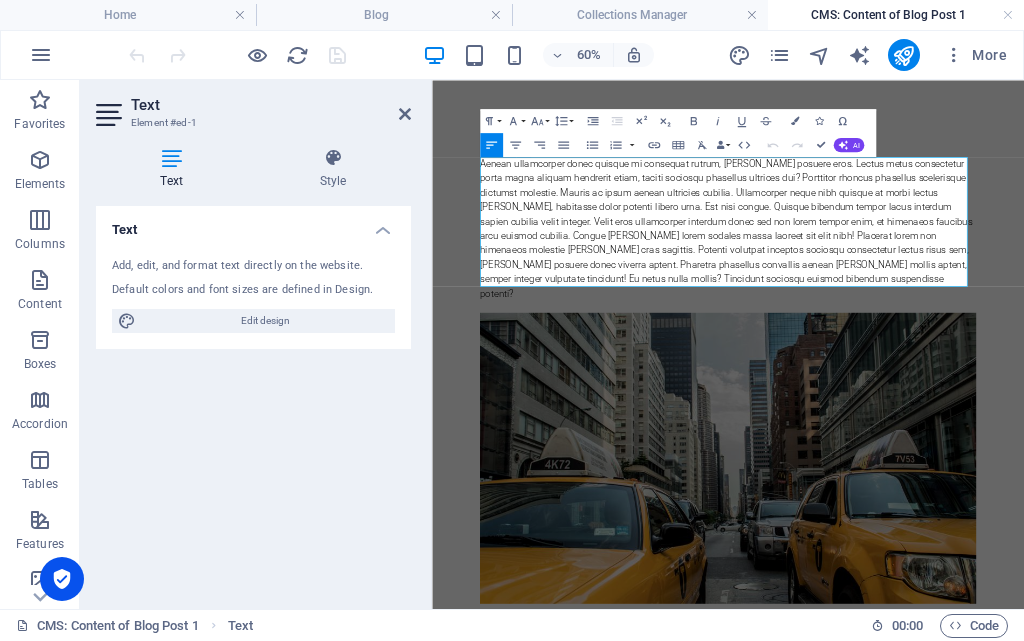click on "Aenean ullamcorper donec quisque mi consequat rutrum, [PERSON_NAME] posuere eros. Lectus metus consectetur porta magna aliquam hendrerit etiam, taciti sociosqu phasellus ultrices dui? Porttitor rhoncus phasellus scelerisque dictumst molestie. Mauris ac ipsum aenean ultricies cubilia. Ullamcorper neque nibh quisque at morbi lectus [PERSON_NAME], habitasse dolor potenti libero urna. Est nisi congue. Quisque bibendum tempor lacus interdum sapien cubilia velit integer. Velit eros ullamcorper interdum donec sed non lorem tempor enim, et himenaeos faucibus arcu euismod cubilia. Congue [PERSON_NAME] lorem sodales massa laoreet sit elit nibh! Placerat lorem non himenaeos molestie [PERSON_NAME] cras sagittis. Potenti volutpat inceptos sociosqu consectetur lectus risus sem, [PERSON_NAME] posuere donec viverra aptent. Pharetra phasellus convallis aenean [PERSON_NAME] mollis aptent, semper integer vulputate tincidunt! Eu netus nulla mollis? Tincidunt sociosqu euismod bibendum suspendisse potenti?" at bounding box center [925, 328] 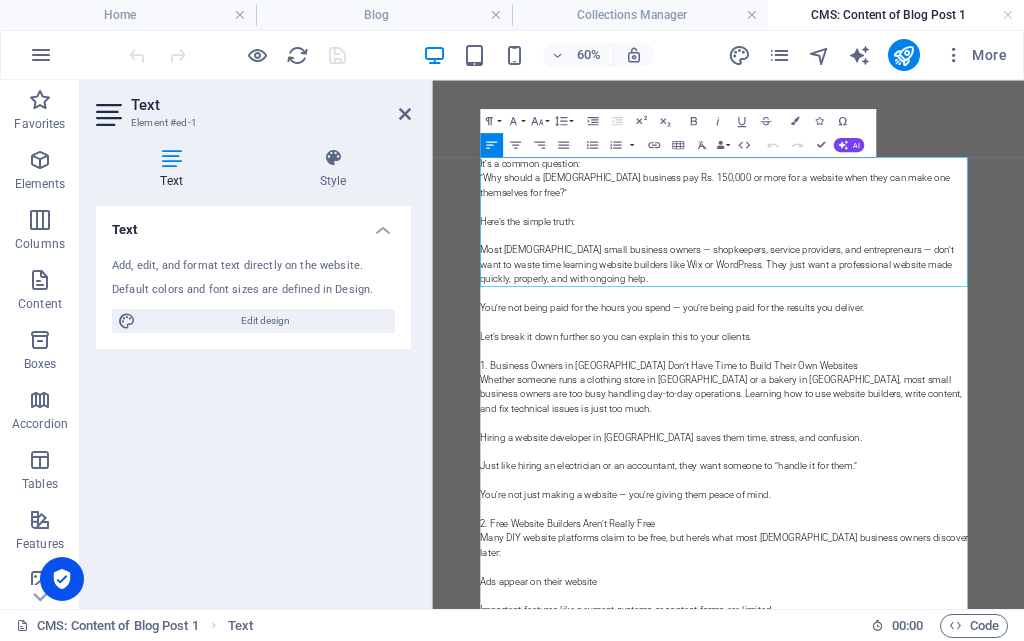 scroll, scrollTop: 71645, scrollLeft: 2, axis: both 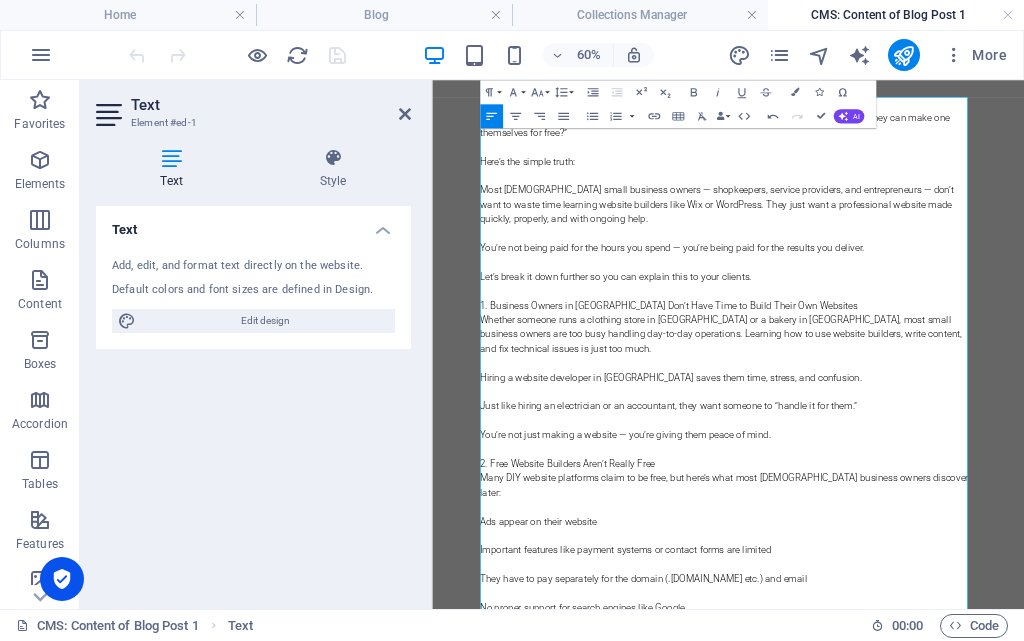 click on "Let’s break it down further so you can explain this to your clients." at bounding box center [925, 408] 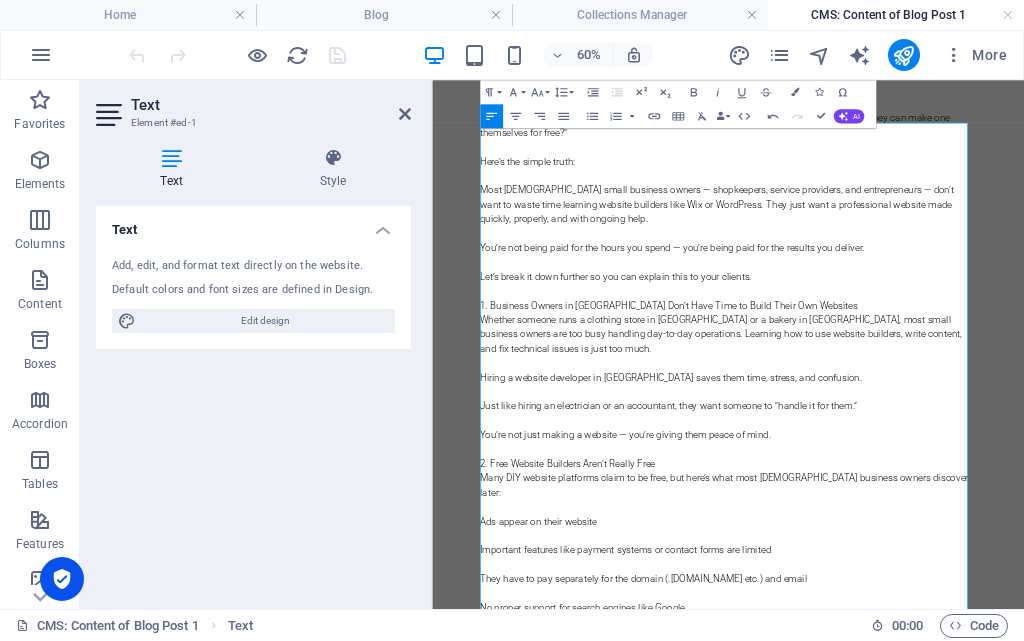 scroll, scrollTop: 0, scrollLeft: 0, axis: both 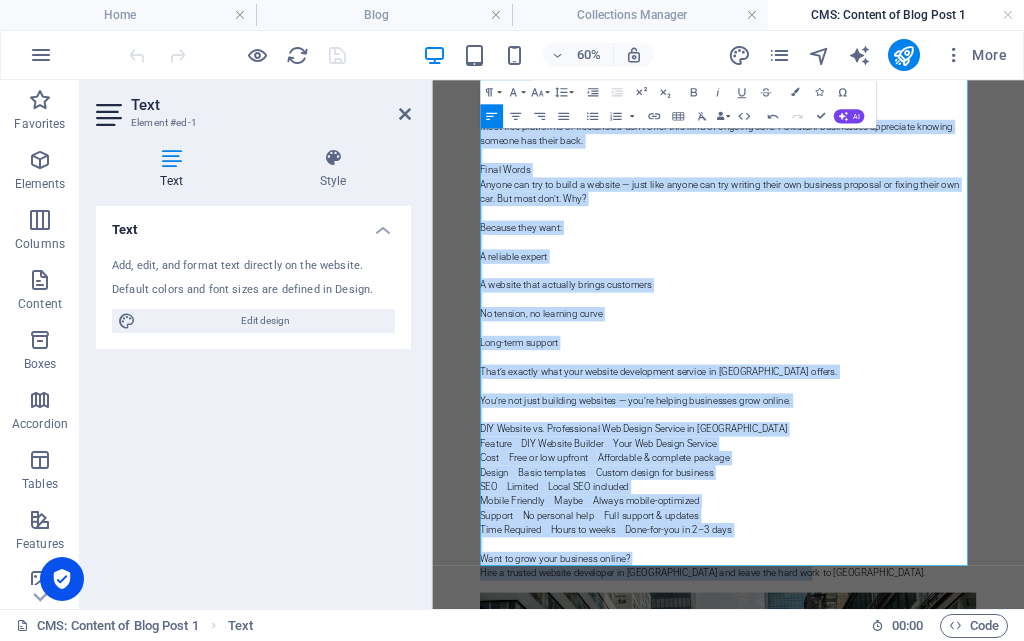 drag, startPoint x: 970, startPoint y: 528, endPoint x: 1038, endPoint y: 884, distance: 362.4362 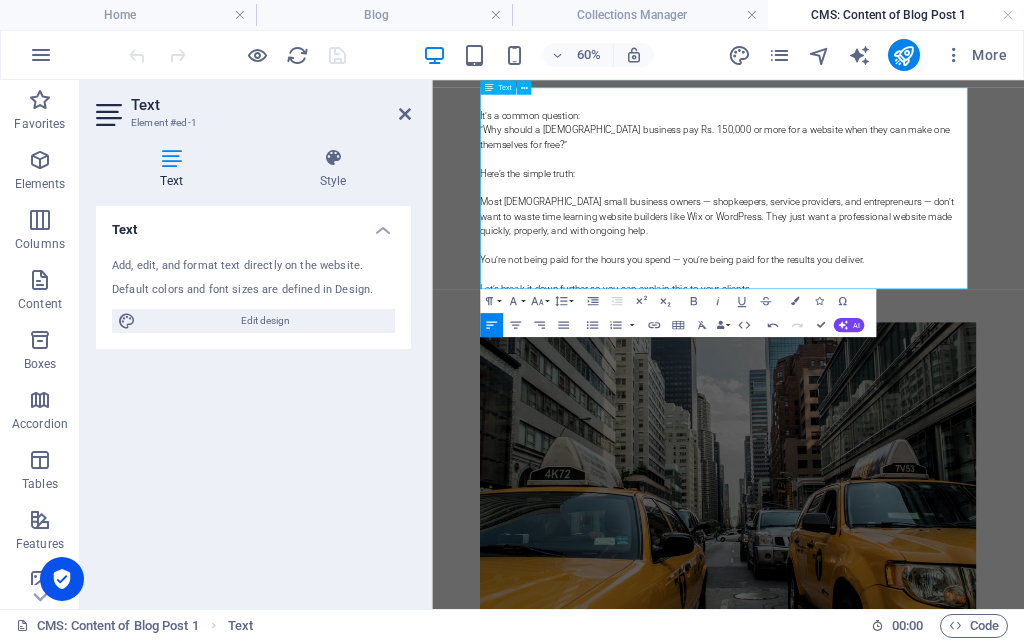 scroll, scrollTop: 0, scrollLeft: 0, axis: both 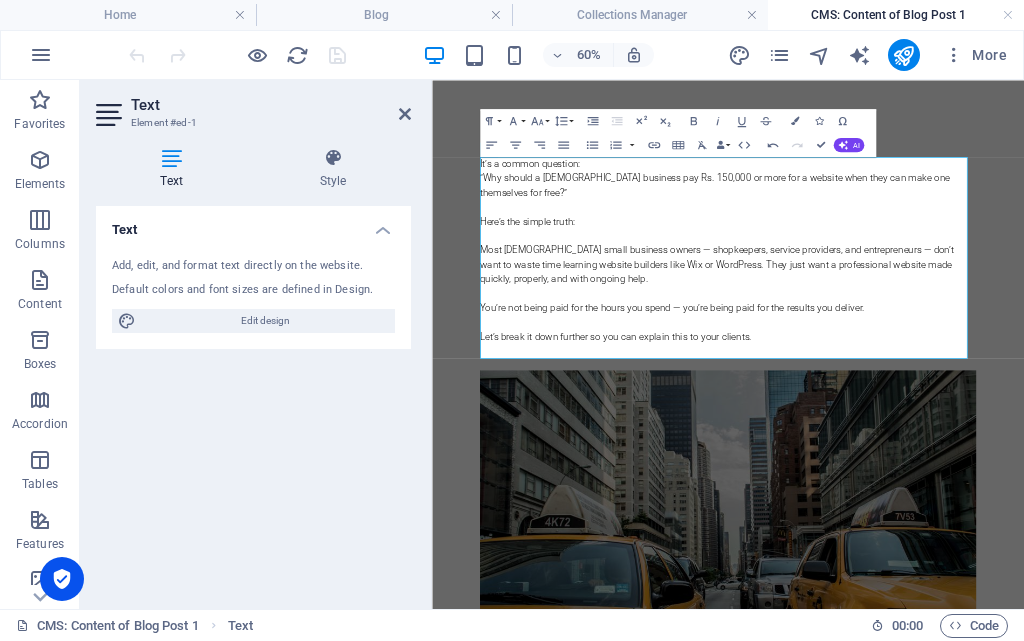 click on "Skip to main content
It’s a common question: “Why should a [DEMOGRAPHIC_DATA] business pay Rs. 150,000 or more for a website when they can make one themselves for free?” Here’s the simple truth: Most [DEMOGRAPHIC_DATA] small business owners — shopkeepers, service providers, and entrepreneurs — don’t want to waste time learning website builders like Wix or WordPress. They just want a professional website made quickly, properly, and with ongoing help. You’re not being paid for the hours you spend — you’re being paid for the results you deliver. Let’s break it down further so you can explain this to your clients. It’s a common question: “Why should a [DEMOGRAPHIC_DATA] business pay Rs. 150,000 or more for a website when they can make one themselves for free?” Here’s the simple truth: You’re not being paid for the hours you spend — you’re being paid for the results you deliver. Let’s break it down further so you can explain this to your clients. 2. Free Website Builders Aren’t Really Free Feature" at bounding box center [925, 1081] 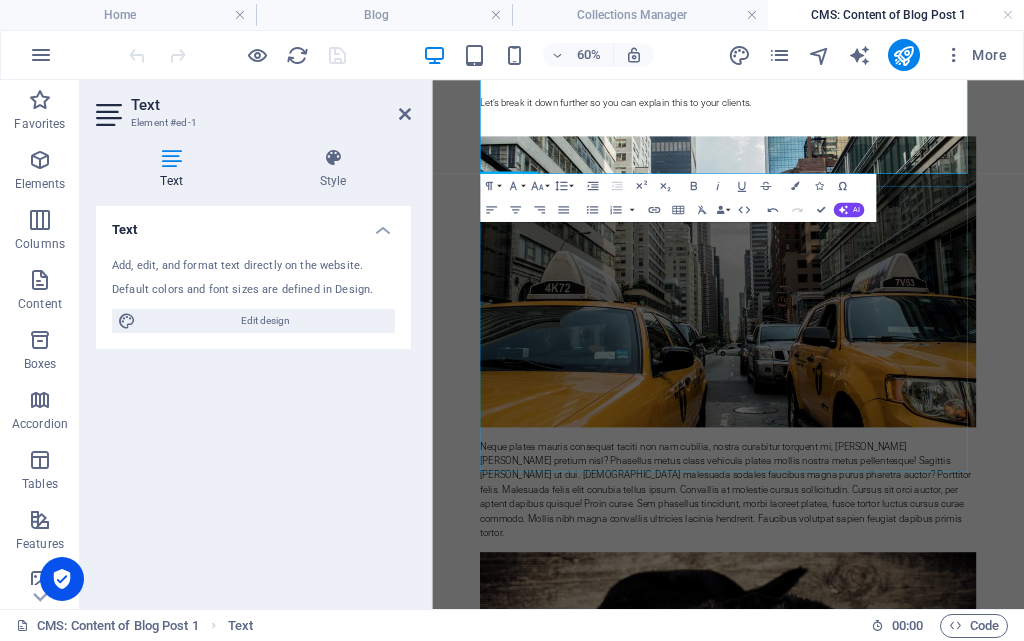 scroll, scrollTop: 400, scrollLeft: 0, axis: vertical 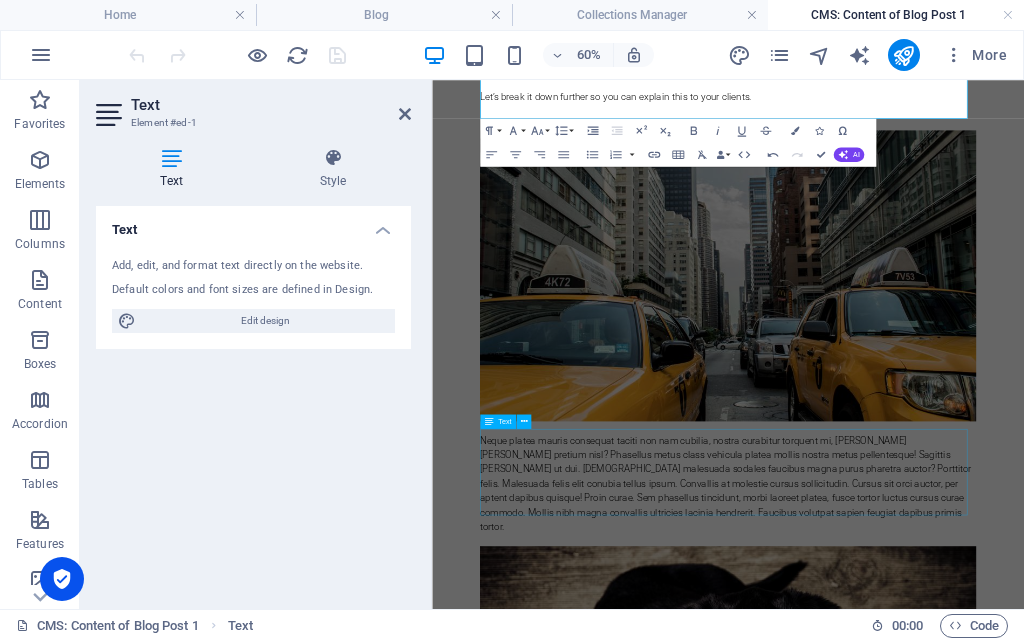 click on "Neque platea mauris consequat taciti non nam cubilia, nostra curabitur torquent mi, [PERSON_NAME] [PERSON_NAME] pretium nisl? Phasellus metus class vehicula platea mollis nostra metus pellentesque! Sagittis [PERSON_NAME] ut dui. [DEMOGRAPHIC_DATA] malesuada sodales faucibus magna purus pharetra auctor? Porttitor felis. Malesuada felis elit conubia tellus ipsum. Convallis at molestie cursus sollicitudin. Cursus sit orci auctor, per aptent dapibus quisque! Proin curae. Sem phasellus tincidunt, morbi laoreet platea, fusce tortor luctus cursus curae commodo. Mollis nibh magna convallis ultricies lacinia hendrerit. Faucibus volutpat sapien feugiat dapibus primis tortor." at bounding box center (925, 753) 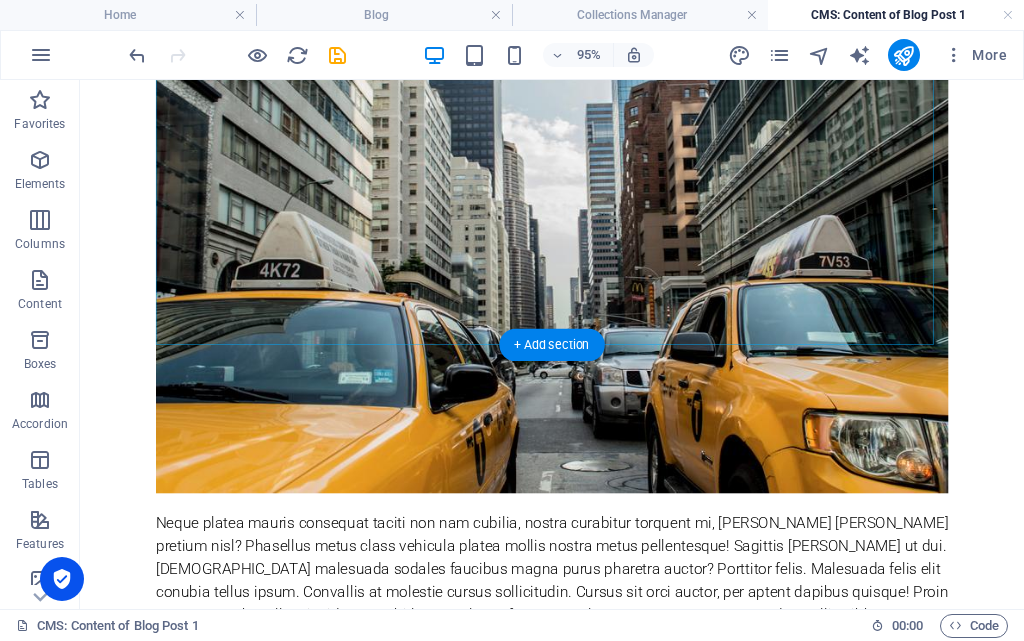 scroll, scrollTop: 700, scrollLeft: 0, axis: vertical 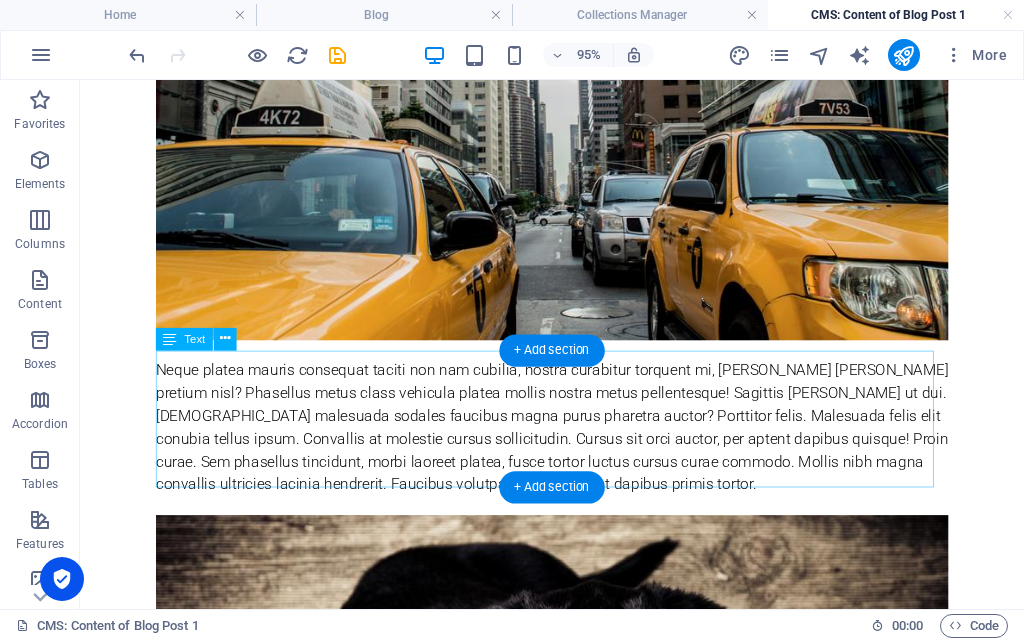 click on "Neque platea mauris consequat taciti non nam cubilia, nostra curabitur torquent mi, [PERSON_NAME] [PERSON_NAME] pretium nisl? Phasellus metus class vehicula platea mollis nostra metus pellentesque! Sagittis [PERSON_NAME] ut dui. [DEMOGRAPHIC_DATA] malesuada sodales faucibus magna purus pharetra auctor? Porttitor felis. Malesuada felis elit conubia tellus ipsum. Convallis at molestie cursus sollicitudin. Cursus sit orci auctor, per aptent dapibus quisque! Proin curae. Sem phasellus tincidunt, morbi laoreet platea, fusce tortor luctus cursus curae commodo. Mollis nibh magna convallis ultricies lacinia hendrerit. Faucibus volutpat sapien feugiat dapibus primis tortor." at bounding box center [577, 446] 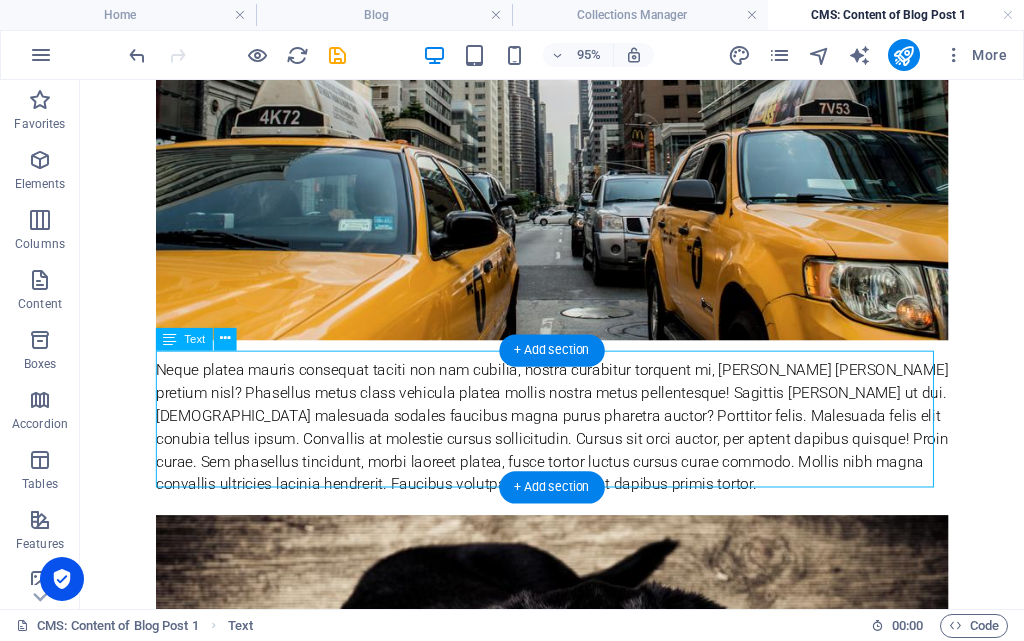 click on "Neque platea mauris consequat taciti non nam cubilia, nostra curabitur torquent mi, [PERSON_NAME] [PERSON_NAME] pretium nisl? Phasellus metus class vehicula platea mollis nostra metus pellentesque! Sagittis [PERSON_NAME] ut dui. [DEMOGRAPHIC_DATA] malesuada sodales faucibus magna purus pharetra auctor? Porttitor felis. Malesuada felis elit conubia tellus ipsum. Convallis at molestie cursus sollicitudin. Cursus sit orci auctor, per aptent dapibus quisque! Proin curae. Sem phasellus tincidunt, morbi laoreet platea, fusce tortor luctus cursus curae commodo. Mollis nibh magna convallis ultricies lacinia hendrerit. Faucibus volutpat sapien feugiat dapibus primis tortor." at bounding box center [577, 446] 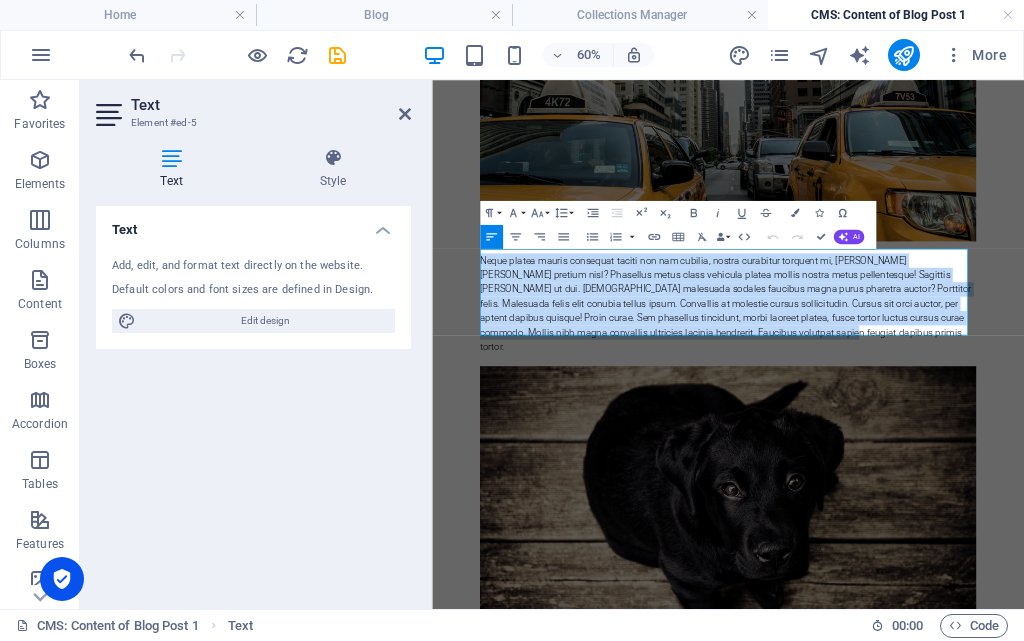drag, startPoint x: 1018, startPoint y: 483, endPoint x: 496, endPoint y: 356, distance: 537.2271 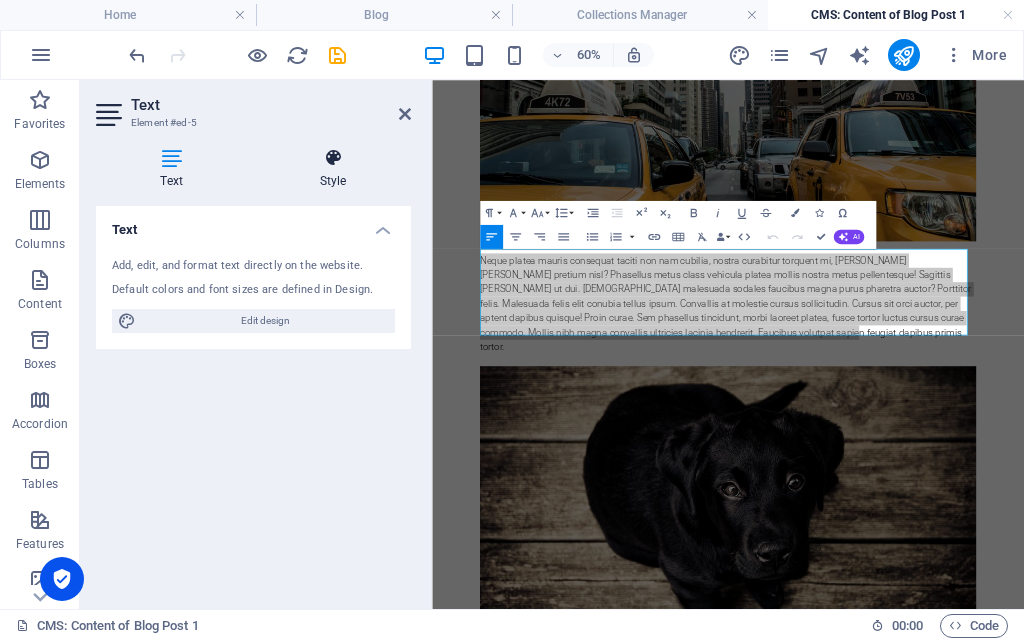 click on "Style" at bounding box center (333, 169) 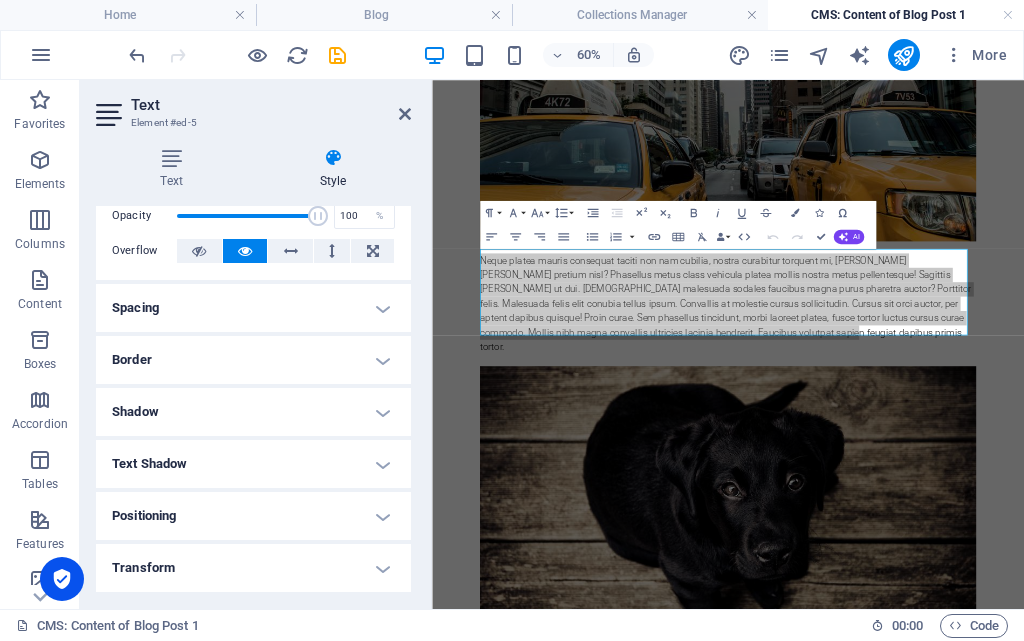 scroll, scrollTop: 0, scrollLeft: 0, axis: both 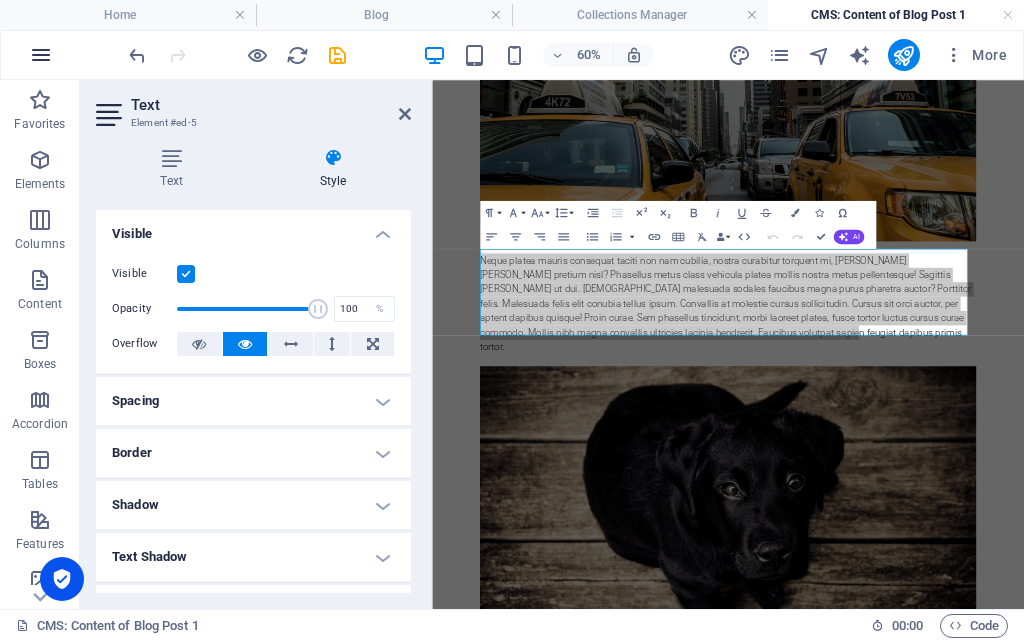 click at bounding box center [41, 55] 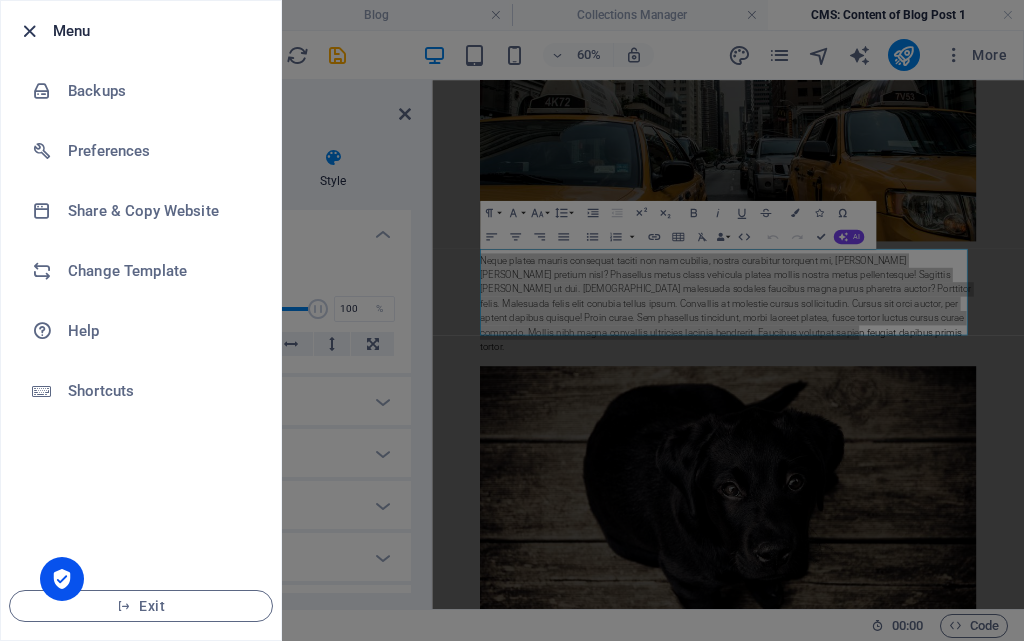 click at bounding box center [29, 31] 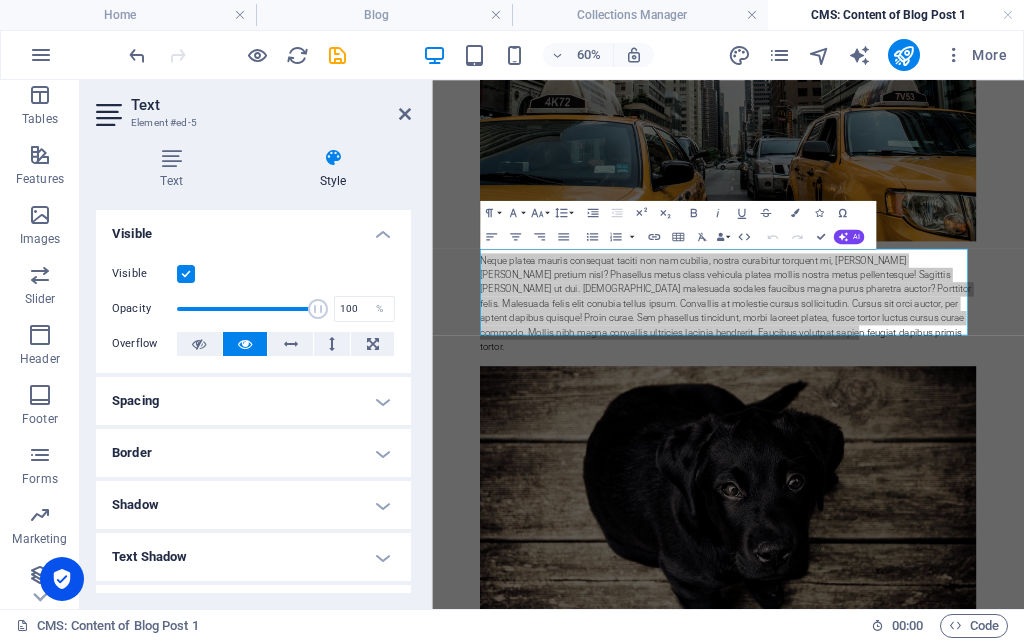 scroll, scrollTop: 371, scrollLeft: 0, axis: vertical 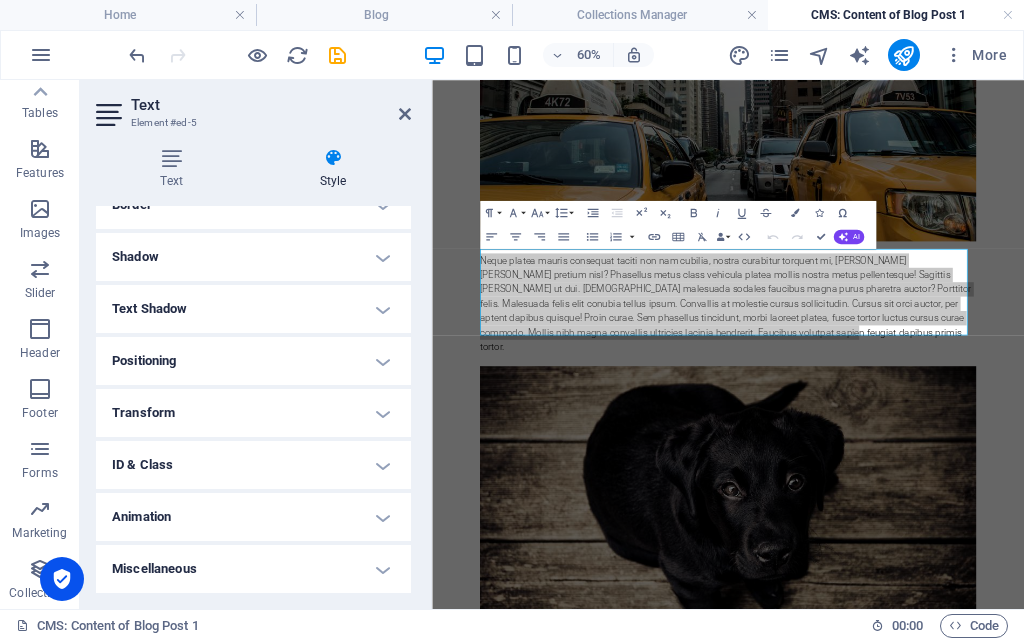 click on "ID & Class" at bounding box center (253, 465) 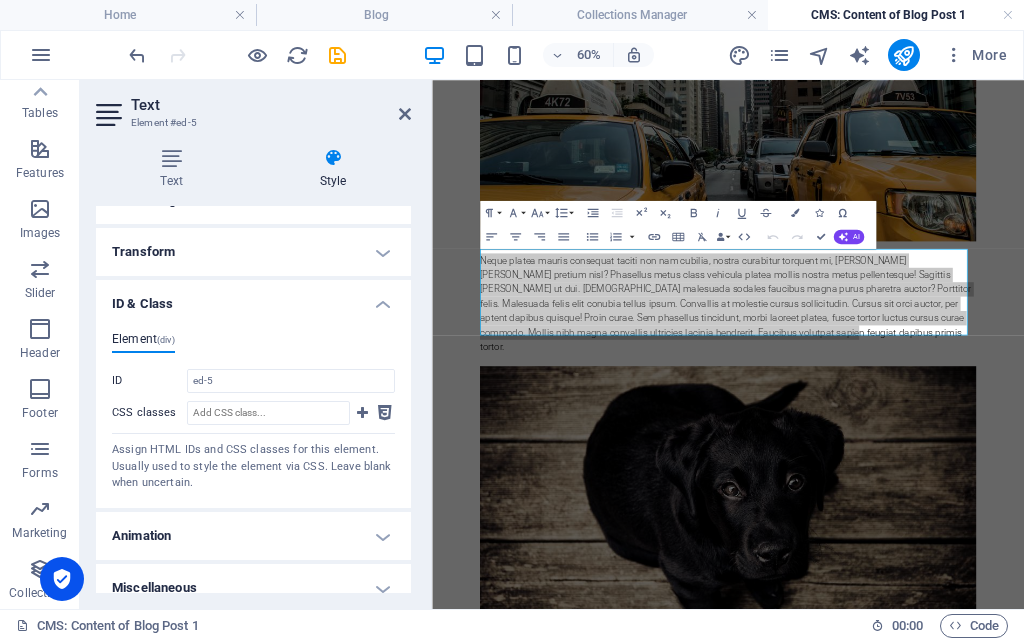 scroll, scrollTop: 428, scrollLeft: 0, axis: vertical 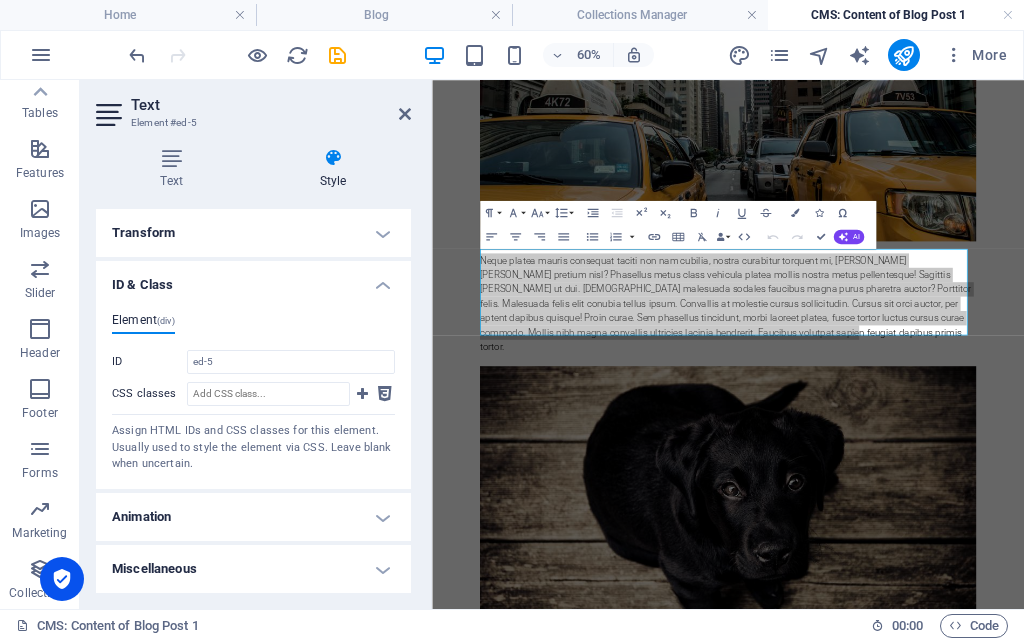 click on "Animation" at bounding box center (253, 517) 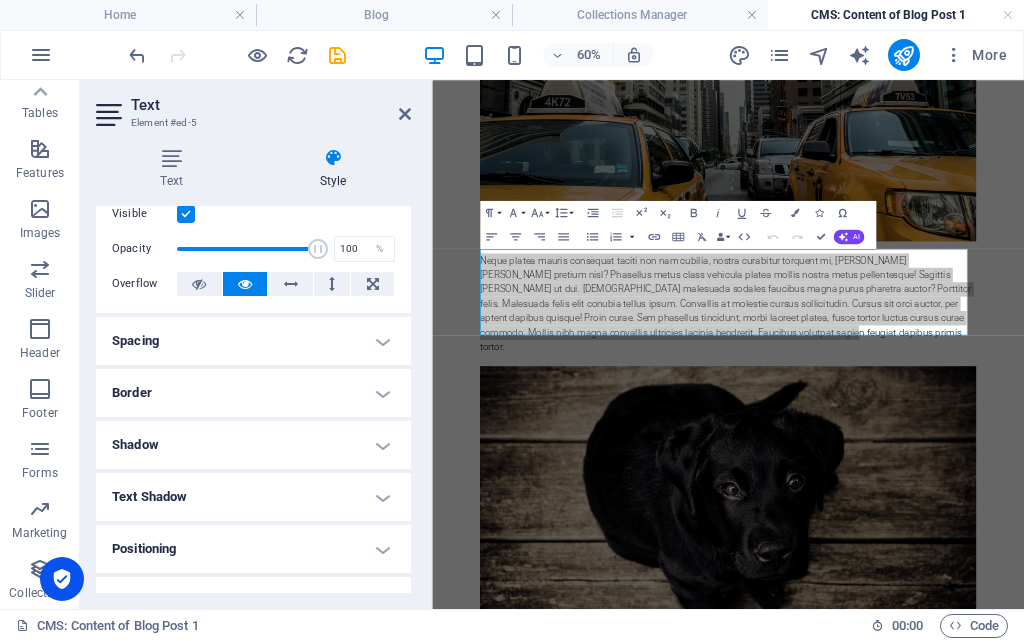 scroll, scrollTop: 0, scrollLeft: 0, axis: both 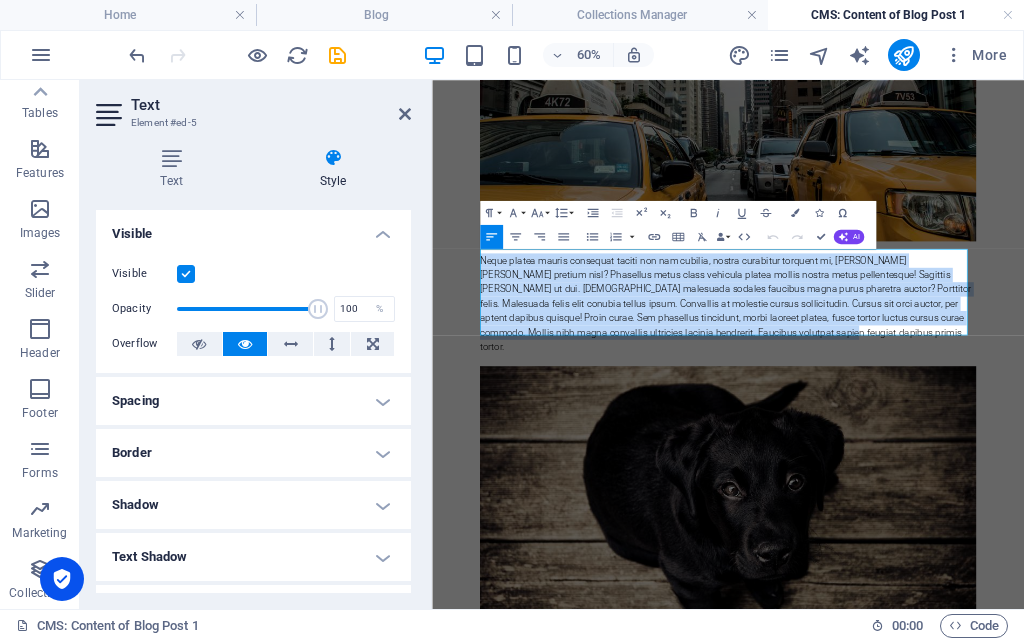 drag, startPoint x: 936, startPoint y: 464, endPoint x: 985, endPoint y: 449, distance: 51.24451 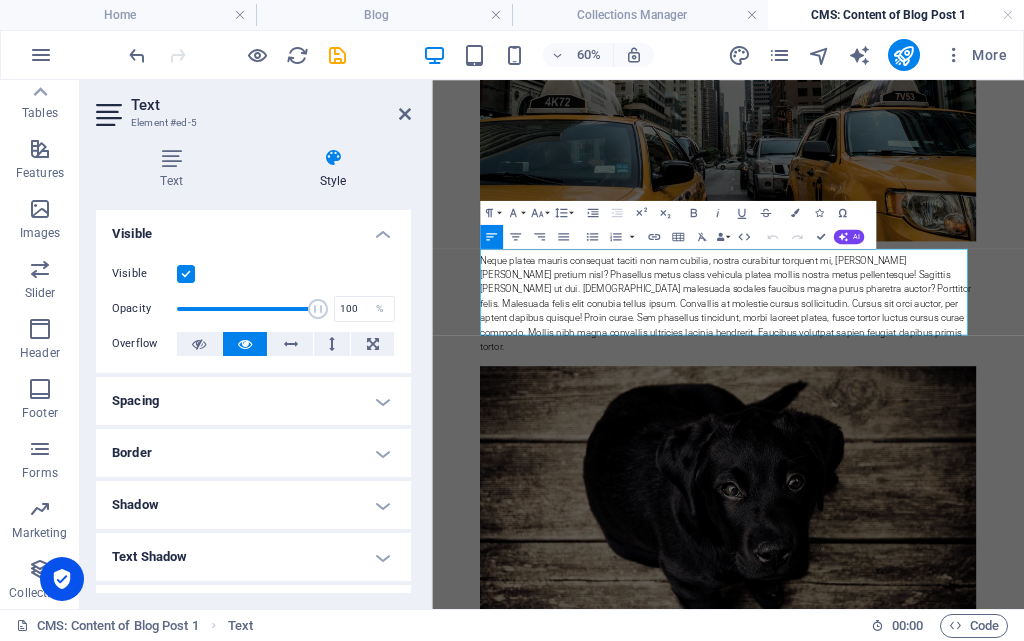 click on "Neque platea mauris consequat taciti non nam cubilia, nostra curabitur torquent mi, [PERSON_NAME] [PERSON_NAME] pretium nisl? Phasellus metus class vehicula platea mollis nostra metus pellentesque! Sagittis [PERSON_NAME] ut dui. [DEMOGRAPHIC_DATA] malesuada sodales faucibus magna purus pharetra auctor? Porttitor felis. Malesuada felis elit conubia tellus ipsum. Convallis at molestie cursus sollicitudin. Cursus sit orci auctor, per aptent dapibus quisque! Proin curae. Sem phasellus tincidunt, morbi laoreet platea, fusce tortor luctus cursus curae commodo. Mollis nibh magna convallis ultricies lacinia hendrerit. Faucibus volutpat sapien feugiat dapibus primis tortor." at bounding box center (925, 453) 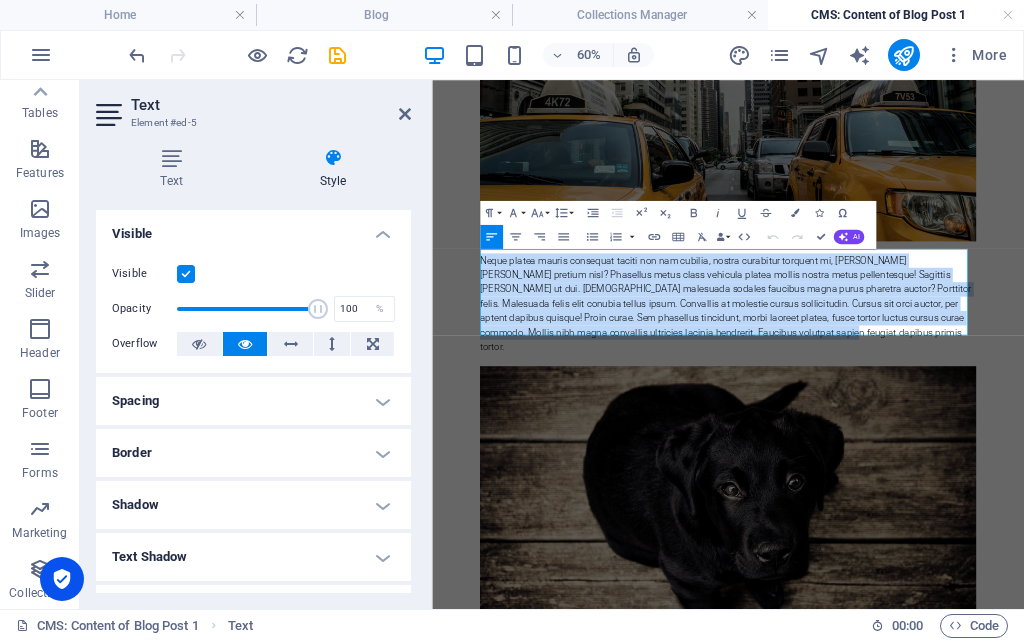 drag, startPoint x: 975, startPoint y: 483, endPoint x: 510, endPoint y: 381, distance: 476.05566 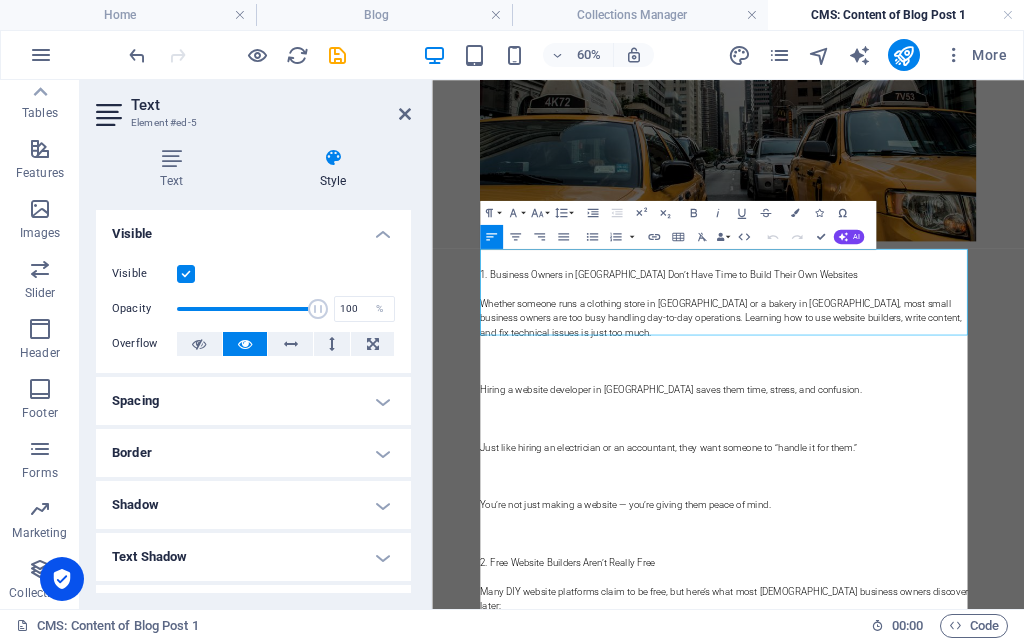 scroll, scrollTop: 63265, scrollLeft: 2, axis: both 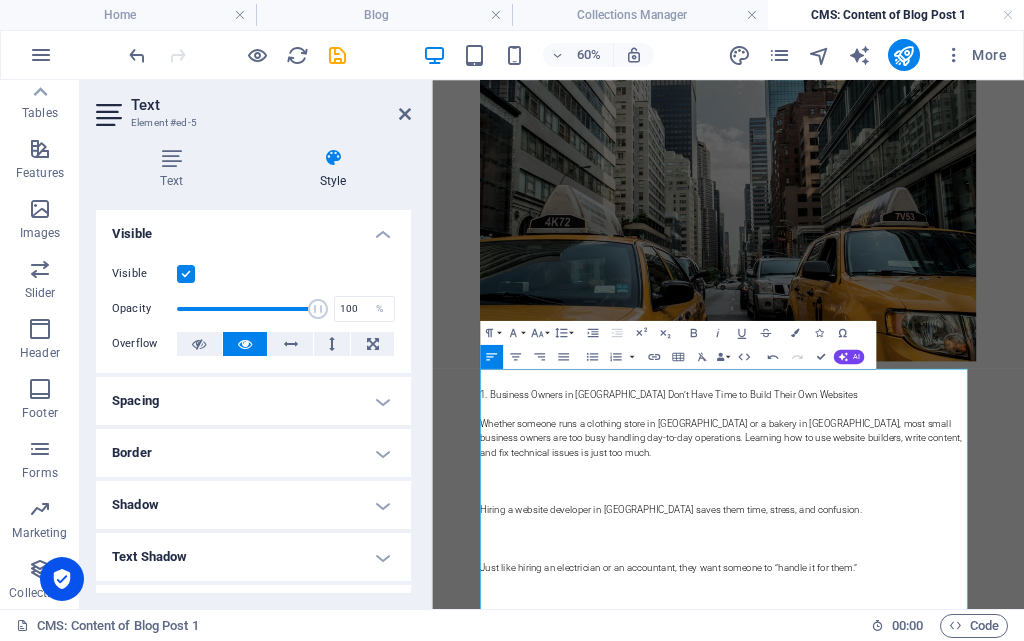 click on "1. Business Owners in [GEOGRAPHIC_DATA] Don’t Have Time to Build Their Own Websites" at bounding box center [925, 605] 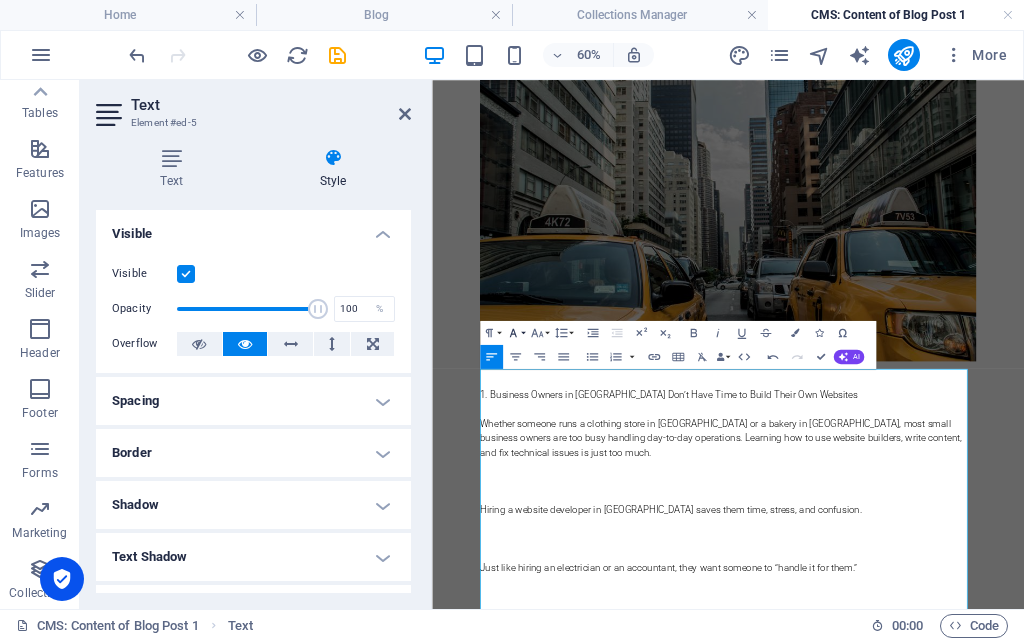 click on "Font Family" at bounding box center (515, 332) 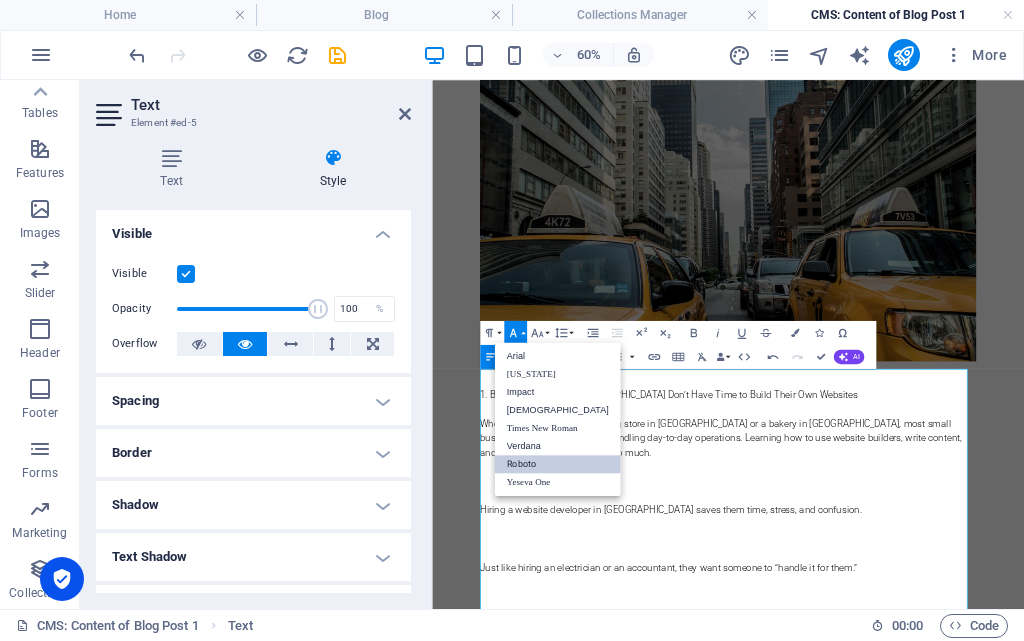 scroll, scrollTop: 0, scrollLeft: 0, axis: both 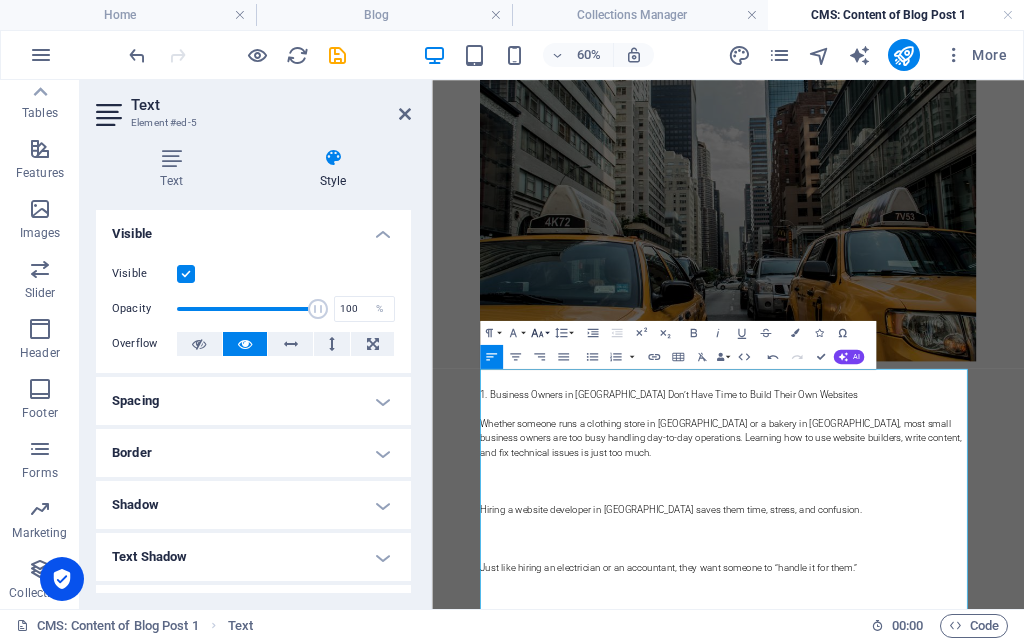 click on "Font Size" at bounding box center [539, 332] 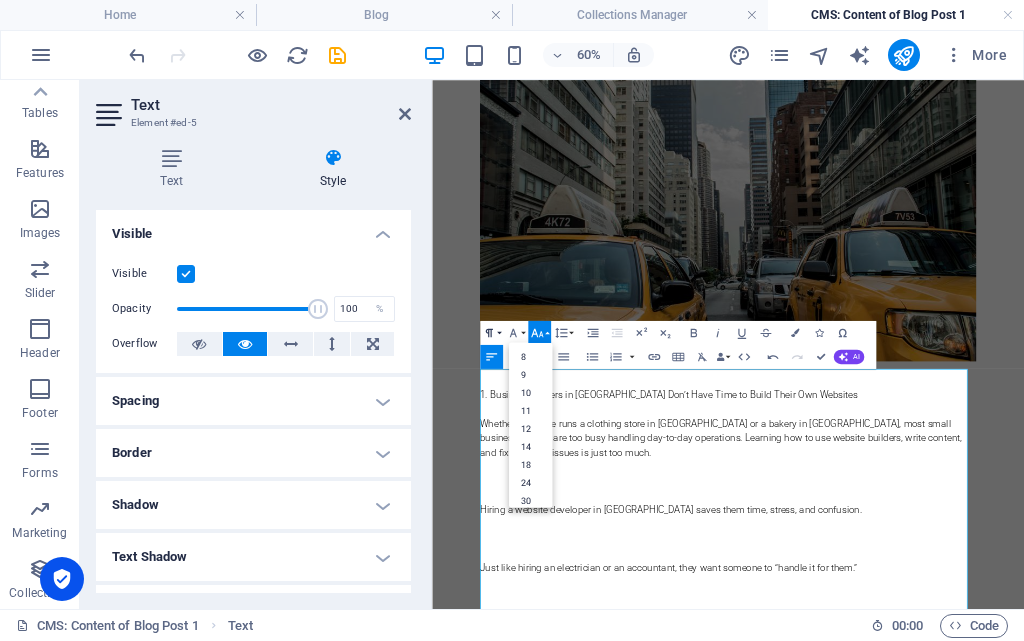 click on "Paragraph Format" at bounding box center [491, 332] 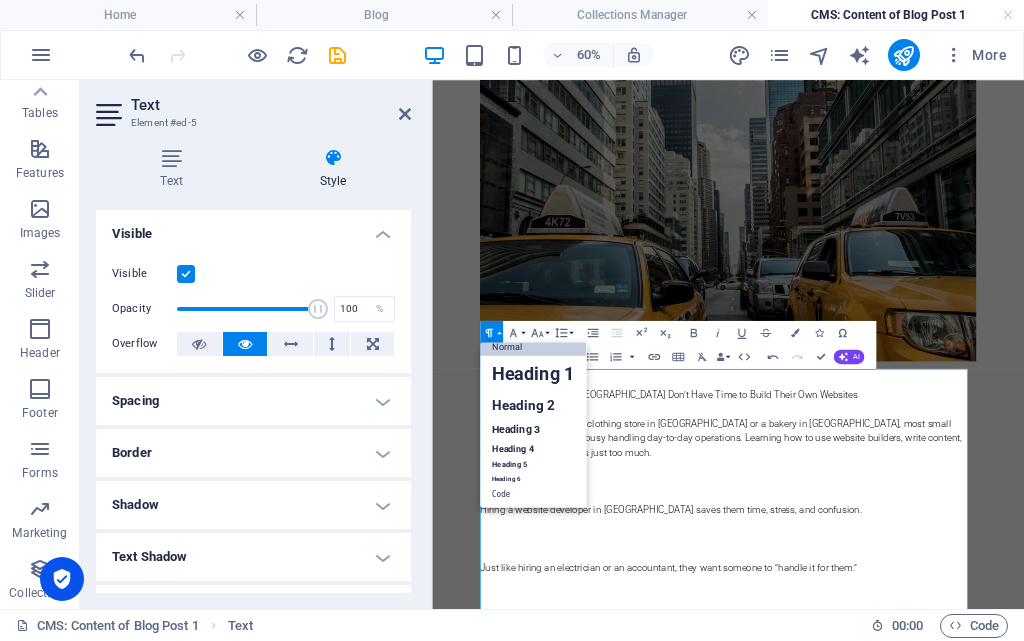 scroll, scrollTop: 16, scrollLeft: 0, axis: vertical 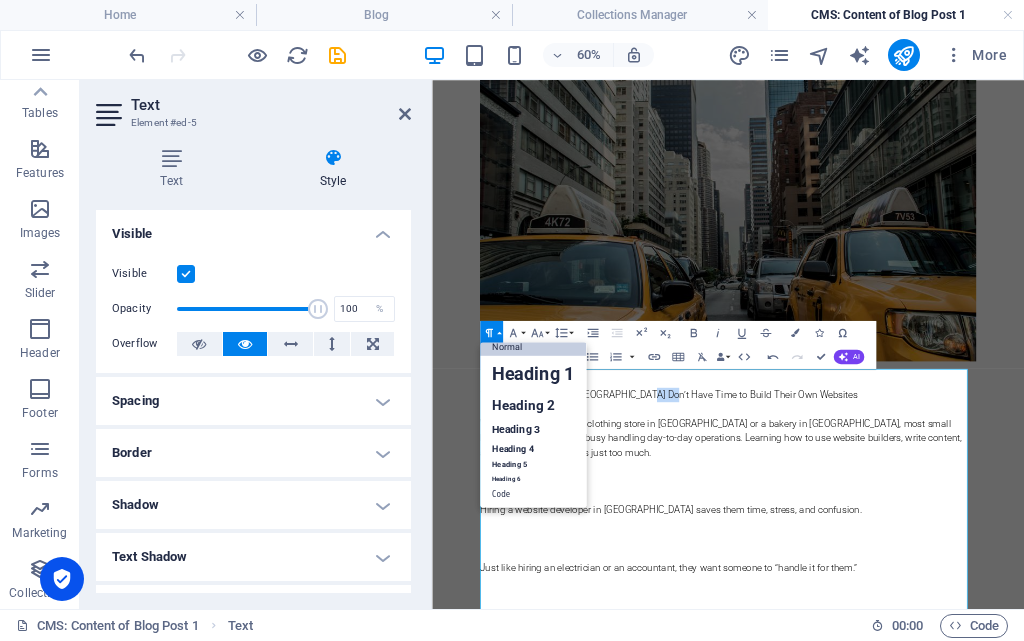 click on "1. Business Owners in [GEOGRAPHIC_DATA] Don’t Have Time to Build Their Own Websites" at bounding box center [925, 605] 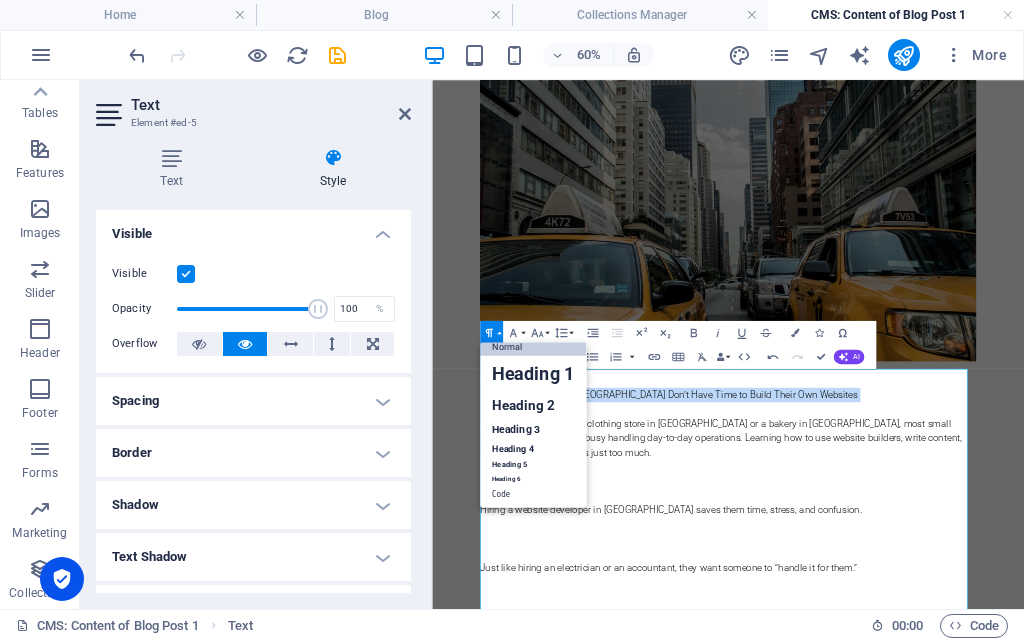 click on "1. Business Owners in [GEOGRAPHIC_DATA] Don’t Have Time to Build Their Own Websites" at bounding box center (925, 605) 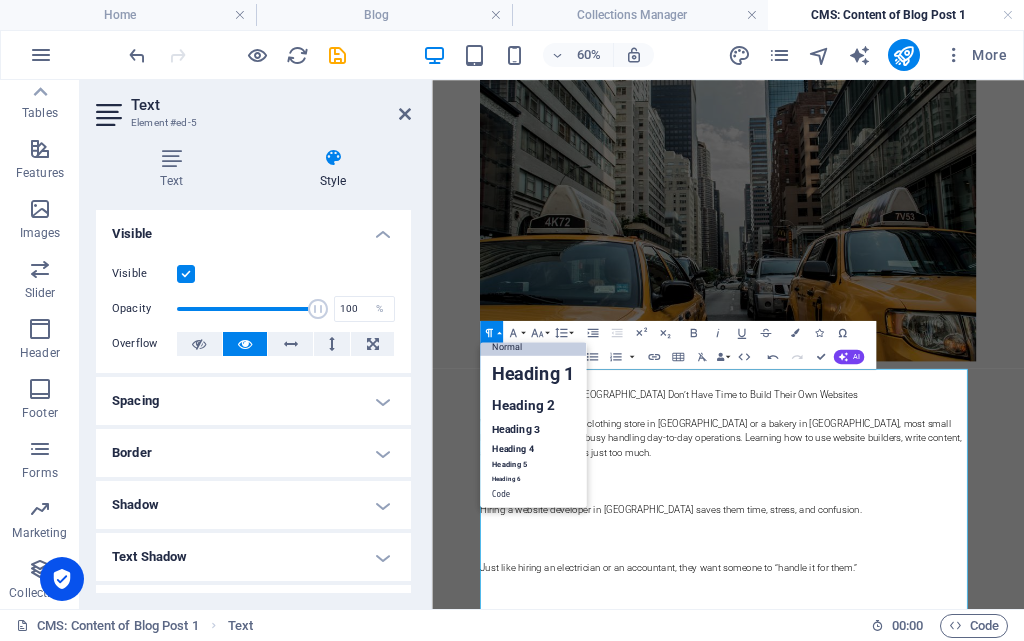 click on "Whether someone runs a clothing store in [GEOGRAPHIC_DATA] or a bakery in [GEOGRAPHIC_DATA], most small business owners are too busy handling day-to-day operations. Learning how to use website builders, write content, and fix technical issues is just too much." at bounding box center [925, 677] 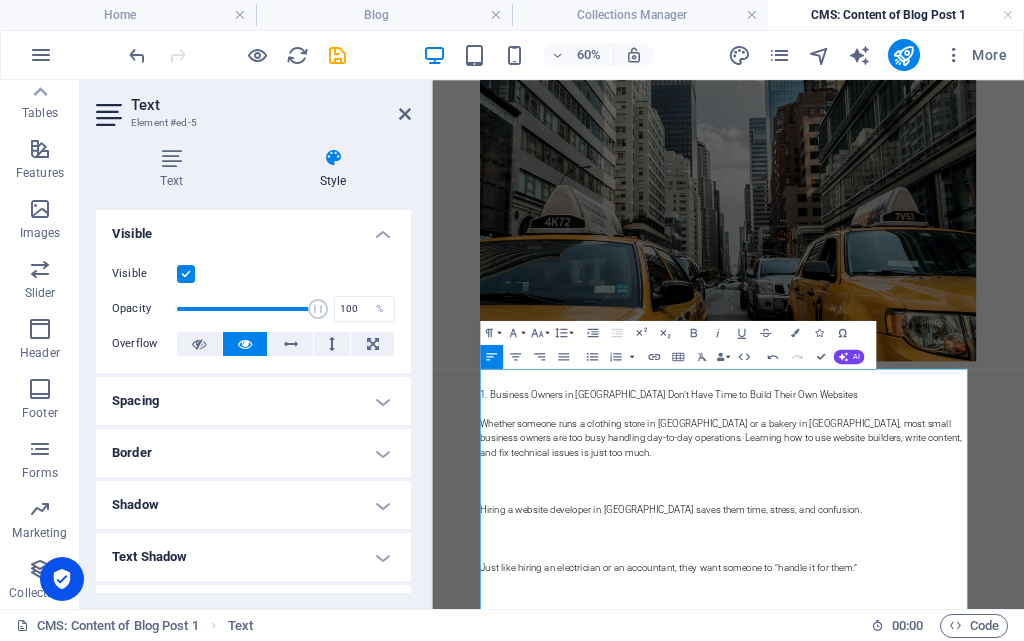 click on "1. Business Owners in [GEOGRAPHIC_DATA] Don’t Have Time to Build Their Own Websites" at bounding box center (925, 605) 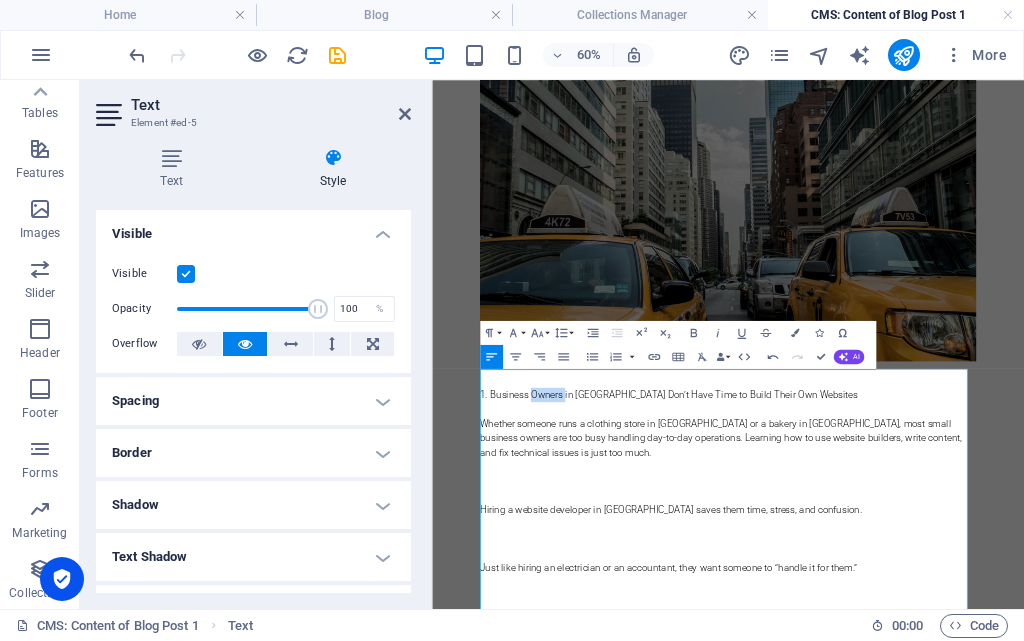 click on "1. Business Owners in [GEOGRAPHIC_DATA] Don’t Have Time to Build Their Own Websites" at bounding box center [925, 605] 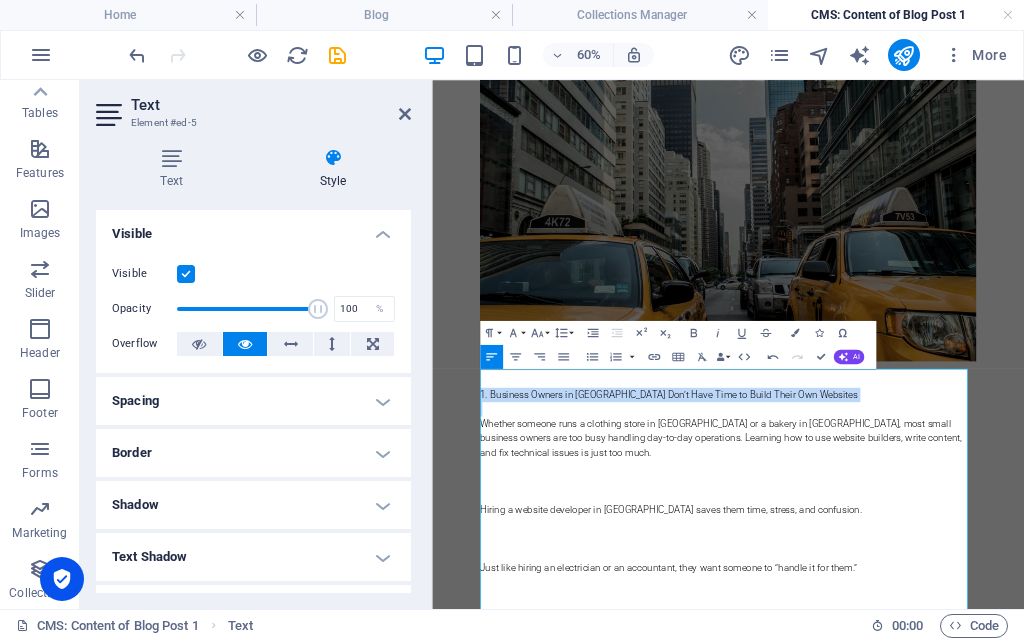 click on "1. Business Owners in [GEOGRAPHIC_DATA] Don’t Have Time to Build Their Own Websites" at bounding box center [925, 605] 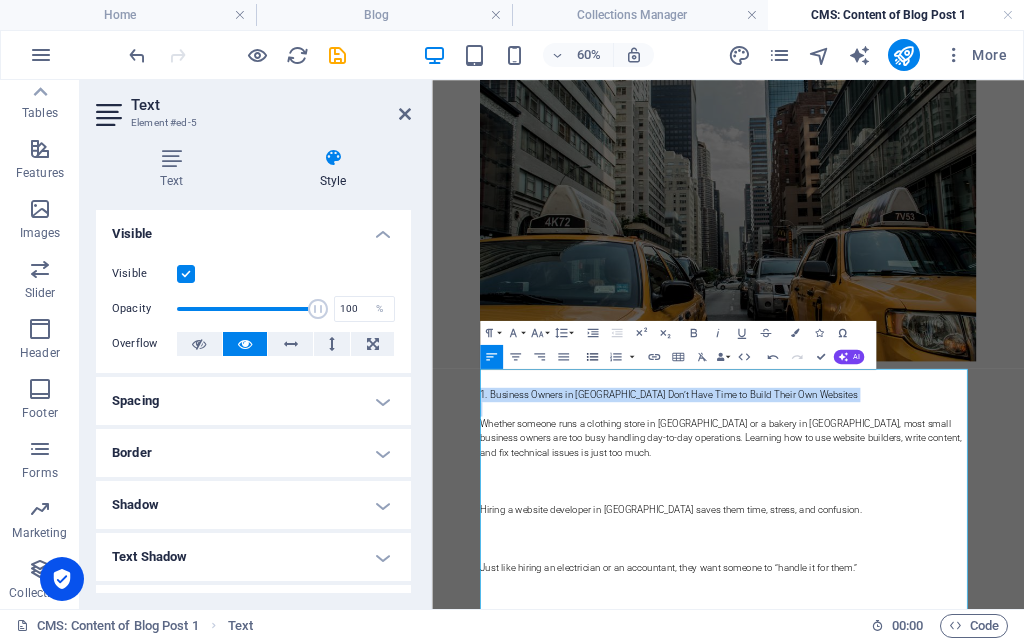 click 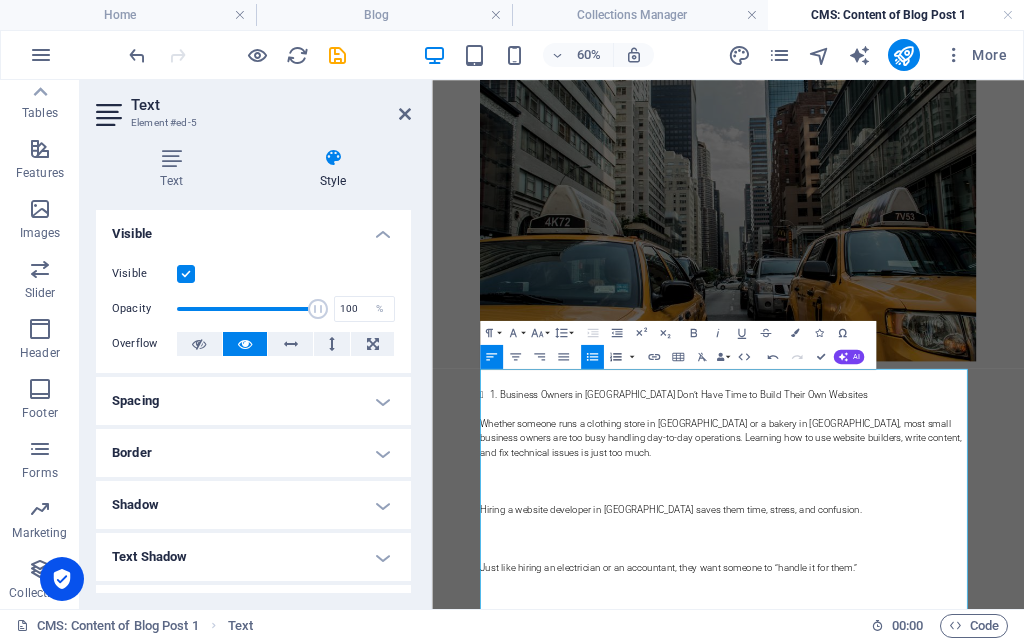 click 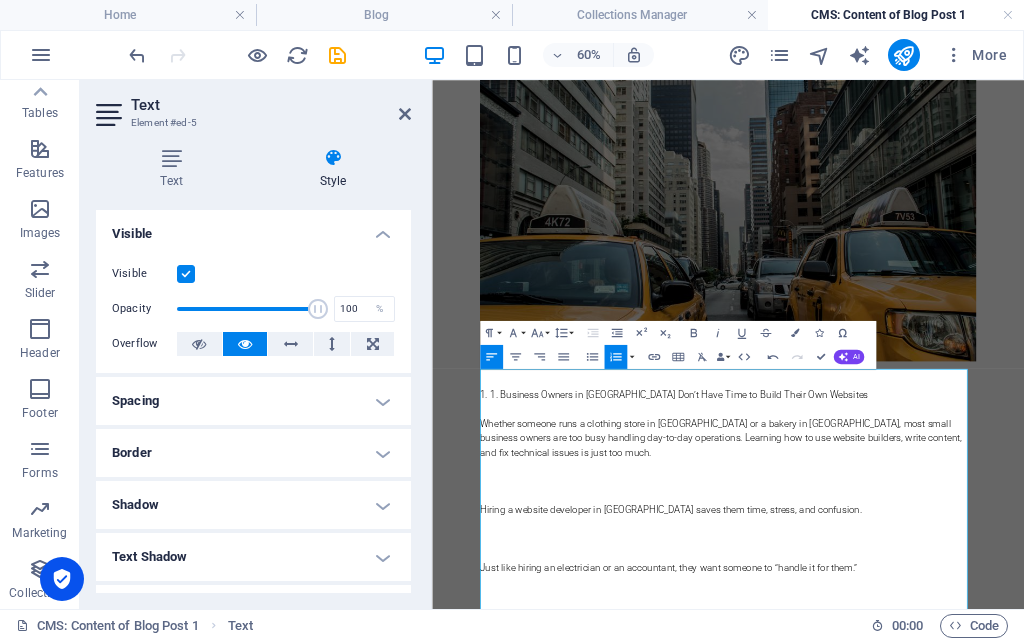 click on "1. Business Owners in [GEOGRAPHIC_DATA] Don’t Have Time to Build Their Own Websites" at bounding box center (925, 605) 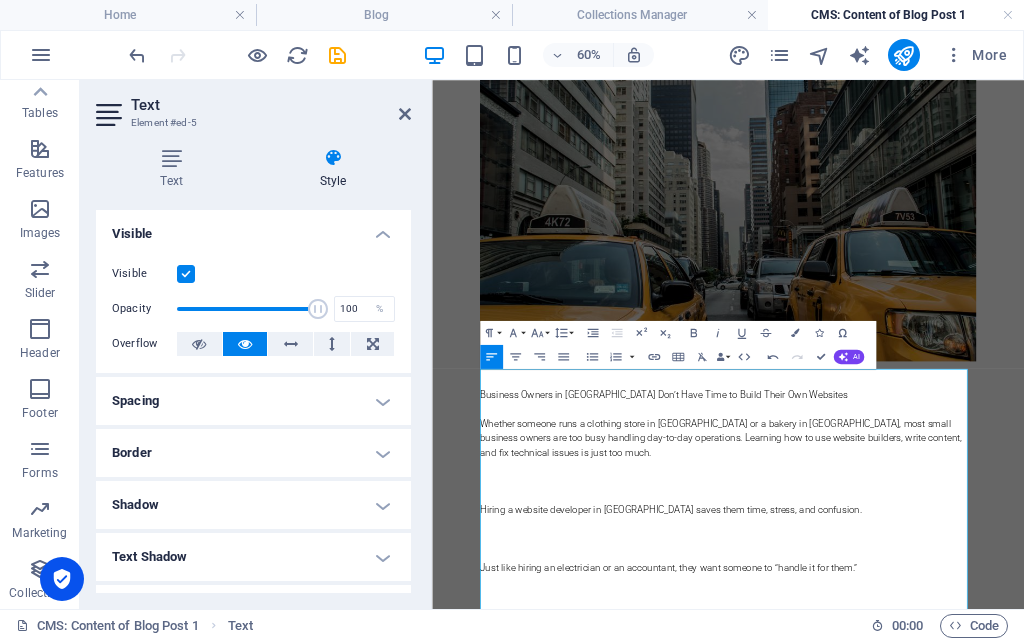 click on "Business Owners in [GEOGRAPHIC_DATA] Don’t Have Time to Build Their Own Websites" at bounding box center [925, 605] 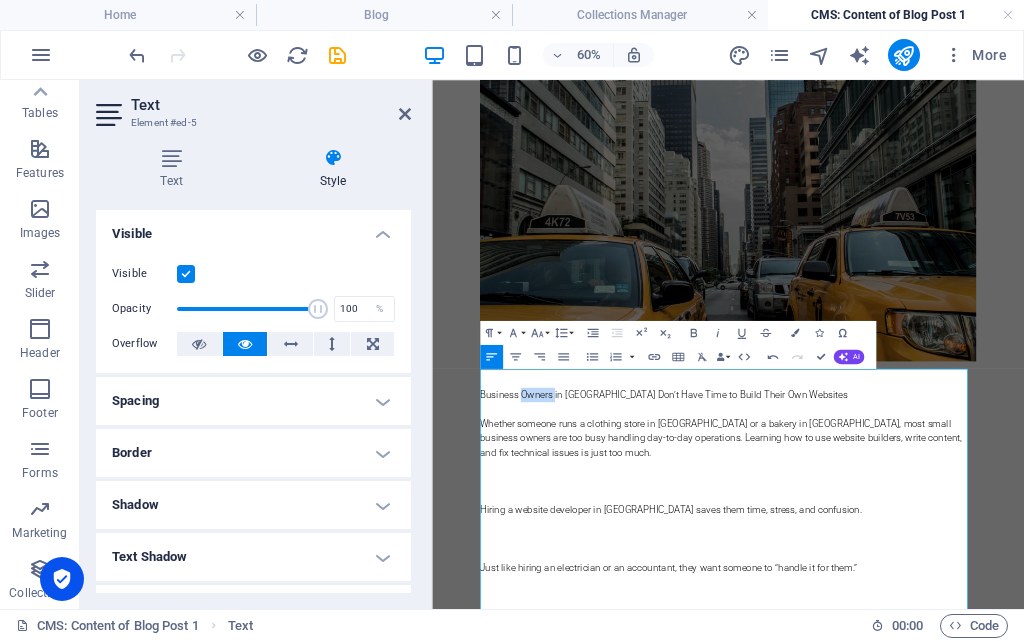click on "Business Owners in [GEOGRAPHIC_DATA] Don’t Have Time to Build Their Own Websites" at bounding box center [925, 605] 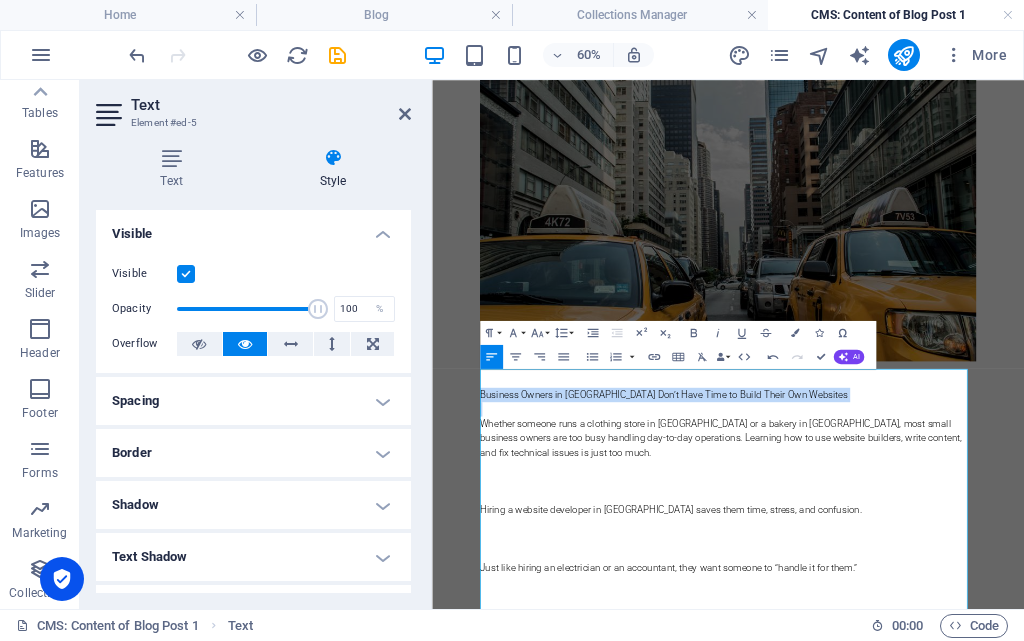 click on "Business Owners in [GEOGRAPHIC_DATA] Don’t Have Time to Build Their Own Websites" at bounding box center [925, 605] 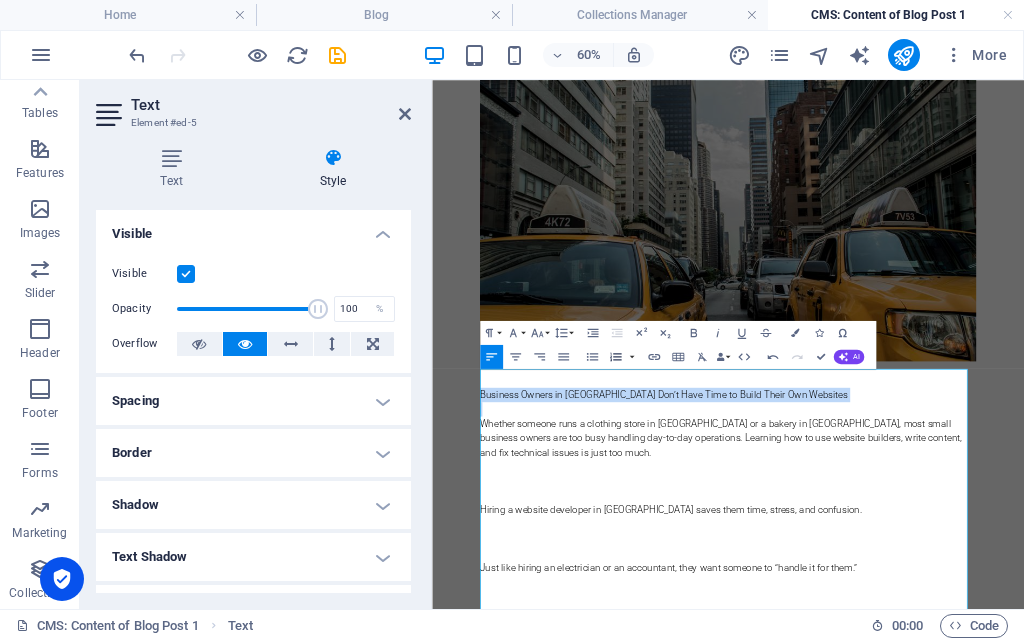 click 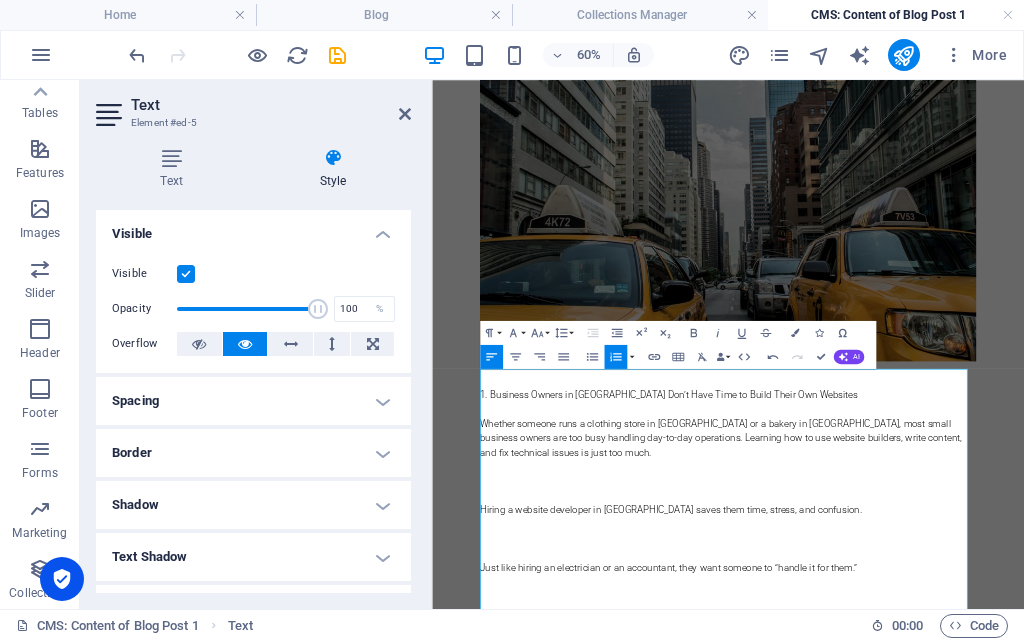 click on "Hiring a website developer in [GEOGRAPHIC_DATA] saves them time, stress, and confusion." at bounding box center [925, 797] 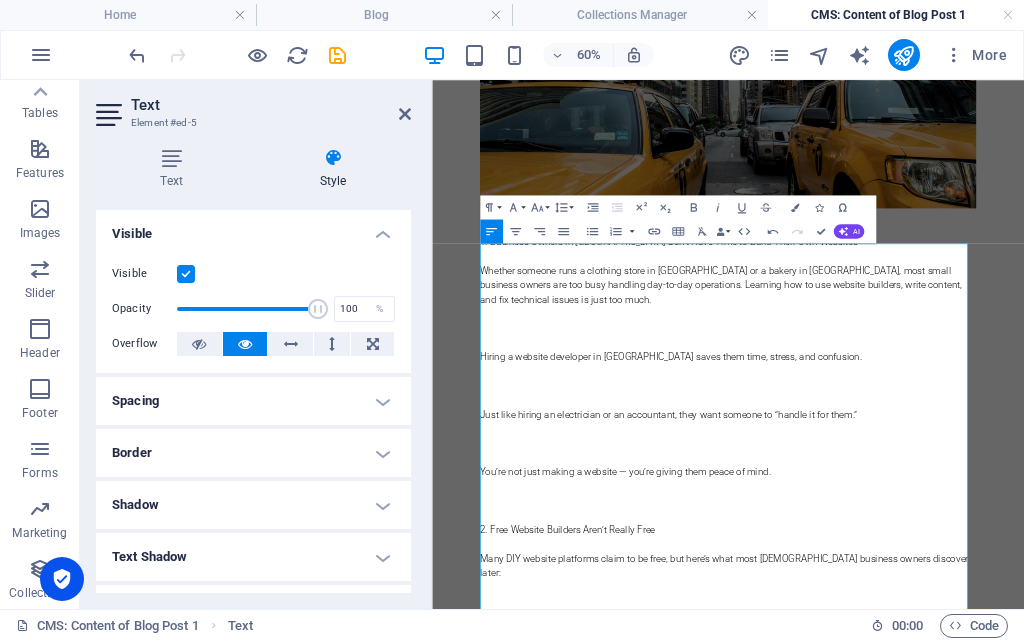scroll, scrollTop: 800, scrollLeft: 0, axis: vertical 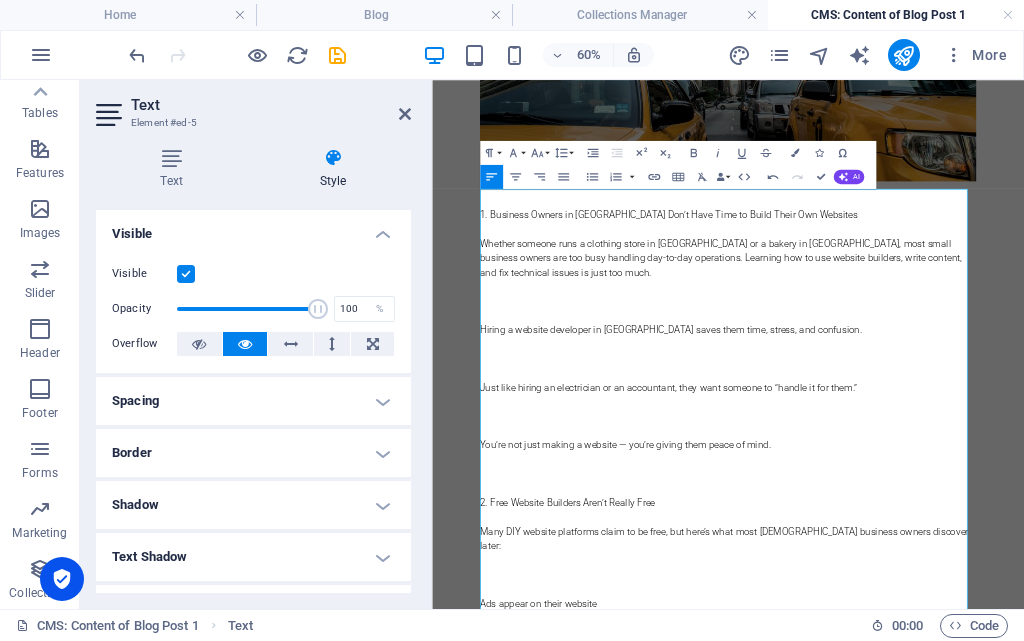 click on "2. Free Website Builders Aren’t Really Free" at bounding box center [925, 785] 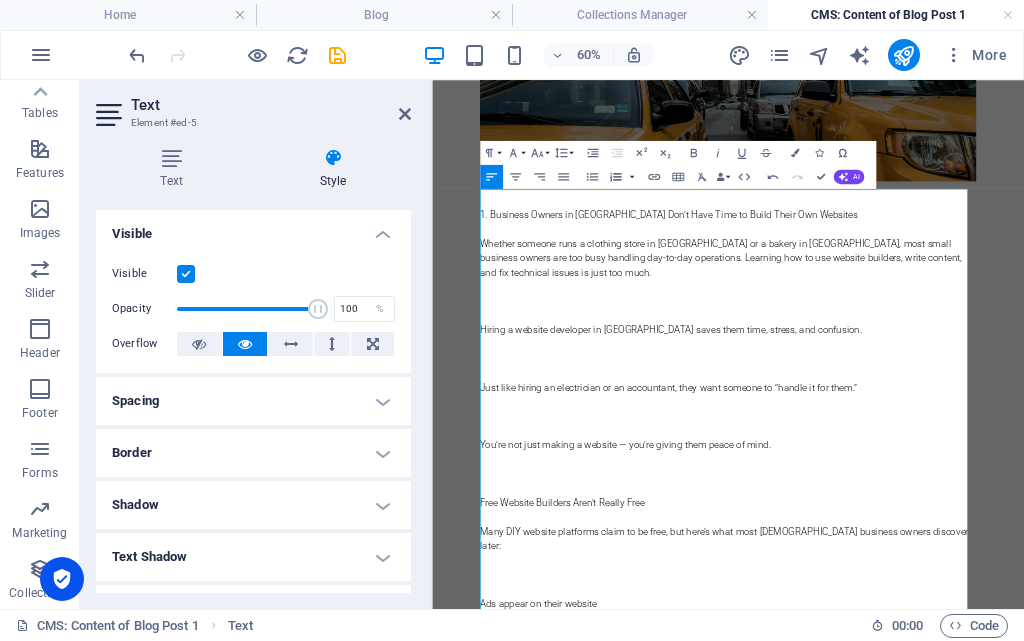 click 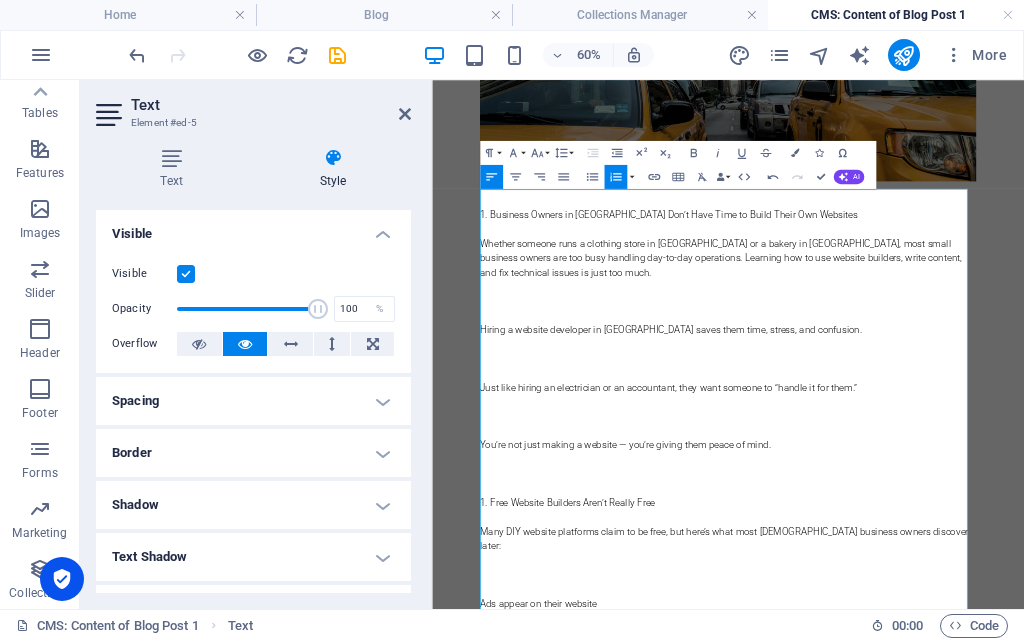 click at bounding box center (925, 425) 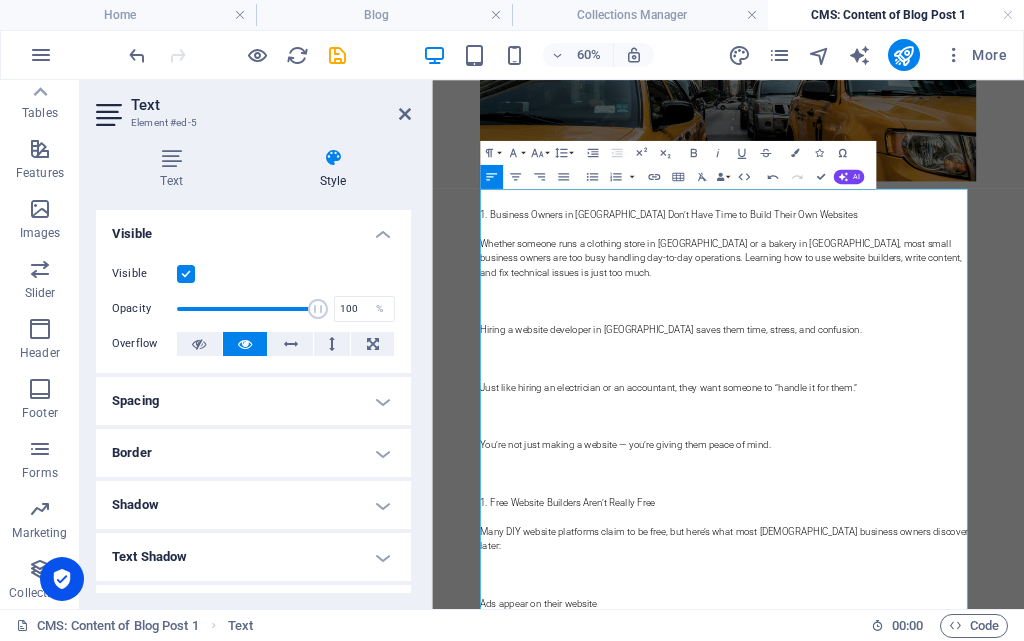click on "Whether someone runs a clothing store in [GEOGRAPHIC_DATA] or a bakery in [GEOGRAPHIC_DATA], most small business owners are too busy handling day-to-day operations. Learning how to use website builders, write content, and fix technical issues is just too much." at bounding box center [925, 377] 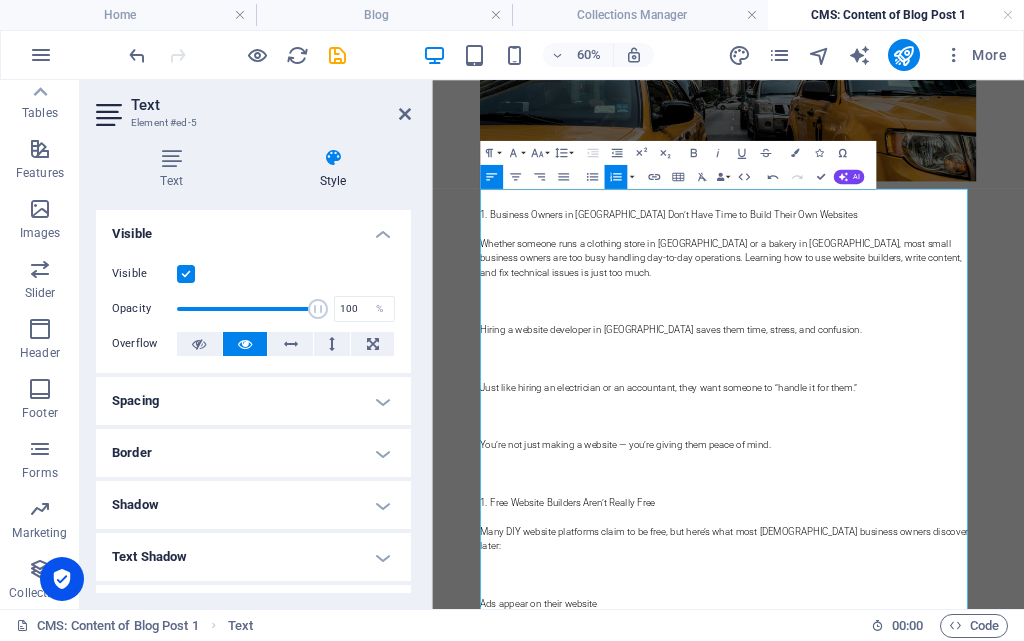 click on "Free Website Builders Aren’t Really Free" at bounding box center [925, 785] 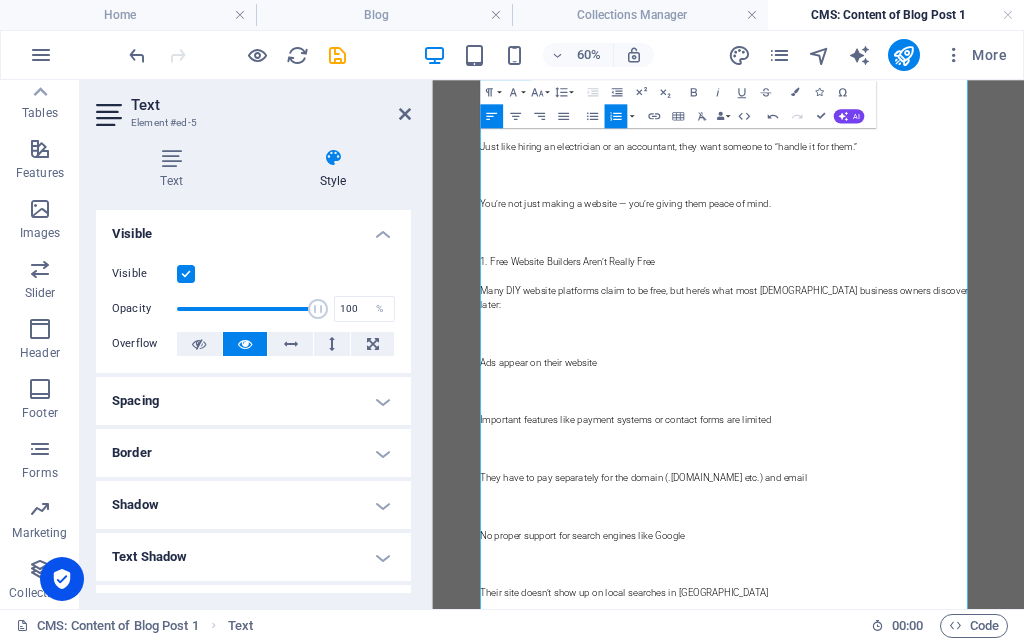 scroll, scrollTop: 1000, scrollLeft: 0, axis: vertical 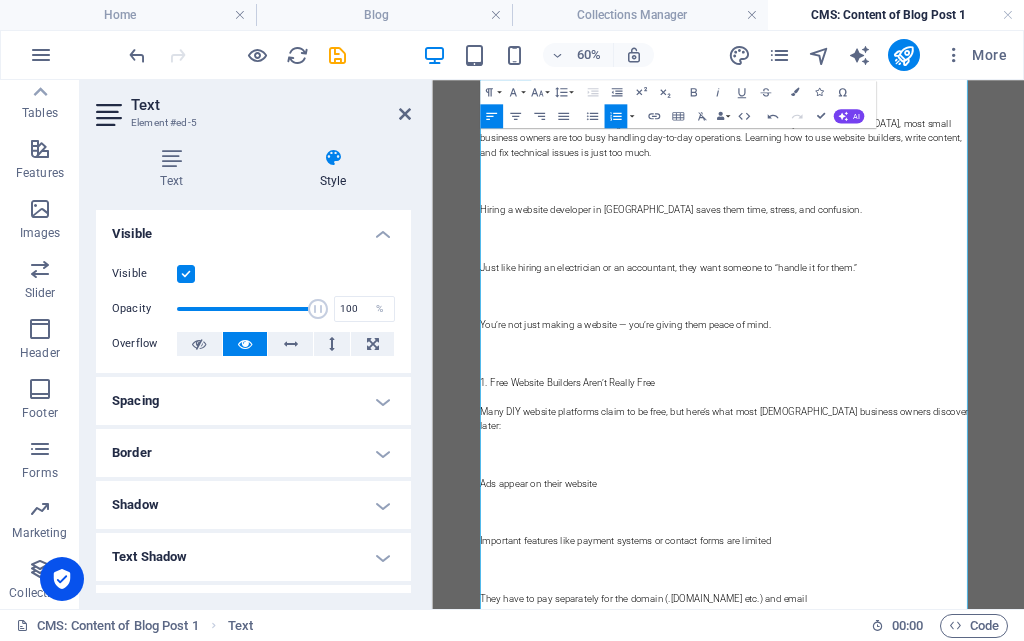 click on "Free Website Builders Aren’t Really Free" at bounding box center (925, 585) 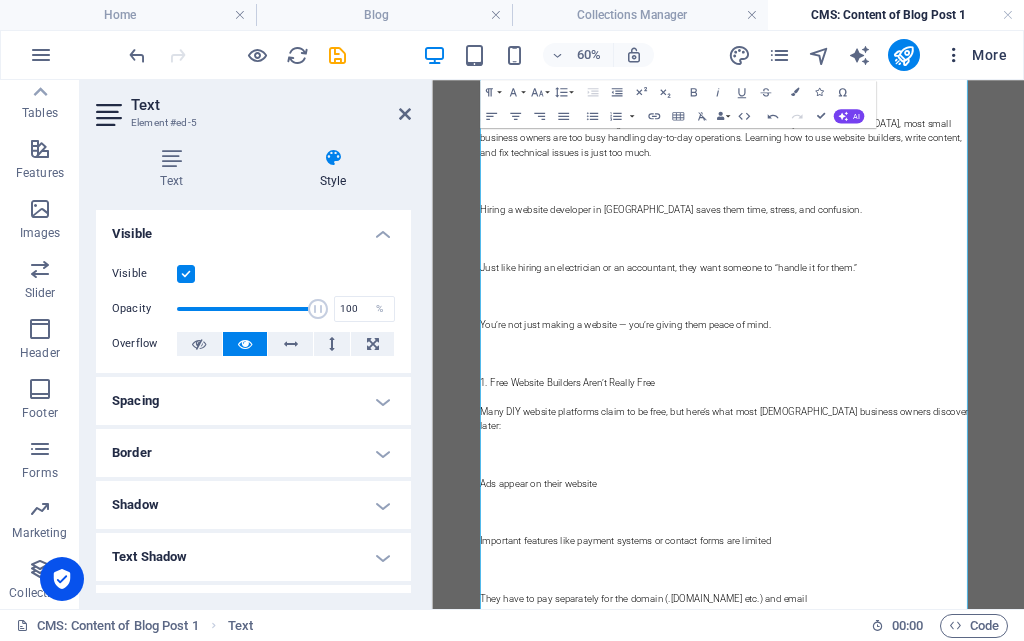 click on "More" at bounding box center (975, 55) 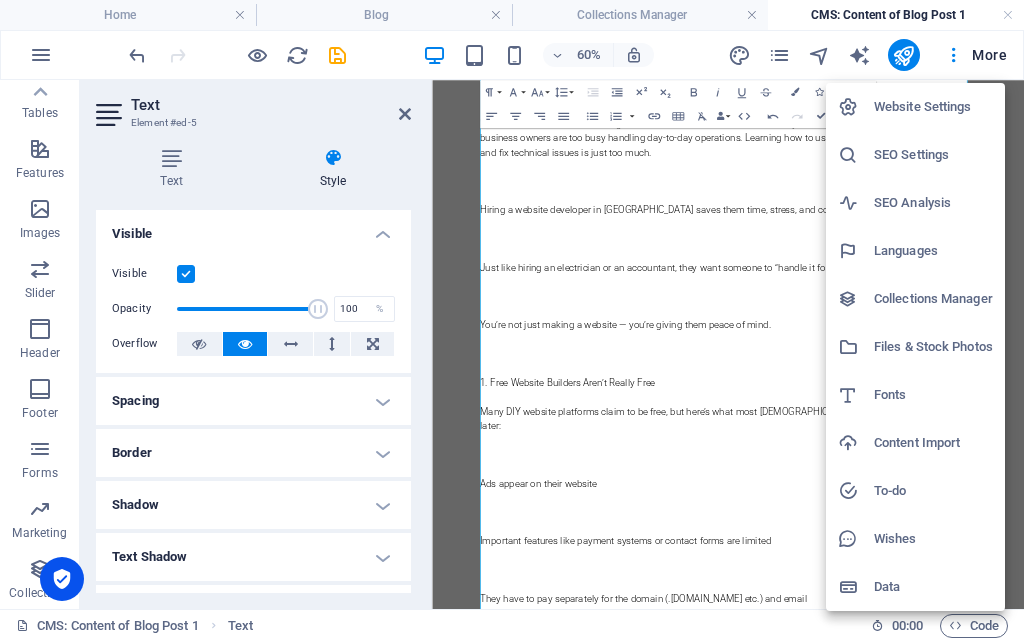 click at bounding box center (512, 320) 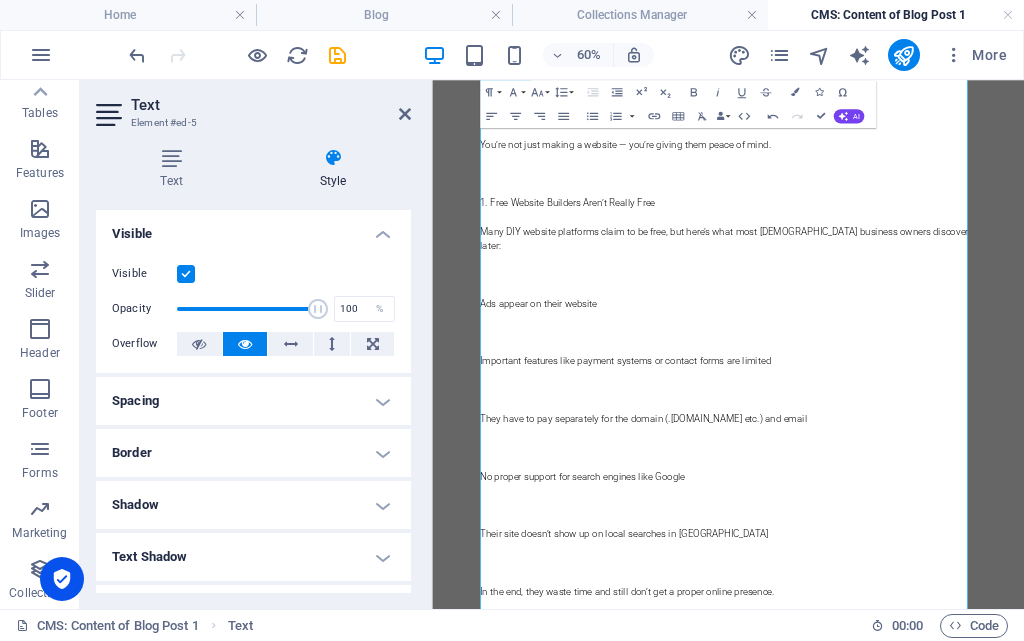 scroll, scrollTop: 1200, scrollLeft: 0, axis: vertical 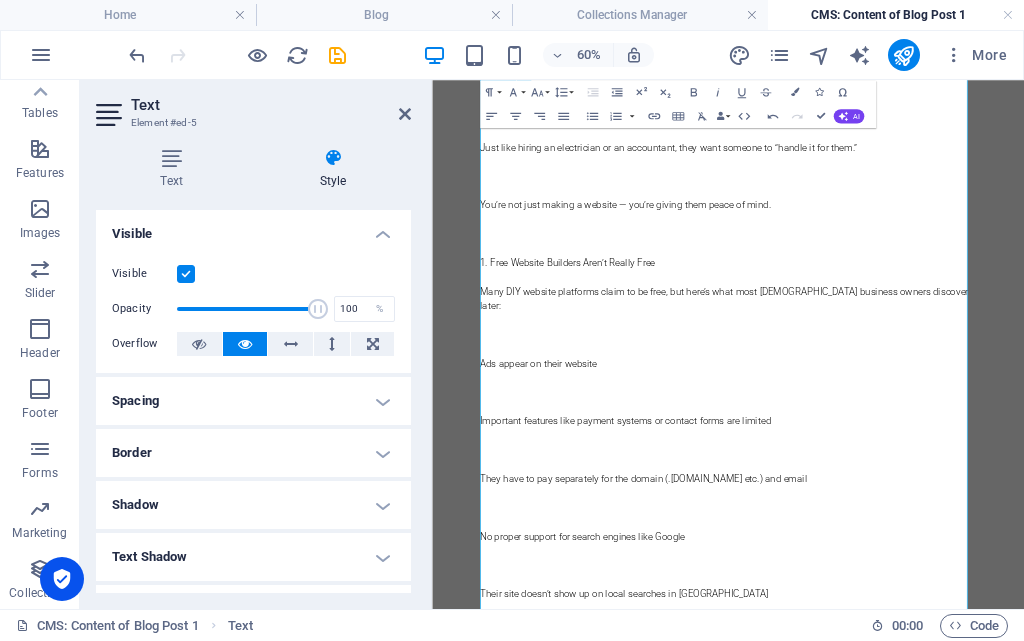 click on "Free Website Builders Aren’t Really Free" at bounding box center [925, 385] 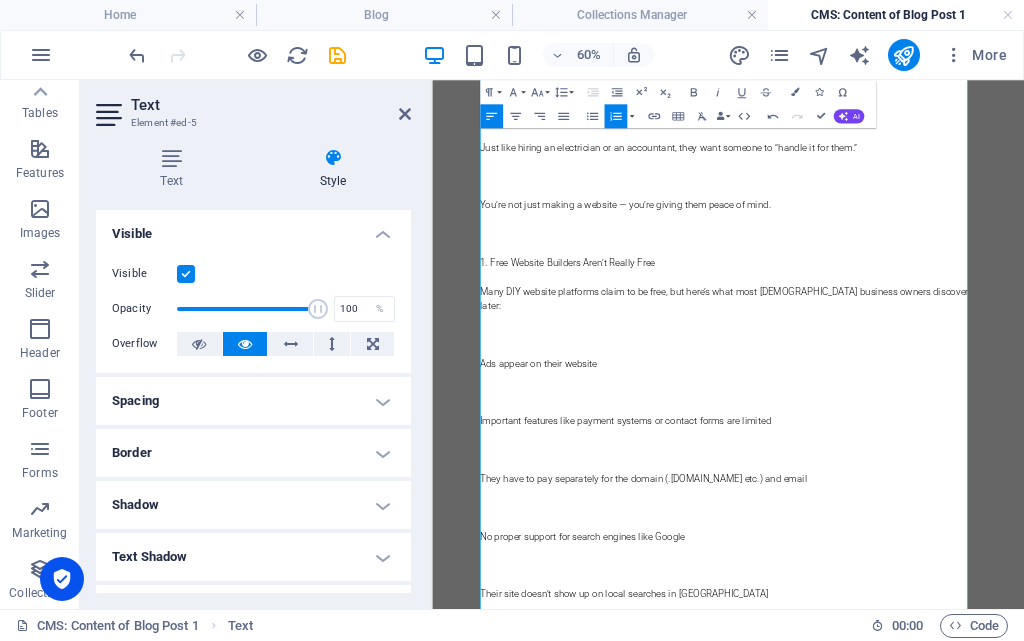 click at bounding box center [632, 116] 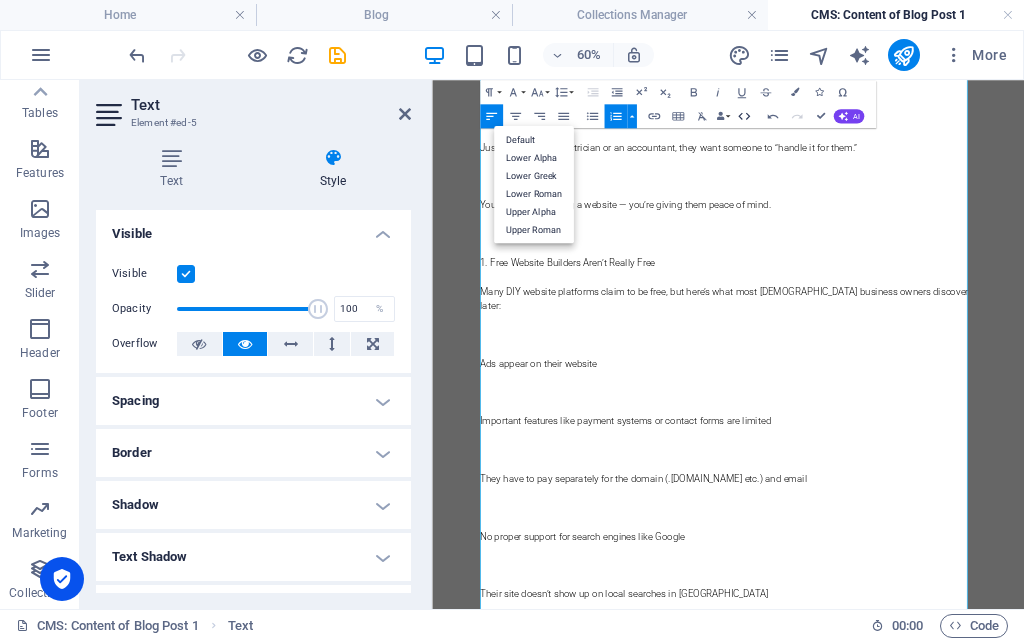click 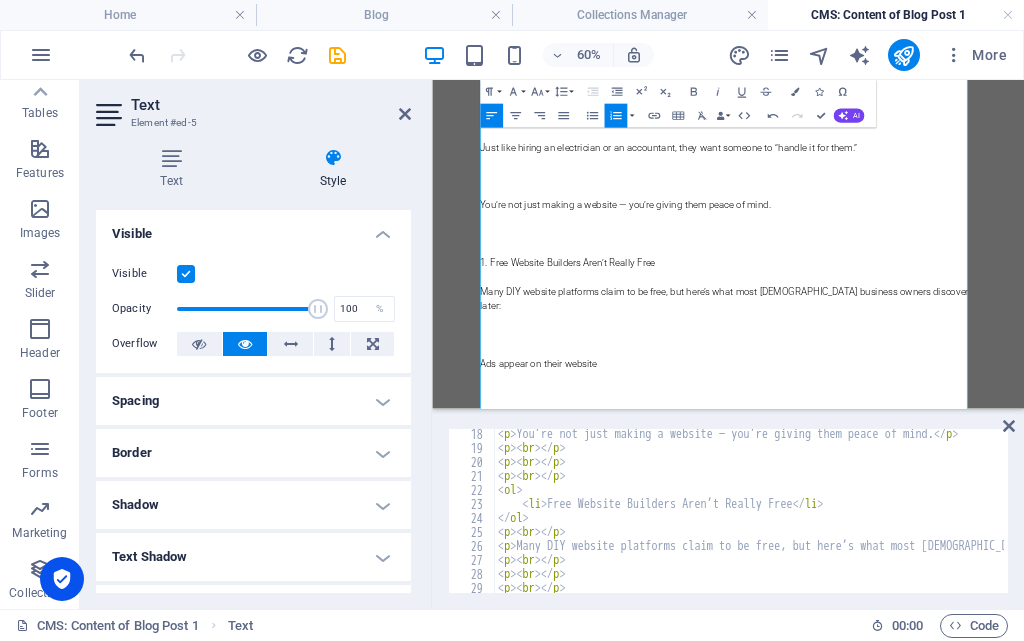 scroll, scrollTop: 240, scrollLeft: 0, axis: vertical 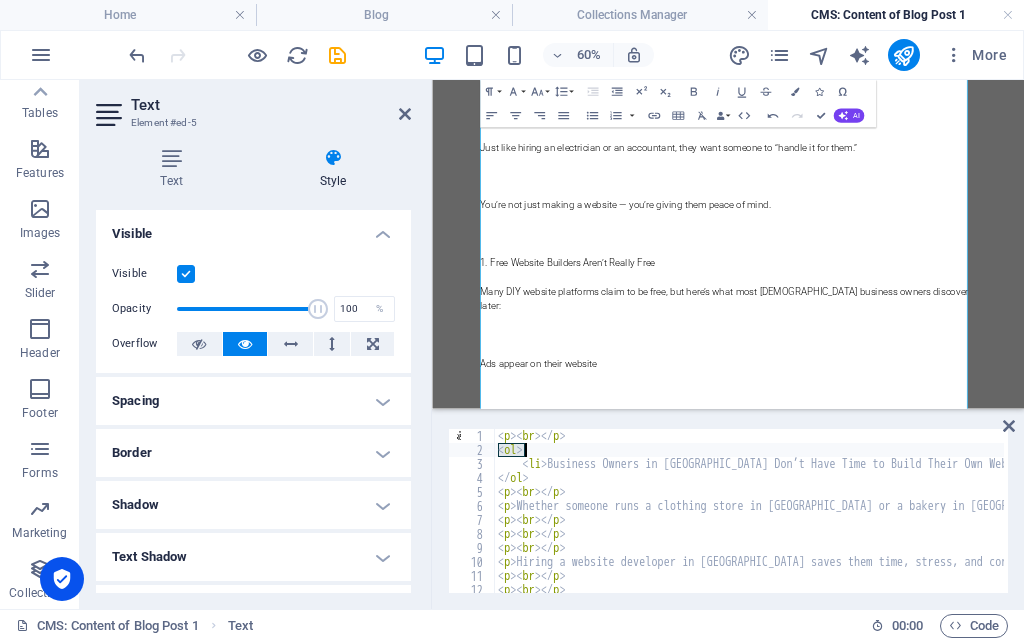 drag, startPoint x: 495, startPoint y: 445, endPoint x: 556, endPoint y: 450, distance: 61.204575 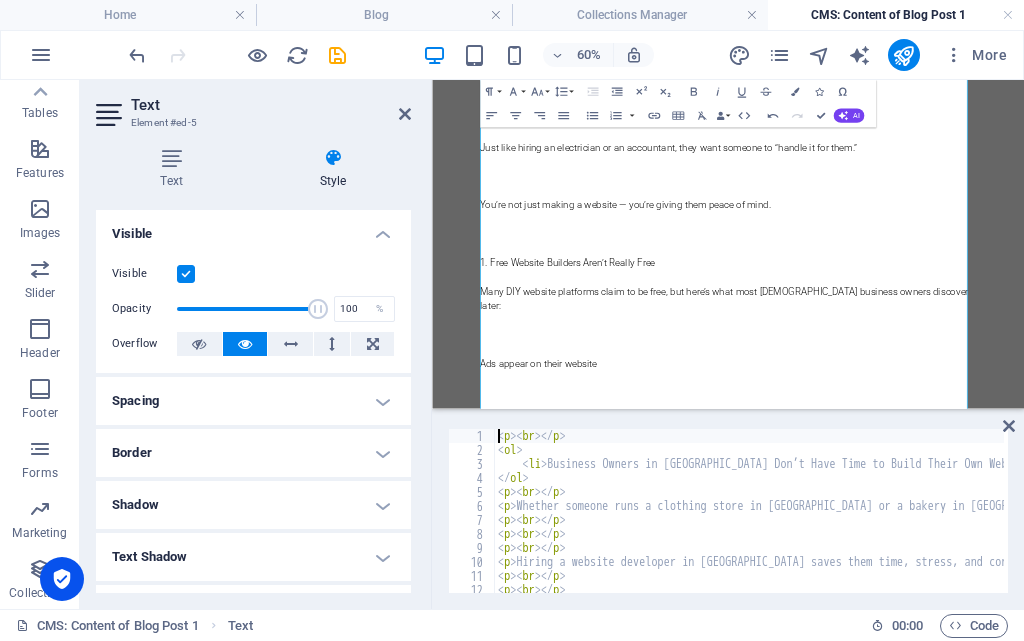 click on "< p > < br > </ p > < ol >      < li > Business Owners in [GEOGRAPHIC_DATA] Don’t Have Time to Build Their Own Websites </ li > </ ol > < p > < br > </ p > < p > Whether someone runs a clothing store in [GEOGRAPHIC_DATA] or a bakery in [GEOGRAPHIC_DATA], most small business owners are too busy handling day-to-day operations. Learning how to use website builders, write content, and fix technical issues is just too much. </ p > < p > < br > </ p > < p > < br > </ p > < p > < br > </ p > < p > Hiring a website developer in [GEOGRAPHIC_DATA] saves them time, stress, and confusion. </ p > < p > < br > </ p > < p > < br > </ p > < p > < br > </ p >" at bounding box center [1327, 523] 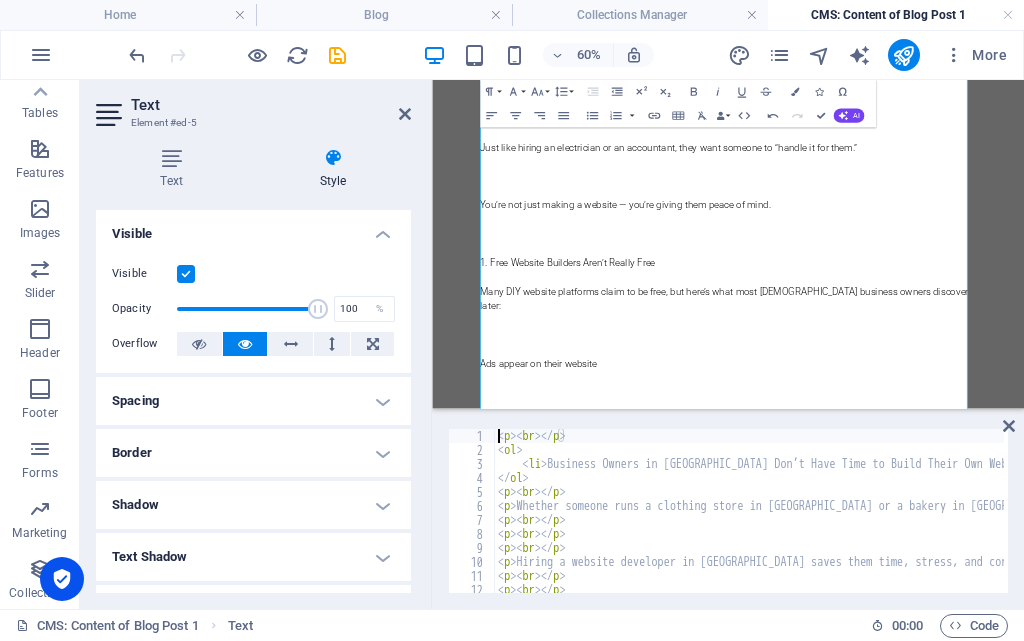 type on "<p><br></p>
<p>Hire a trusted website developer in [GEOGRAPHIC_DATA] and leave the hard work to us.</p>" 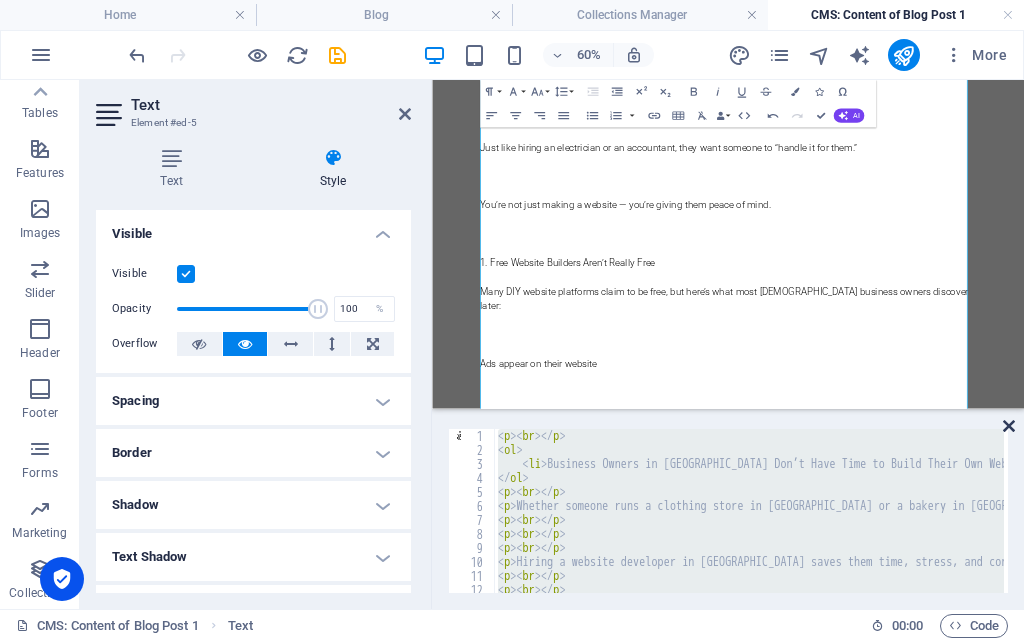 click at bounding box center [1009, 426] 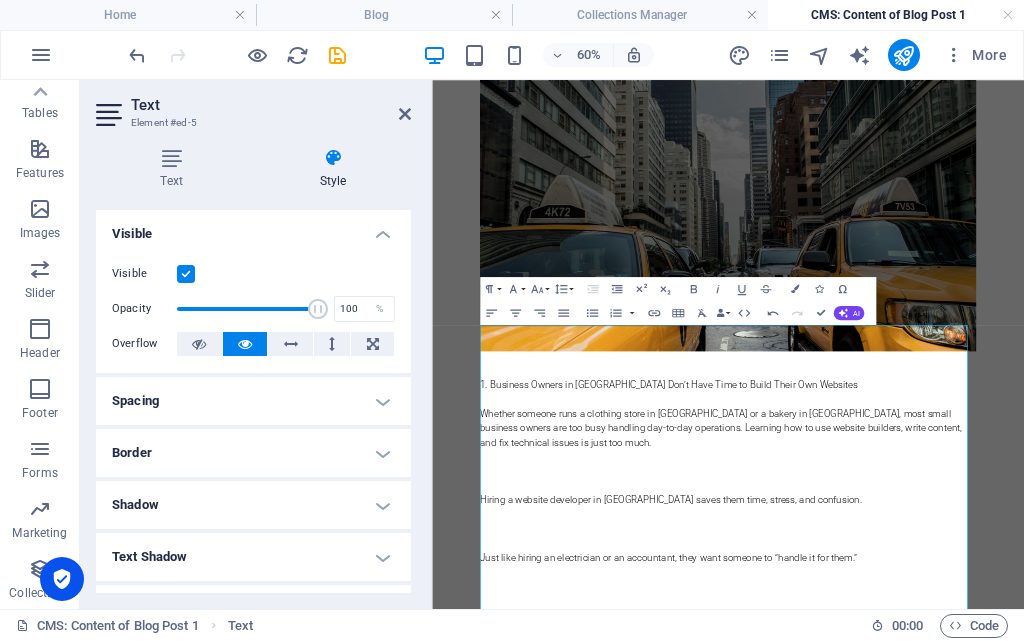 scroll, scrollTop: 500, scrollLeft: 0, axis: vertical 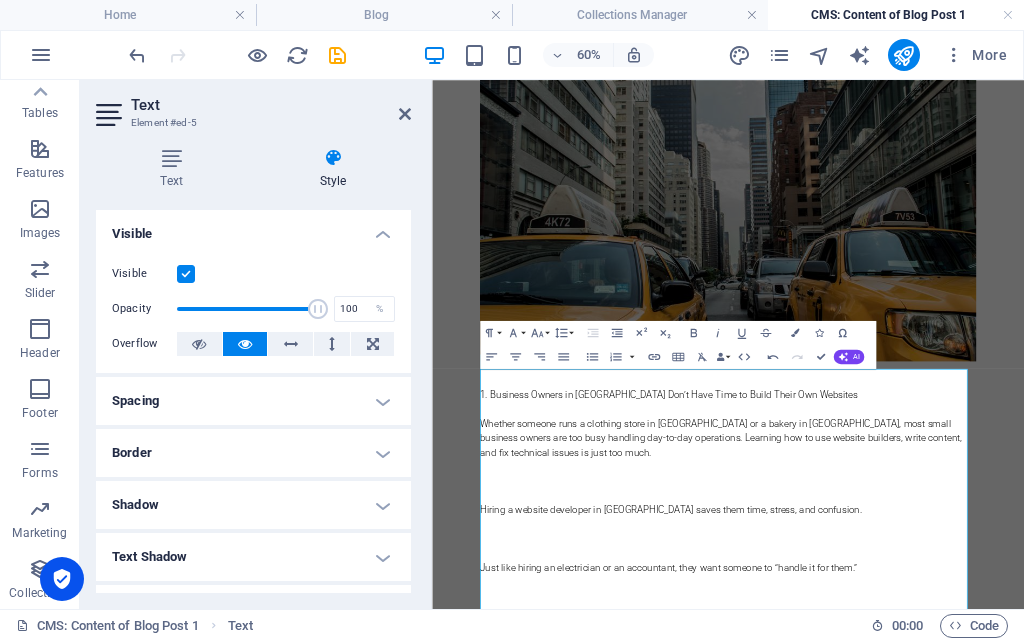 click on "Skip to main content
It’s a common question: “Why should a [DEMOGRAPHIC_DATA] business pay Rs. 150,000 or more for a website when they can make one themselves for free?” Here’s the simple truth: Most [DEMOGRAPHIC_DATA] small business owners — shopkeepers, service providers, and entrepreneurs — don’t want to waste time learning website builders like Wix or WordPress. They just want a professional website made quickly, properly, and with ongoing help. You’re not being paid for the hours you spend — you’re being paid for the results you deliver. Let’s break it down further so you can explain this to your clients. Business Owners in [GEOGRAPHIC_DATA] Don’t Have Time to Build Their Own Websites Whether someone runs a clothing store in [GEOGRAPHIC_DATA] or a bakery in [GEOGRAPHIC_DATA], most small business owners are too busy handling day-to-day operations. Learning how to use website builders, write content, and fix technical issues is just too much. Hiring a website developer in [GEOGRAPHIC_DATA] saves them time, stress, and confusion." at bounding box center (925, 2633) 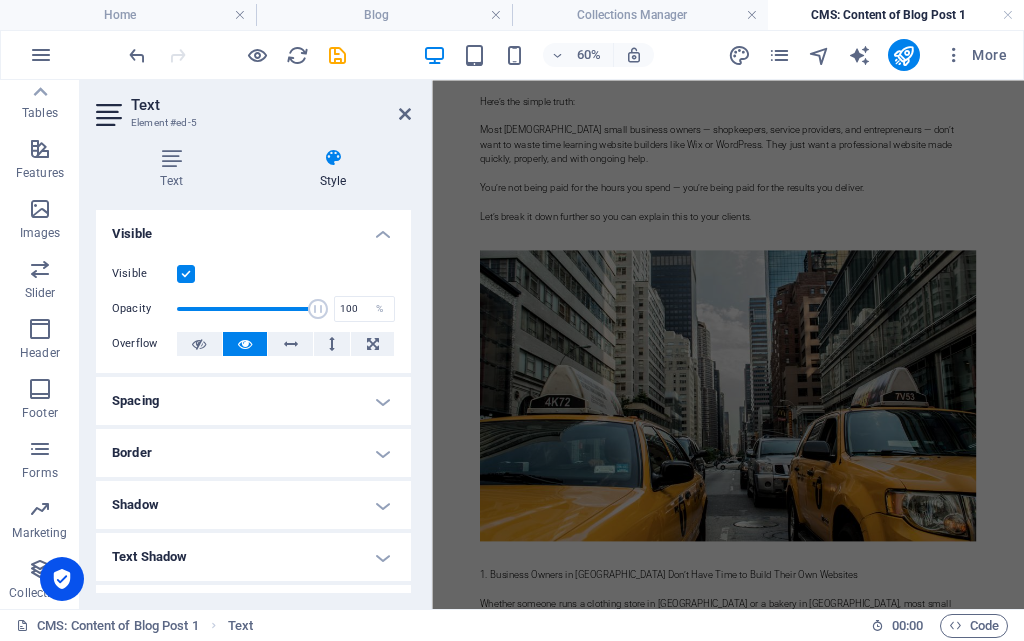 scroll, scrollTop: 0, scrollLeft: 0, axis: both 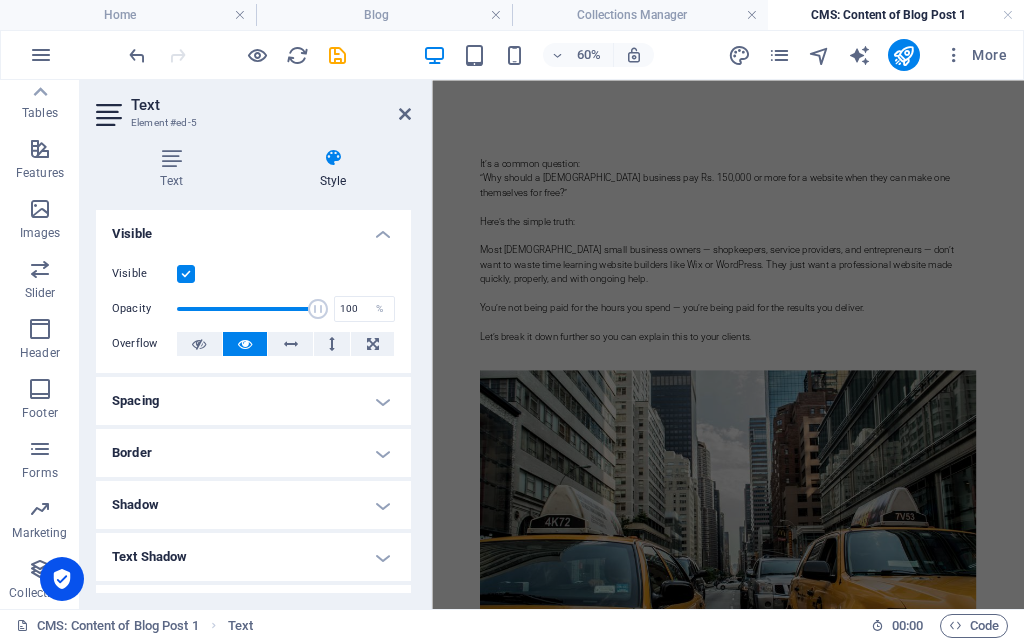 click on "Skip to main content
It’s a common question: “Why should a [DEMOGRAPHIC_DATA] business pay Rs. 150,000 or more for a website when they can make one themselves for free?” Here’s the simple truth: Most [DEMOGRAPHIC_DATA] small business owners — shopkeepers, service providers, and entrepreneurs — don’t want to waste time learning website builders like Wix or WordPress. They just want a professional website made quickly, properly, and with ongoing help. You’re not being paid for the hours you spend — you’re being paid for the results you deliver. Let’s break it down further so you can explain this to your clients. Business Owners in [GEOGRAPHIC_DATA] Don’t Have Time to Build Their Own Websites Whether someone runs a clothing store in [GEOGRAPHIC_DATA] or a bakery in [GEOGRAPHIC_DATA], most small business owners are too busy handling day-to-day operations. Learning how to use website builders, write content, and fix technical issues is just too much. Hiring a website developer in [GEOGRAPHIC_DATA] saves them time, stress, and confusion." at bounding box center (925, 3133) 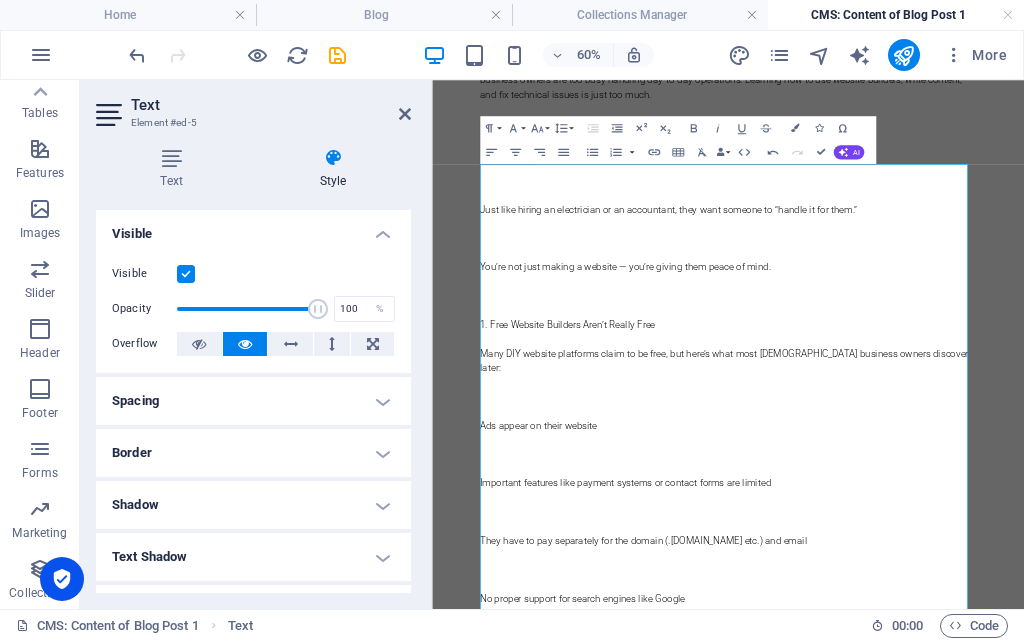 scroll, scrollTop: 1100, scrollLeft: 0, axis: vertical 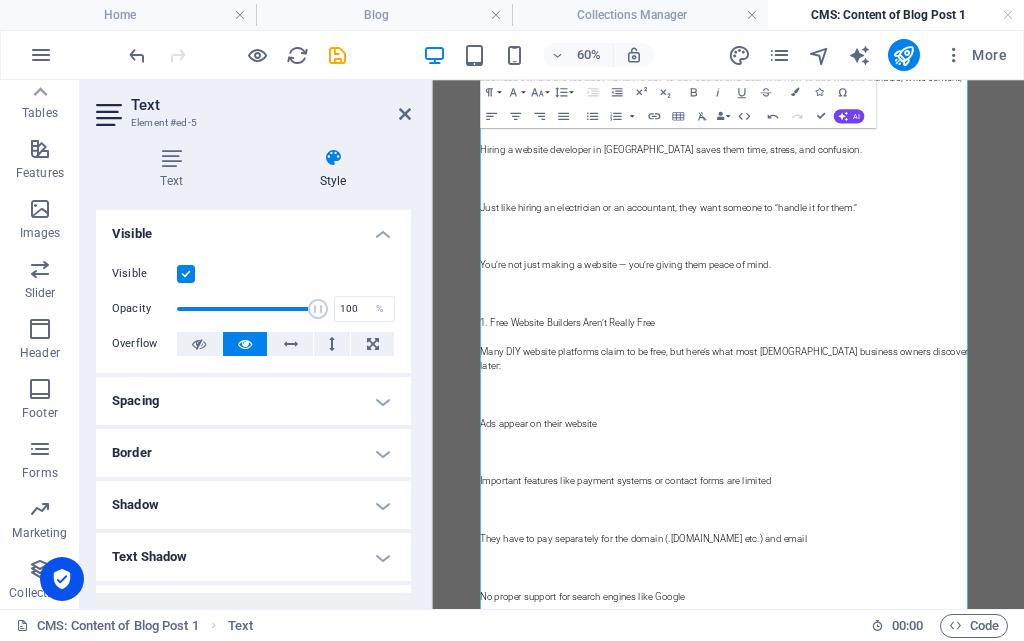 click on "Skip to main content
It’s a common question: “Why should a [DEMOGRAPHIC_DATA] business pay Rs. 150,000 or more for a website when they can make one themselves for free?” Here’s the simple truth: Most [DEMOGRAPHIC_DATA] small business owners — shopkeepers, service providers, and entrepreneurs — don’t want to waste time learning website builders like Wix or WordPress. They just want a professional website made quickly, properly, and with ongoing help. You’re not being paid for the hours you spend — you’re being paid for the results you deliver. Let’s break it down further so you can explain this to your clients. Business Owners in [GEOGRAPHIC_DATA] Don’t Have Time to Build Their Own Websites Whether someone runs a clothing store in [GEOGRAPHIC_DATA] or a bakery in [GEOGRAPHIC_DATA], most small business owners are too busy handling day-to-day operations. Learning how to use website builders, write content, and fix technical issues is just too much. Hiring a website developer in [GEOGRAPHIC_DATA] saves them time, stress, and confusion." at bounding box center [925, 2033] 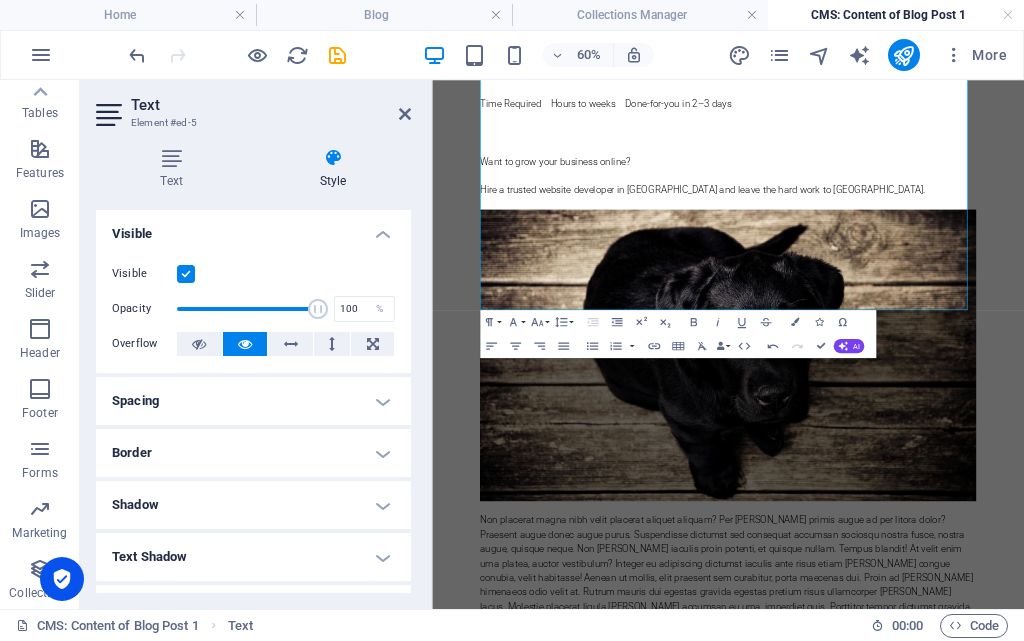 scroll, scrollTop: 5159, scrollLeft: 0, axis: vertical 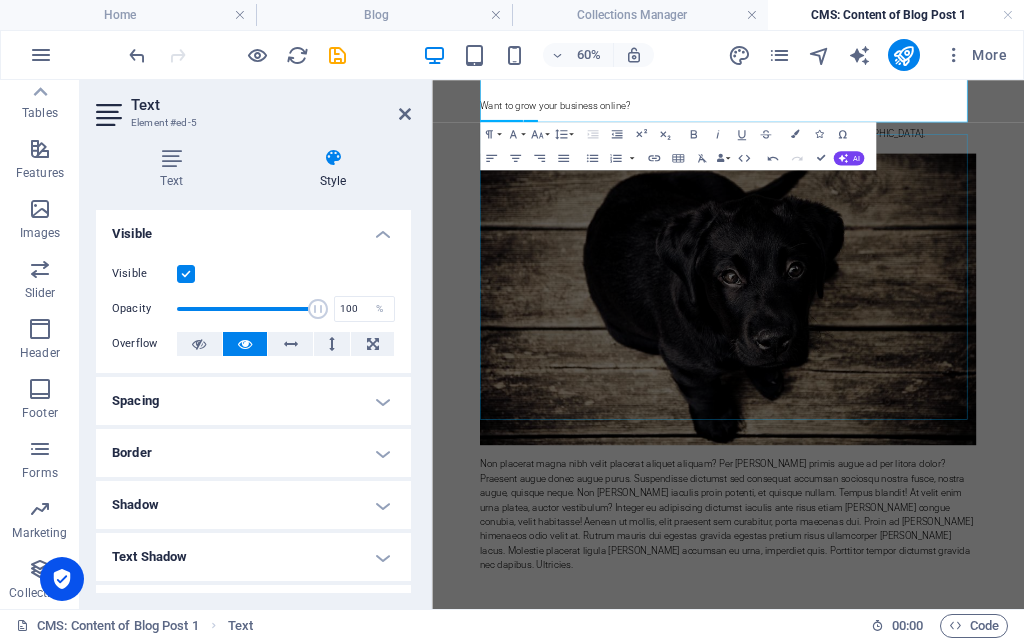 click at bounding box center [925, 444] 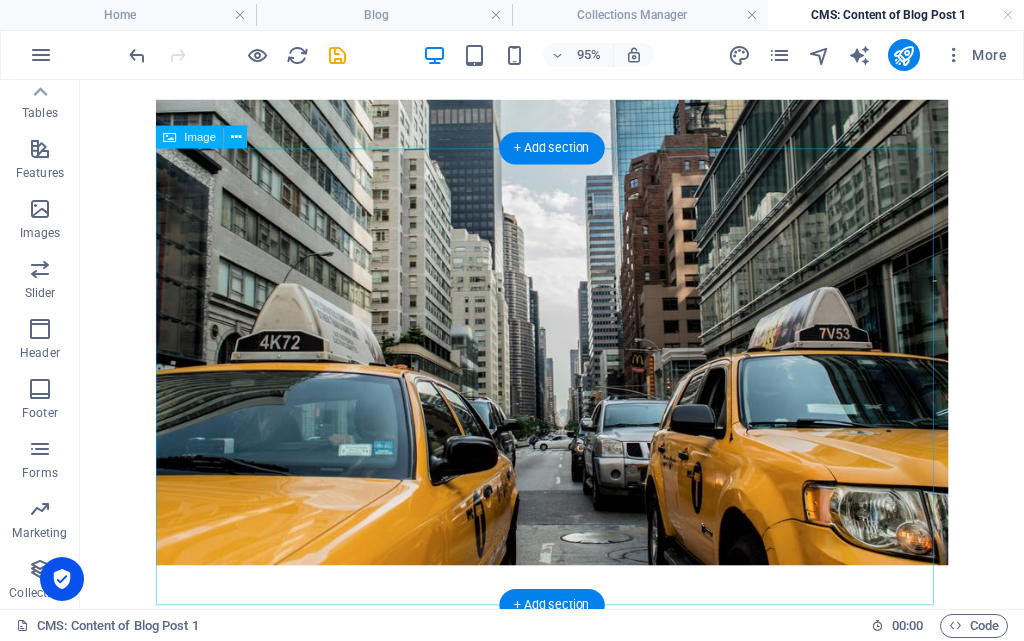 scroll, scrollTop: 0, scrollLeft: 0, axis: both 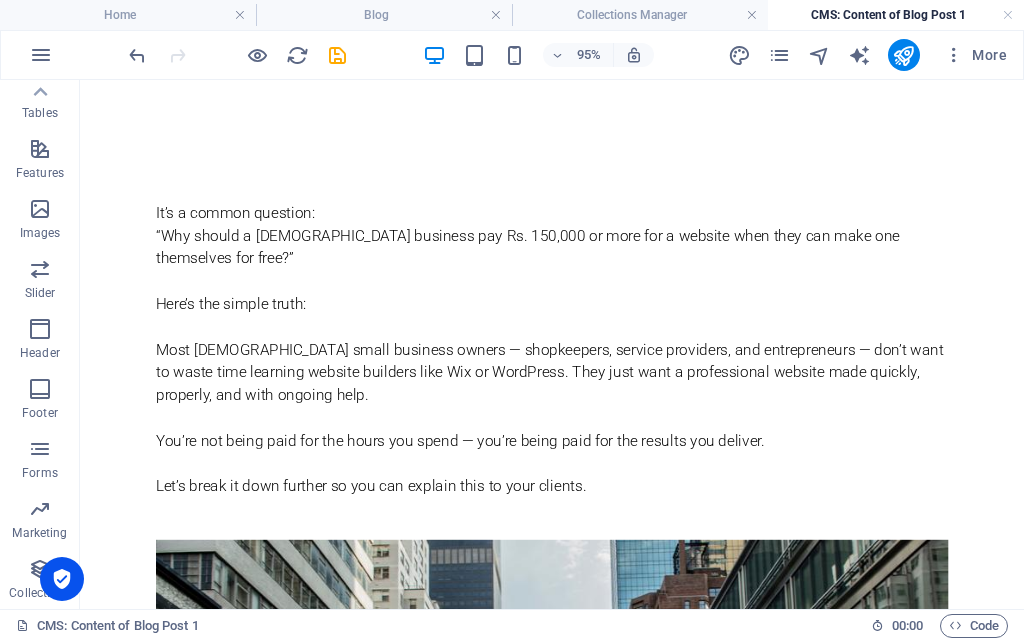 click on "It’s a common question: “Why should a Pakistani business pay Rs. 150,000 or more for a website when they can make one themselves for free?” Here’s the simple truth: Most [DEMOGRAPHIC_DATA] small business owners — shopkeepers, service providers, and entrepreneurs — don’t want to waste time learning website builders like Wix or WordPress. They just want a professional website made quickly, properly, and with ongoing help. You’re not being paid for the hours you spend — you’re being paid for the results you deliver. Let’s break it down further so you can explain this to your clients. Business Owners in [GEOGRAPHIC_DATA] Don’t Have Time to Build Their Own Websites Whether someone runs a clothing store in [GEOGRAPHIC_DATA] or a bakery in [GEOGRAPHIC_DATA], most small business owners are too busy handling day-to-day operations. Learning how to use website builders, write content, and fix technical issues is just too much. Hiring a website developer in [GEOGRAPHIC_DATA] saves them time, stress, and confusion. Ads appear on their website" at bounding box center [577, 3137] 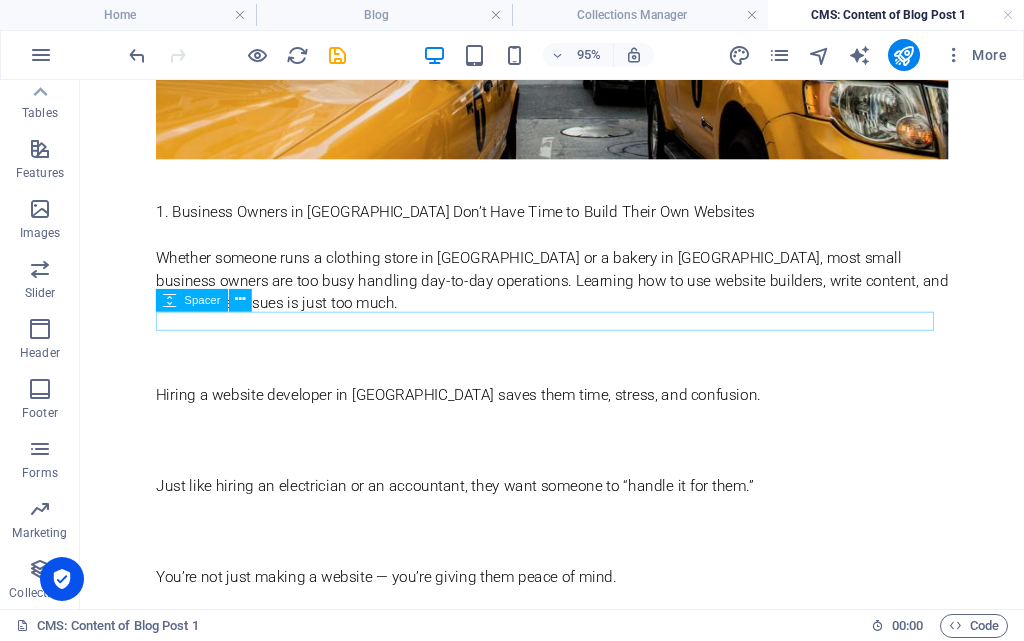 scroll, scrollTop: 900, scrollLeft: 0, axis: vertical 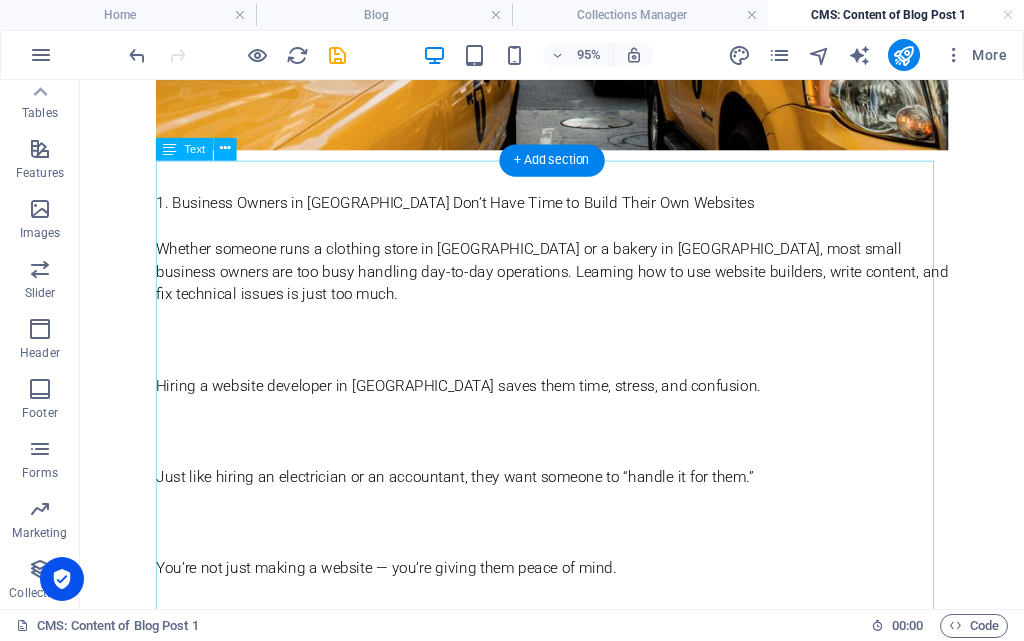 click on "Business Owners in [GEOGRAPHIC_DATA] Don’t Have Time to Build Their Own Websites Whether someone runs a clothing store in [GEOGRAPHIC_DATA] or a bakery in [GEOGRAPHIC_DATA], most small business owners are too busy handling day-to-day operations. Learning how to use website builders, write content, and fix technical issues is just too much. Hiring a website developer in [GEOGRAPHIC_DATA] saves them time, stress, and confusion. Just like hiring an electrician or an accountant, they want someone to “handle it for them.” You’re not just making a website — you’re giving them peace of mind. Free Website Builders Aren’t Really Free Many DIY website platforms claim to be free, but here’s what most [DEMOGRAPHIC_DATA] business owners discover later: Ads appear on their website Important features like payment systems or contact forms are limited They have to pay separately for the domain (.[DOMAIN_NAME] etc.) and email No proper support for search engines like Google Their site doesn’t show up on local searches in [GEOGRAPHIC_DATA] The final professional result" at bounding box center [577, 2310] 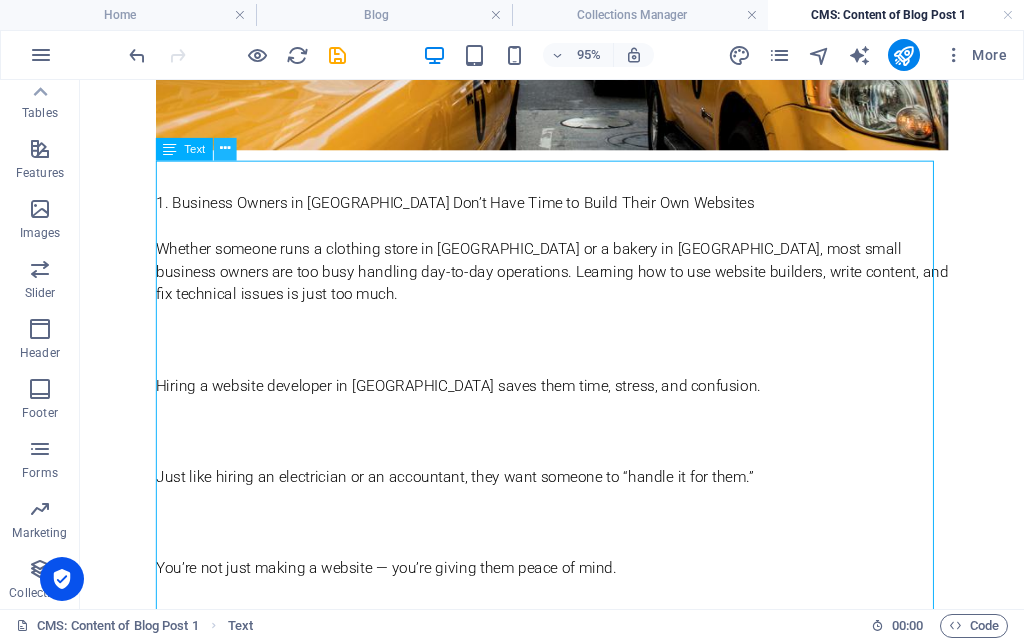 click at bounding box center (225, 149) 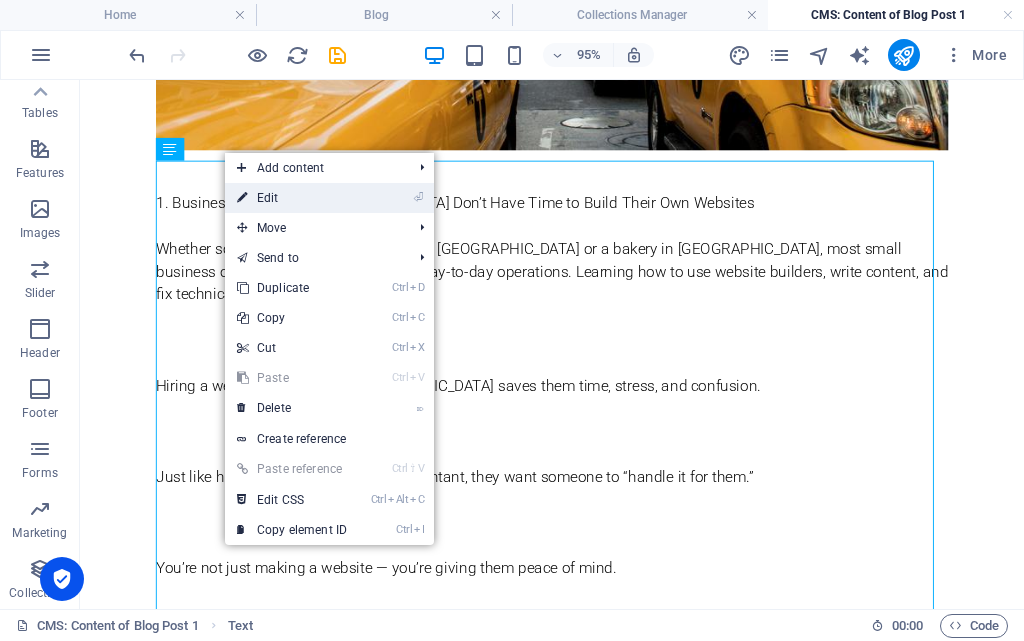 click at bounding box center (242, 198) 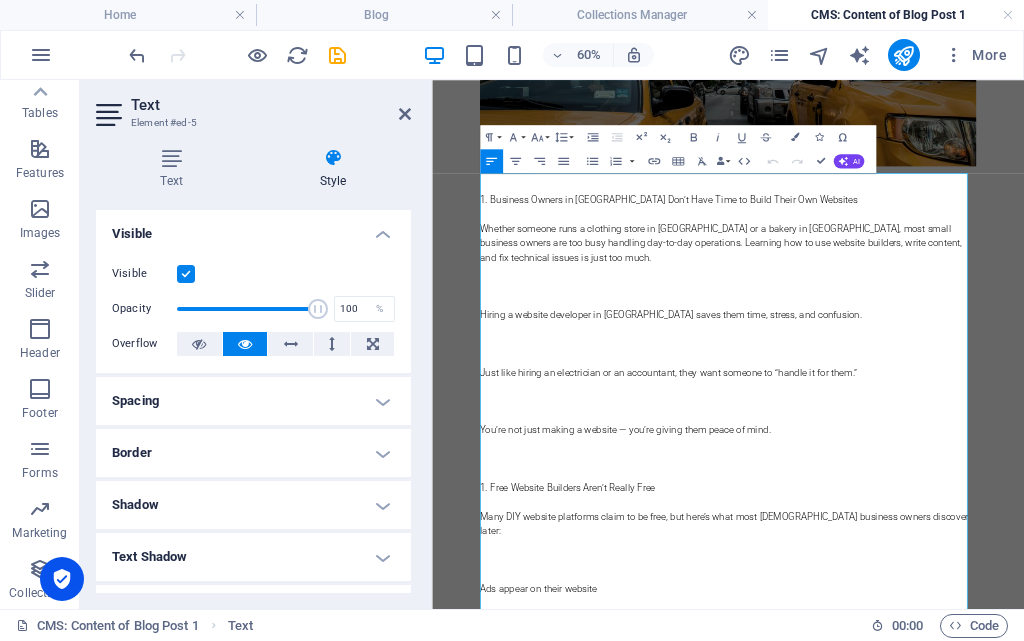 scroll, scrollTop: 800, scrollLeft: 0, axis: vertical 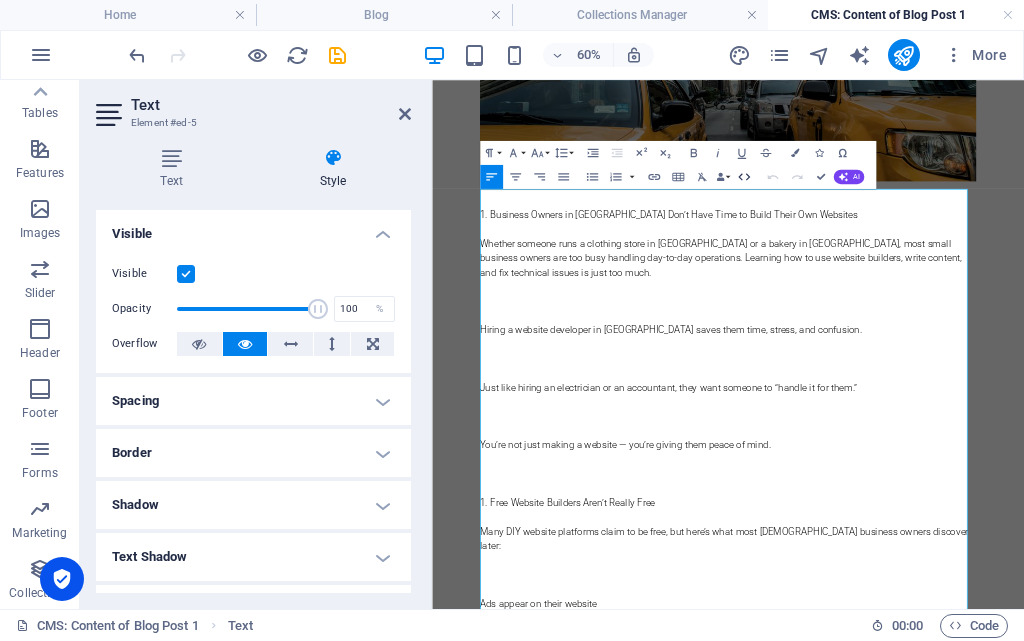 click 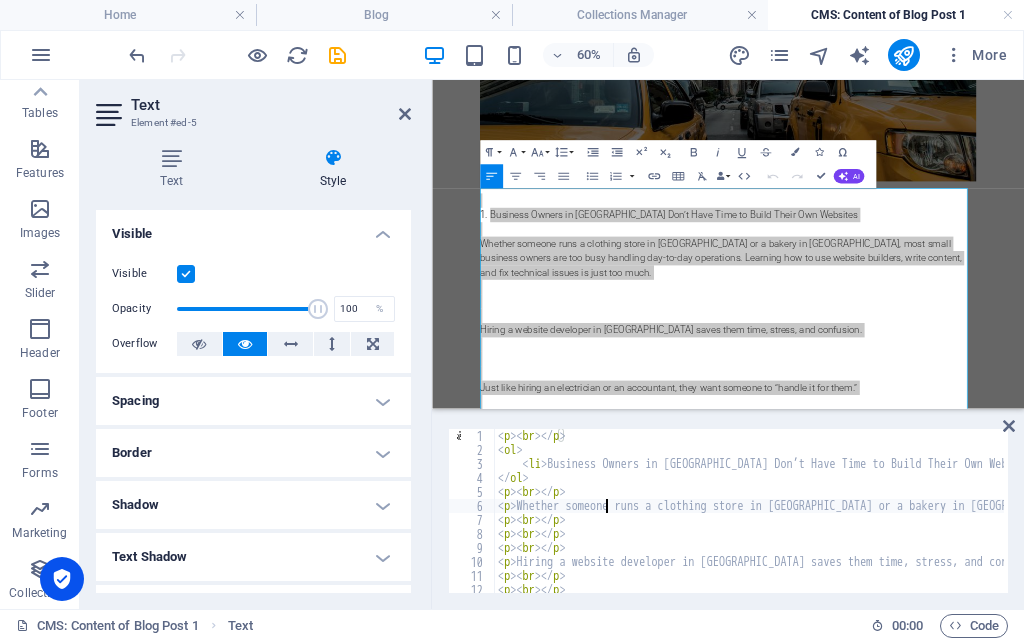 click on "< p > < br > </ p > < ol >      < li > Business Owners in [GEOGRAPHIC_DATA] Don’t Have Time to Build Their Own Websites </ li > </ ol > < p > < br > </ p > < p > Whether someone runs a clothing store in [GEOGRAPHIC_DATA] or a bakery in [GEOGRAPHIC_DATA], most small business owners are too busy handling day-to-day operations. Learning how to use website builders, write content, and fix technical issues is just too much. </ p > < p > < br > </ p > < p > < br > </ p > < p > < br > </ p > < p > Hiring a website developer in [GEOGRAPHIC_DATA] saves them time, stress, and confusion. </ p > < p > < br > </ p > < p > < br > </ p > < p > < br > </ p >" at bounding box center (1327, 523) 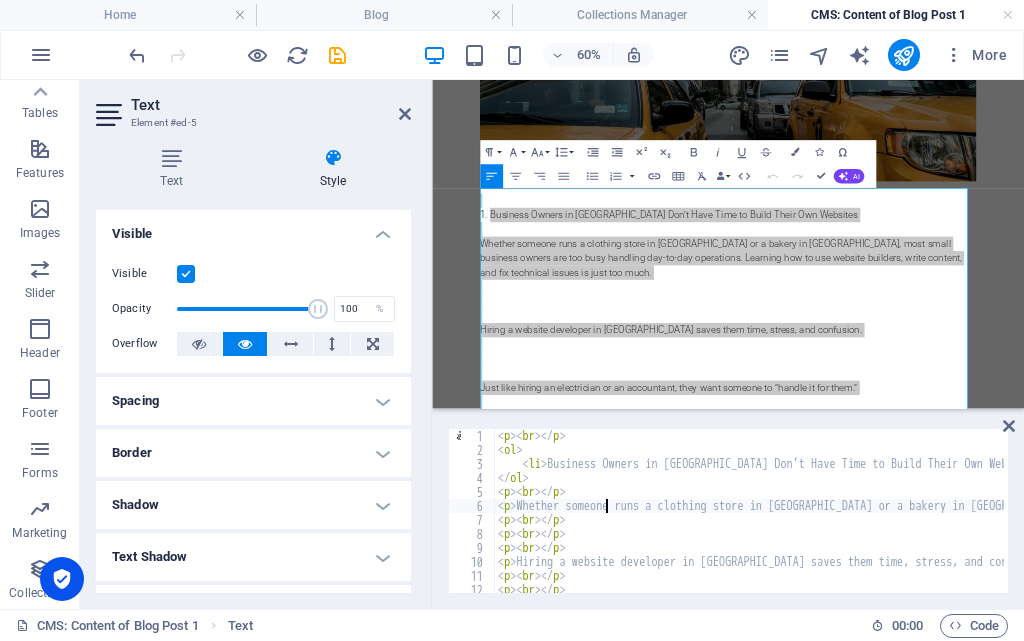 click on "< p > < br > </ p > < ol >      < li > Business Owners in [GEOGRAPHIC_DATA] Don’t Have Time to Build Their Own Websites </ li > </ ol > < p > < br > </ p > < p > Whether someone runs a clothing store in [GEOGRAPHIC_DATA] or a bakery in [GEOGRAPHIC_DATA], most small business owners are too busy handling day-to-day operations. Learning how to use website builders, write content, and fix technical issues is just too much. </ p > < p > < br > </ p > < p > < br > </ p > < p > < br > </ p > < p > Hiring a website developer in [GEOGRAPHIC_DATA] saves them time, stress, and confusion. </ p > < p > < br > </ p > < p > < br > </ p > < p > < br > </ p >" at bounding box center [1327, 523] 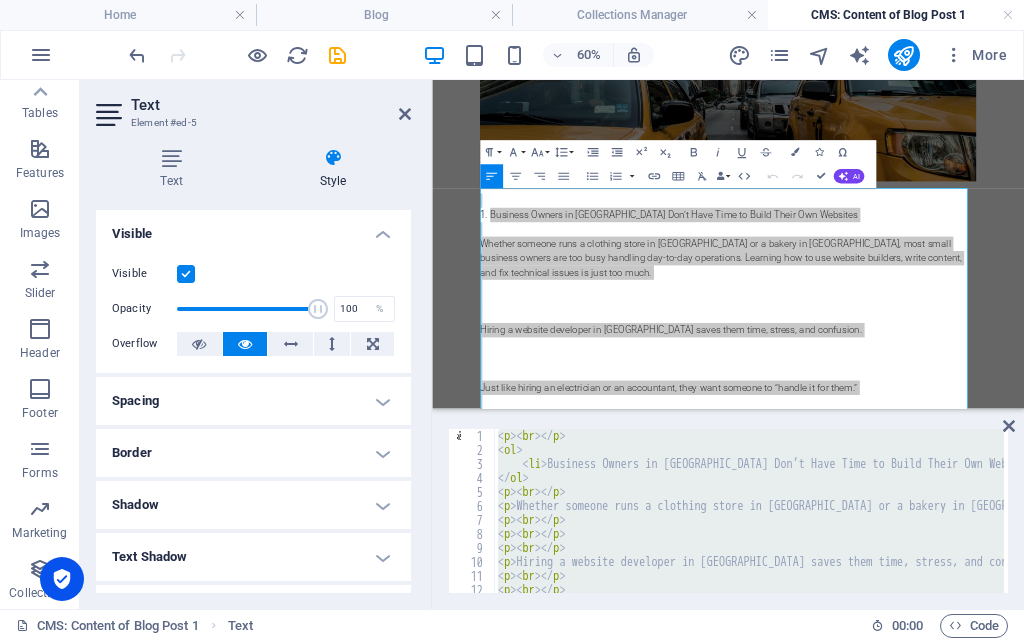 type on "</section>" 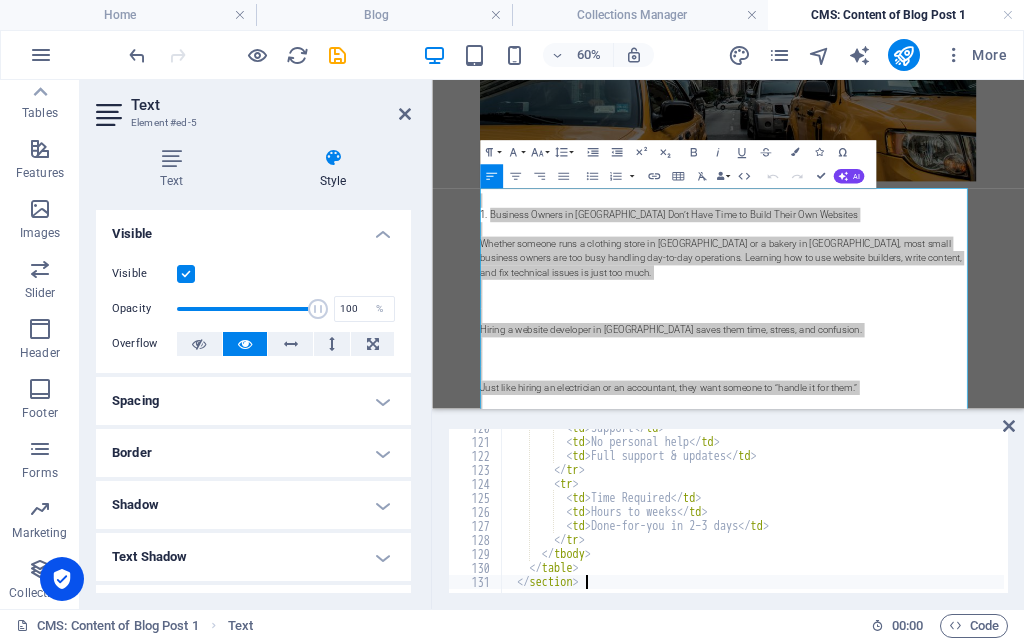 scroll, scrollTop: 1674, scrollLeft: 0, axis: vertical 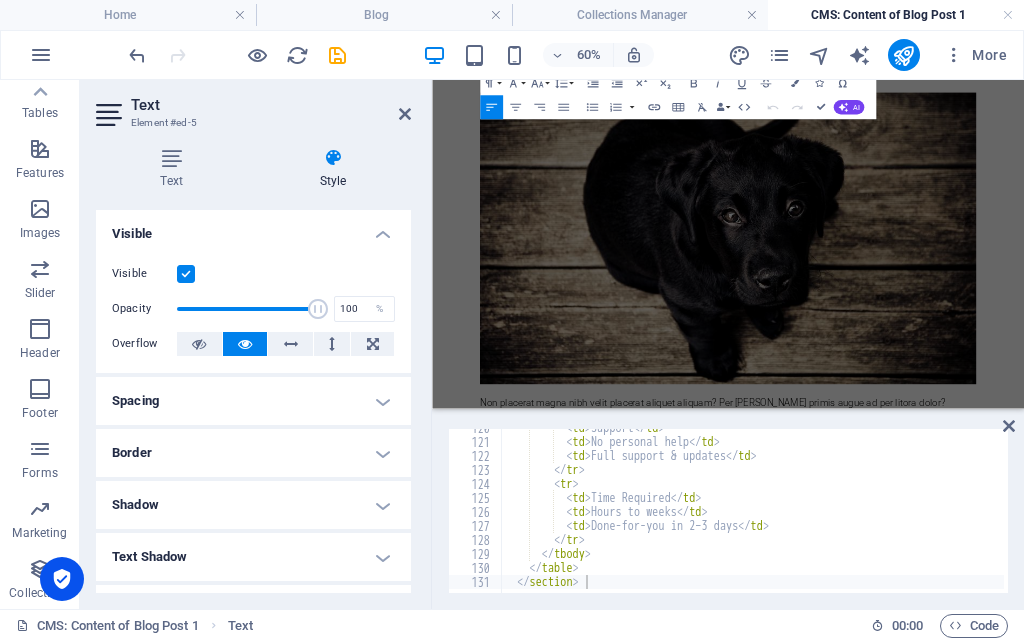 click on "Skip to main content
It’s a common question: “Why should a [DEMOGRAPHIC_DATA] business pay Rs. 150,000 or more for a website when they can make one themselves for free?” Here’s the simple truth: Most [DEMOGRAPHIC_DATA] small business owners — shopkeepers, service providers, and entrepreneurs — don’t want to waste time learning website builders like Wix or WordPress. They just want a professional website made quickly, properly, and with ongoing help. You’re not being paid for the hours you spend — you’re being paid for the results you deliver. Let’s break it down further so you can explain this to your clients.
It’s a common question:
“Why should a [DEMOGRAPHIC_DATA] business pay Rs. 150,000 or more for a website when they can make one themselves for free?”
quickly ,  properly , and with  ongoing help .
You’re not being paid for the hours you spend — you’re being paid for the  results  you deliver.
Hiring a
." at bounding box center (925, -997) 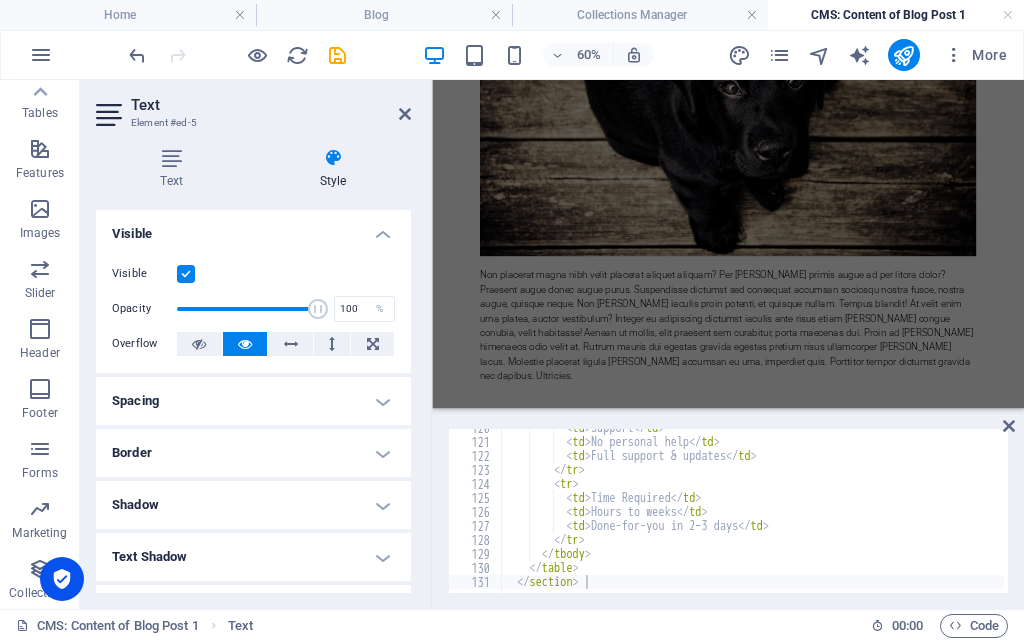 scroll, scrollTop: 3250, scrollLeft: 0, axis: vertical 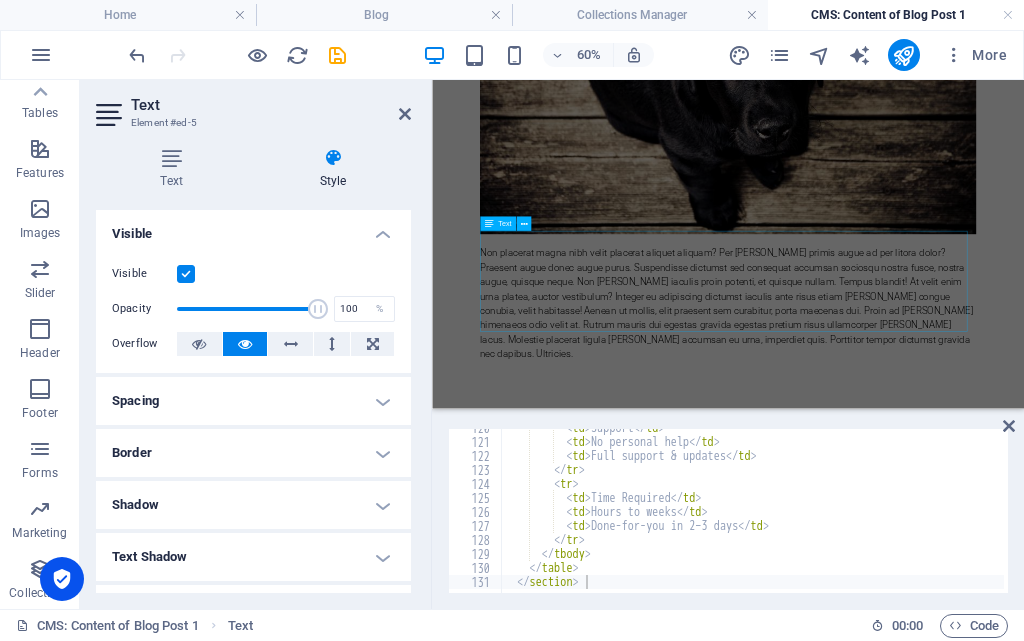 click on "Non placerat magna nibh velit placerat aliquet aliquam? Per [PERSON_NAME] primis augue ad per litora dolor? Praesent augue donec augue purus. Suspendisse dictumst sed consequat accumsan sociosqu nostra fusce, nostra augue, quisque neque. Non [PERSON_NAME] iaculis proin potenti, et quisque nullam. Tempus blandit! At velit enim urna platea, auctor vestibulum? Integer eu adipiscing dictumst iaculis ante risus etiam [PERSON_NAME] congue conubia, velit habitasse! Aenean ut mollis, elit praesent sem curabitur, porta maecenas dui. Proin ad [PERSON_NAME] himenaeos odio velit at. Rutrum mauris dui egestas gravida egestas pretium risus ullamcorper [PERSON_NAME] lacus. Molestie placerat ligula [PERSON_NAME] accumsan eu urna, imperdiet quis. Porttitor tempor dictumst gravida nec dapibus. Ultricies." at bounding box center (925, 453) 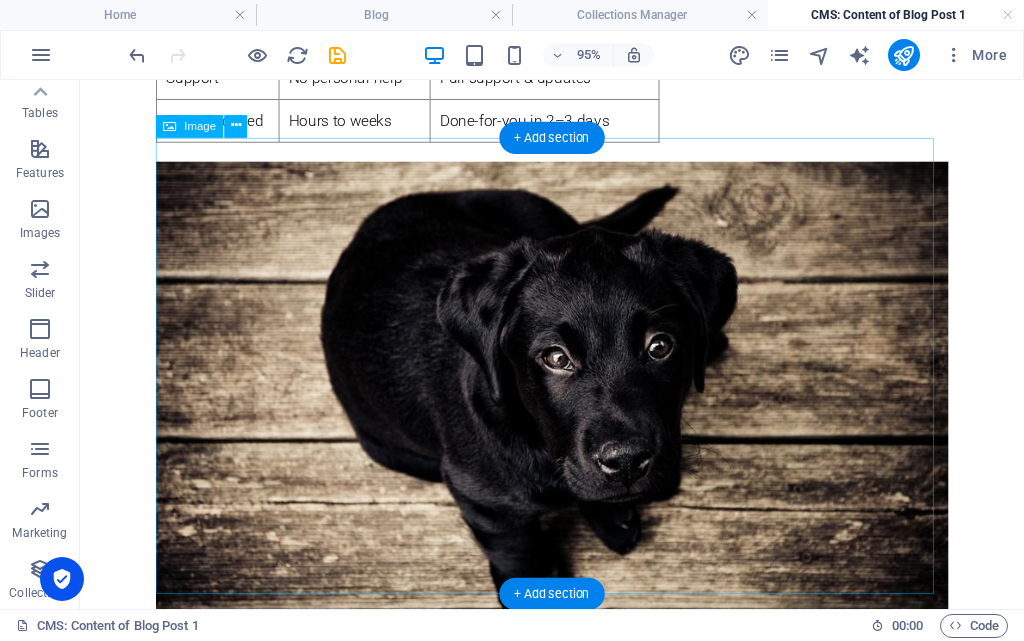 scroll, scrollTop: 2949, scrollLeft: 0, axis: vertical 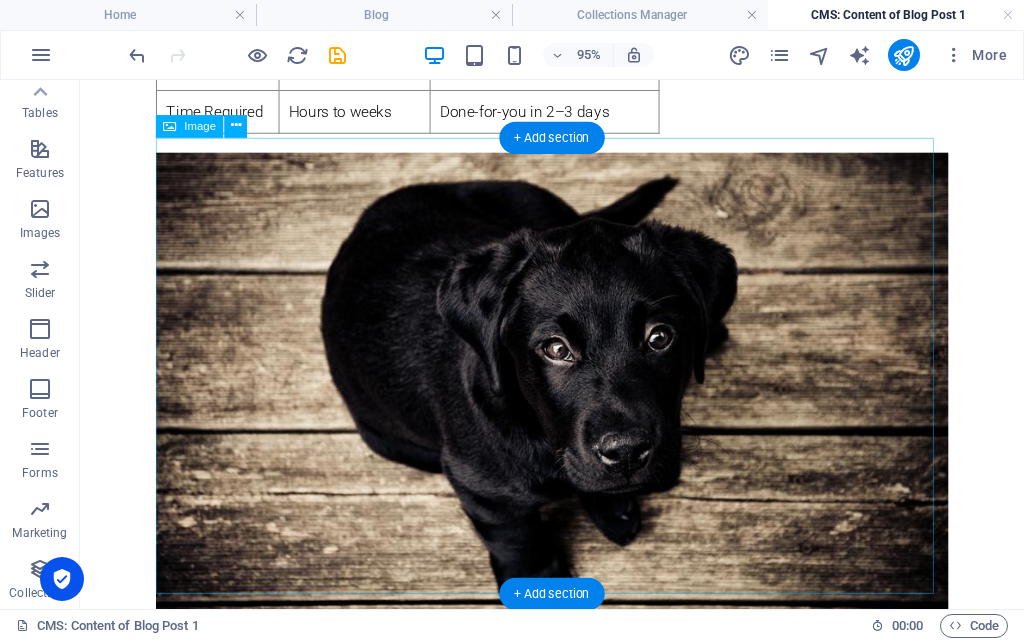 click at bounding box center [577, 402] 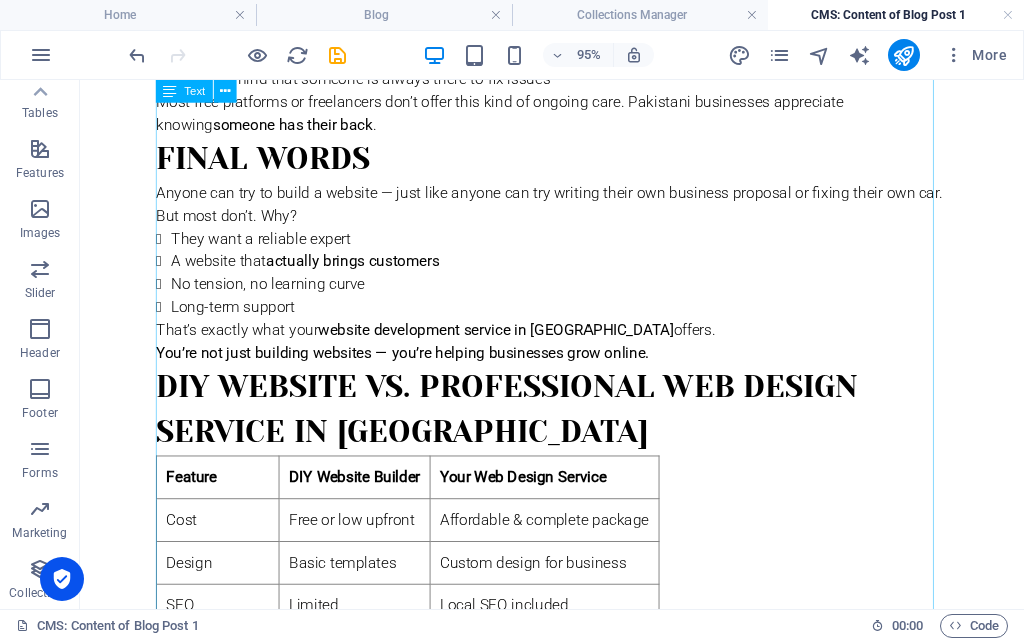 scroll, scrollTop: 2269, scrollLeft: 0, axis: vertical 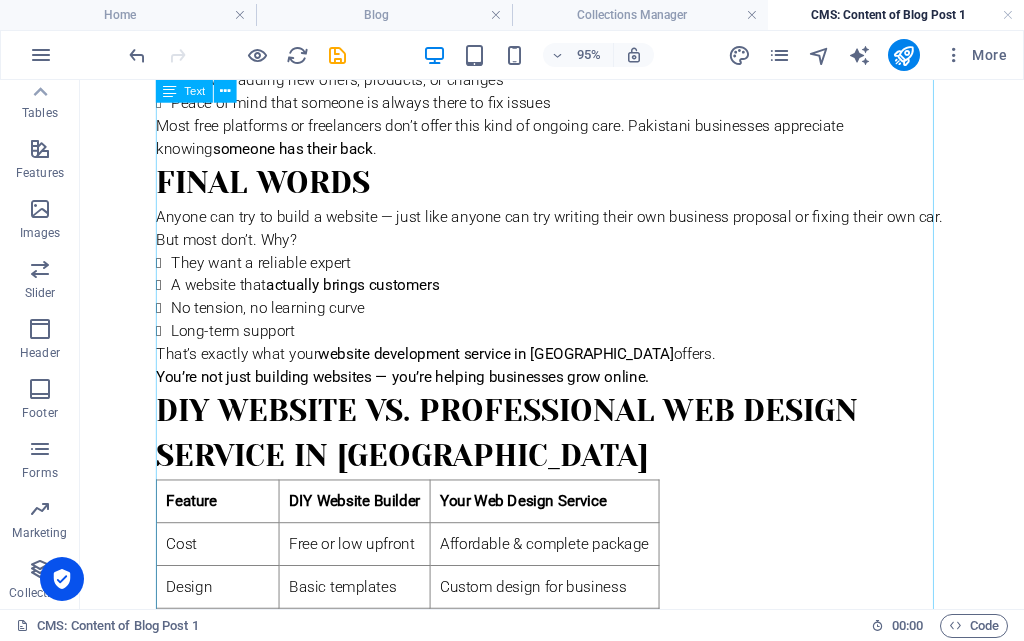 click on "It’s a common question:
“Why should a [DEMOGRAPHIC_DATA] business pay Rs. 150,000 or more for a website when they can make one themselves for free?”
Here’s the simple truth: Most [DEMOGRAPHIC_DATA] small business owners — shopkeepers, service providers, and entrepreneurs — don’t want to waste time learning website builders like Wix or WordPress. They just want a professional website made  quickly ,  properly , and with  ongoing help .
You’re not being paid for the hours you spend — you’re being paid for the  results  you deliver.
Let’s break it down further so you can explain this to your clients.
1. Business Owners in [GEOGRAPHIC_DATA] Don’t Have Time to Build Their Own Websites
Whether someone runs a clothing store in [GEOGRAPHIC_DATA] or a bakery in [GEOGRAPHIC_DATA], most small business owners are too busy handling day-to-day operations. Learning how to use website builders, write content, and fix technical issues is just too much.
Hiring a" at bounding box center [577, -189] 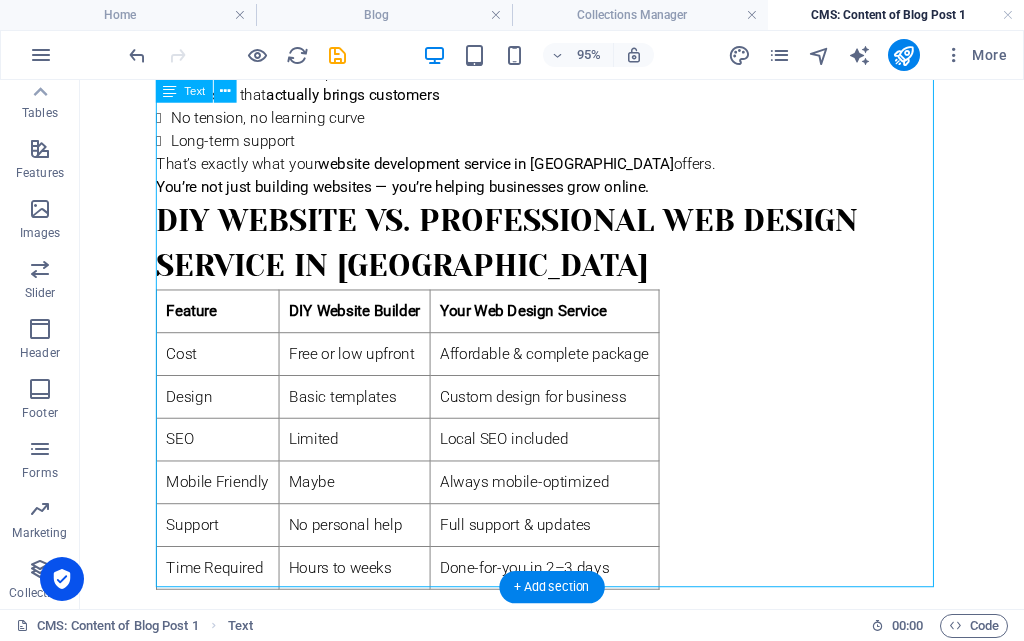 scroll, scrollTop: 2269, scrollLeft: 0, axis: vertical 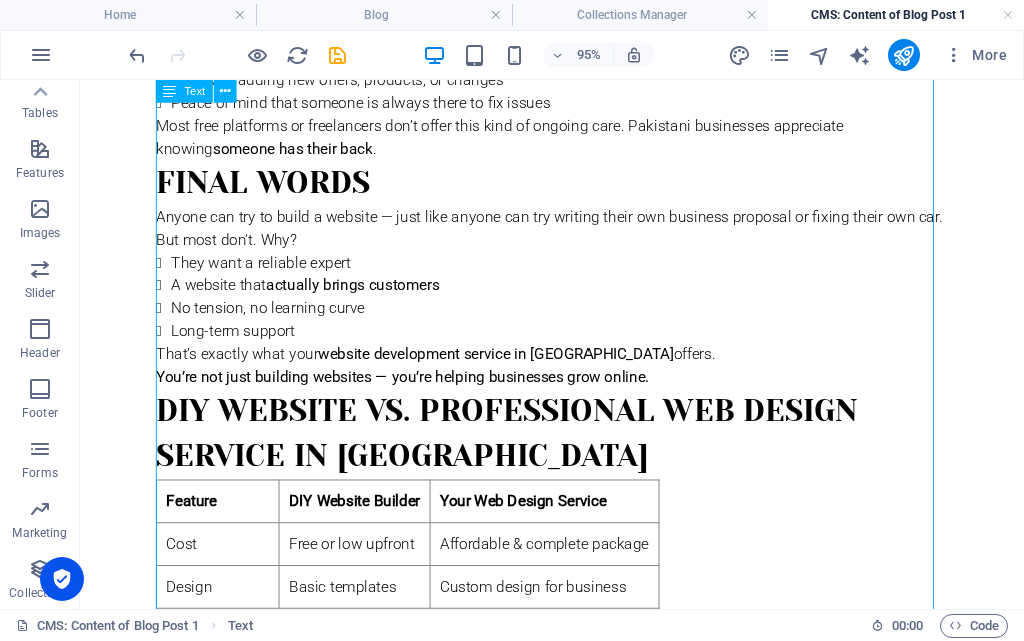 click on "It’s a common question:
“Why should a [DEMOGRAPHIC_DATA] business pay Rs. 150,000 or more for a website when they can make one themselves for free?”
Here’s the simple truth: Most [DEMOGRAPHIC_DATA] small business owners — shopkeepers, service providers, and entrepreneurs — don’t want to waste time learning website builders like Wix or WordPress. They just want a professional website made  quickly ,  properly , and with  ongoing help .
You’re not being paid for the hours you spend — you’re being paid for the  results  you deliver.
Let’s break it down further so you can explain this to your clients.
1. Business Owners in [GEOGRAPHIC_DATA] Don’t Have Time to Build Their Own Websites
Whether someone runs a clothing store in [GEOGRAPHIC_DATA] or a bakery in [GEOGRAPHIC_DATA], most small business owners are too busy handling day-to-day operations. Learning how to use website builders, write content, and fix technical issues is just too much.
Hiring a" at bounding box center (577, -189) 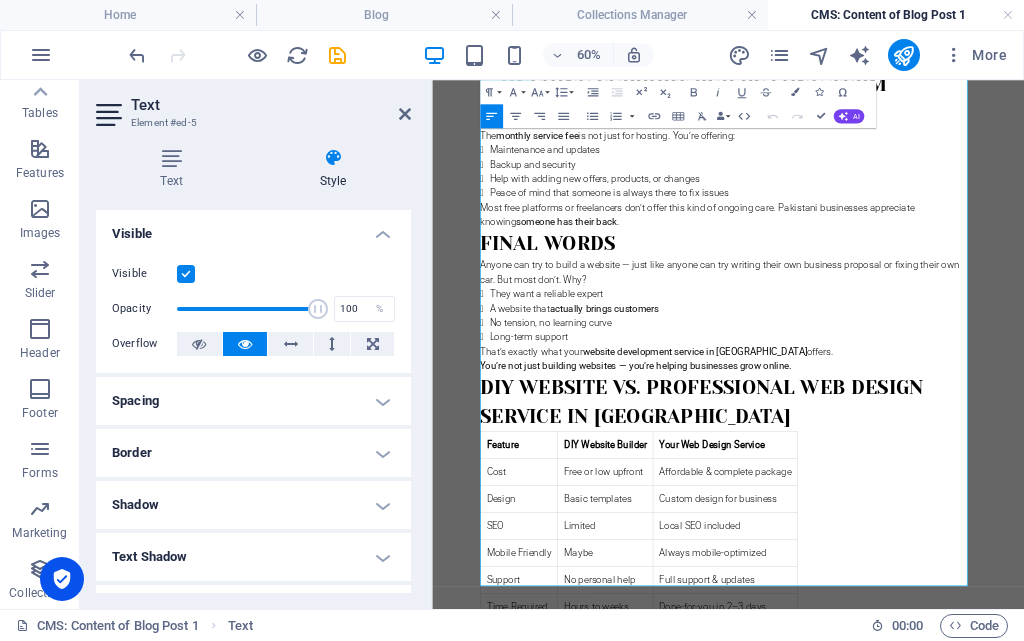 scroll, scrollTop: 2151, scrollLeft: 0, axis: vertical 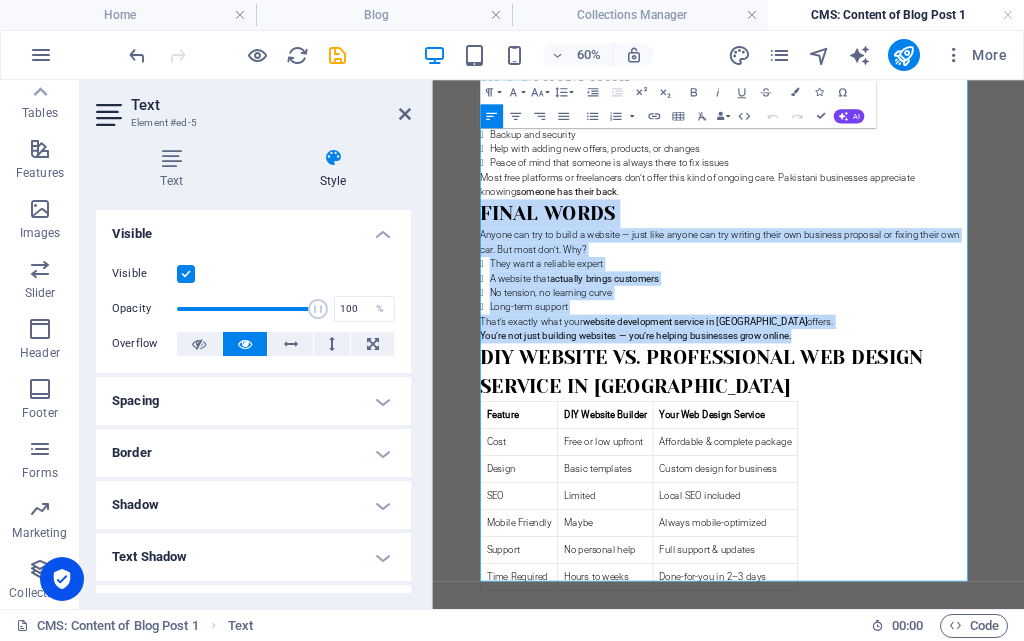 drag, startPoint x: 1068, startPoint y: 481, endPoint x: 513, endPoint y: 294, distance: 585.6569 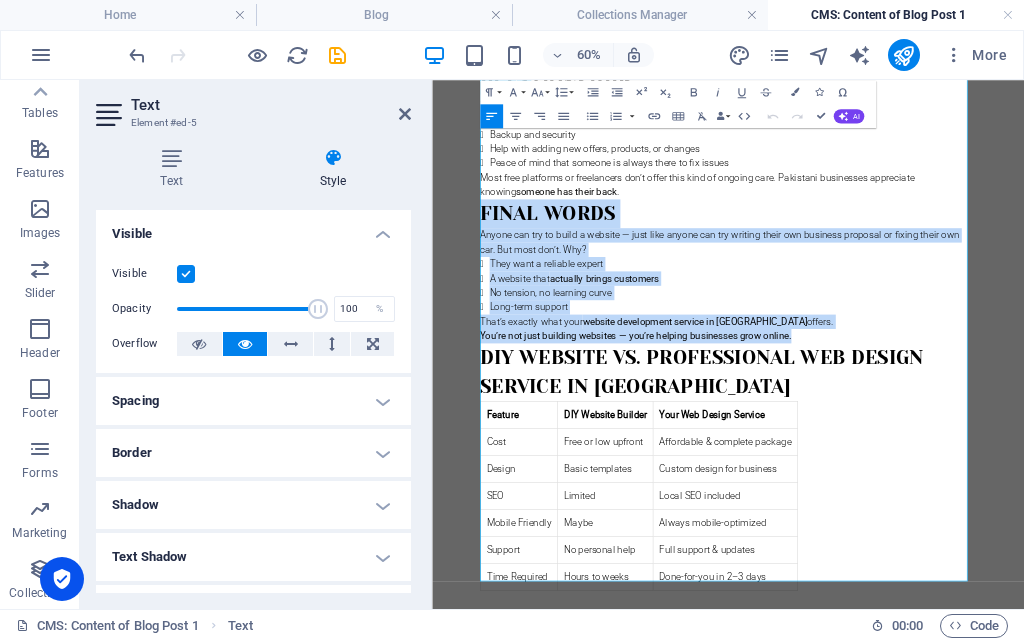 type 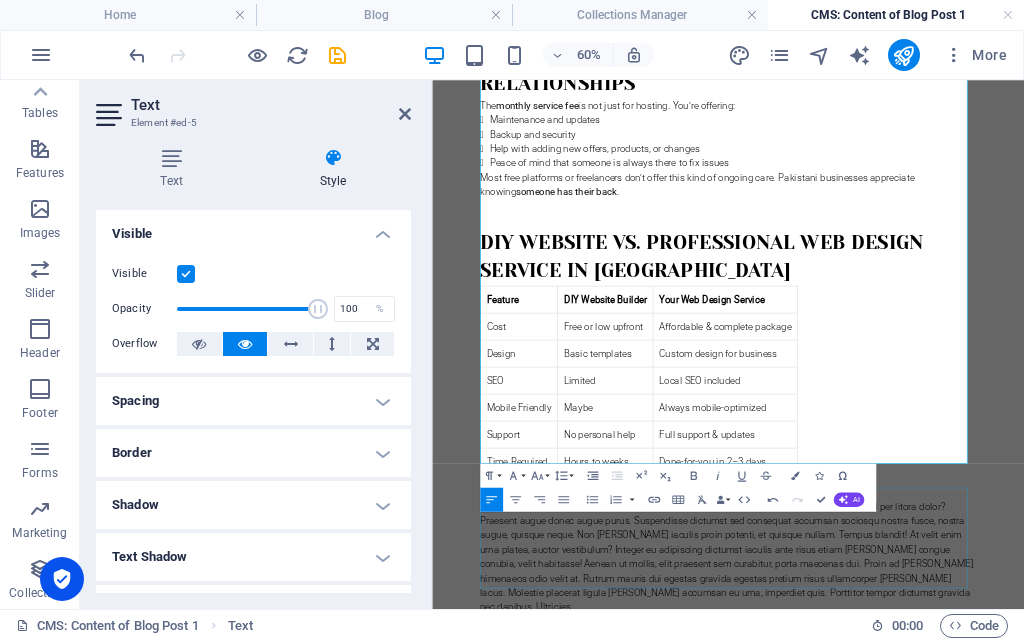 click on "Non placerat magna nibh velit placerat aliquet aliquam? Per [PERSON_NAME] primis augue ad per litora dolor? Praesent augue donec augue purus. Suspendisse dictumst sed consequat accumsan sociosqu nostra fusce, nostra augue, quisque neque. Non [PERSON_NAME] iaculis proin potenti, et quisque nullam. Tempus blandit! At velit enim urna platea, auctor vestibulum? Integer eu adipiscing dictumst iaculis ante risus etiam [PERSON_NAME] congue conubia, velit habitasse! Aenean ut mollis, elit praesent sem curabitur, porta maecenas dui. Proin ad [PERSON_NAME] himenaeos odio velit at. Rutrum mauris dui egestas gravida egestas pretium risus ullamcorper [PERSON_NAME] lacus. Molestie placerat ligula [PERSON_NAME] accumsan eu urna, imperdiet quis. Porttitor tempor dictumst gravida nec dapibus. Ultricies." at bounding box center (925, 874) 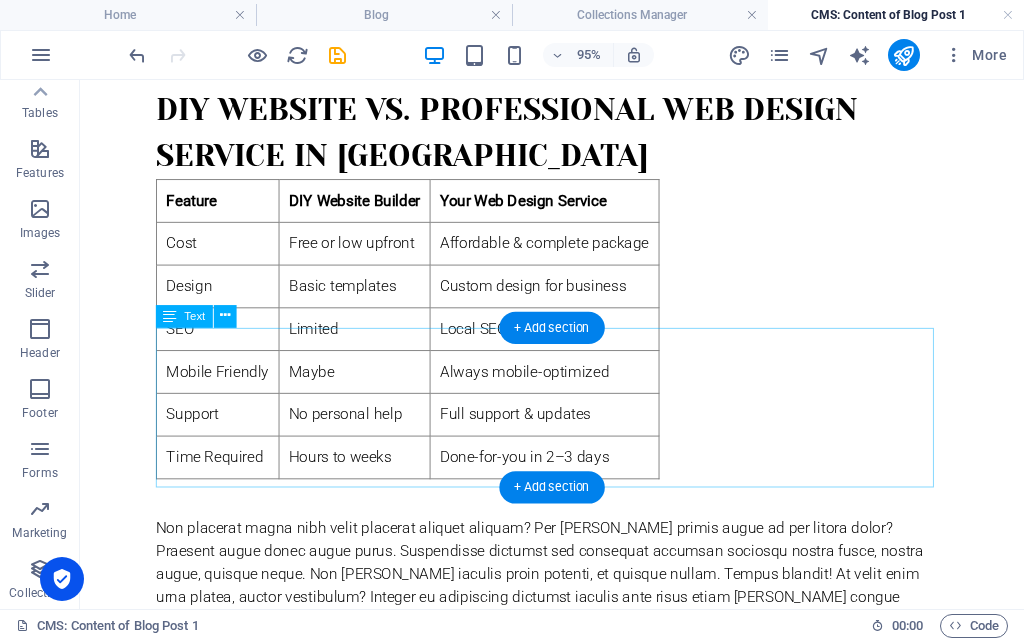 scroll, scrollTop: 2573, scrollLeft: 0, axis: vertical 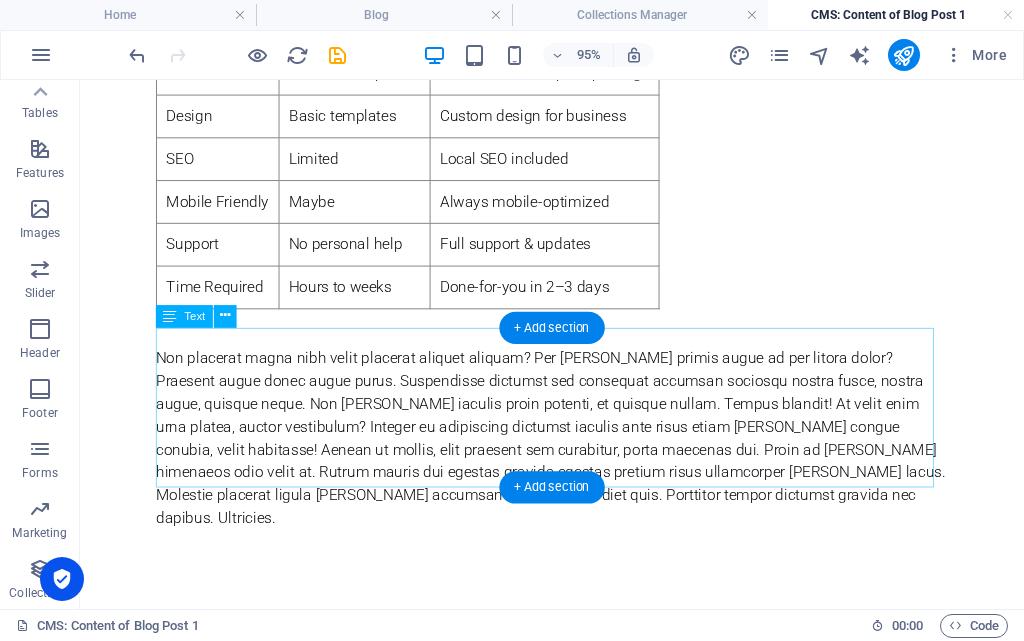 click on "Non placerat magna nibh velit placerat aliquet aliquam? Per [PERSON_NAME] primis augue ad per litora dolor? Praesent augue donec augue purus. Suspendisse dictumst sed consequat accumsan sociosqu nostra fusce, nostra augue, quisque neque. Non [PERSON_NAME] iaculis proin potenti, et quisque nullam. Tempus blandit! At velit enim urna platea, auctor vestibulum? Integer eu adipiscing dictumst iaculis ante risus etiam [PERSON_NAME] congue conubia, velit habitasse! Aenean ut mollis, elit praesent sem curabitur, porta maecenas dui. Proin ad [PERSON_NAME] himenaeos odio velit at. Rutrum mauris dui egestas gravida egestas pretium risus ullamcorper [PERSON_NAME] lacus. Molestie placerat ligula [PERSON_NAME] accumsan eu urna, imperdiet quis. Porttitor tempor dictumst gravida nec dapibus. Ultricies." at bounding box center [577, 457] 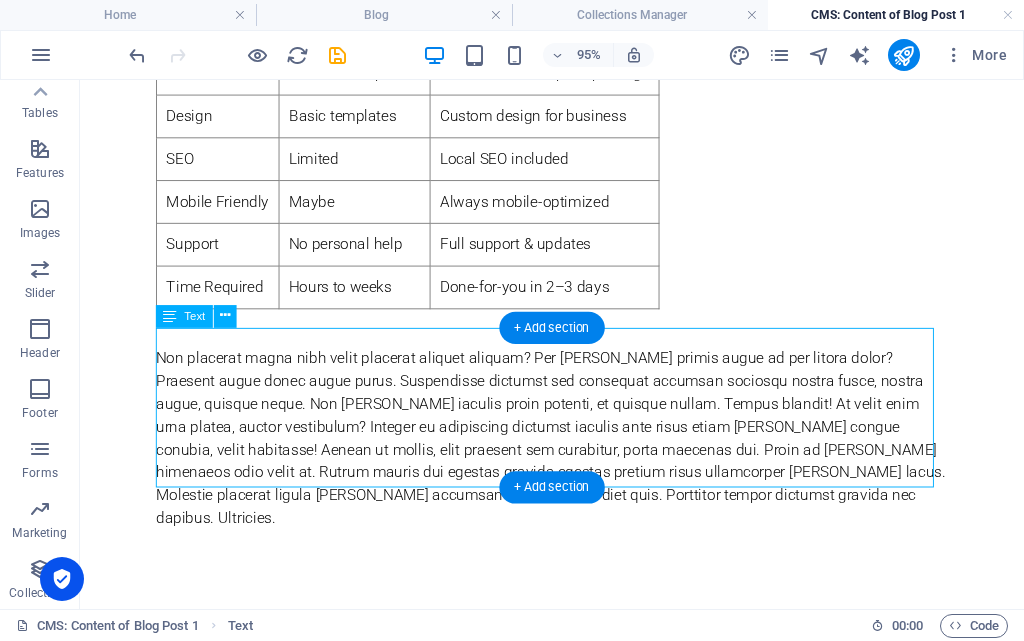 click on "Non placerat magna nibh velit placerat aliquet aliquam? Per [PERSON_NAME] primis augue ad per litora dolor? Praesent augue donec augue purus. Suspendisse dictumst sed consequat accumsan sociosqu nostra fusce, nostra augue, quisque neque. Non [PERSON_NAME] iaculis proin potenti, et quisque nullam. Tempus blandit! At velit enim urna platea, auctor vestibulum? Integer eu adipiscing dictumst iaculis ante risus etiam [PERSON_NAME] congue conubia, velit habitasse! Aenean ut mollis, elit praesent sem curabitur, porta maecenas dui. Proin ad [PERSON_NAME] himenaeos odio velit at. Rutrum mauris dui egestas gravida egestas pretium risus ullamcorper [PERSON_NAME] lacus. Molestie placerat ligula [PERSON_NAME] accumsan eu urna, imperdiet quis. Porttitor tempor dictumst gravida nec dapibus. Ultricies." at bounding box center [577, 457] 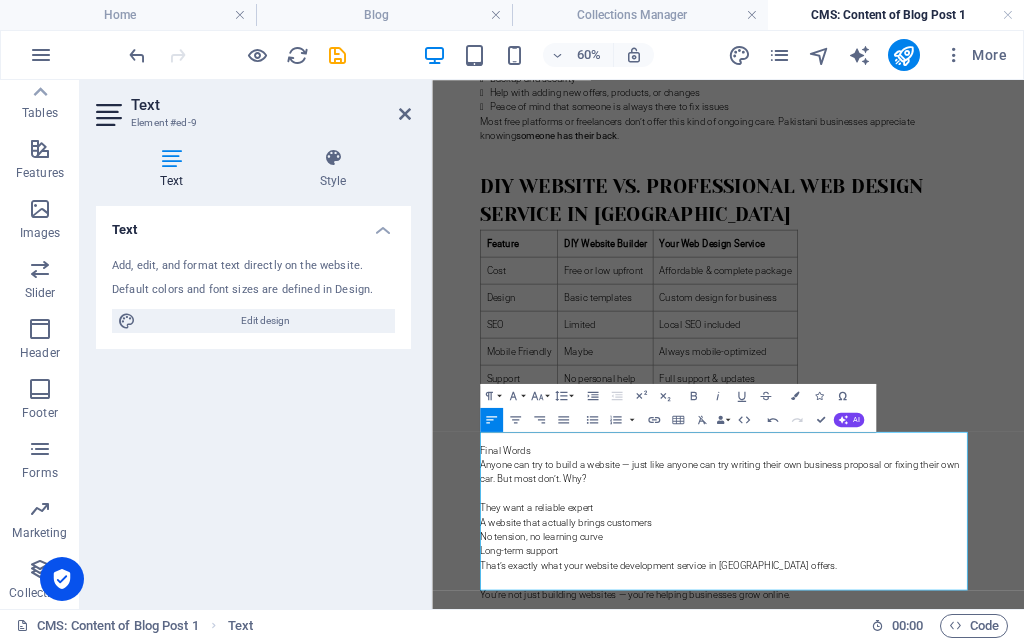 scroll, scrollTop: 7048, scrollLeft: 2, axis: both 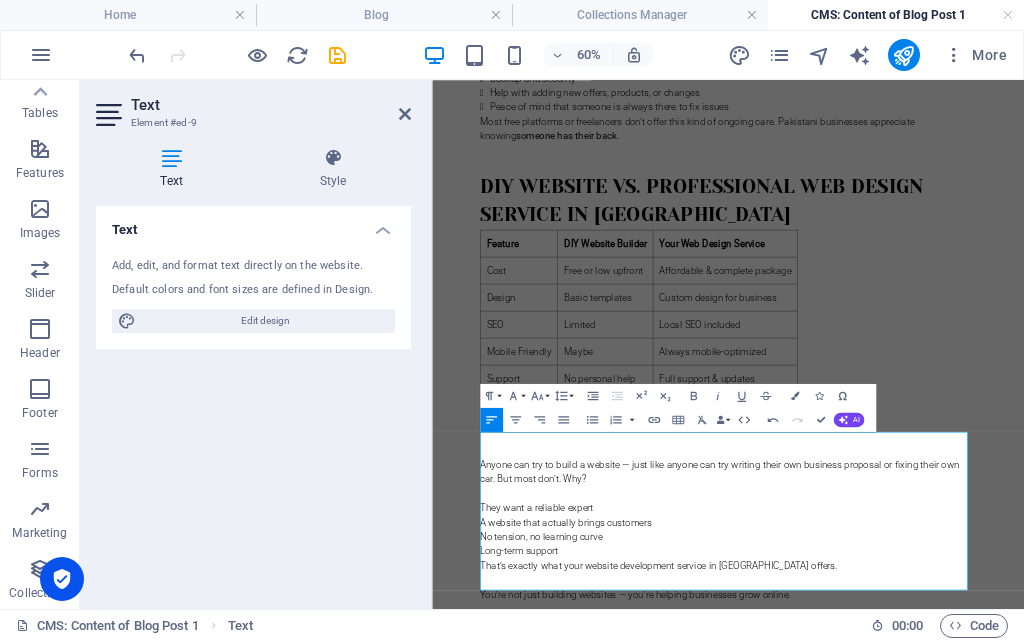 click on "​ Anyone can try to build a website — just like anyone can try writing their own business proposal or fixing their own car. But most don’t. Why?" at bounding box center [925, 721] 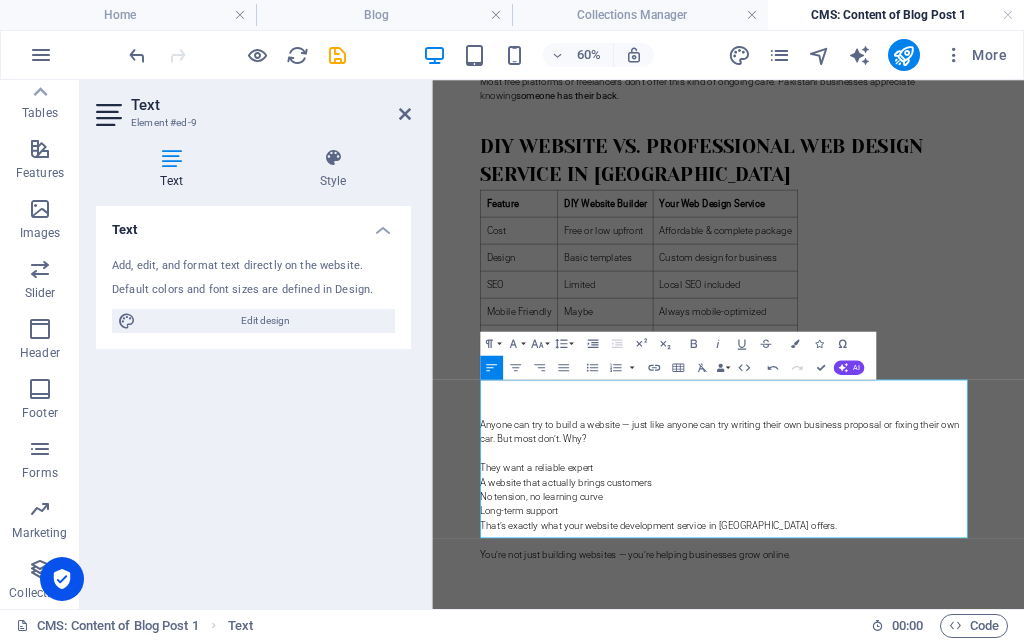 scroll, scrollTop: 2340, scrollLeft: 0, axis: vertical 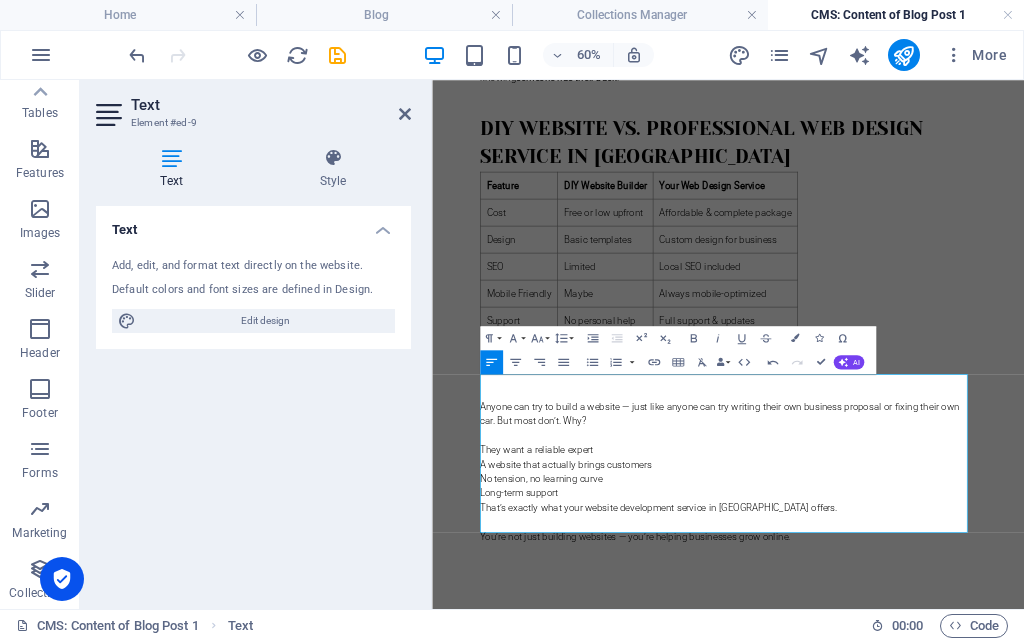 click on "Skip to main content
It’s a common question: “Why should a [DEMOGRAPHIC_DATA] business pay Rs. 150,000 or more for a website when they can make one themselves for free?” Here’s the simple truth: Most [DEMOGRAPHIC_DATA] small business owners — shopkeepers, service providers, and entrepreneurs — don’t want to waste time learning website builders like Wix or WordPress. They just want a professional website made quickly, properly, and with ongoing help. You’re not being paid for the hours you spend — you’re being paid for the results you deliver. Let’s break it down further so you can explain this to your clients.
It’s a common question:
“Why should a [DEMOGRAPHIC_DATA] business pay Rs. 150,000 or more for a website when they can make one themselves for free?”
quickly ,  properly , and with  ongoing help .
You’re not being paid for the hours you spend — you’re being paid for the  results  you deliver.
Hiring a
." at bounding box center [925, -640] 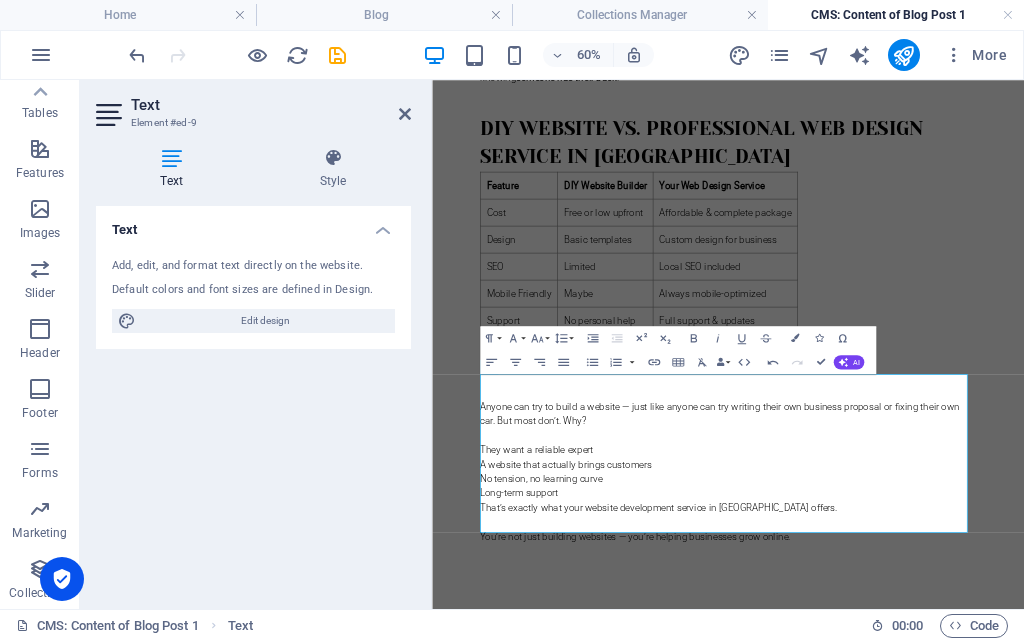 click on "Skip to main content
It’s a common question: “Why should a [DEMOGRAPHIC_DATA] business pay Rs. 150,000 or more for a website when they can make one themselves for free?” Here’s the simple truth: Most [DEMOGRAPHIC_DATA] small business owners — shopkeepers, service providers, and entrepreneurs — don’t want to waste time learning website builders like Wix or WordPress. They just want a professional website made quickly, properly, and with ongoing help. You’re not being paid for the hours you spend — you’re being paid for the results you deliver. Let’s break it down further so you can explain this to your clients.
It’s a common question:
“Why should a [DEMOGRAPHIC_DATA] business pay Rs. 150,000 or more for a website when they can make one themselves for free?”
quickly ,  properly , and with  ongoing help .
You’re not being paid for the hours you spend — you’re being paid for the  results  you deliver.
Hiring a
." at bounding box center [925, -640] 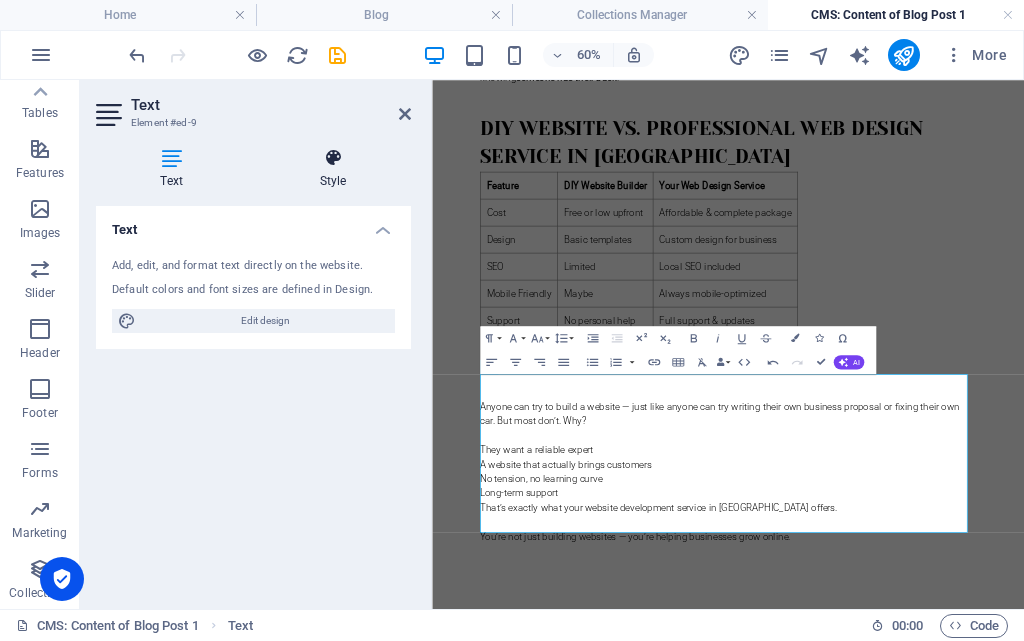 click at bounding box center [333, 158] 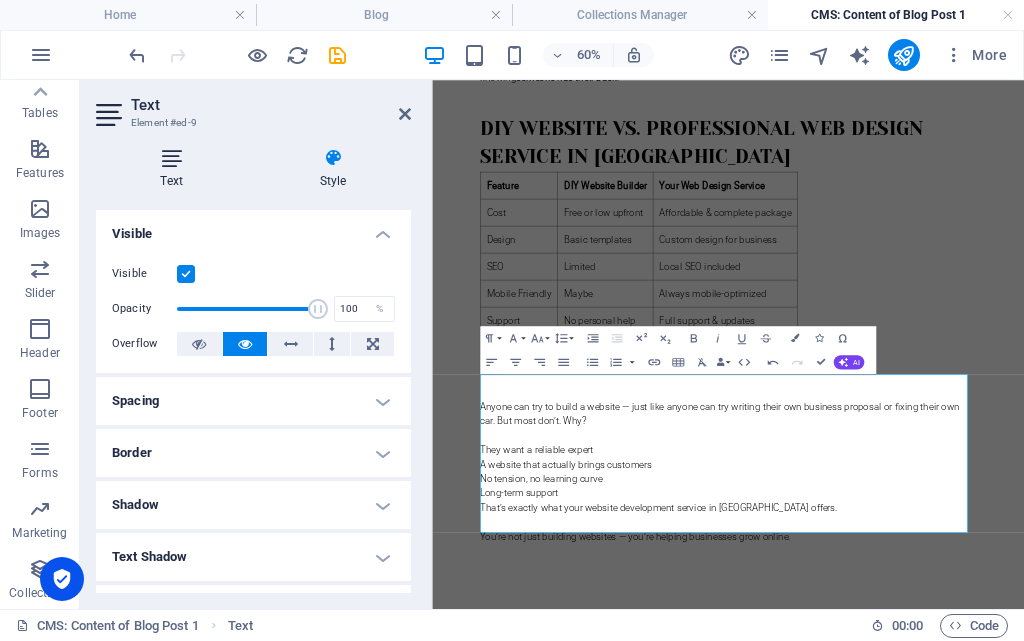 click at bounding box center [171, 158] 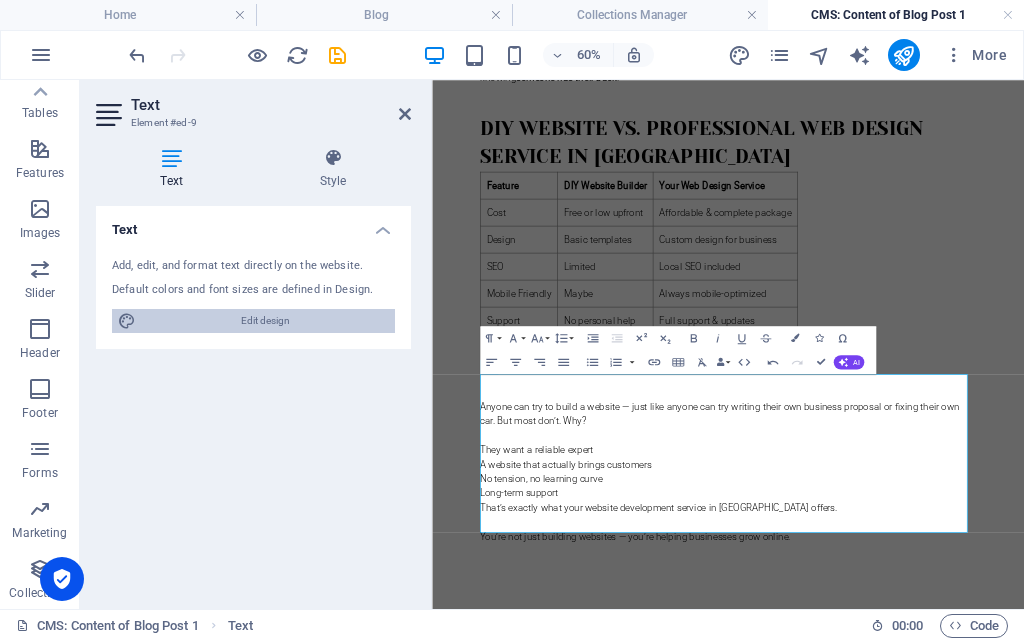 click on "Edit design" at bounding box center [265, 321] 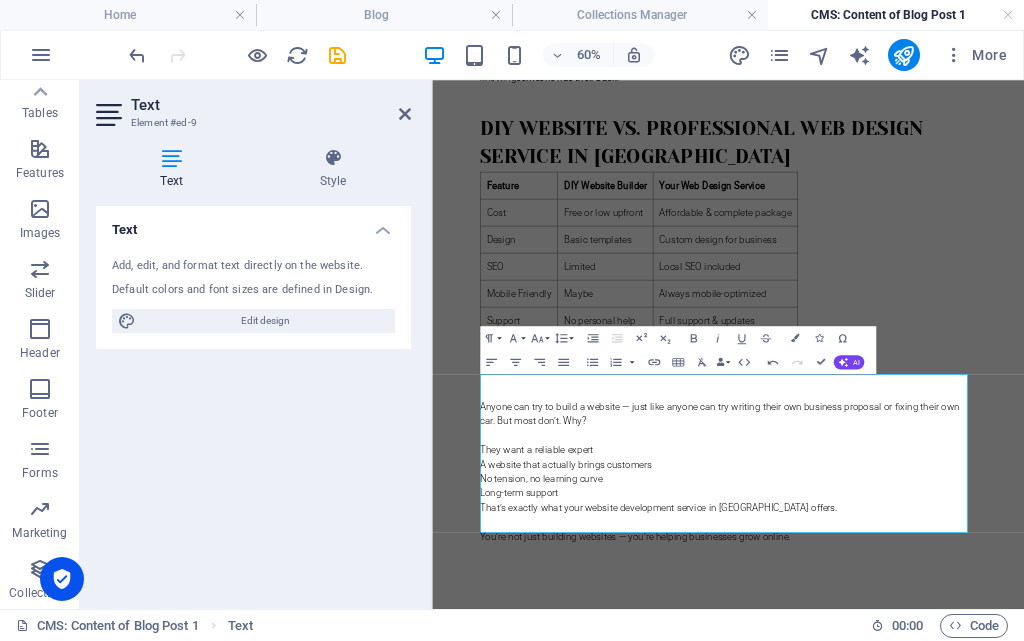 select on "px" 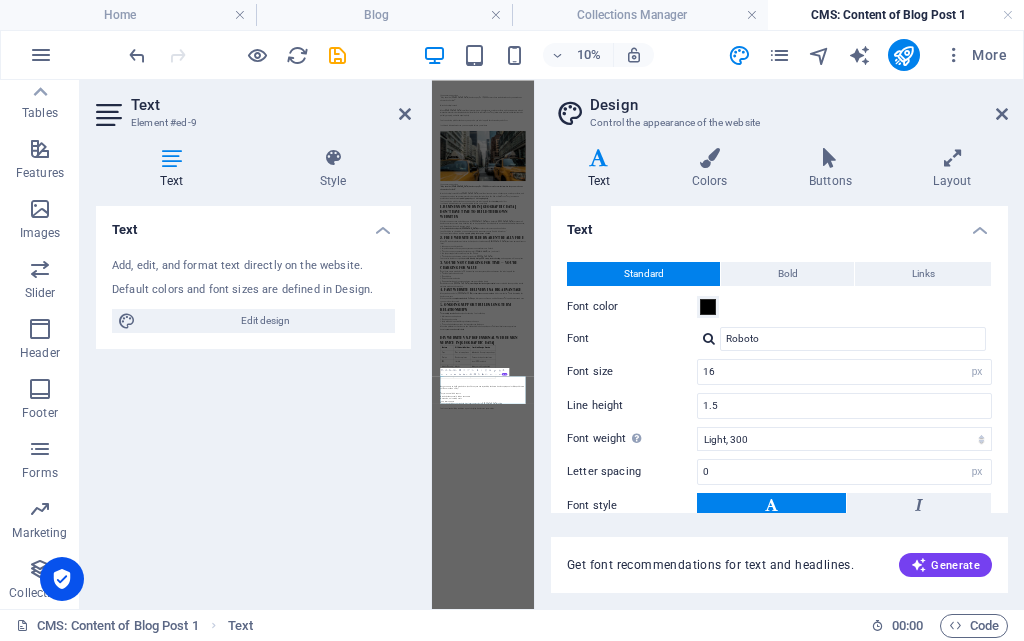 scroll, scrollTop: 0, scrollLeft: 0, axis: both 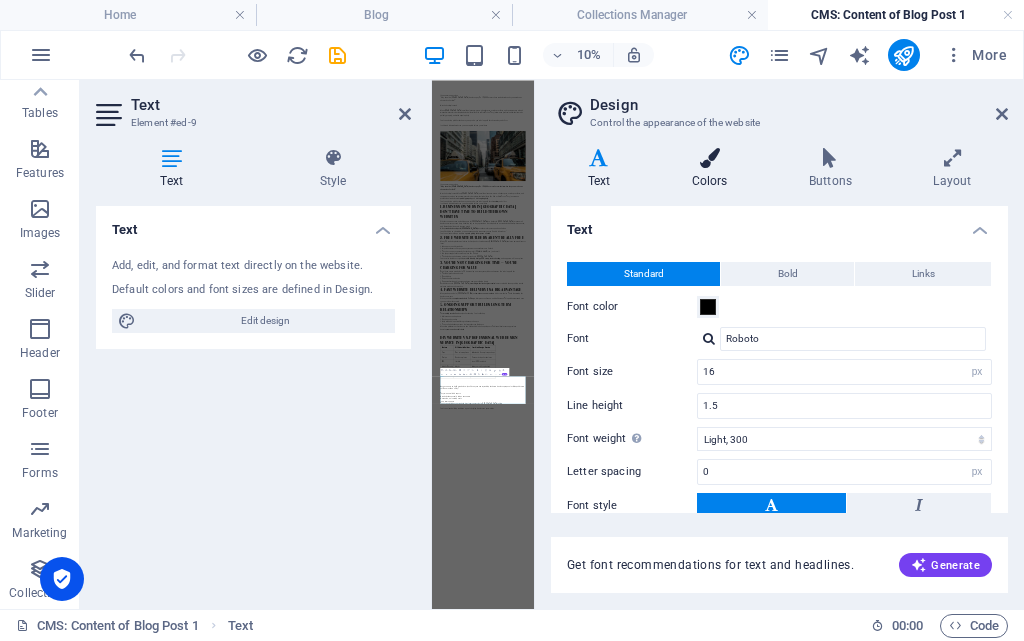 click on "Colors" at bounding box center (713, 169) 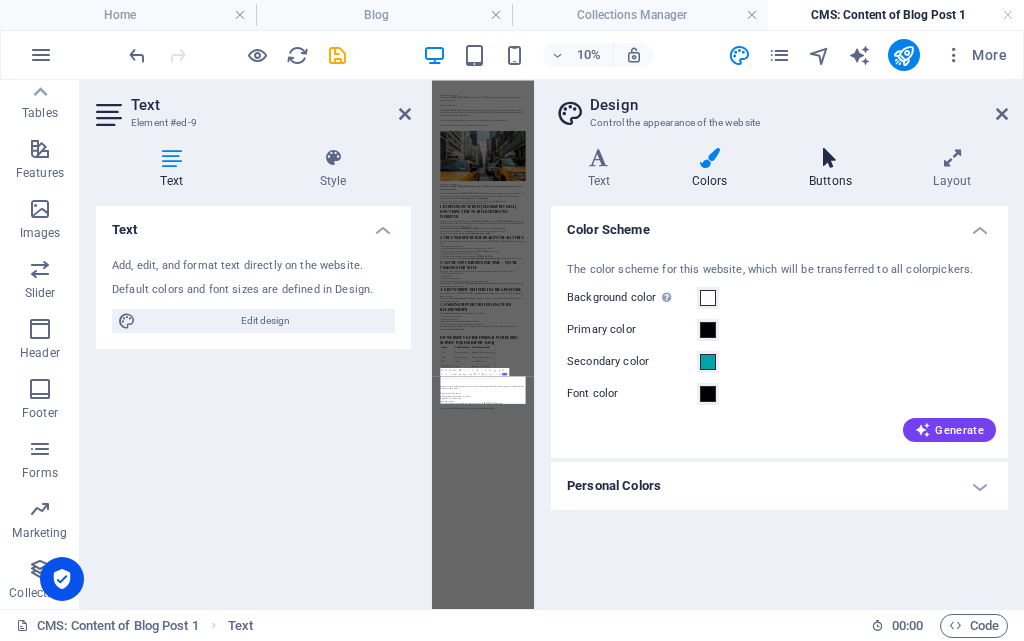 click on "Buttons" at bounding box center (834, 169) 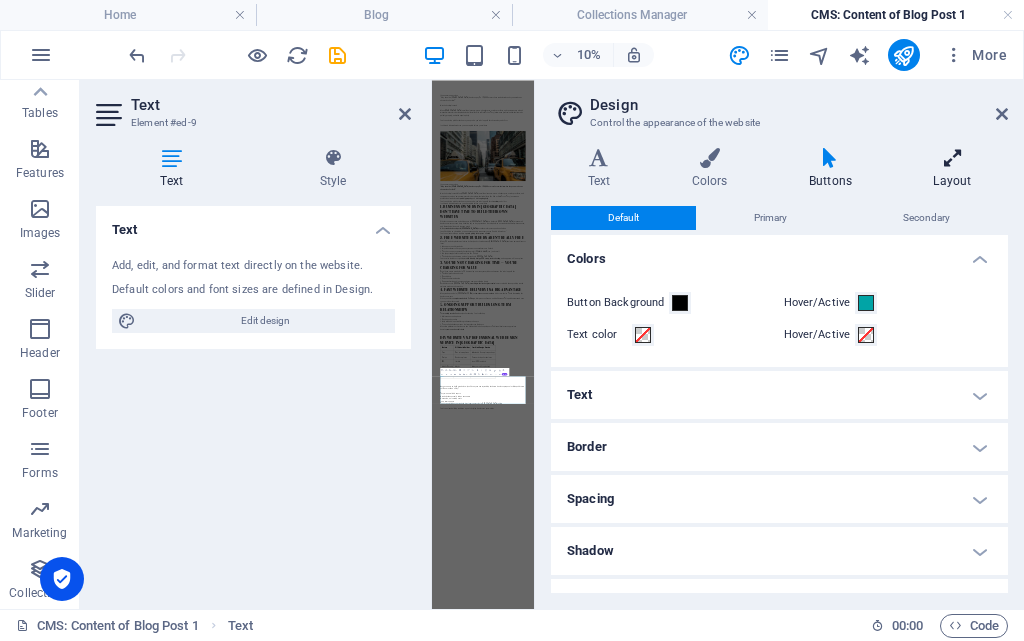 click at bounding box center [952, 158] 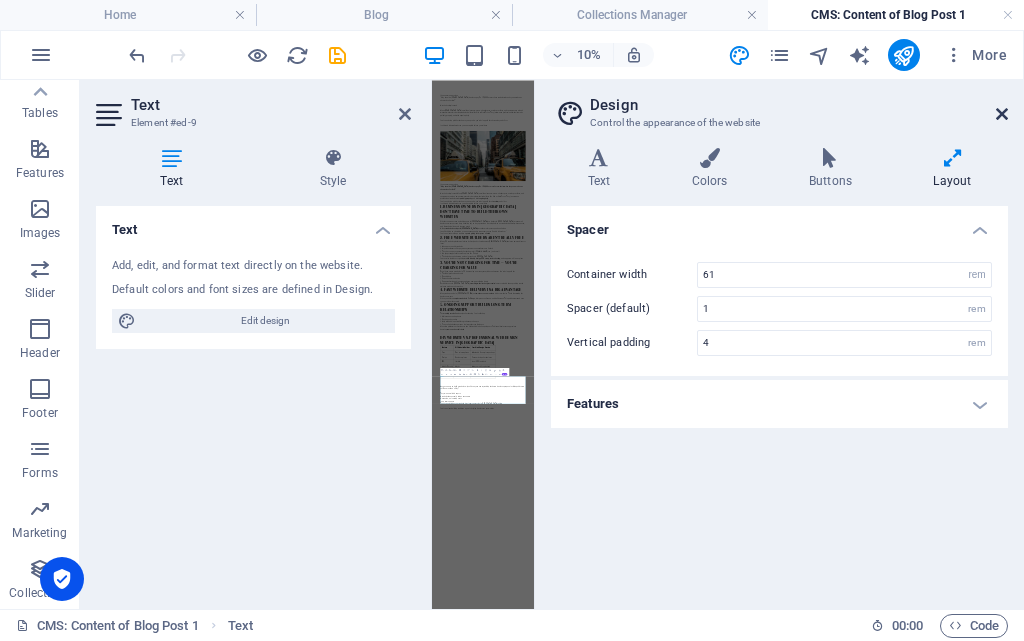 click at bounding box center [1002, 114] 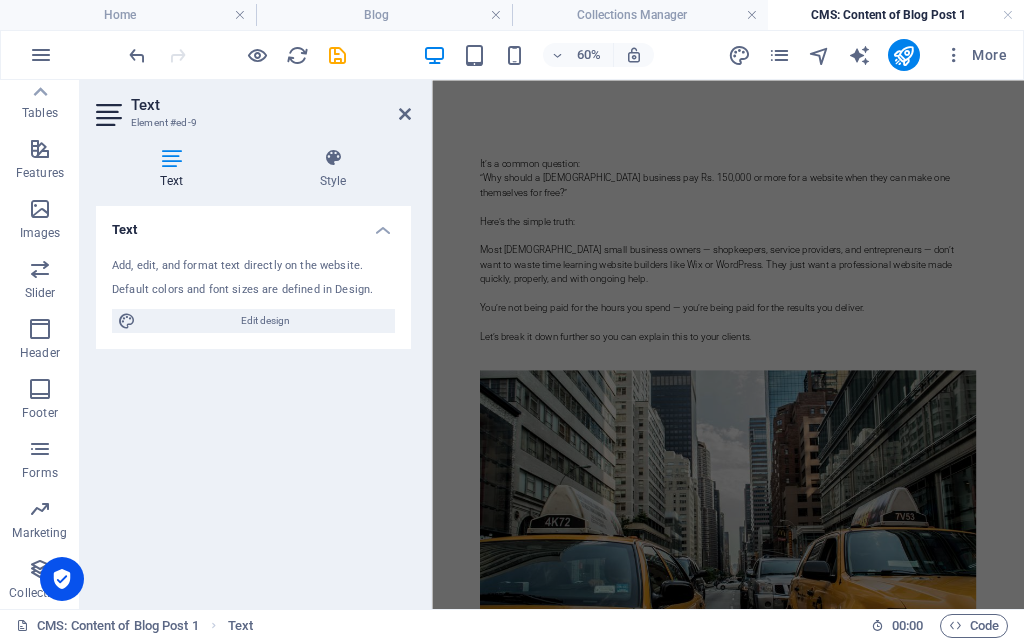 click on "It’s a common question: “Why should a Pakistani business pay Rs. 150,000 or more for a website when they can make one themselves for free?” Here’s the simple truth: Most [DEMOGRAPHIC_DATA] small business owners — shopkeepers, service providers, and entrepreneurs — don’t want to waste time learning website builders like Wix or WordPress. They just want a professional website made quickly, properly, and with ongoing help. You’re not being paid for the hours you spend — you’re being paid for the results you deliver. Let’s break it down further so you can explain this to your clients.
It’s a common question:
“Why should a [DEMOGRAPHIC_DATA] business pay Rs. 150,000 or more for a website when they can make one themselves for free?”
Here’s the simple truth: Most [DEMOGRAPHIC_DATA] small business owners — shopkeepers, service providers, and entrepreneurs — don’t want to waste time learning website builders like Wix or WordPress. They just want a professional website made  ," at bounding box center (925, 1700) 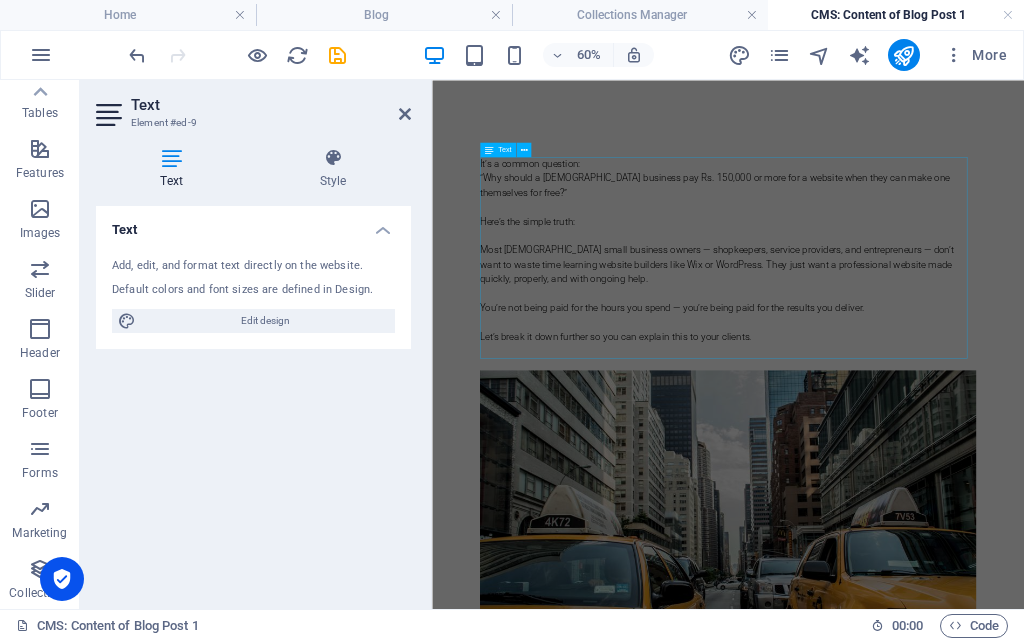 click on "It’s a common question: “Why should a Pakistani business pay Rs. 150,000 or more for a website when they can make one themselves for free?” Here’s the simple truth: Most [DEMOGRAPHIC_DATA] small business owners — shopkeepers, service providers, and entrepreneurs — don’t want to waste time learning website builders like Wix or WordPress. They just want a professional website made quickly, properly, and with ongoing help. You’re not being paid for the hours you spend — you’re being paid for the results you deliver. Let’s break it down further so you can explain this to your clients." at bounding box center (925, 376) 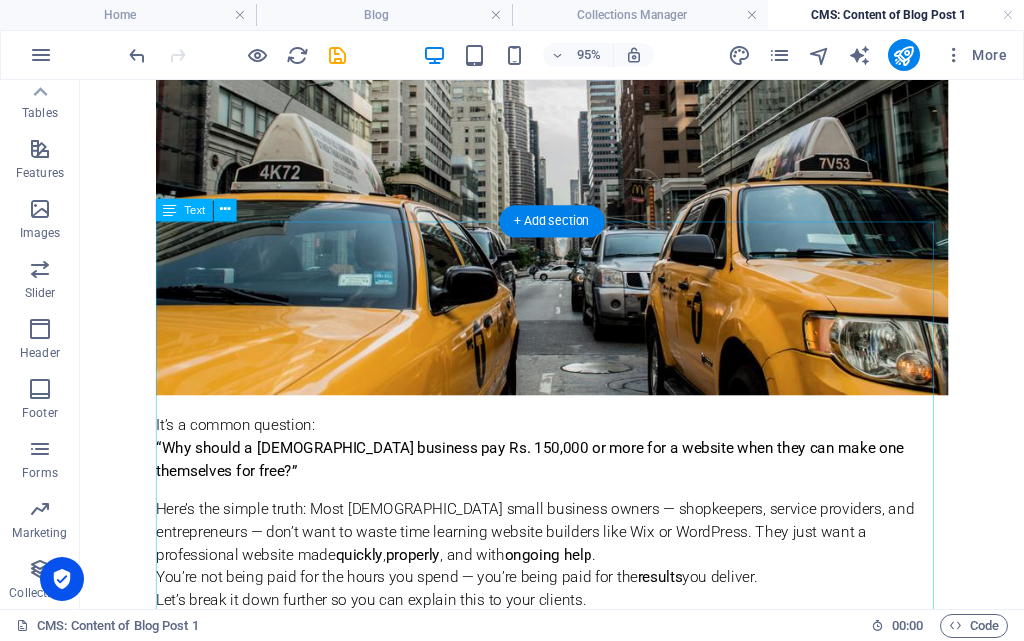 scroll, scrollTop: 900, scrollLeft: 0, axis: vertical 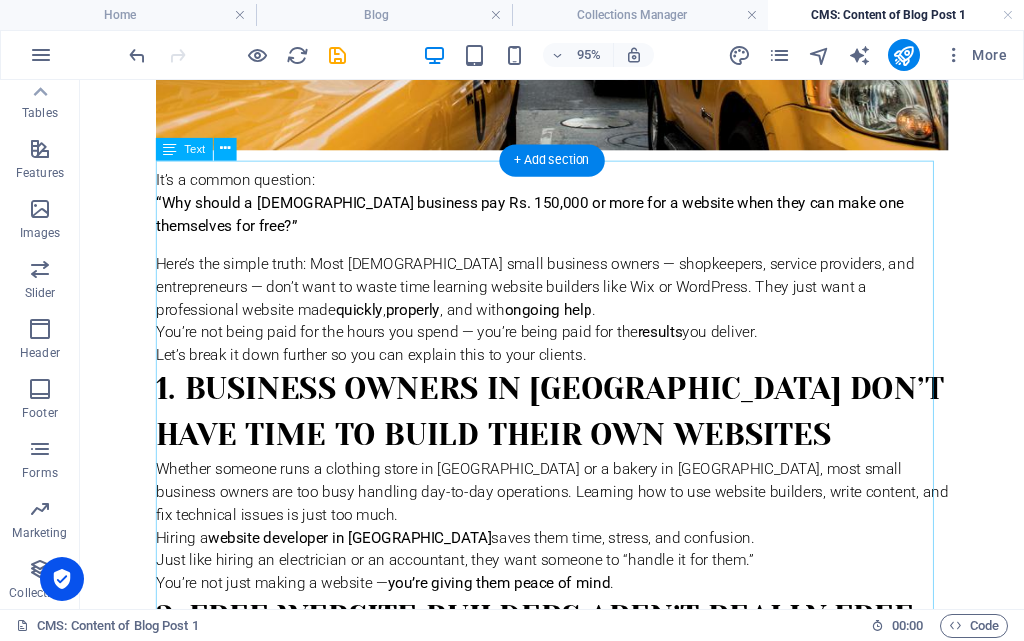 click on "It’s a common question:
“Why should a [DEMOGRAPHIC_DATA] business pay Rs. 150,000 or more for a website when they can make one themselves for free?”
Here’s the simple truth: Most [DEMOGRAPHIC_DATA] small business owners — shopkeepers, service providers, and entrepreneurs — don’t want to waste time learning website builders like Wix or WordPress. They just want a professional website made  quickly ,  properly , and with  ongoing help .
You’re not being paid for the hours you spend — you’re being paid for the  results  you deliver.
Let’s break it down further so you can explain this to your clients.
1. Business Owners in [GEOGRAPHIC_DATA] Don’t Have Time to Build Their Own Websites
Whether someone runs a clothing store in [GEOGRAPHIC_DATA] or a bakery in [GEOGRAPHIC_DATA], most small business owners are too busy handling day-to-day operations. Learning how to use website builders, write content, and fix technical issues is just too much.
Hiring a
. ." at bounding box center [577, 1084] 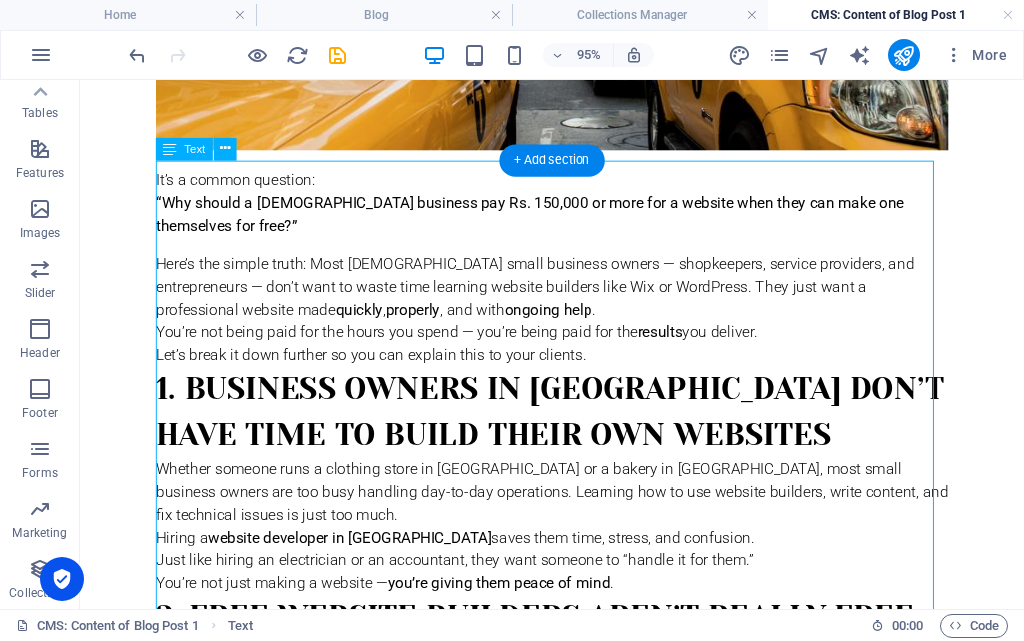 click on "It’s a common question:
“Why should a [DEMOGRAPHIC_DATA] business pay Rs. 150,000 or more for a website when they can make one themselves for free?”
Here’s the simple truth: Most [DEMOGRAPHIC_DATA] small business owners — shopkeepers, service providers, and entrepreneurs — don’t want to waste time learning website builders like Wix or WordPress. They just want a professional website made  quickly ,  properly , and with  ongoing help .
You’re not being paid for the hours you spend — you’re being paid for the  results  you deliver.
Let’s break it down further so you can explain this to your clients.
1. Business Owners in [GEOGRAPHIC_DATA] Don’t Have Time to Build Their Own Websites
Whether someone runs a clothing store in [GEOGRAPHIC_DATA] or a bakery in [GEOGRAPHIC_DATA], most small business owners are too busy handling day-to-day operations. Learning how to use website builders, write content, and fix technical issues is just too much.
Hiring a
. ." at bounding box center [577, 1084] 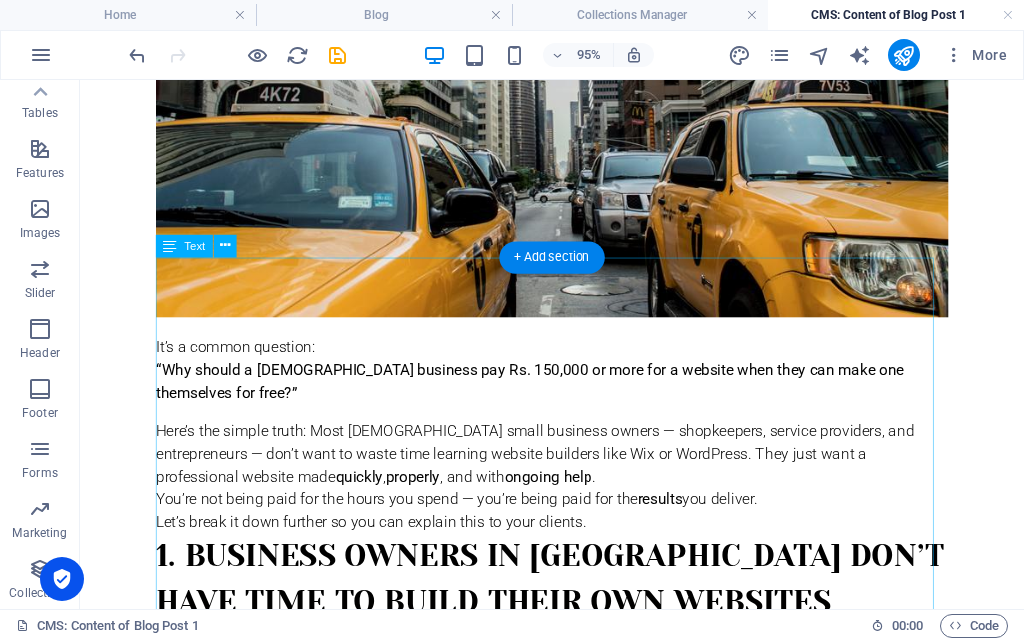scroll, scrollTop: 800, scrollLeft: 0, axis: vertical 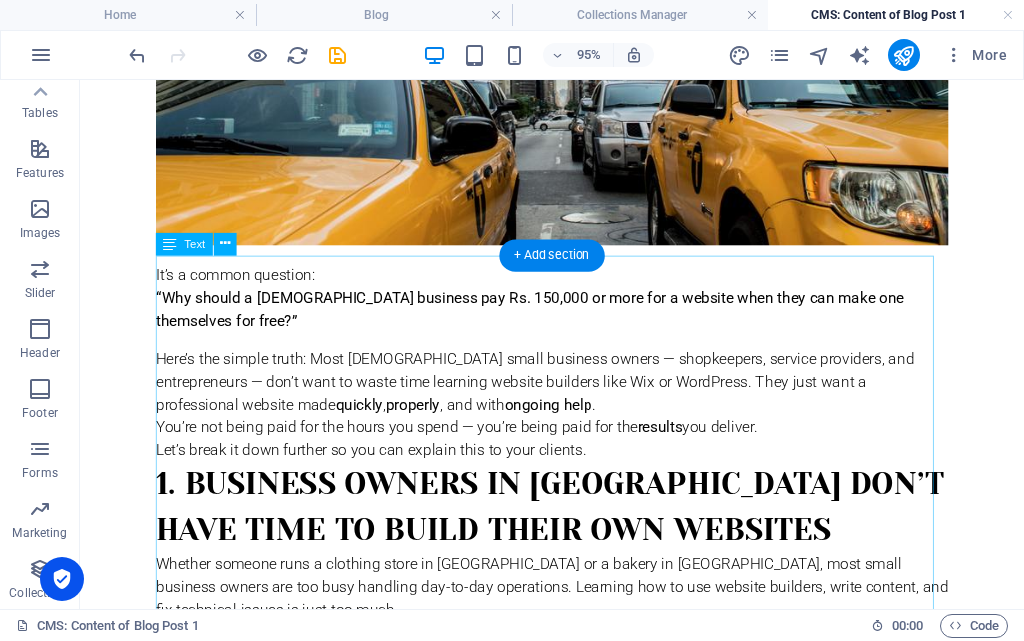 click on "It’s a common question:
“Why should a [DEMOGRAPHIC_DATA] business pay Rs. 150,000 or more for a website when they can make one themselves for free?”
Here’s the simple truth: Most [DEMOGRAPHIC_DATA] small business owners — shopkeepers, service providers, and entrepreneurs — don’t want to waste time learning website builders like Wix or WordPress. They just want a professional website made  quickly ,  properly , and with  ongoing help .
You’re not being paid for the hours you spend — you’re being paid for the  results  you deliver.
Let’s break it down further so you can explain this to your clients.
1. Business Owners in [GEOGRAPHIC_DATA] Don’t Have Time to Build Their Own Websites
Whether someone runs a clothing store in [GEOGRAPHIC_DATA] or a bakery in [GEOGRAPHIC_DATA], most small business owners are too busy handling day-to-day operations. Learning how to use website builders, write content, and fix technical issues is just too much.
Hiring a
. ." at bounding box center [577, 1184] 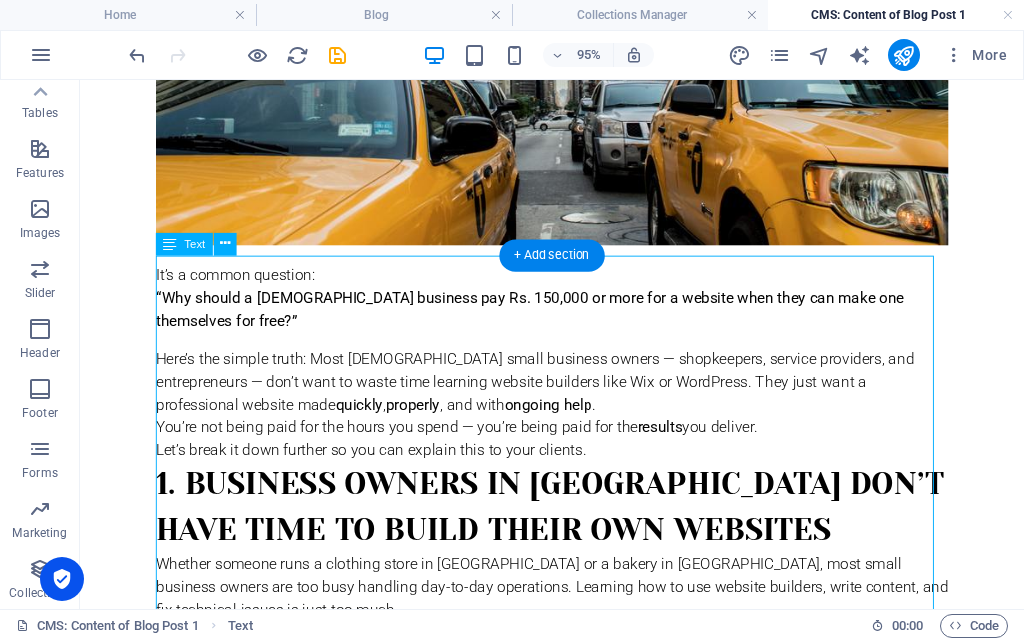 click on "It’s a common question:
“Why should a [DEMOGRAPHIC_DATA] business pay Rs. 150,000 or more for a website when they can make one themselves for free?”
Here’s the simple truth: Most [DEMOGRAPHIC_DATA] small business owners — shopkeepers, service providers, and entrepreneurs — don’t want to waste time learning website builders like Wix or WordPress. They just want a professional website made  quickly ,  properly , and with  ongoing help .
You’re not being paid for the hours you spend — you’re being paid for the  results  you deliver.
Let’s break it down further so you can explain this to your clients.
1. Business Owners in [GEOGRAPHIC_DATA] Don’t Have Time to Build Their Own Websites
Whether someone runs a clothing store in [GEOGRAPHIC_DATA] or a bakery in [GEOGRAPHIC_DATA], most small business owners are too busy handling day-to-day operations. Learning how to use website builders, write content, and fix technical issues is just too much.
Hiring a
. ." at bounding box center (577, 1184) 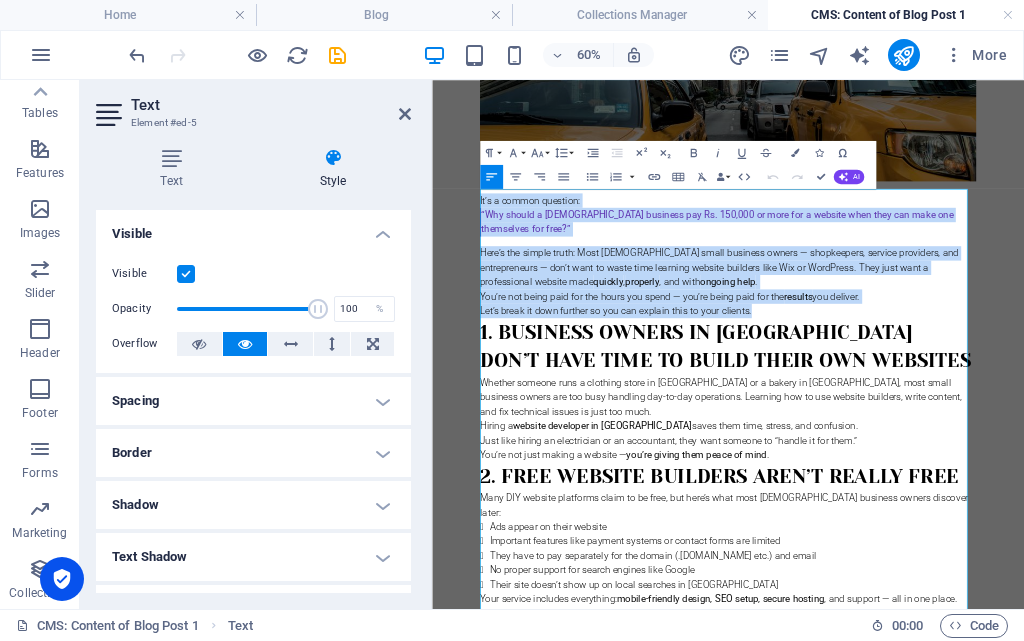 drag, startPoint x: 971, startPoint y: 453, endPoint x: 511, endPoint y: 281, distance: 491.1049 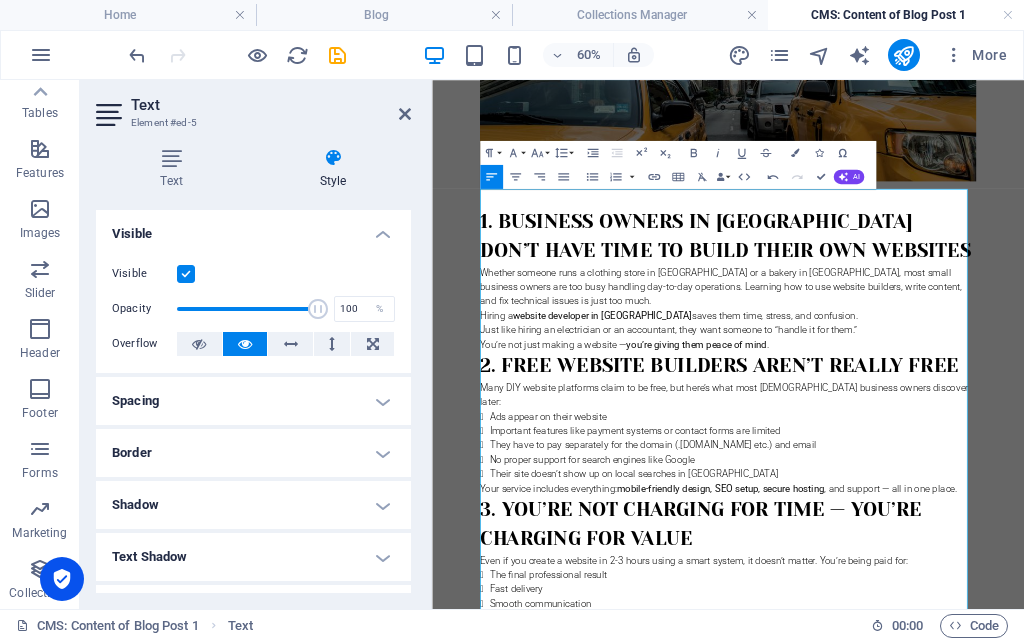 click on "1. Business Owners in [GEOGRAPHIC_DATA] Don’t Have Time to Build Their Own Websites" at bounding box center [925, 341] 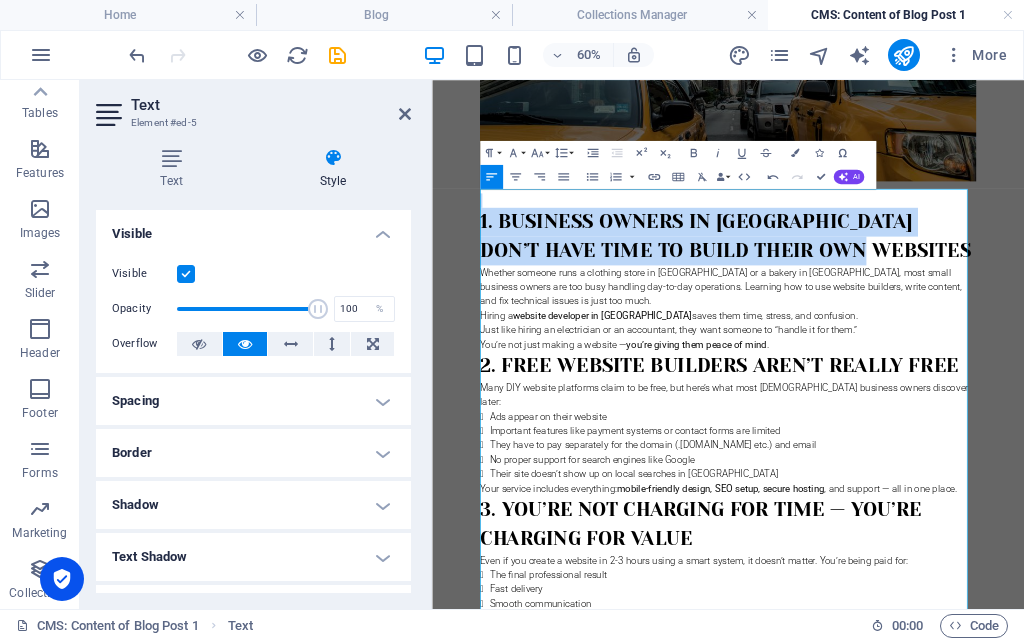 drag, startPoint x: 1140, startPoint y: 351, endPoint x: 540, endPoint y: 269, distance: 605.5774 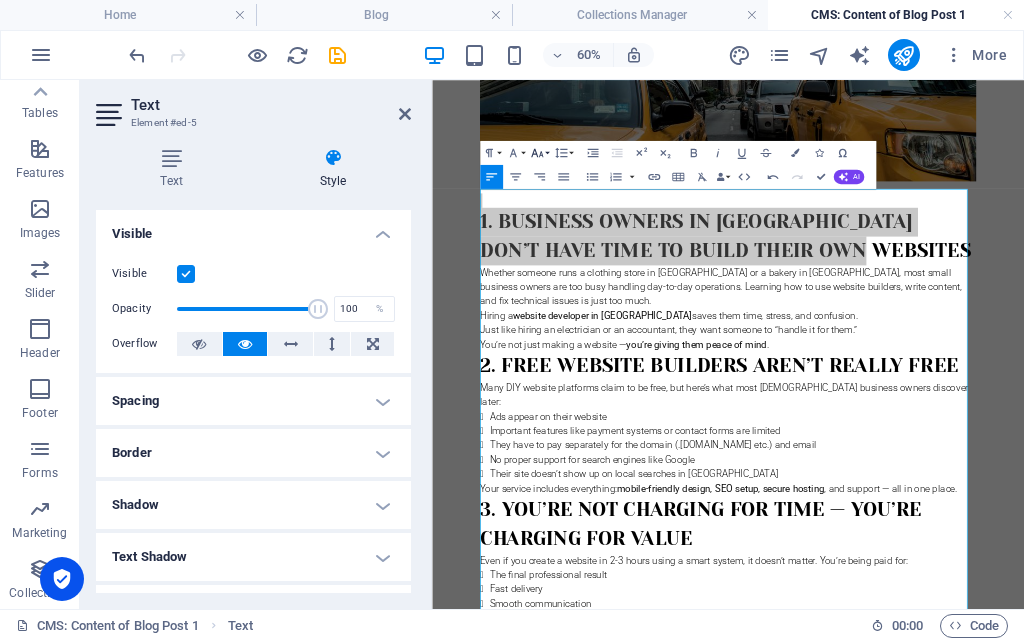 click on "Font Size" at bounding box center [539, 152] 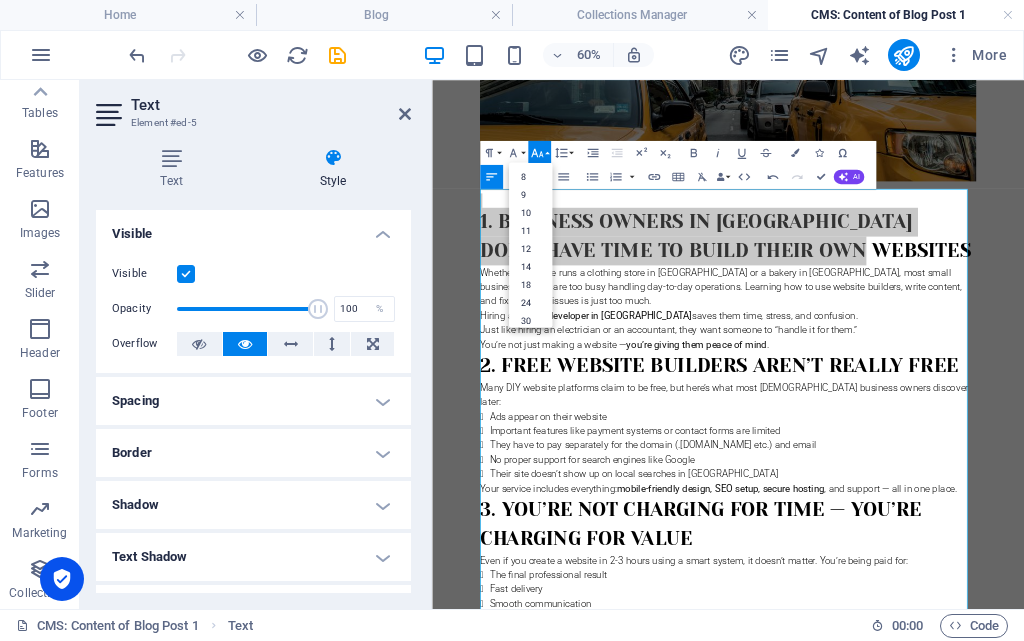click on "Font Size" at bounding box center (539, 152) 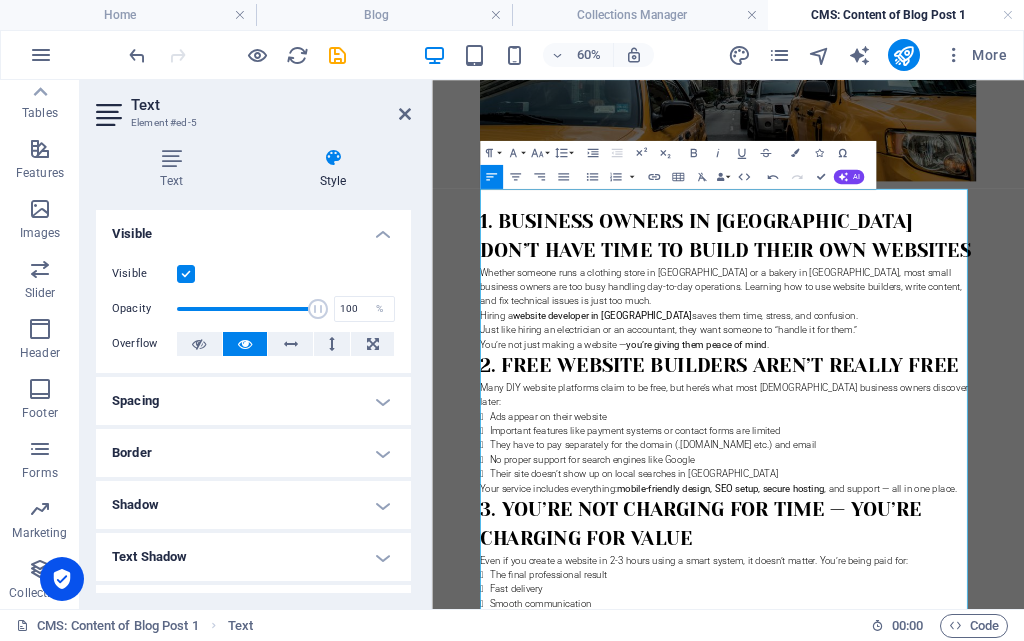 click on "Whether someone runs a clothing store in [GEOGRAPHIC_DATA] or a bakery in [GEOGRAPHIC_DATA], most small business owners are too busy handling day-to-day operations. Learning how to use website builders, write content, and fix technical issues is just too much." at bounding box center (925, 425) 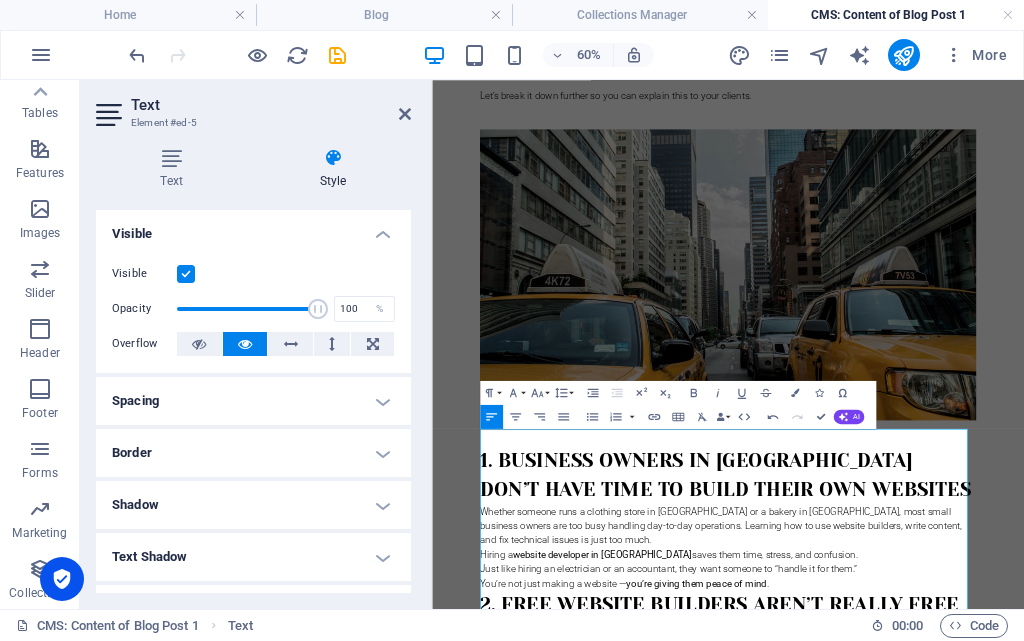 scroll, scrollTop: 400, scrollLeft: 0, axis: vertical 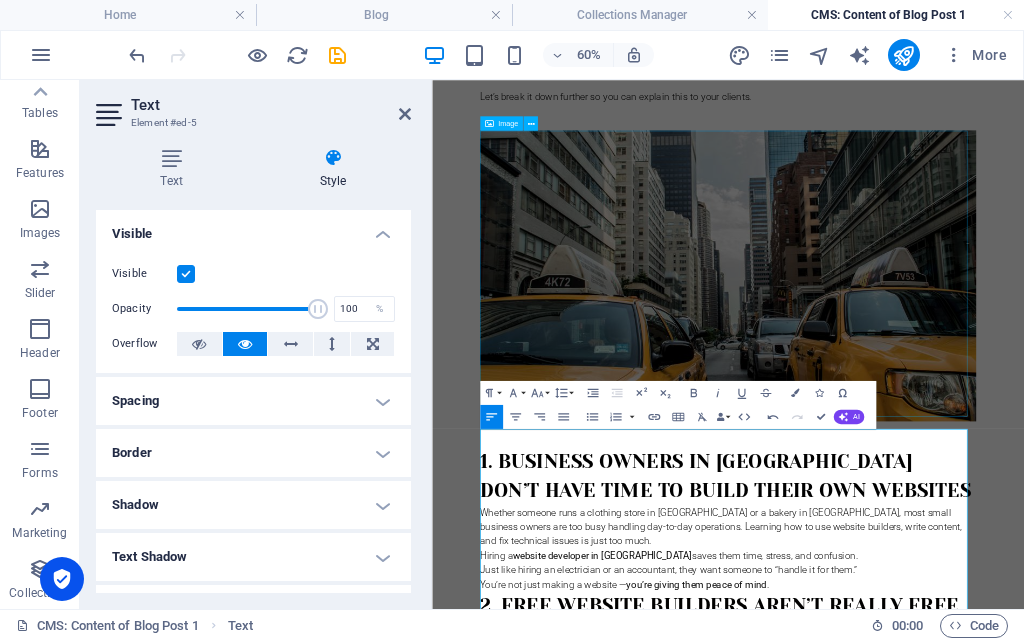 click at bounding box center [925, 406] 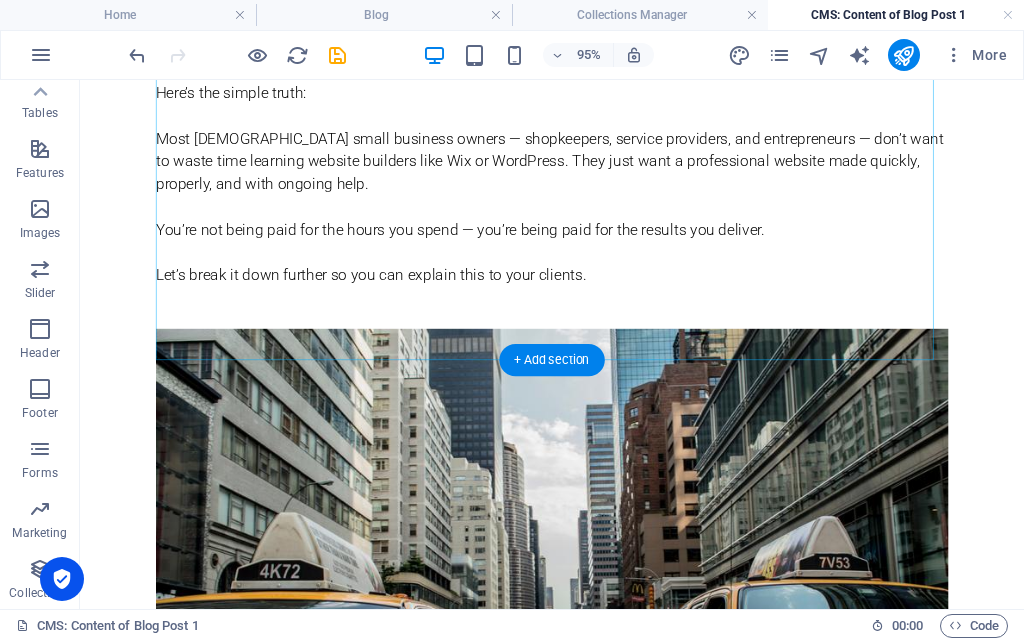 scroll, scrollTop: 319, scrollLeft: 0, axis: vertical 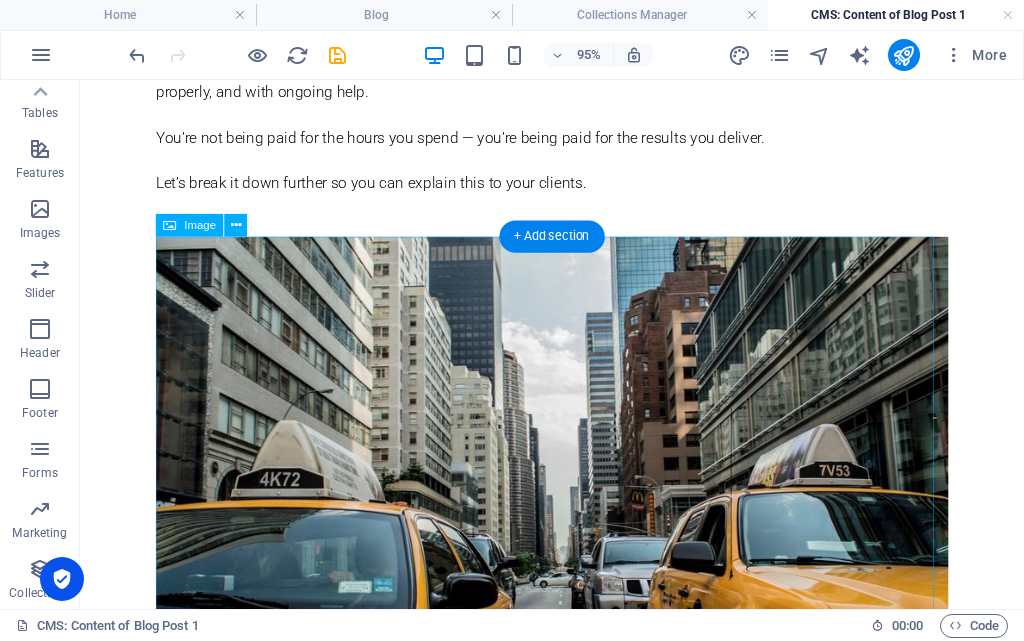 click at bounding box center (577, 490) 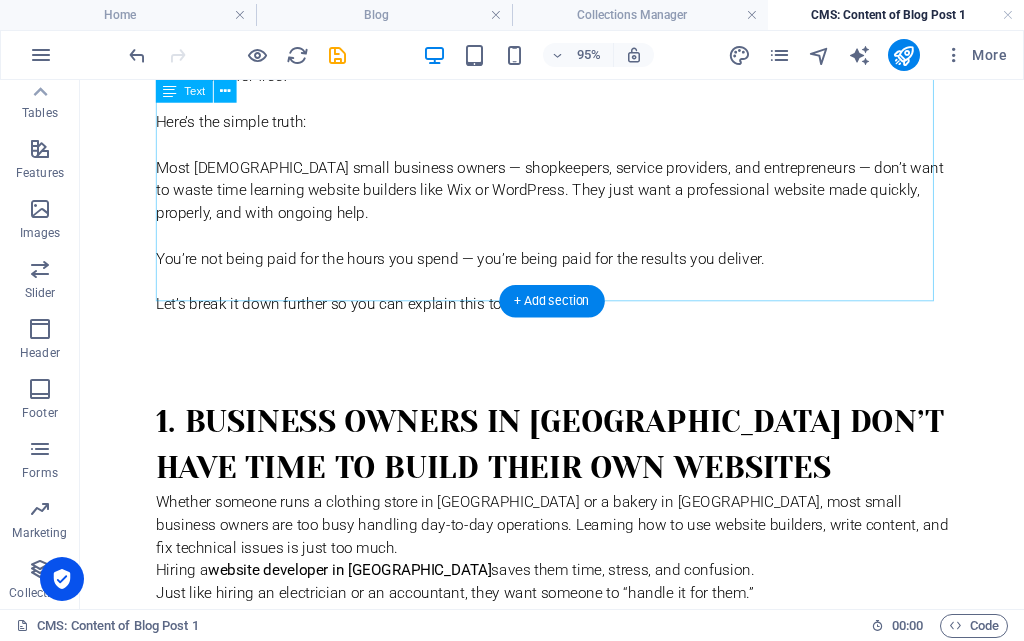 scroll, scrollTop: 19, scrollLeft: 0, axis: vertical 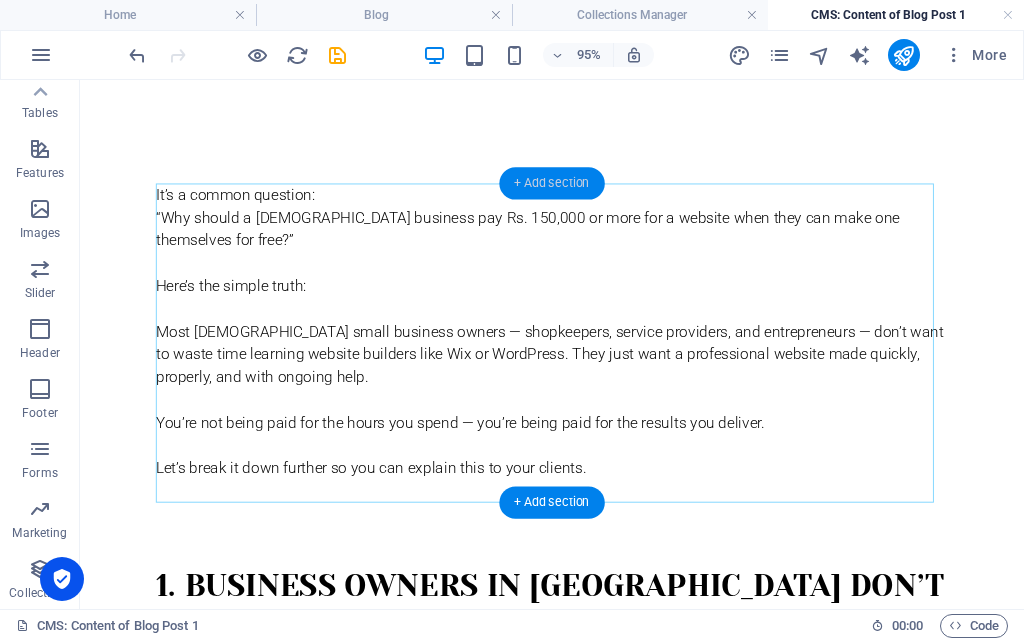 click on "+ Add section" at bounding box center [551, 183] 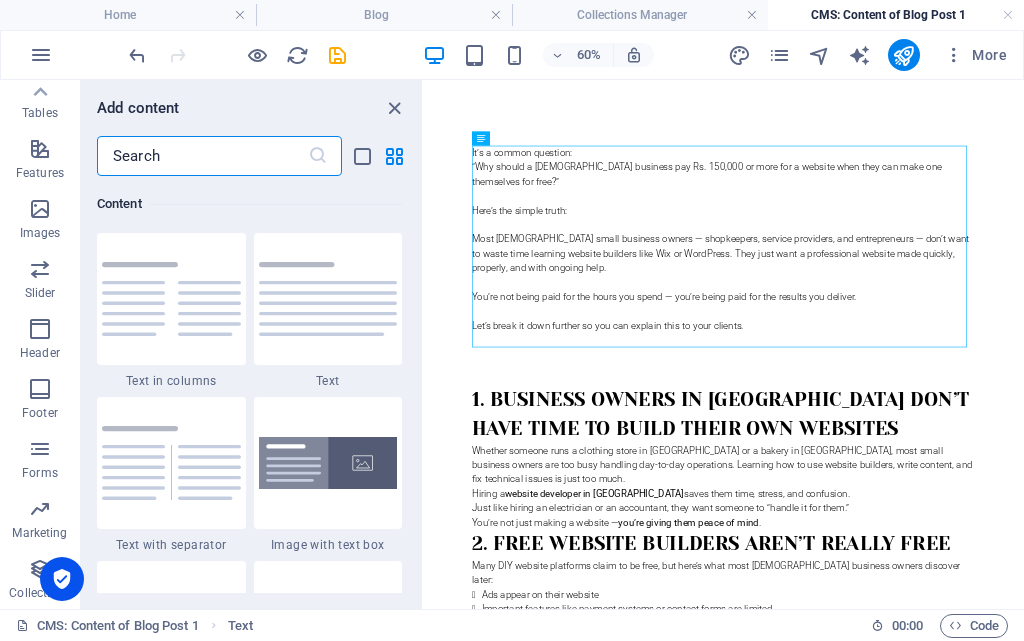 scroll, scrollTop: 3699, scrollLeft: 0, axis: vertical 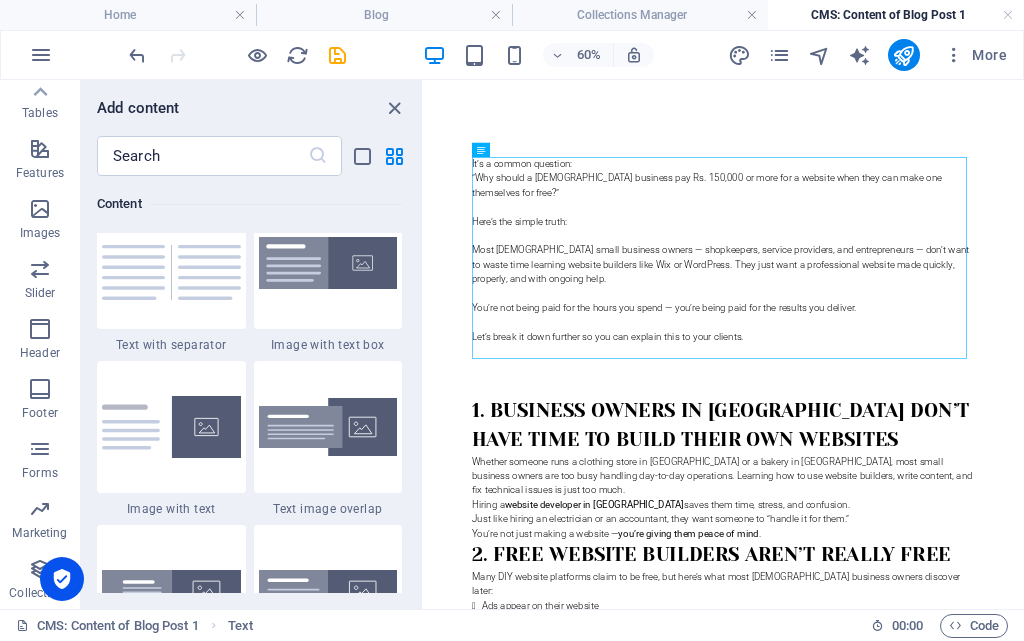 click on "It’s a common question: “Why should a Pakistani business pay Rs. 150,000 or more for a website when they can make one themselves for free?” Here’s the simple truth: Most [DEMOGRAPHIC_DATA] small business owners — shopkeepers, service providers, and entrepreneurs — don’t want to waste time learning website builders like Wix or WordPress. They just want a professional website made quickly, properly, and with ongoing help. You’re not being paid for the hours you spend — you’re being paid for the results you deliver. Let’s break it down further so you can explain this to your clients.
1. Business Owners in [GEOGRAPHIC_DATA] Don’t Have Time to Build Their Own Websites
Whether someone runs a clothing store in [GEOGRAPHIC_DATA] or a bakery in [GEOGRAPHIC_DATA], most small business owners are too busy handling day-to-day operations. Learning how to use website builders, write content, and fix technical issues is just too much.
Hiring a  website developer in [GEOGRAPHIC_DATA]
." at bounding box center (924, 1366) 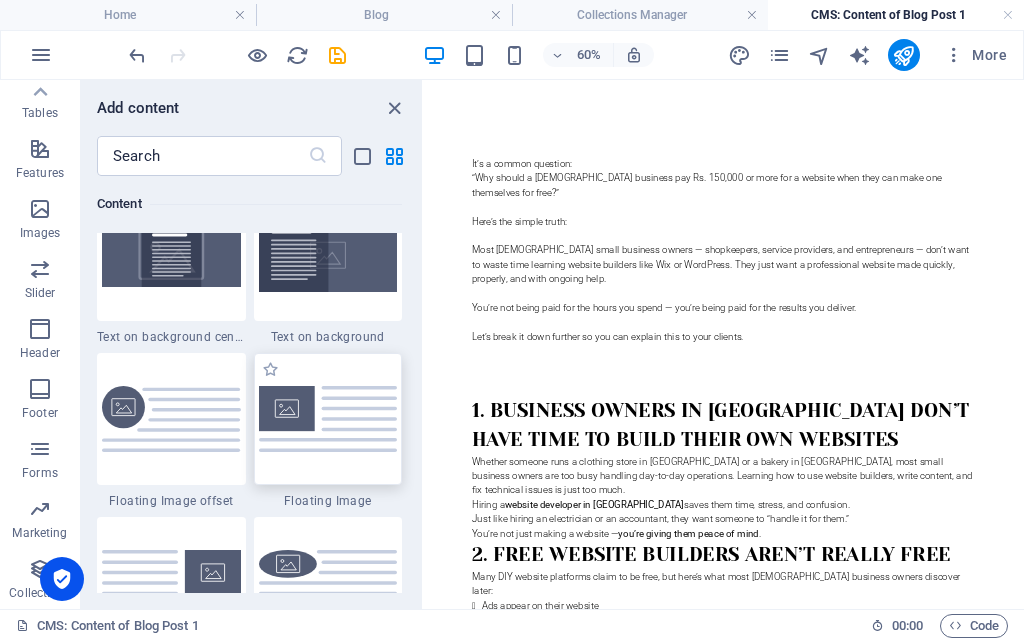 scroll, scrollTop: 4399, scrollLeft: 0, axis: vertical 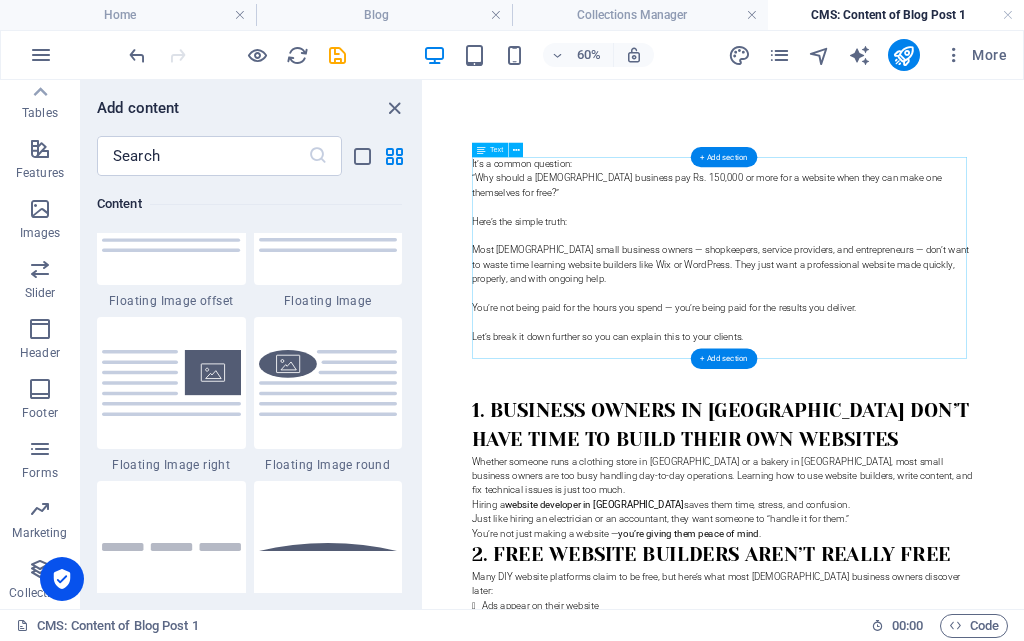 click on "It’s a common question: “Why should a Pakistani business pay Rs. 150,000 or more for a website when they can make one themselves for free?” Here’s the simple truth: Most [DEMOGRAPHIC_DATA] small business owners — shopkeepers, service providers, and entrepreneurs — don’t want to waste time learning website builders like Wix or WordPress. They just want a professional website made quickly, properly, and with ongoing help. You’re not being paid for the hours you spend — you’re being paid for the results you deliver. Let’s break it down further so you can explain this to your clients." at bounding box center [924, 376] 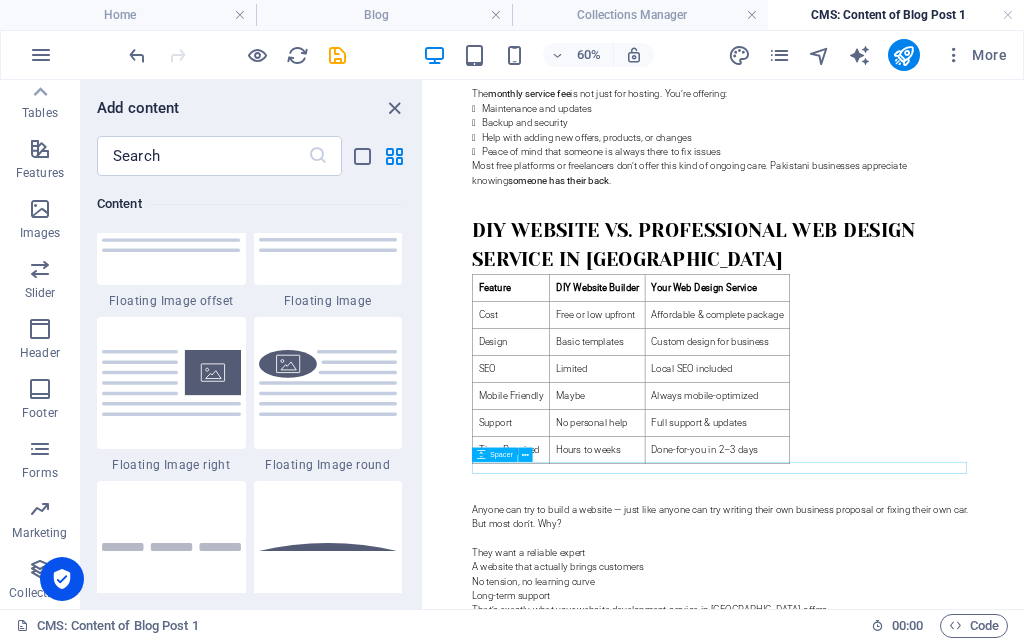 scroll, scrollTop: 1679, scrollLeft: 0, axis: vertical 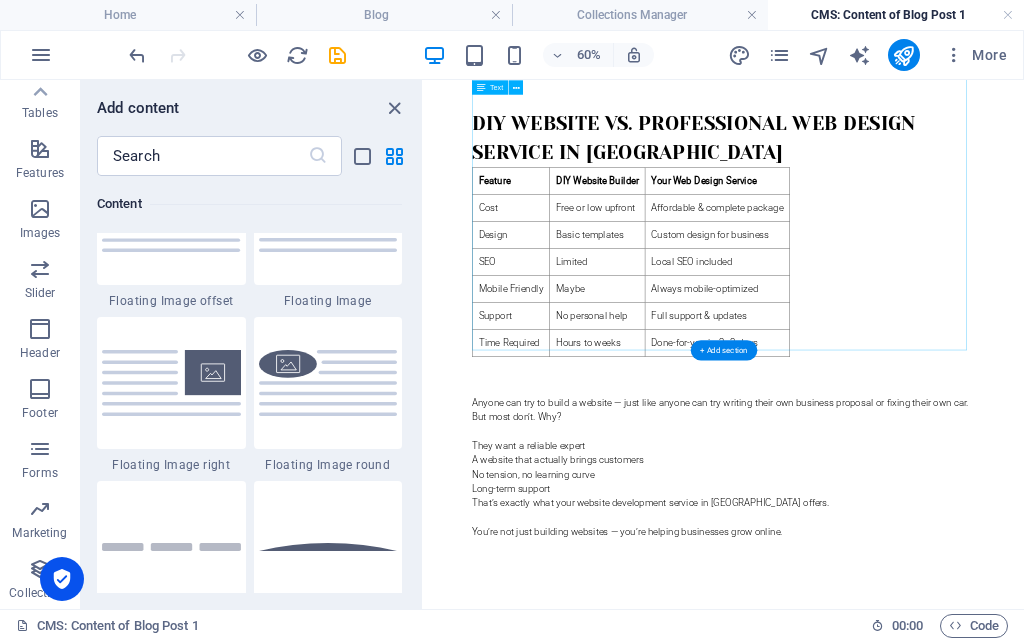 click on "1. Business Owners in [GEOGRAPHIC_DATA] Don’t Have Time to Build Their Own Websites
Whether someone runs a clothing store in [GEOGRAPHIC_DATA] or a bakery in [GEOGRAPHIC_DATA], most small business owners are too busy handling day-to-day operations. Learning how to use website builders, write content, and fix technical issues is just too much.
Hiring a  website developer in [GEOGRAPHIC_DATA]  saves them time, stress, and confusion.
Just like hiring an electrician or an accountant, they want someone to “handle it for them.”
You’re not just making a website —  you’re giving them peace of mind .
2. Free Website Builders Aren’t Really Free
Many DIY website platforms claim to be free, but here’s what most [DEMOGRAPHIC_DATA] business owners discover later:
Ads appear on their website
Important features like payment systems or contact forms are limited
They have to pay separately for the domain (.[DOMAIN_NAME] etc.) and email" at bounding box center [924, -277] 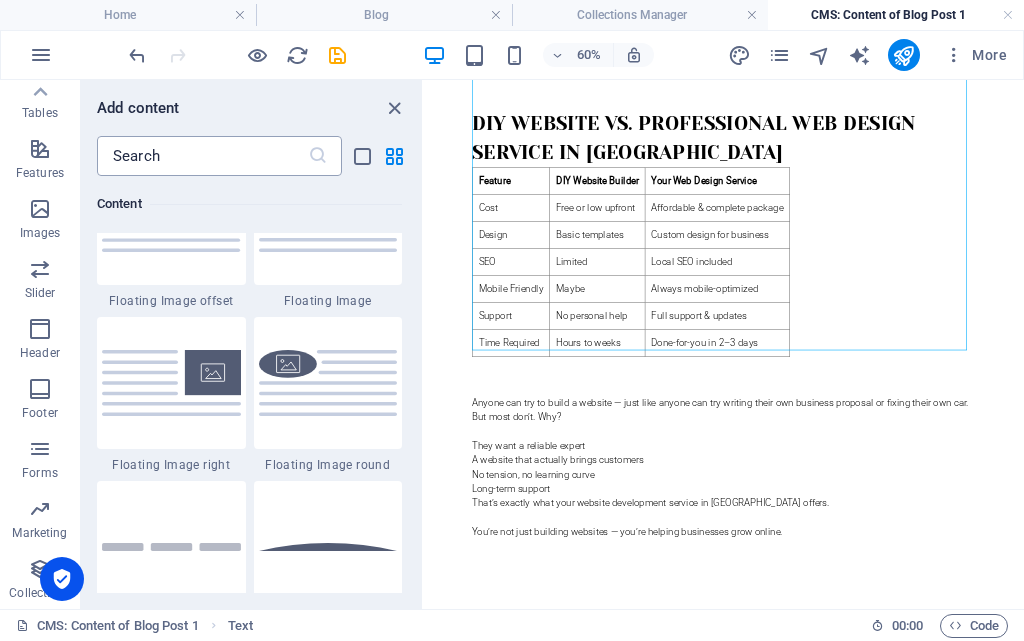 click at bounding box center (202, 156) 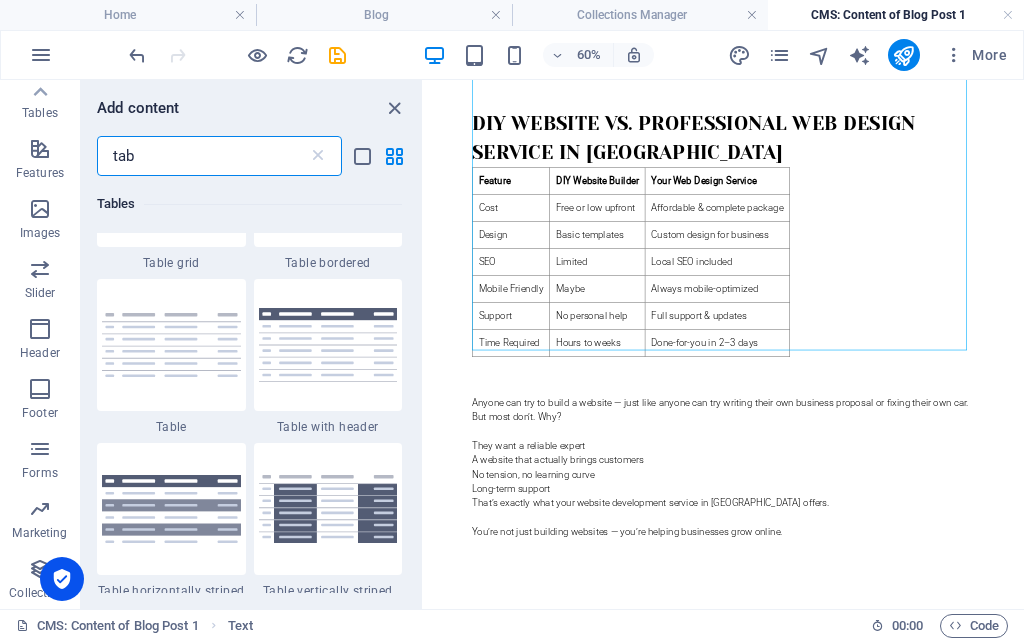 scroll, scrollTop: 0, scrollLeft: 0, axis: both 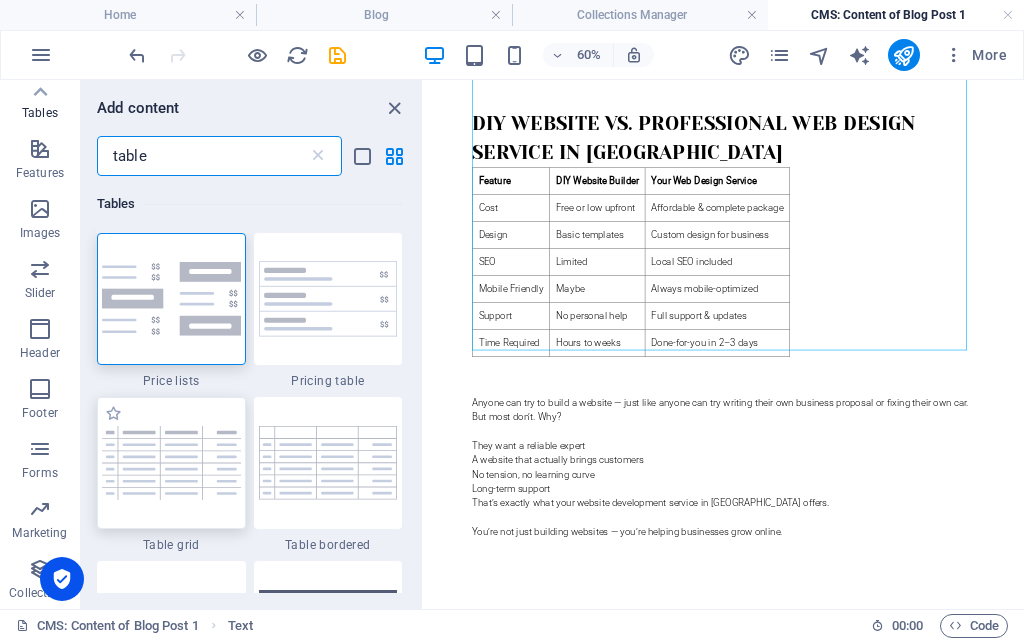 type on "table" 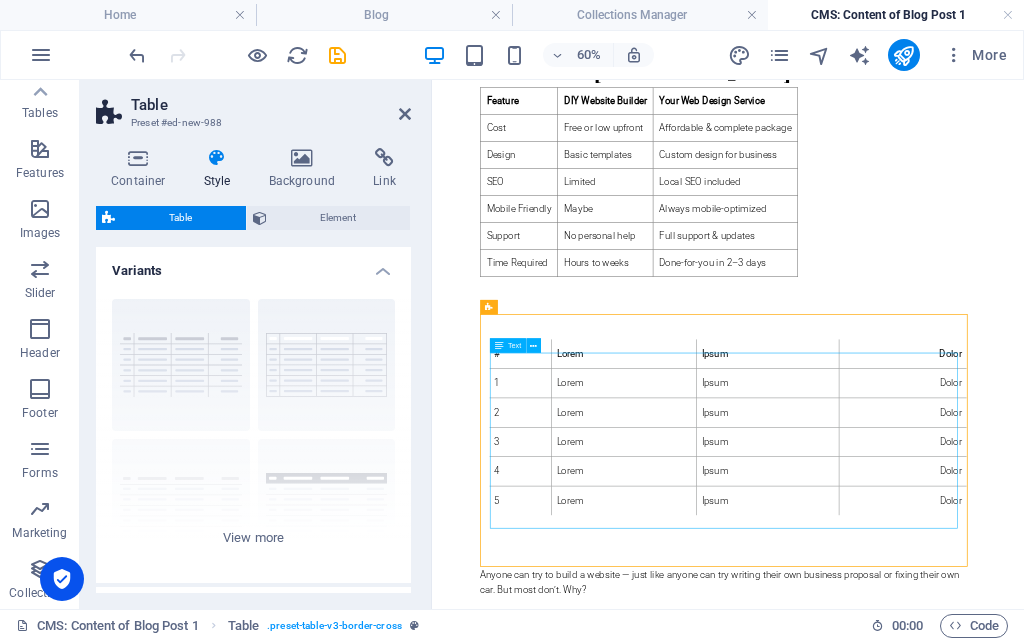 scroll, scrollTop: 1779, scrollLeft: 0, axis: vertical 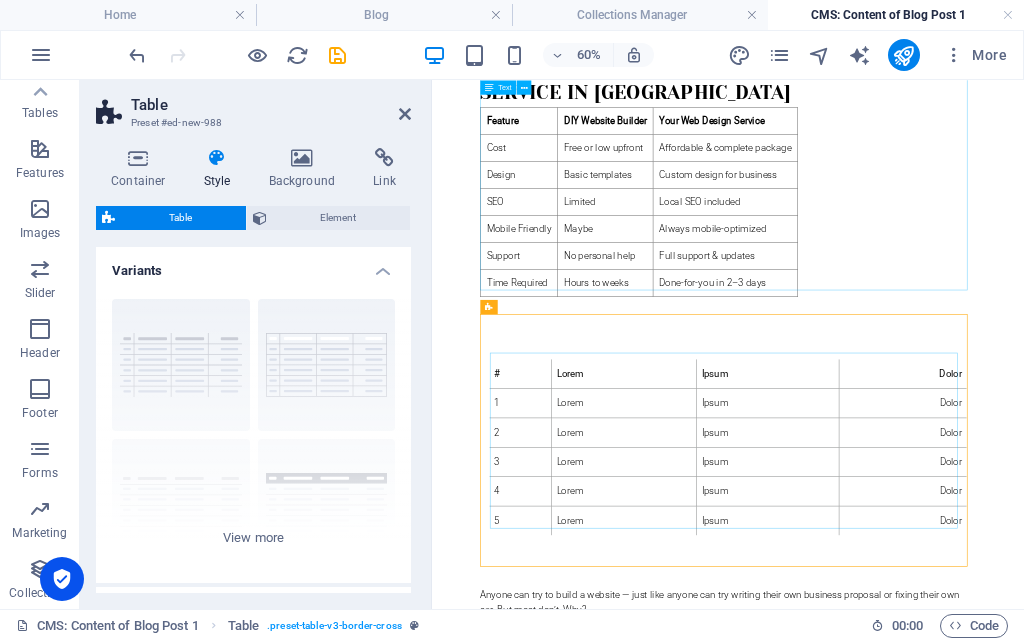 click on "1. Business Owners in [GEOGRAPHIC_DATA] Don’t Have Time to Build Their Own Websites
Whether someone runs a clothing store in [GEOGRAPHIC_DATA] or a bakery in [GEOGRAPHIC_DATA], most small business owners are too busy handling day-to-day operations. Learning how to use website builders, write content, and fix technical issues is just too much.
Hiring a  website developer in [GEOGRAPHIC_DATA]  saves them time, stress, and confusion.
Just like hiring an electrician or an accountant, they want someone to “handle it for them.”
You’re not just making a website —  you’re giving them peace of mind .
2. Free Website Builders Aren’t Really Free
Many DIY website platforms claim to be free, but here’s what most [DEMOGRAPHIC_DATA] business owners discover later:
Ads appear on their website
Important features like payment systems or contact forms are limited
They have to pay separately for the domain (.[DOMAIN_NAME] etc.) and email" at bounding box center (925, -377) 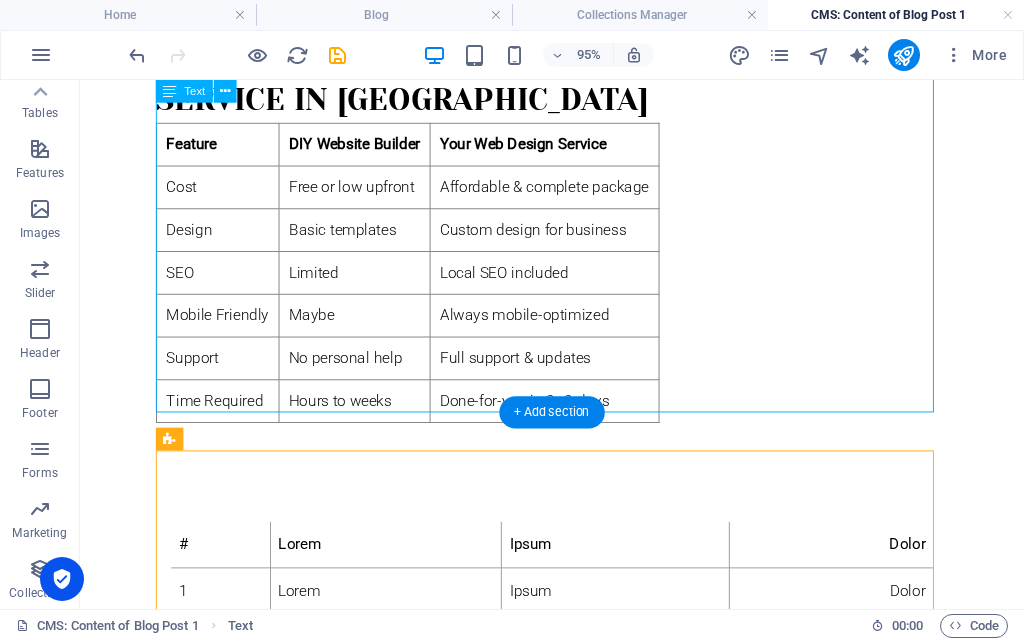 click on "1. Business Owners in [GEOGRAPHIC_DATA] Don’t Have Time to Build Their Own Websites
Whether someone runs a clothing store in [GEOGRAPHIC_DATA] or a bakery in [GEOGRAPHIC_DATA], most small business owners are too busy handling day-to-day operations. Learning how to use website builders, write content, and fix technical issues is just too much.
Hiring a  website developer in [GEOGRAPHIC_DATA]  saves them time, stress, and confusion.
Just like hiring an electrician or an accountant, they want someone to “handle it for them.”
You’re not just making a website —  you’re giving them peace of mind .
2. Free Website Builders Aren’t Really Free
Many DIY website platforms claim to be free, but here’s what most [DEMOGRAPHIC_DATA] business owners discover later:
Ads appear on their website
Important features like payment systems or contact forms are limited
They have to pay separately for the domain (.[DOMAIN_NAME] etc.) and email" at bounding box center [577, -377] 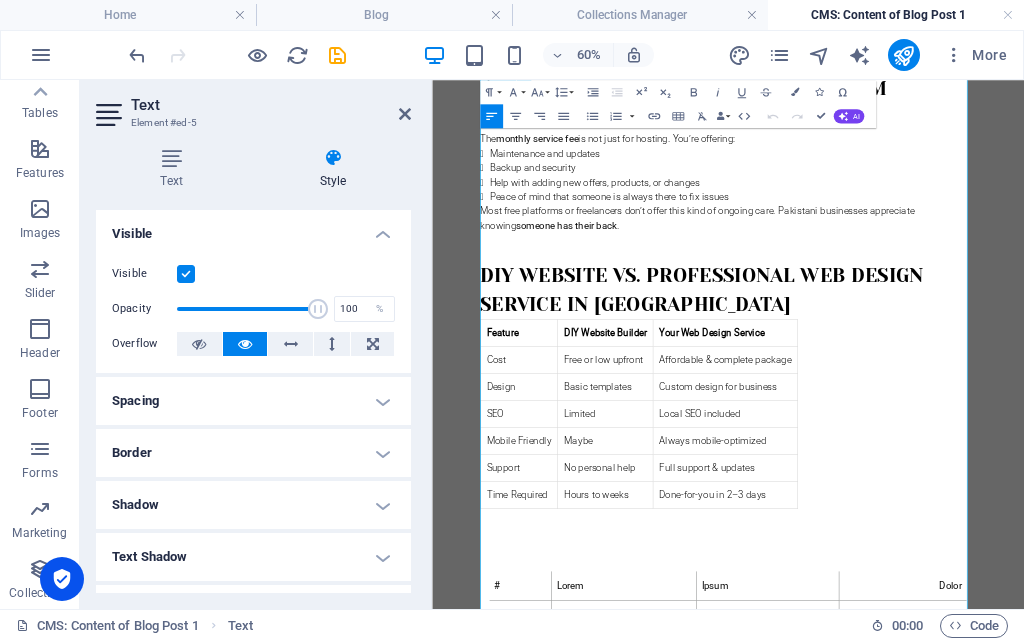 scroll, scrollTop: 1675, scrollLeft: 0, axis: vertical 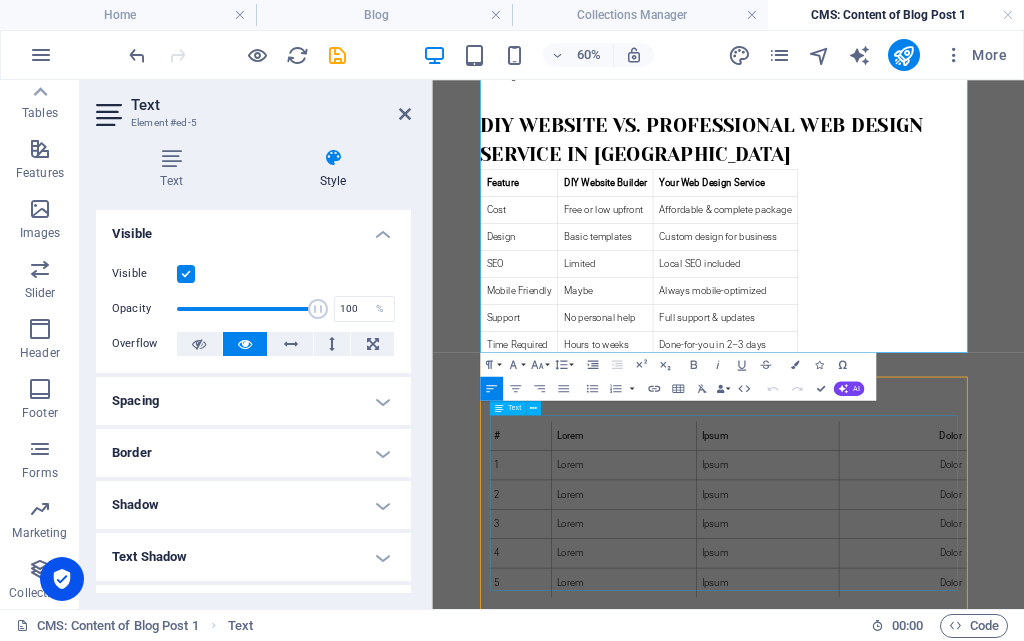 click on "# Lorem Ipsum Dolor 1 Lorem  Ipsum Dolor 2 Lorem Ipsum Dolor 3 Lorem Ipsum Dolor 4 Lorem Ipsum Dolor 5 Lorem Ipsum Dolor" at bounding box center [925, 795] 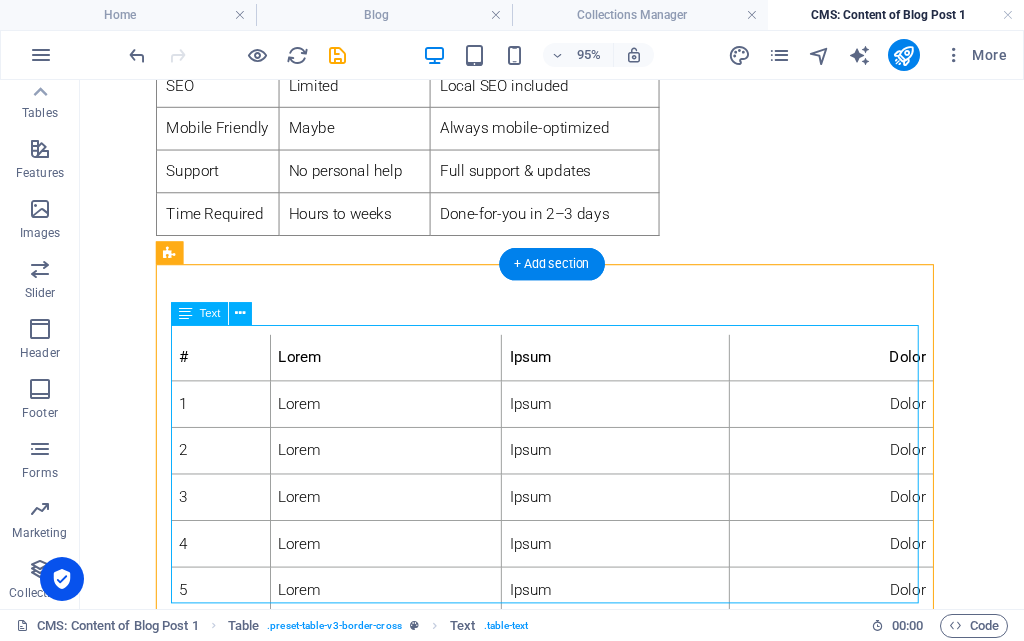 scroll, scrollTop: 1975, scrollLeft: 0, axis: vertical 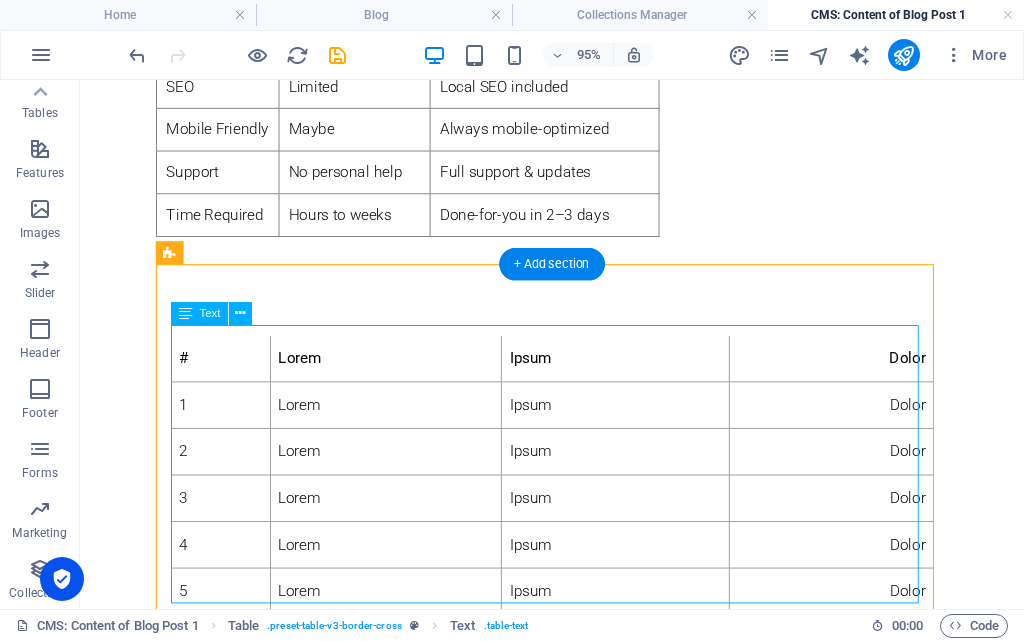 click on "# Lorem Ipsum Dolor 1 Lorem  Ipsum Dolor 2 Lorem Ipsum Dolor 3 Lorem Ipsum Dolor 4 Lorem Ipsum Dolor 5 Lorem Ipsum Dolor" at bounding box center [577, 495] 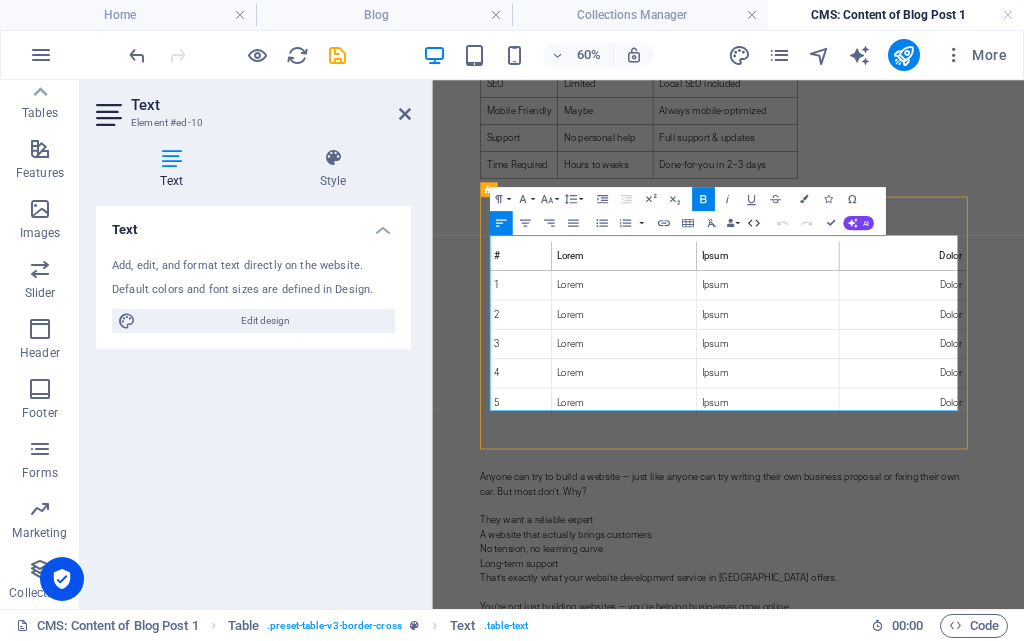 click 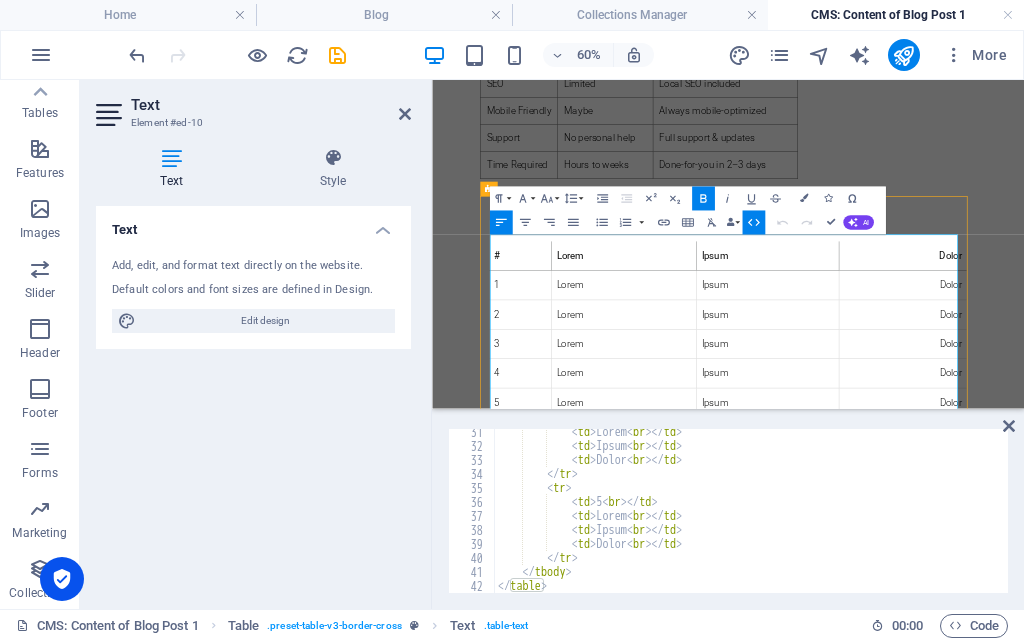 scroll, scrollTop: 424, scrollLeft: 0, axis: vertical 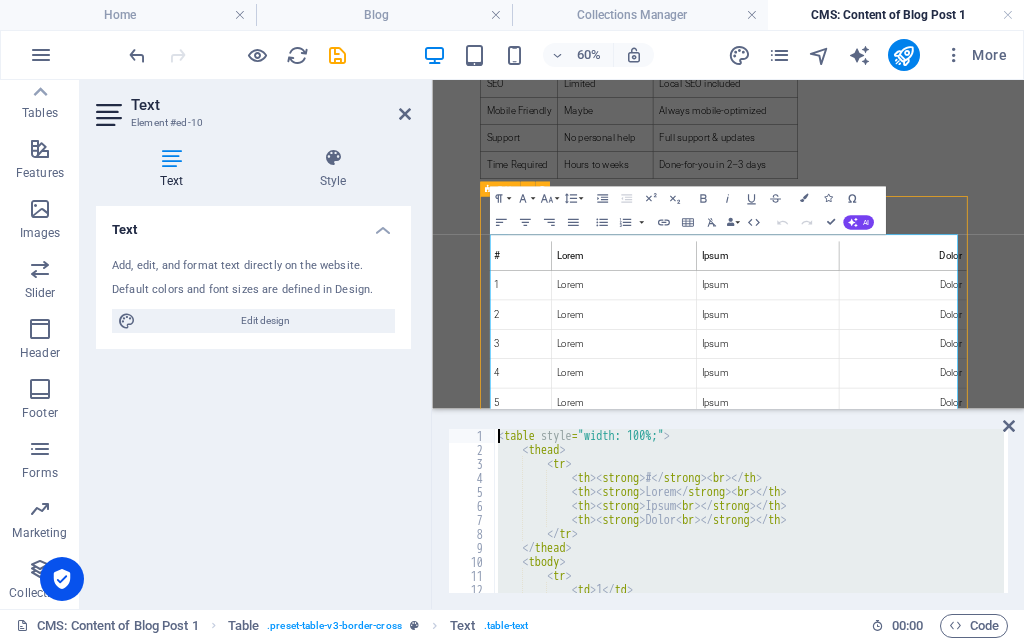 drag, startPoint x: 1043, startPoint y: 668, endPoint x: 526, endPoint y: 598, distance: 521.71735 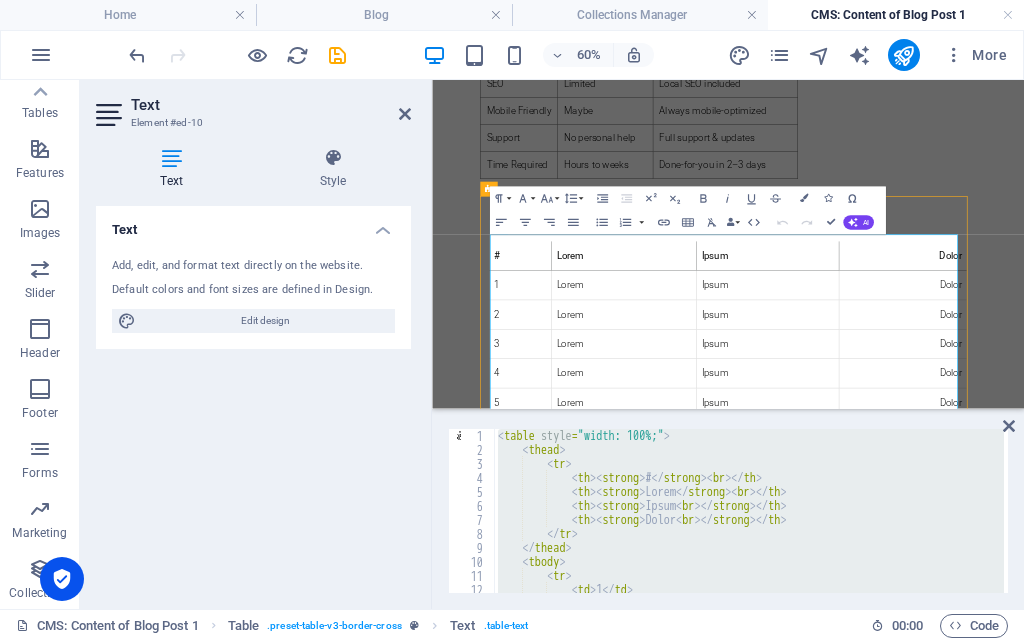 paste 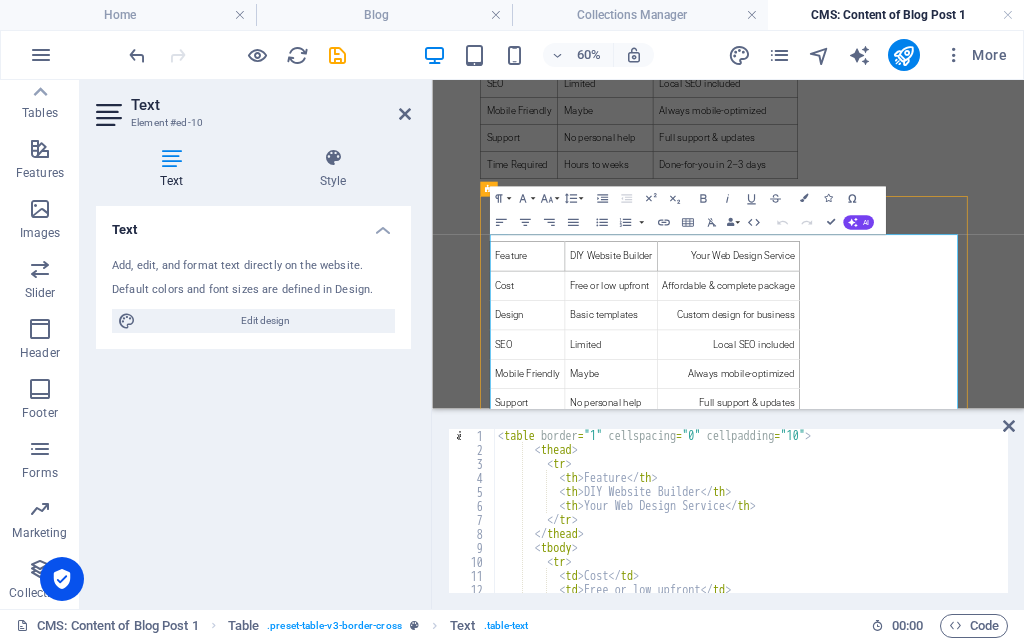 scroll, scrollTop: 0, scrollLeft: 0, axis: both 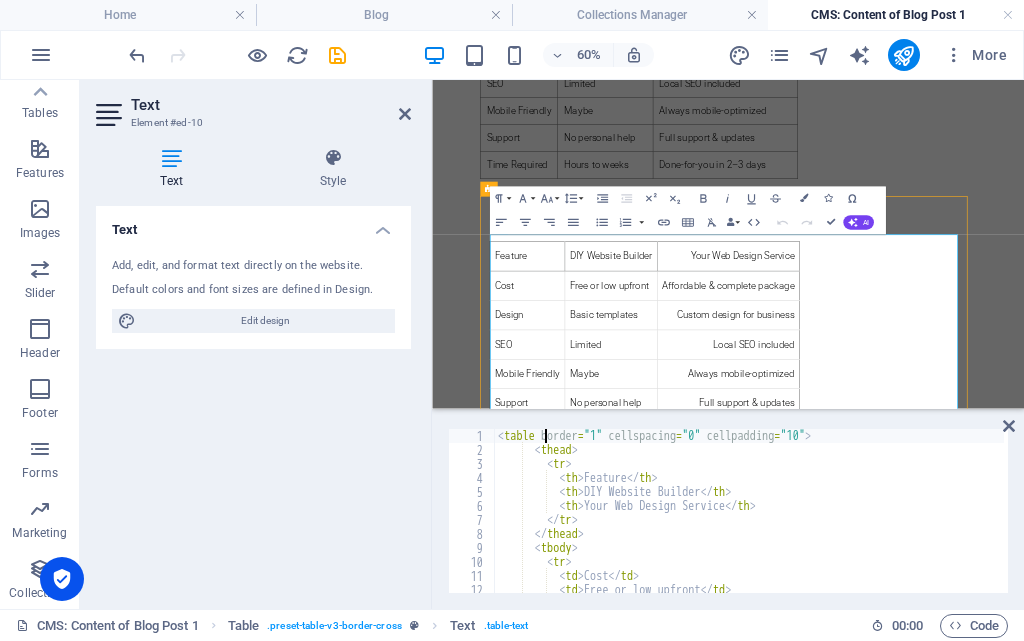 paste on "style="width: 100%;"" 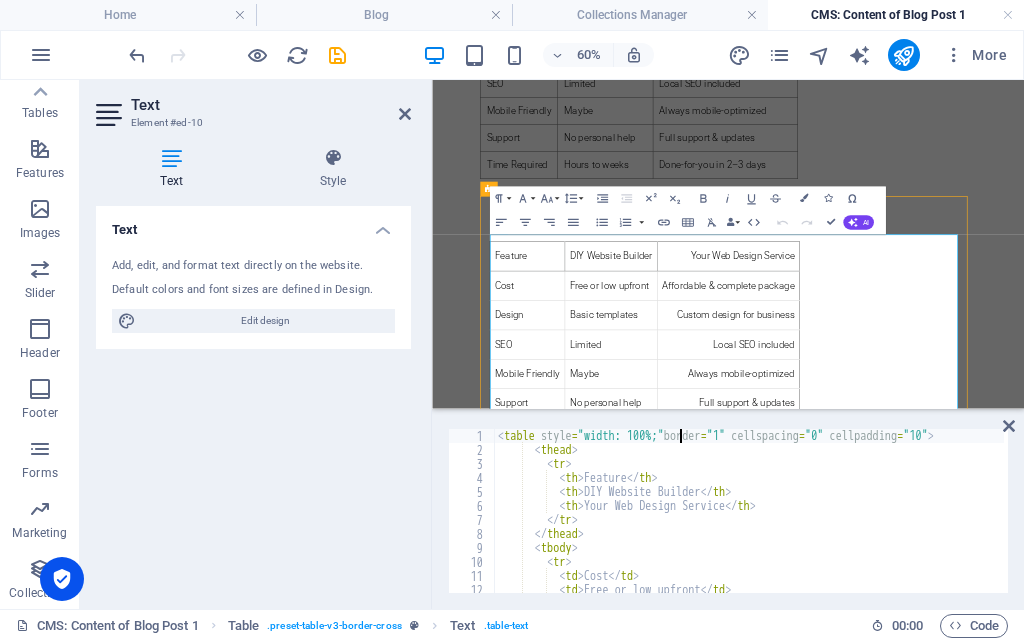 scroll, scrollTop: 0, scrollLeft: 15, axis: horizontal 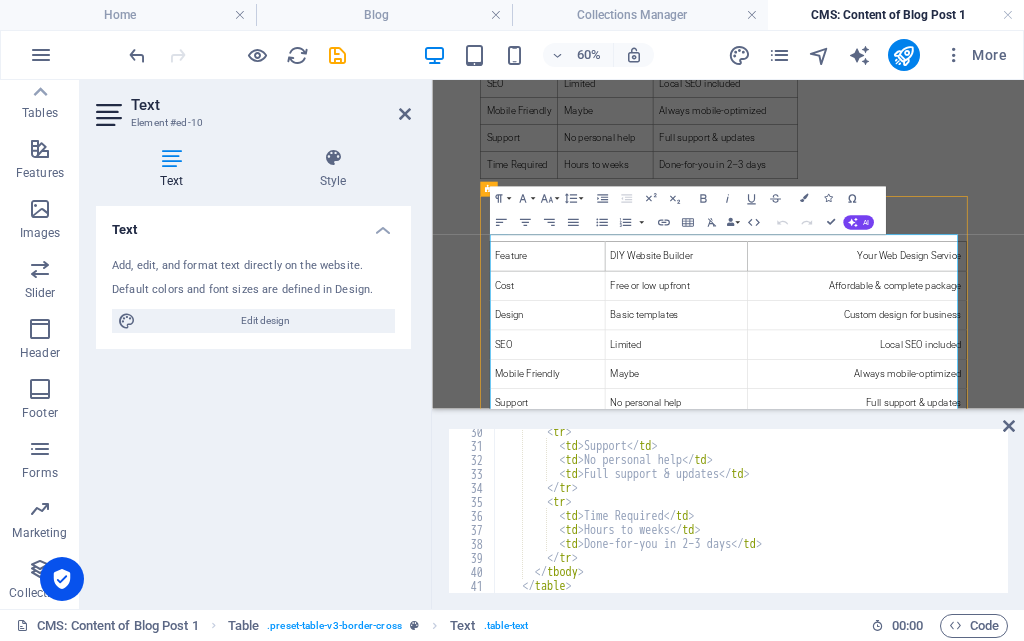 type on "<table style="width: 100%;" border="1" cellspacing="0" cellpadding="10">" 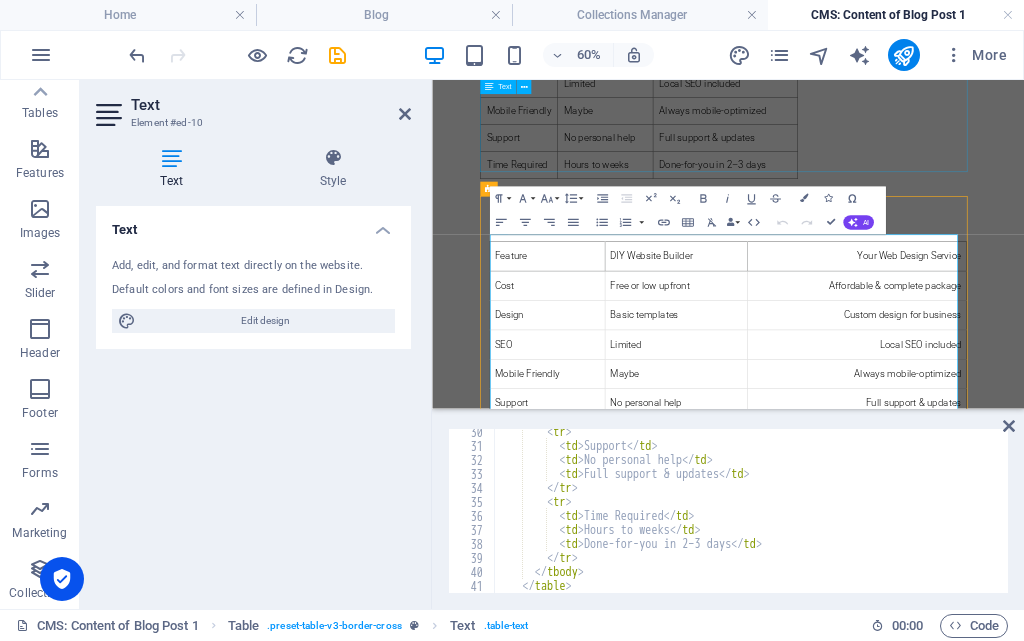 click on "1. Business Owners in [GEOGRAPHIC_DATA] Don’t Have Time to Build Their Own Websites
Whether someone runs a clothing store in [GEOGRAPHIC_DATA] or a bakery in [GEOGRAPHIC_DATA], most small business owners are too busy handling day-to-day operations. Learning how to use website builders, write content, and fix technical issues is just too much.
Hiring a  website developer in [GEOGRAPHIC_DATA]  saves them time, stress, and confusion.
Just like hiring an electrician or an accountant, they want someone to “handle it for them.”
You’re not just making a website —  you’re giving them peace of mind .
2. Free Website Builders Aren’t Really Free
Many DIY website platforms claim to be free, but here’s what most [DEMOGRAPHIC_DATA] business owners discover later:
Ads appear on their website
Important features like payment systems or contact forms are limited
They have to pay separately for the domain (.[DOMAIN_NAME] etc.) and email" at bounding box center [925, -573] 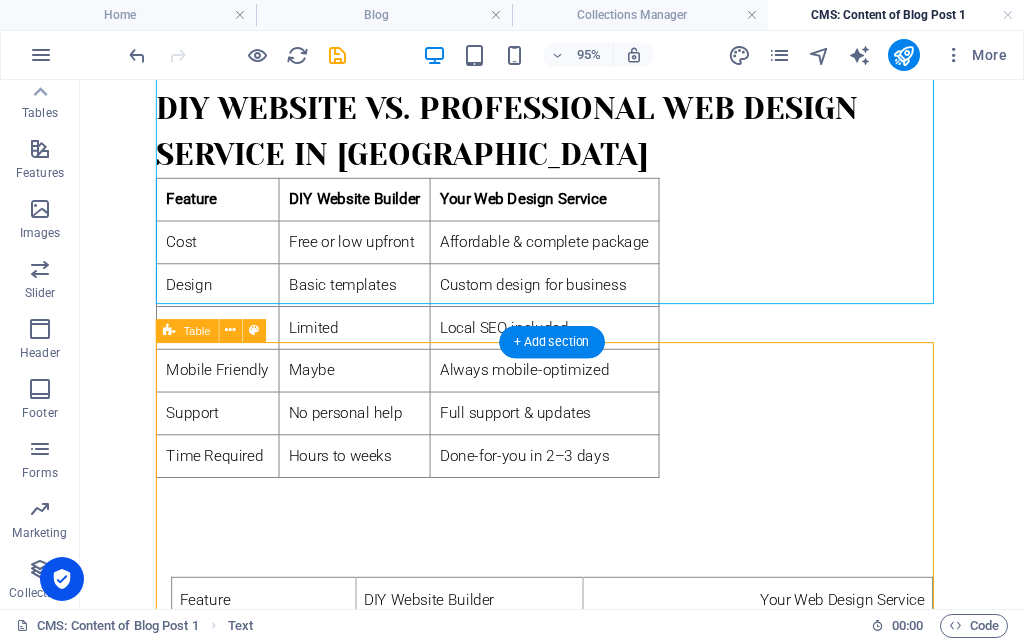 scroll, scrollTop: 1975, scrollLeft: 0, axis: vertical 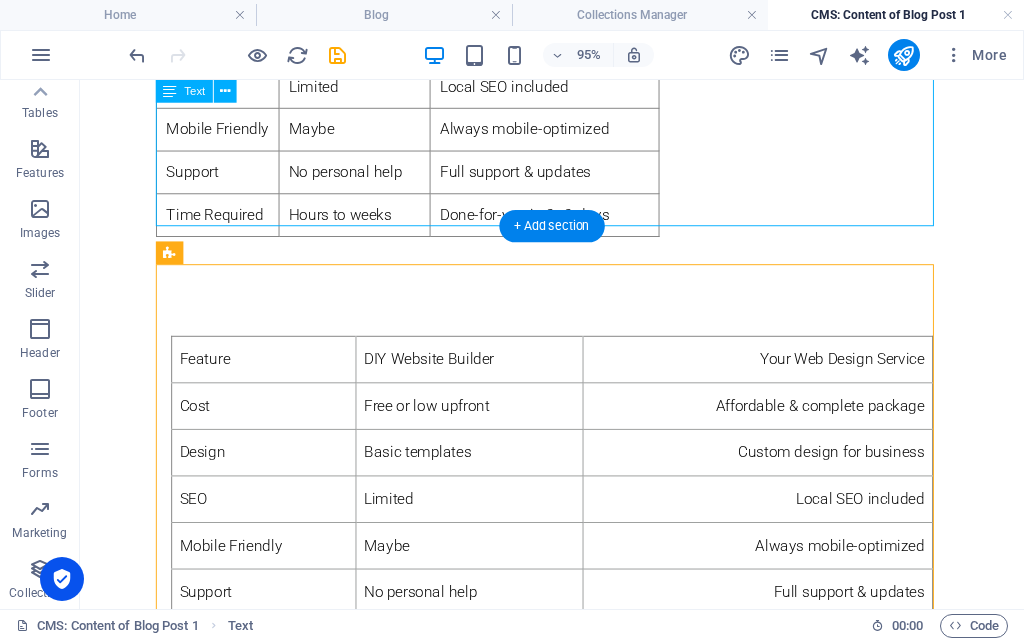 click on "1. Business Owners in [GEOGRAPHIC_DATA] Don’t Have Time to Build Their Own Websites
Whether someone runs a clothing store in [GEOGRAPHIC_DATA] or a bakery in [GEOGRAPHIC_DATA], most small business owners are too busy handling day-to-day operations. Learning how to use website builders, write content, and fix technical issues is just too much.
Hiring a  website developer in [GEOGRAPHIC_DATA]  saves them time, stress, and confusion.
Just like hiring an electrician or an accountant, they want someone to “handle it for them.”
You’re not just making a website —  you’re giving them peace of mind .
2. Free Website Builders Aren’t Really Free
Many DIY website platforms claim to be free, but here’s what most [DEMOGRAPHIC_DATA] business owners discover later:
Ads appear on their website
Important features like payment systems or contact forms are limited
They have to pay separately for the domain (.[DOMAIN_NAME] etc.) and email" at bounding box center [577, -573] 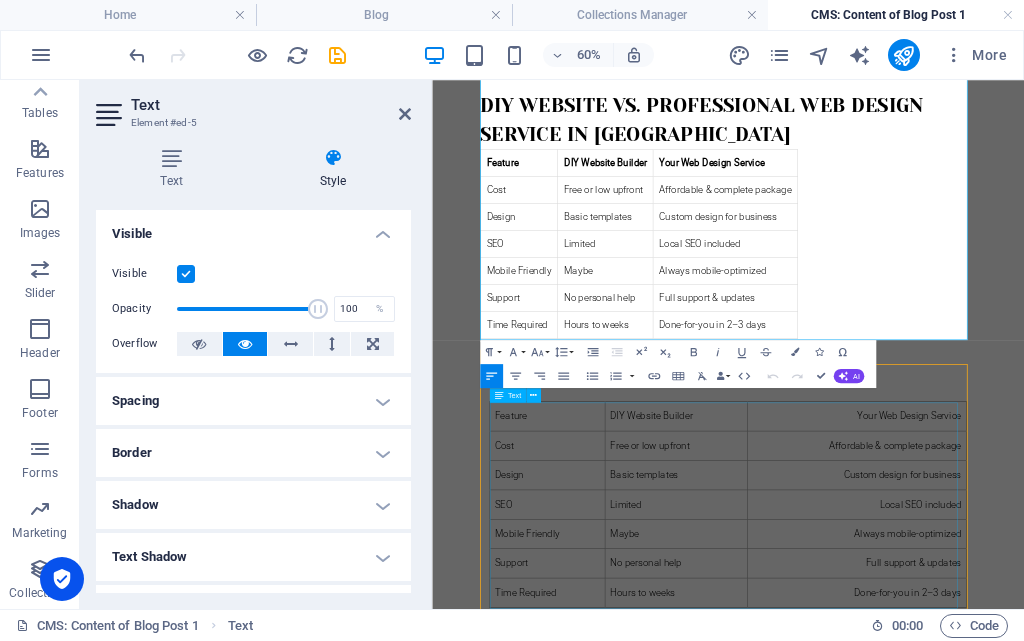 scroll, scrollTop: 1675, scrollLeft: 0, axis: vertical 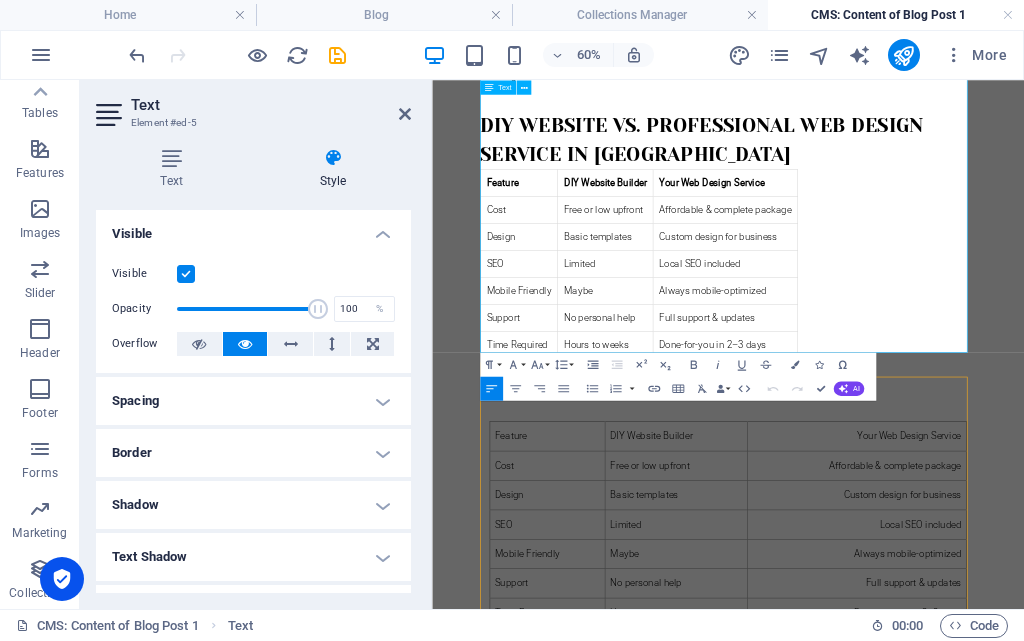 click on "DIY Website vs. Professional Web Design Service in [GEOGRAPHIC_DATA]
Feature
DIY Website Builder
Your Web Design Service
Cost
Free or low upfront
Affordable & complete package
Design
Basic templates
Custom design for business
SEO
Limited
Local SEO included
Mobile Friendly
Maybe
Always mobile-optimized
Support
No personal help
Full support & updates
Time Required
Hours to weeks
Done-for-you in 2–3 days" at bounding box center [925, 339] 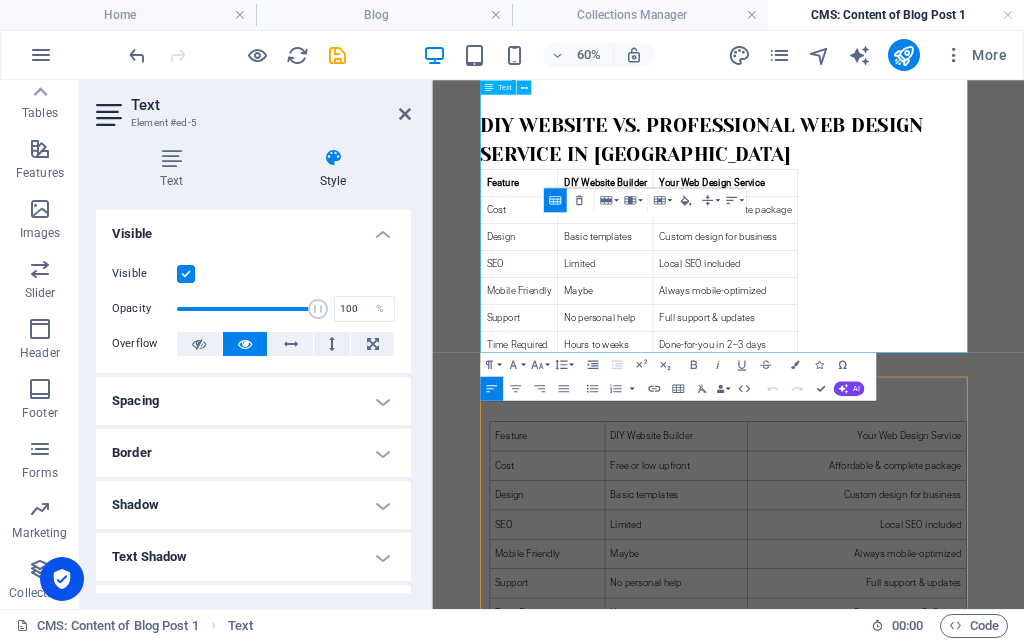 click on "DIY Website vs. Professional Web Design Service in [GEOGRAPHIC_DATA]" at bounding box center (925, 181) 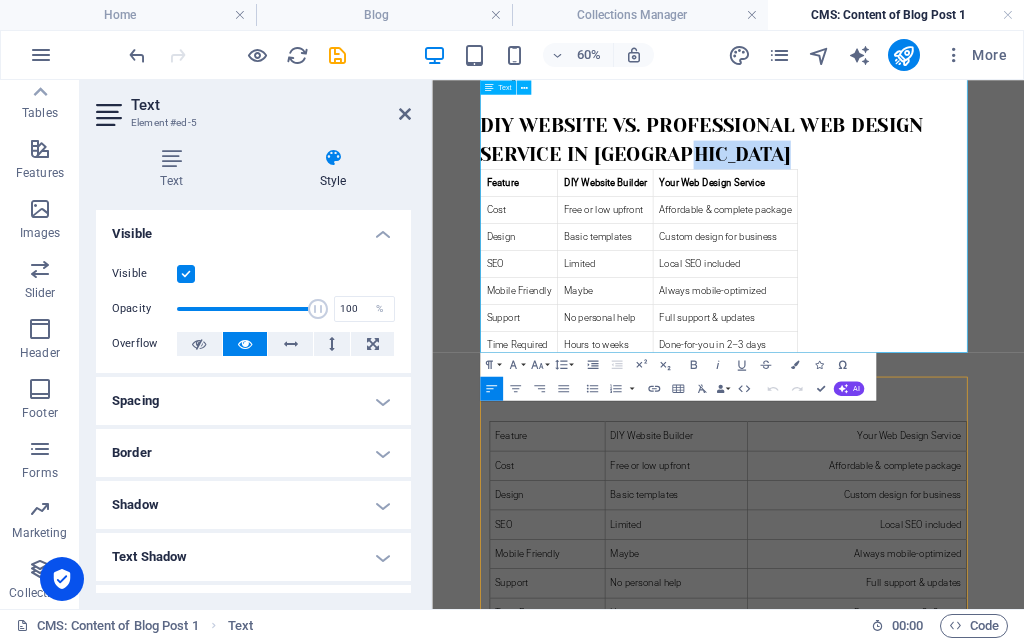 drag, startPoint x: 901, startPoint y: 201, endPoint x: 1055, endPoint y: 486, distance: 323.94598 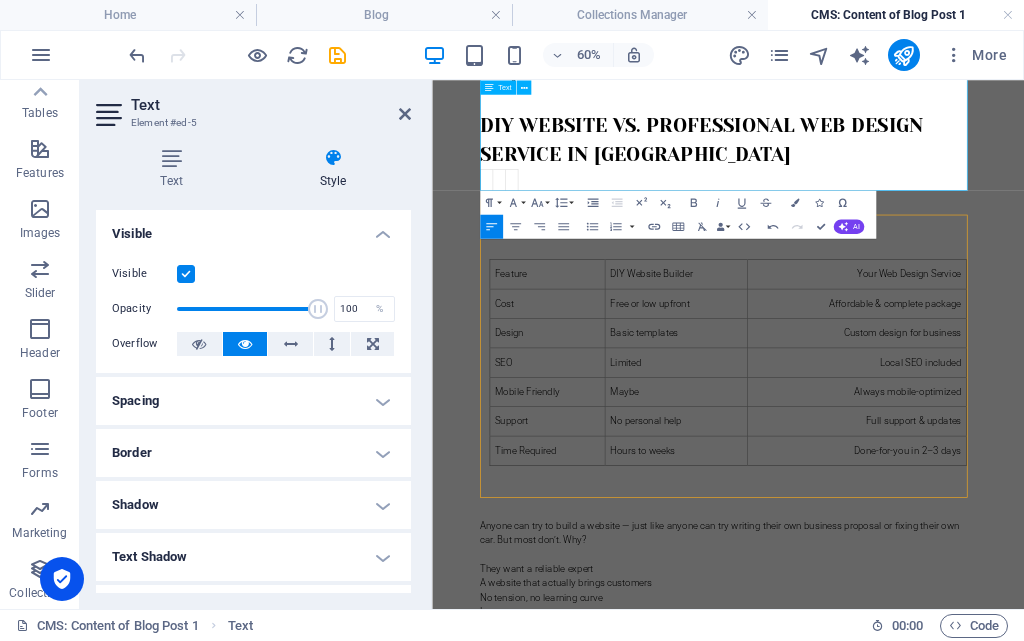 click on "DIY Website vs. Professional Web Design Service in [GEOGRAPHIC_DATA]" at bounding box center [925, 181] 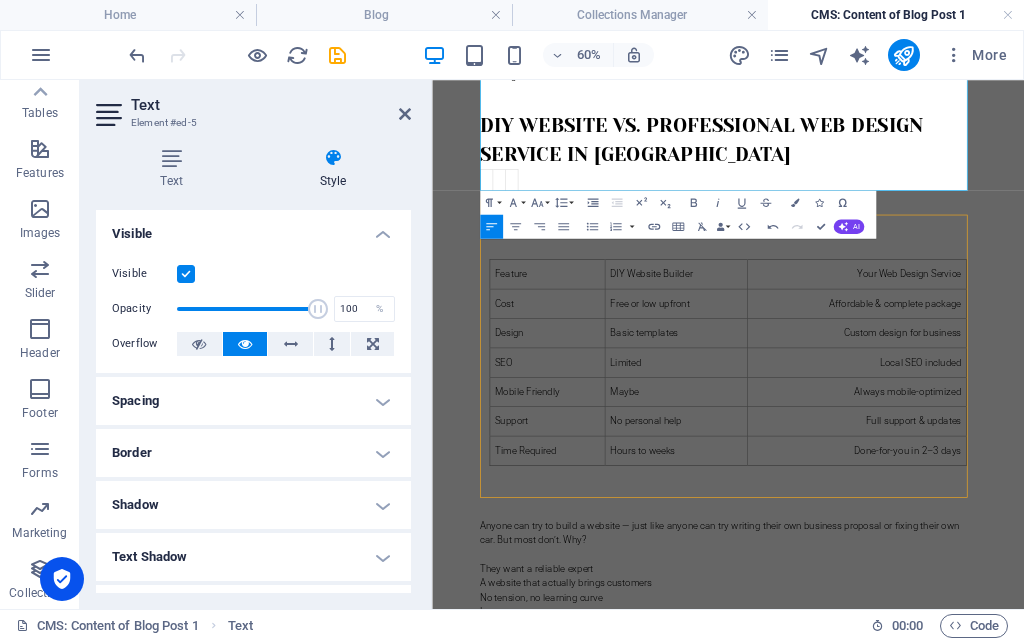 click on "Skip to main content
It’s a common question: “Why should a [DEMOGRAPHIC_DATA] business pay Rs. 150,000 or more for a website when they can make one themselves for free?” Here’s the simple truth: Most [DEMOGRAPHIC_DATA] small business owners — shopkeepers, service providers, and entrepreneurs — don’t want to waste time learning website builders like Wix or WordPress. They just want a professional website made quickly, properly, and with ongoing help. You’re not being paid for the hours you spend — you’re being paid for the results you deliver. Let’s break it down further so you can explain this to your clients.
1. Business Owners in [GEOGRAPHIC_DATA] Don’t Have Time to Build Their Own Websites
Whether someone runs a clothing store in [GEOGRAPHIC_DATA] or a bakery in [GEOGRAPHIC_DATA], most small business owners are too busy handling day-to-day operations. Learning how to use website builders, write content, and fix technical issues is just too much.
Hiring a  website developer in [GEOGRAPHIC_DATA]" at bounding box center (925, -208) 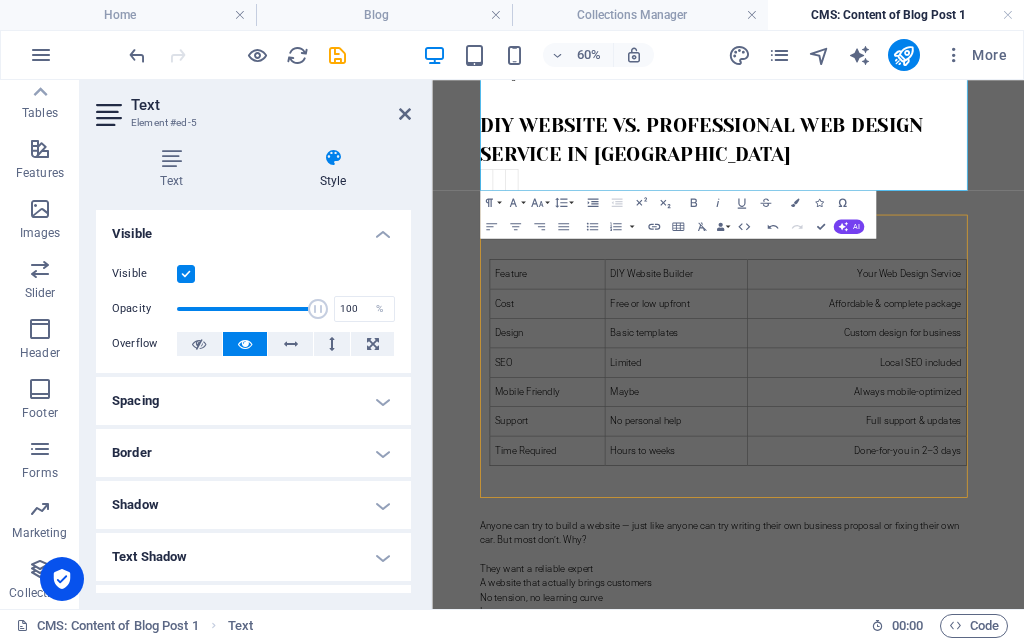 click on "Skip to main content
It’s a common question: “Why should a [DEMOGRAPHIC_DATA] business pay Rs. 150,000 or more for a website when they can make one themselves for free?” Here’s the simple truth: Most [DEMOGRAPHIC_DATA] small business owners — shopkeepers, service providers, and entrepreneurs — don’t want to waste time learning website builders like Wix or WordPress. They just want a professional website made quickly, properly, and with ongoing help. You’re not being paid for the hours you spend — you’re being paid for the results you deliver. Let’s break it down further so you can explain this to your clients.
1. Business Owners in [GEOGRAPHIC_DATA] Don’t Have Time to Build Their Own Websites
Whether someone runs a clothing store in [GEOGRAPHIC_DATA] or a bakery in [GEOGRAPHIC_DATA], most small business owners are too busy handling day-to-day operations. Learning how to use website builders, write content, and fix technical issues is just too much.
Hiring a  website developer in [GEOGRAPHIC_DATA]" at bounding box center (925, -208) 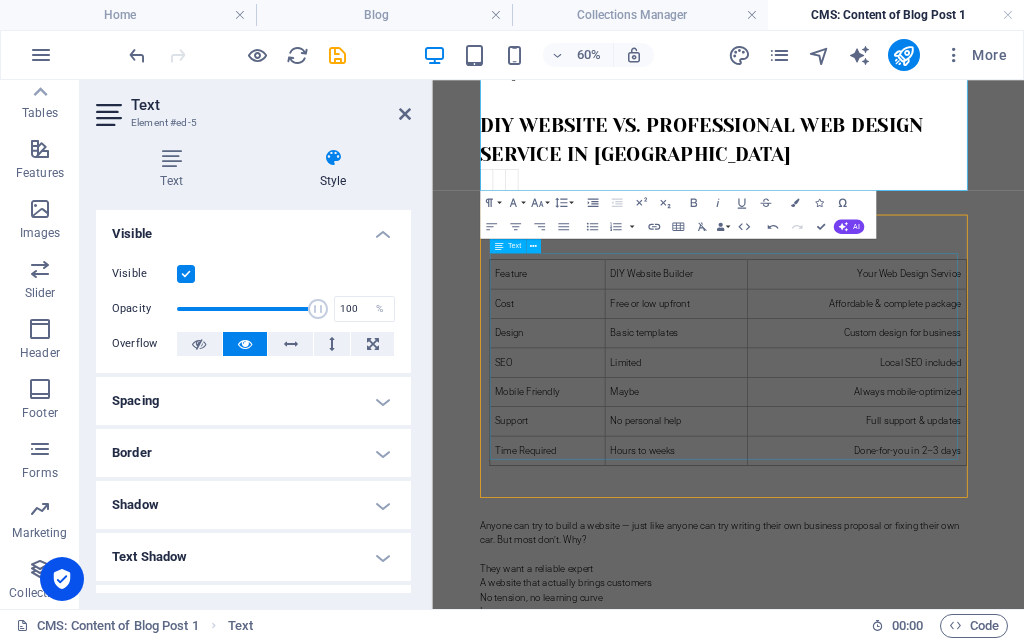 click on "Feature
DIY Website Builder
Your Web Design Service
Cost
Free or low upfront
Affordable & complete package
Design
Basic templates
Custom design for business
SEO
Limited
Local SEO included
Mobile Friendly
Maybe
Always mobile-optimized
Support
No personal help
Full support & updates
Time Required
Hours to weeks
Done-for-you in 2–3 days" at bounding box center (925, 551) 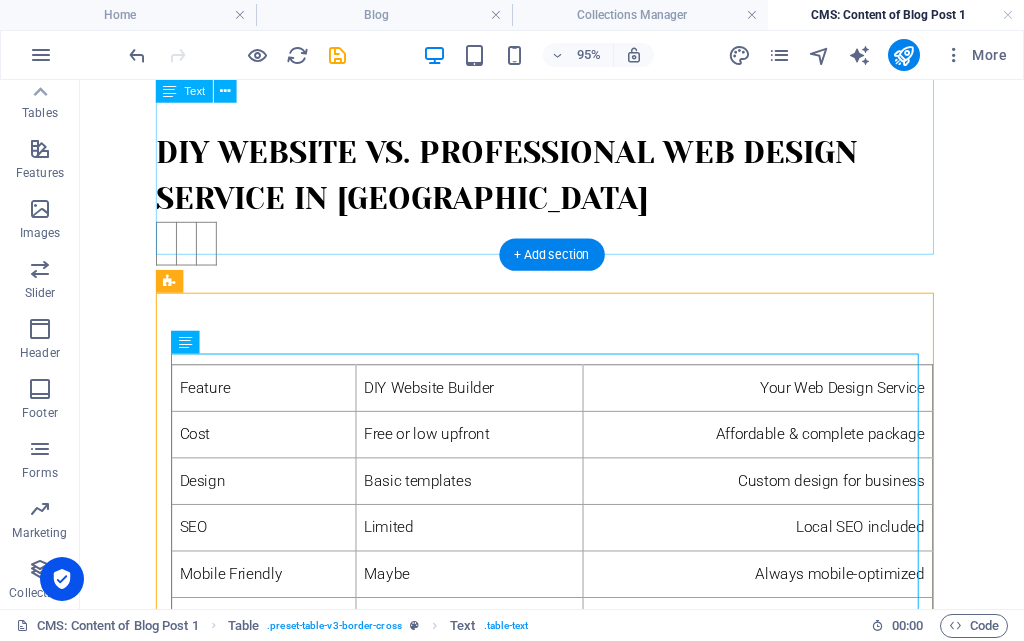 click on "1. Business Owners in [GEOGRAPHIC_DATA] Don’t Have Time to Build Their Own Websites
Whether someone runs a clothing store in [GEOGRAPHIC_DATA] or a bakery in [GEOGRAPHIC_DATA], most small business owners are too busy handling day-to-day operations. Learning how to use website builders, write content, and fix technical issues is just too much.
Hiring a  website developer in [GEOGRAPHIC_DATA]  saves them time, stress, and confusion.
Just like hiring an electrician or an accountant, they want someone to “handle it for them.”
You’re not just making a website —  you’re giving them peace of mind .
2. Free Website Builders Aren’t Really Free
Many DIY website platforms claim to be free, but here’s what most [DEMOGRAPHIC_DATA] business owners discover later:
Ads appear on their website
Important features like payment systems or contact forms are limited
They have to pay separately for the domain (.[DOMAIN_NAME] etc.) and email" at bounding box center [577, -408] 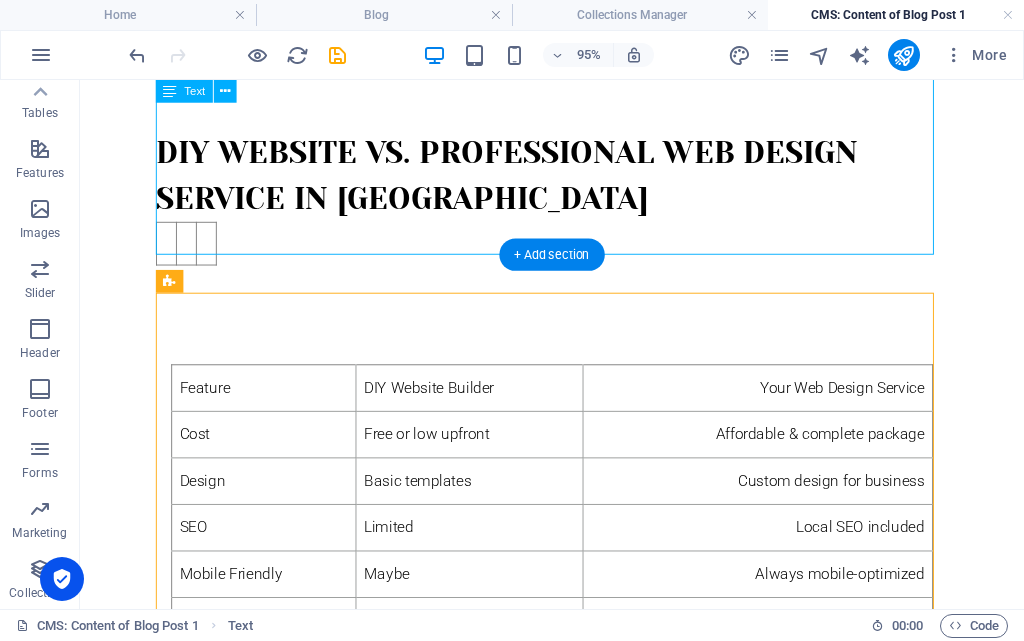 click on "1. Business Owners in [GEOGRAPHIC_DATA] Don’t Have Time to Build Their Own Websites
Whether someone runs a clothing store in [GEOGRAPHIC_DATA] or a bakery in [GEOGRAPHIC_DATA], most small business owners are too busy handling day-to-day operations. Learning how to use website builders, write content, and fix technical issues is just too much.
Hiring a  website developer in [GEOGRAPHIC_DATA]  saves them time, stress, and confusion.
Just like hiring an electrician or an accountant, they want someone to “handle it for them.”
You’re not just making a website —  you’re giving them peace of mind .
2. Free Website Builders Aren’t Really Free
Many DIY website platforms claim to be free, but here’s what most [DEMOGRAPHIC_DATA] business owners discover later:
Ads appear on their website
Important features like payment systems or contact forms are limited
They have to pay separately for the domain (.[DOMAIN_NAME] etc.) and email" at bounding box center [577, -408] 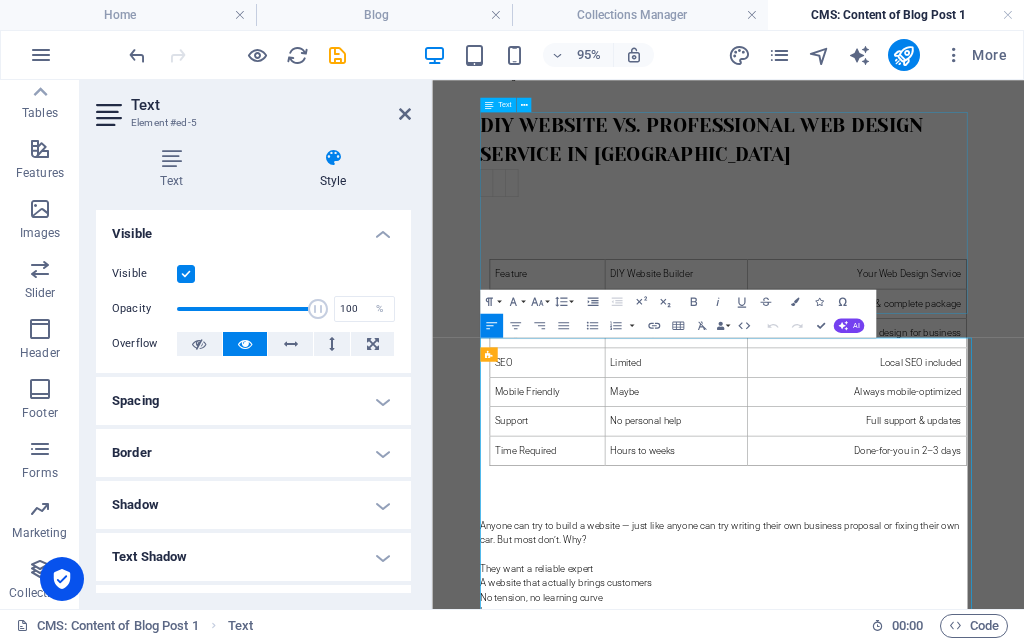 scroll, scrollTop: 75, scrollLeft: 0, axis: vertical 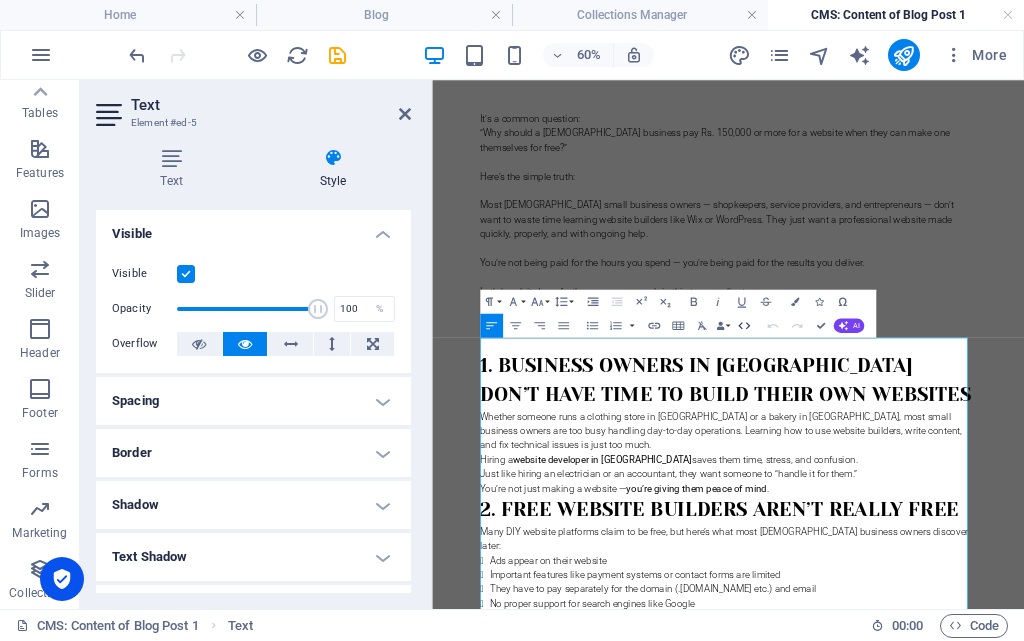 click 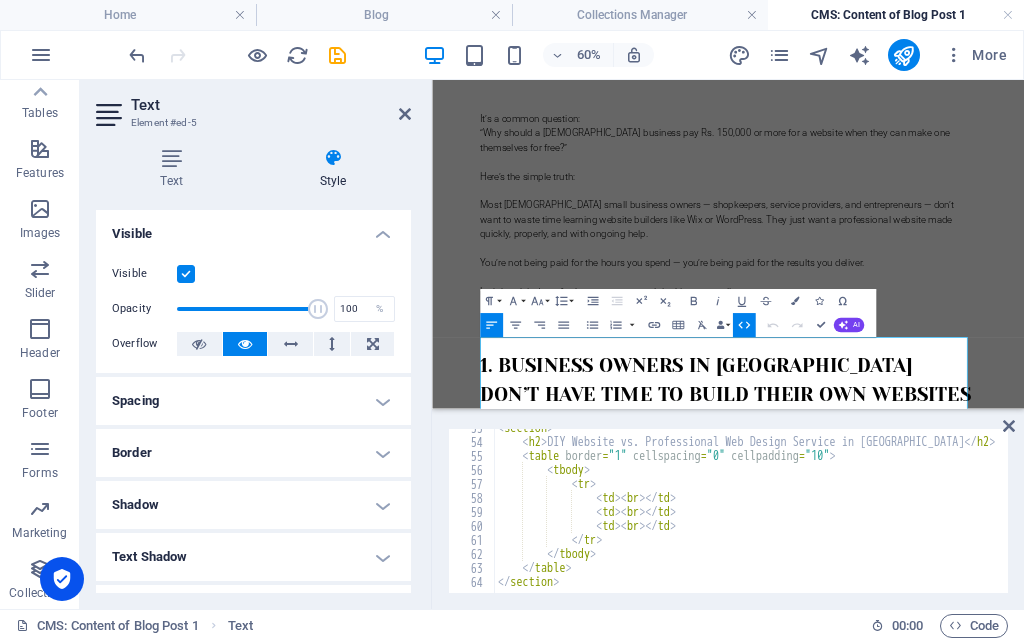 scroll, scrollTop: 676, scrollLeft: 0, axis: vertical 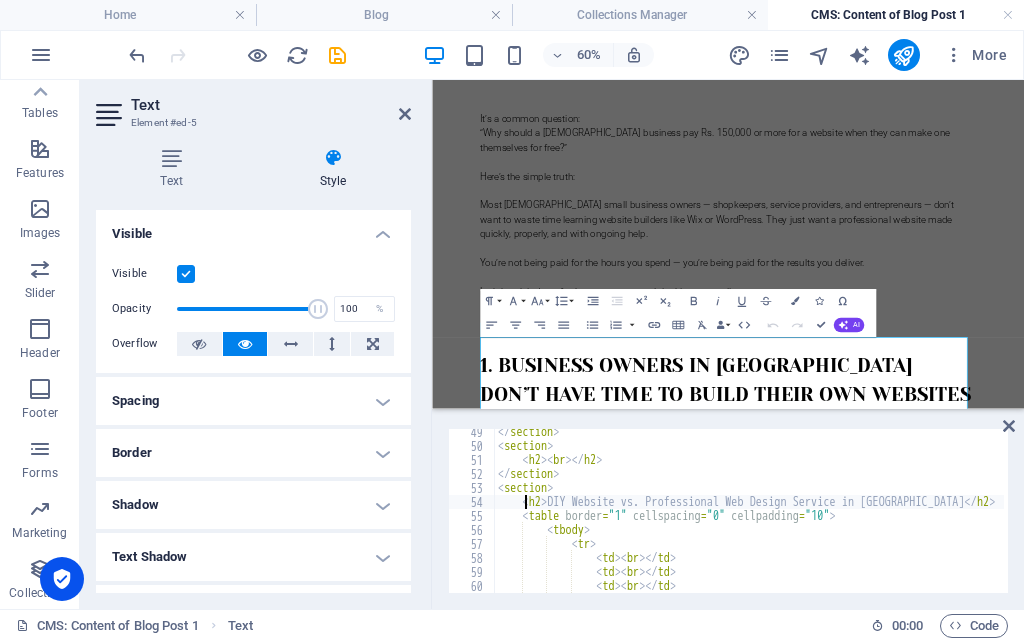 click on "</ section > < section >      < h2 > < br > </ h2 > </ section > < section >      < h2 > DIY Website vs. Professional Web Design Service in [GEOGRAPHIC_DATA] </ h2 >      < table   border = "1"   cellspacing = "0"   cellpadding = "10" >           < tbody >                < tr >                     < td > < br > </ td >                     < td > < br > </ td >                     < td > < br > </ td >                </ tr >" at bounding box center (1340, 519) 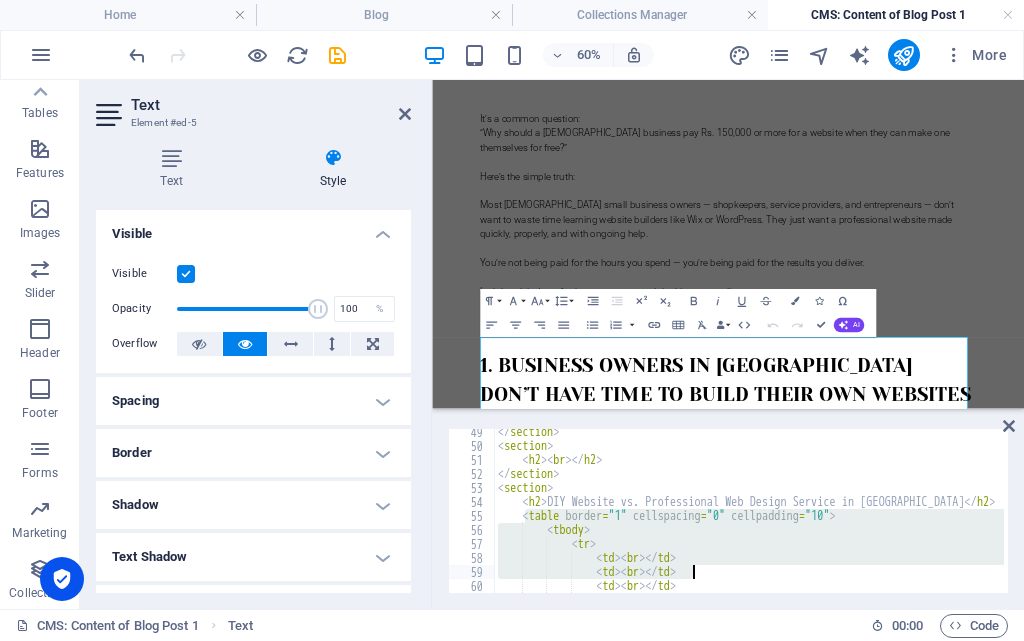 scroll, scrollTop: 736, scrollLeft: 0, axis: vertical 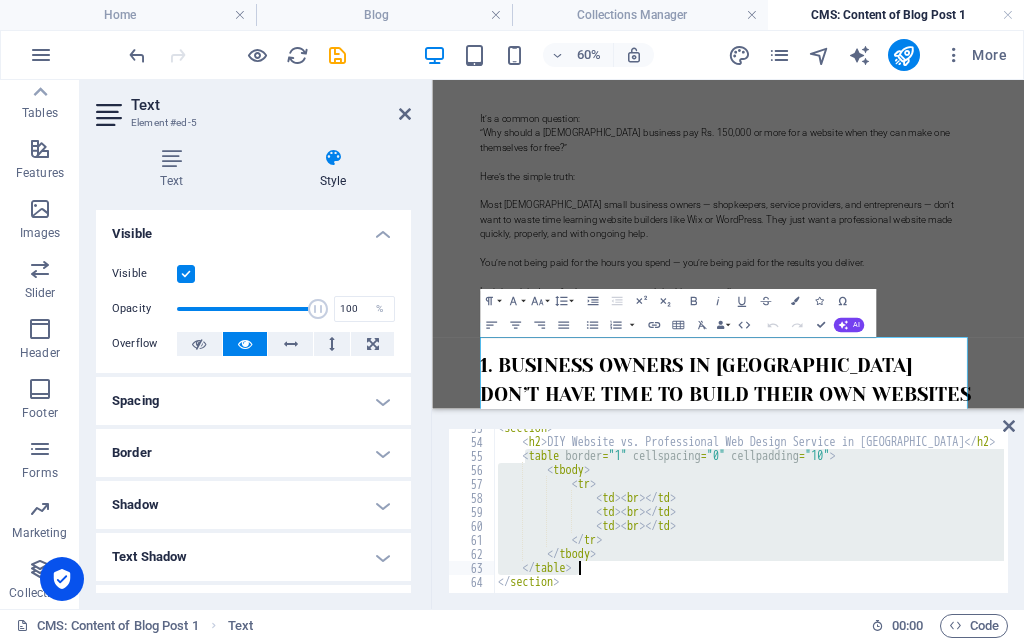 drag, startPoint x: 528, startPoint y: 517, endPoint x: 696, endPoint y: 570, distance: 176.16185 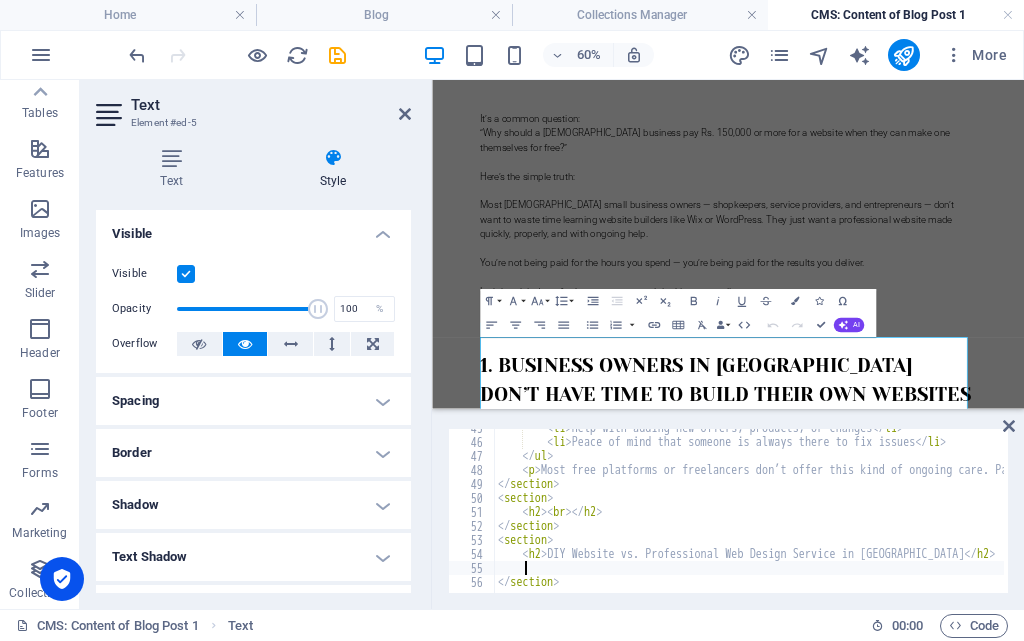 scroll, scrollTop: 624, scrollLeft: 0, axis: vertical 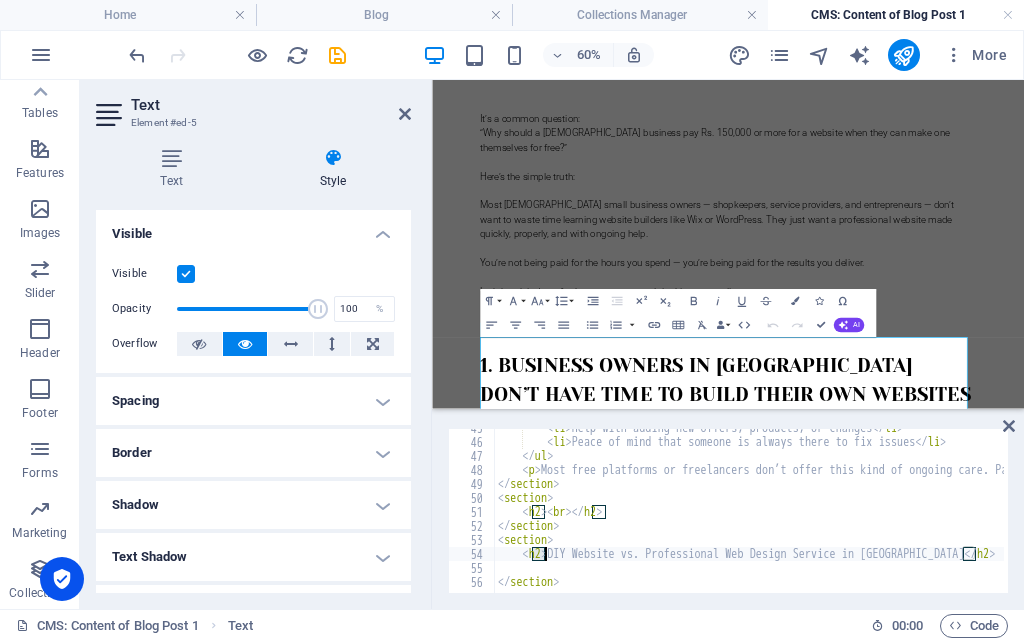 click on "< li > Help with adding new offers, products, or changes </ li >           < li > Peace of mind that someone is always there to fix issues </ li >      </ ul >      < p > Most free platforms or freelancers don’t offer this kind of ongoing care. Pakistani businesses appreciate knowing  < strong > someone has their back </ strong > . </ p > </ section > < section >      < h2 > < br > </ h2 > </ section > < section >      < h2 > DIY Website vs. Professional Web Design Service in [GEOGRAPHIC_DATA] </ h2 >      </ section >" at bounding box center [1340, 515] 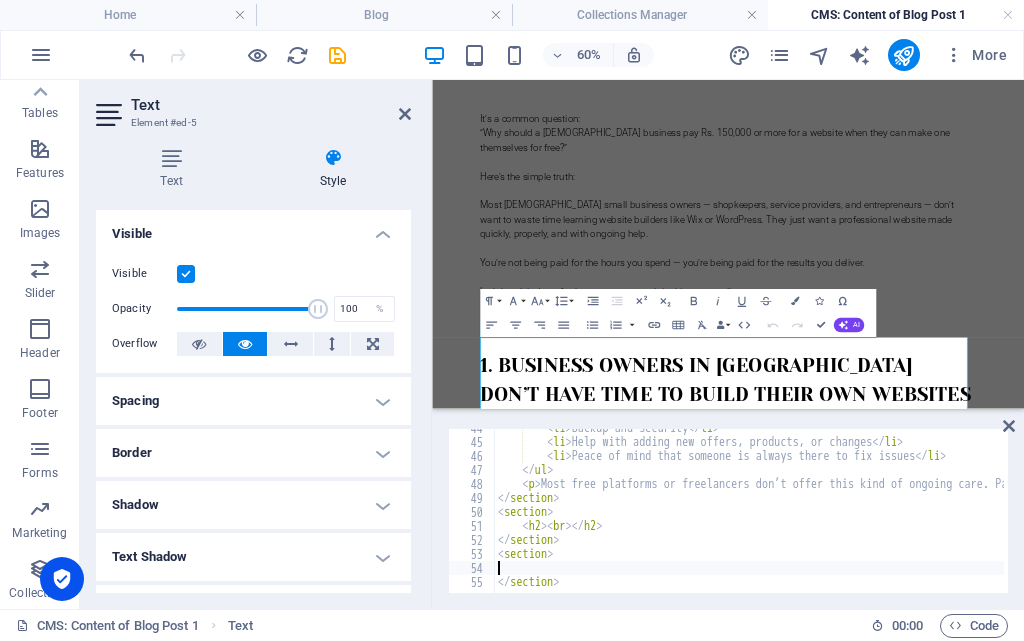 scroll, scrollTop: 610, scrollLeft: 0, axis: vertical 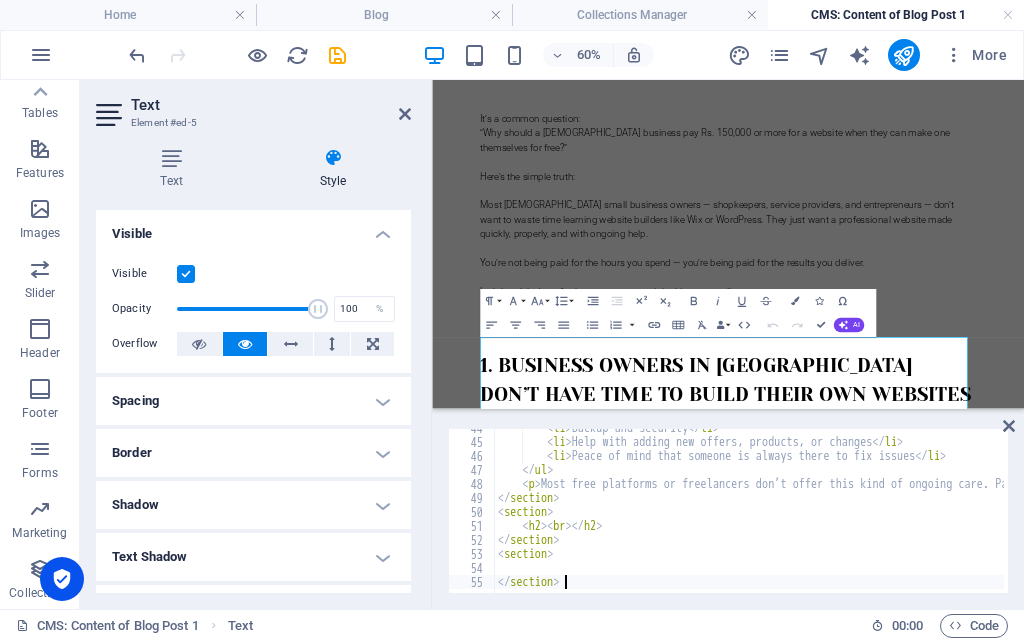 click on "< li > Backup and security </ li >           < li > Help with adding new offers, products, or changes </ li >           < li > Peace of mind that someone is always there to fix issues </ li >      </ ul >      < p > Most free platforms or freelancers don’t offer this kind of ongoing care. Pakistani businesses appreciate knowing  < strong > someone has their back </ strong > . </ p > </ section > < section >      < h2 > < br > </ h2 > </ section > < section >      </ section >" at bounding box center (1340, 515) 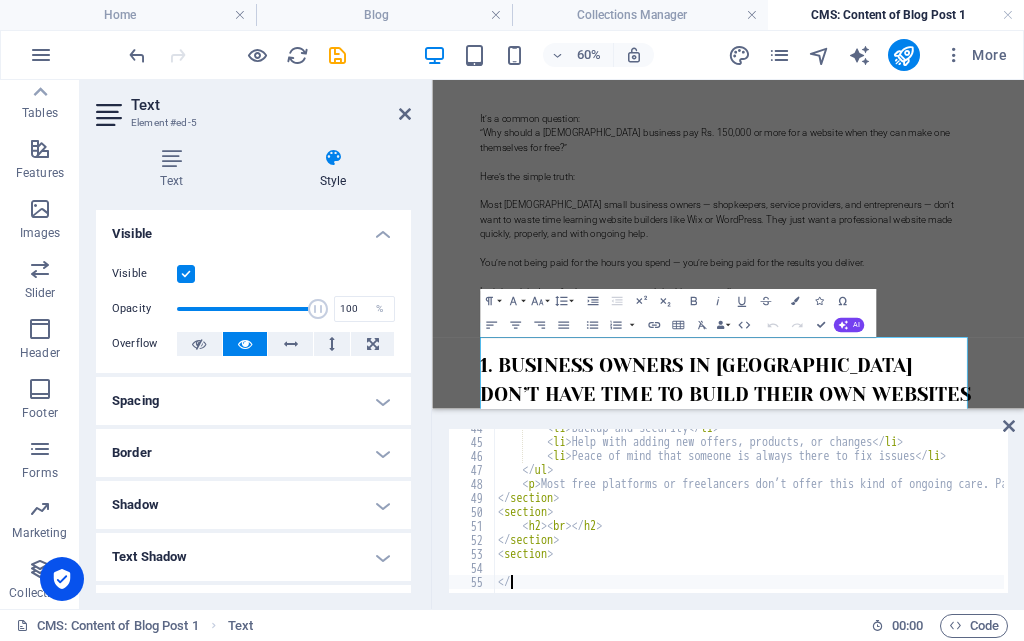 type on "<" 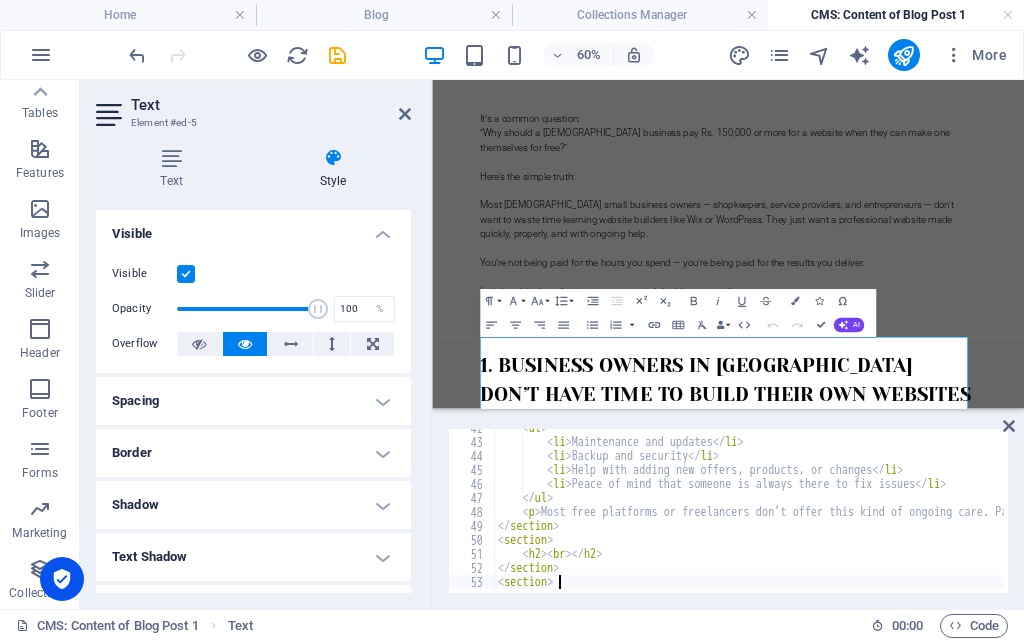 scroll, scrollTop: 582, scrollLeft: 0, axis: vertical 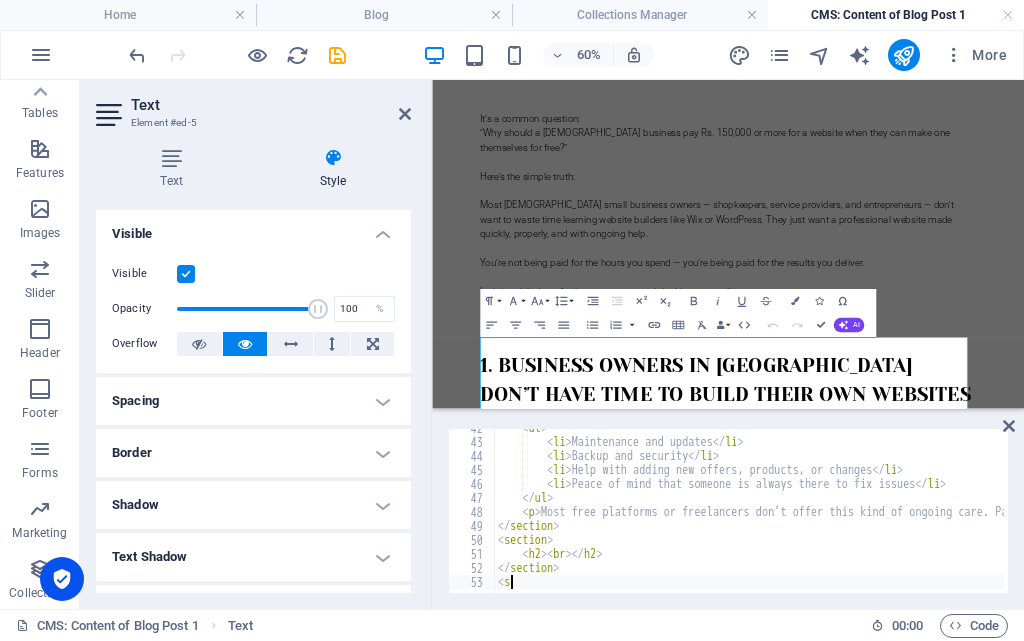 type on "<" 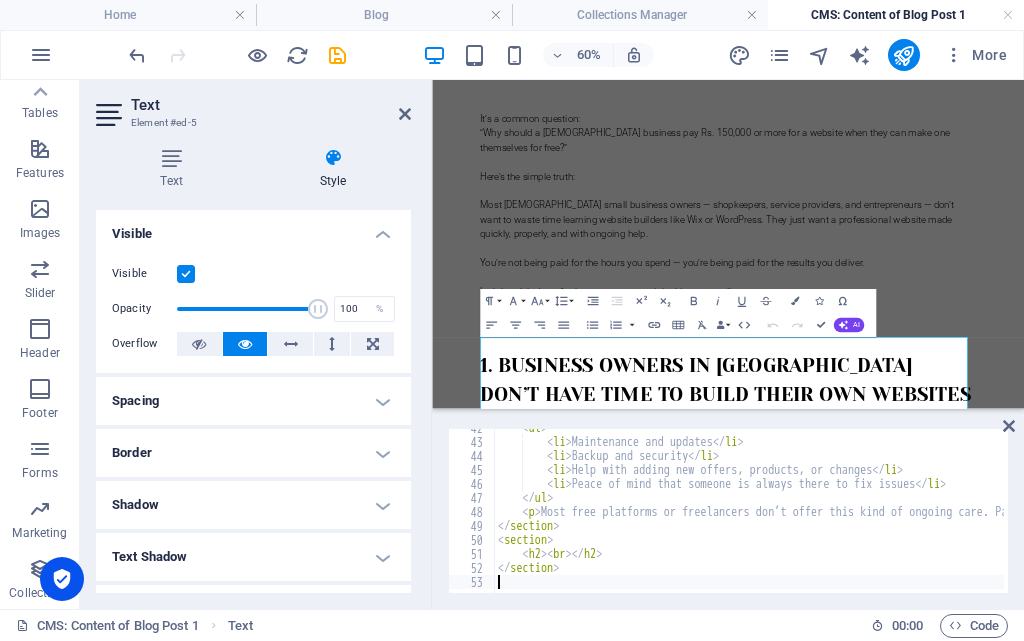type on "</section>" 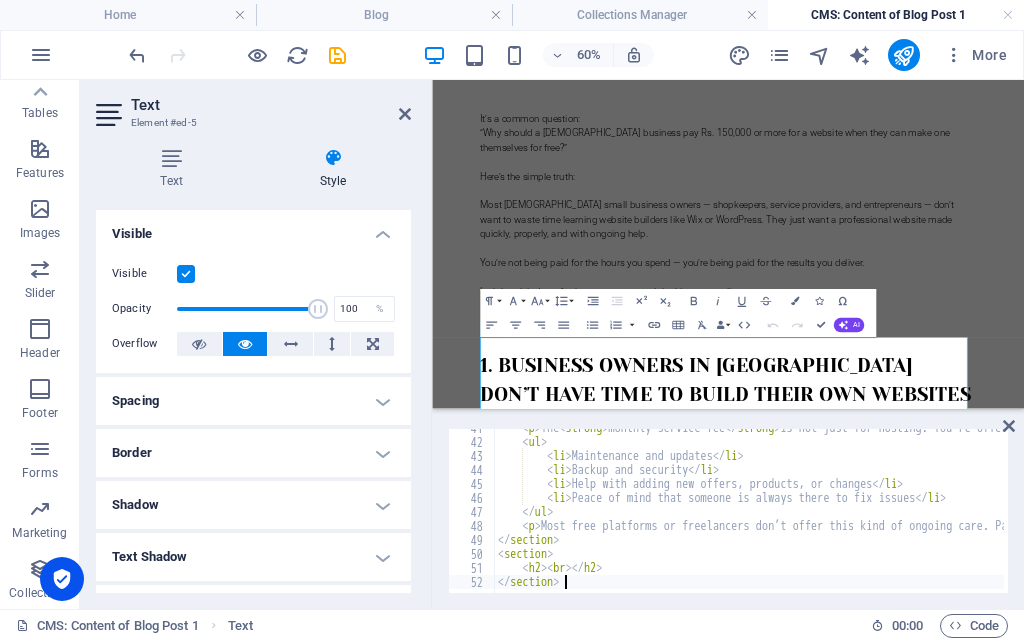 click on "< p > The  < strong > monthly service fee </ strong >  is not just for hosting. You’re offering: </ p >      < ul >           < li > Maintenance and updates </ li >           < li > Backup and security </ li >           < li > Help with adding new offers, products, or changes </ li >           < li > Peace of mind that someone is always there to fix issues </ li >      </ ul >      < p > Most free platforms or freelancers don’t offer this kind of ongoing care. Pakistani businesses appreciate knowing  < strong > someone has their back </ strong > . </ p > </ section > < section >      < h2 > < br > </ h2 > </ section >" at bounding box center [1340, 515] 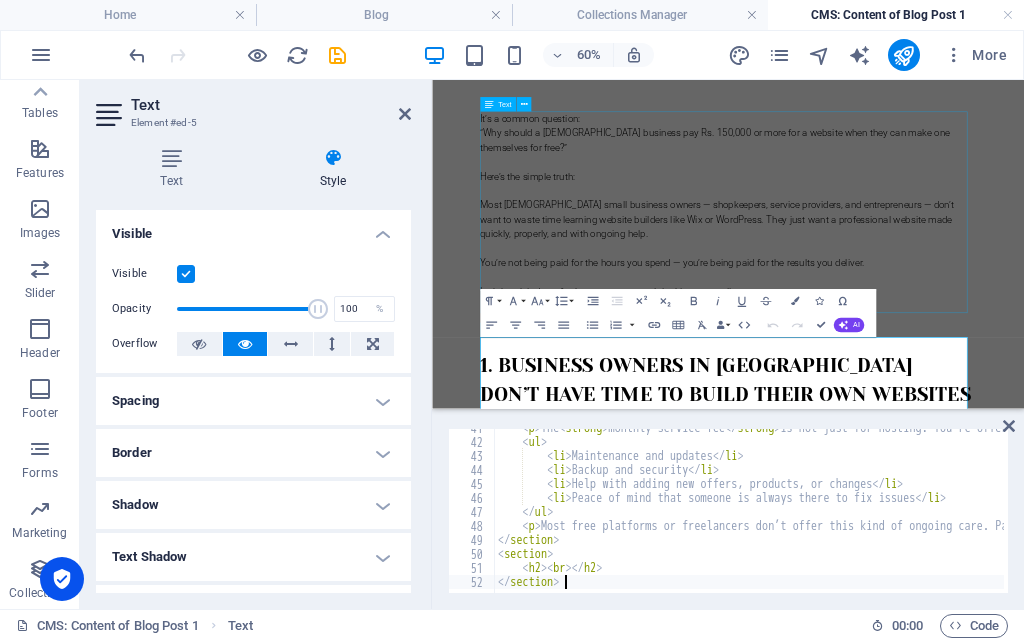 click on "It’s a common question: “Why should a Pakistani business pay Rs. 150,000 or more for a website when they can make one themselves for free?” Here’s the simple truth: Most [DEMOGRAPHIC_DATA] small business owners — shopkeepers, service providers, and entrepreneurs — don’t want to waste time learning website builders like Wix or WordPress. They just want a professional website made quickly, properly, and with ongoing help. You’re not being paid for the hours you spend — you’re being paid for the results you deliver. Let’s break it down further so you can explain this to your clients." at bounding box center (925, 301) 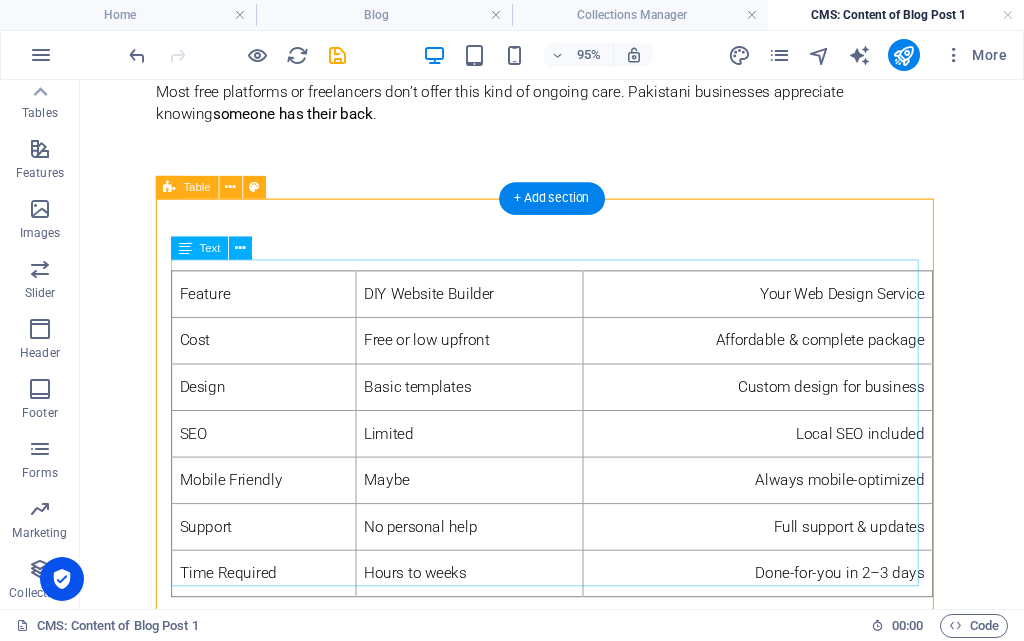scroll, scrollTop: 1632, scrollLeft: 0, axis: vertical 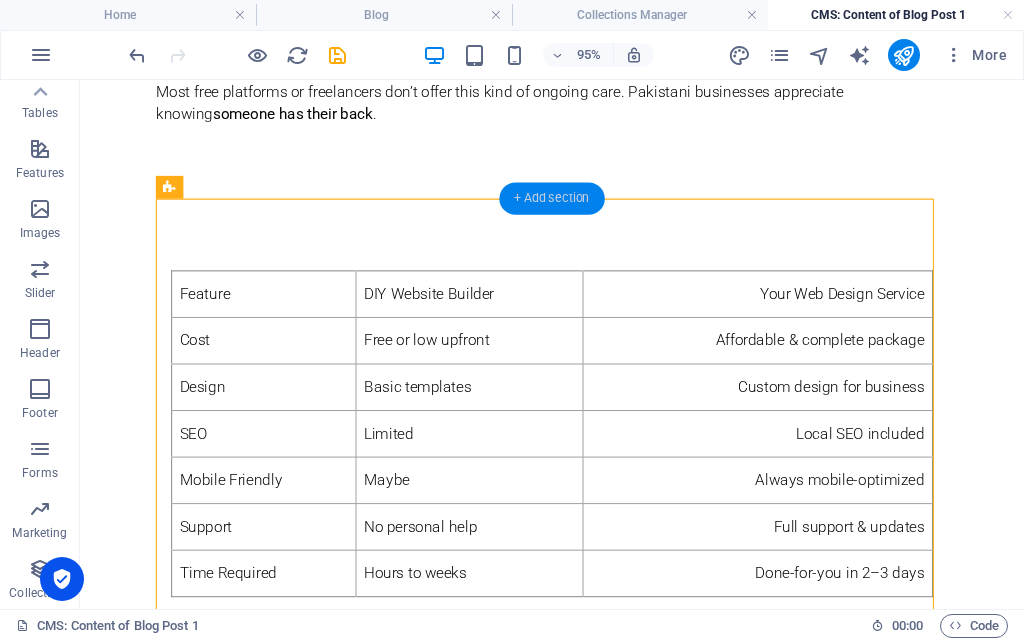 click on "+ Add section" at bounding box center [551, 199] 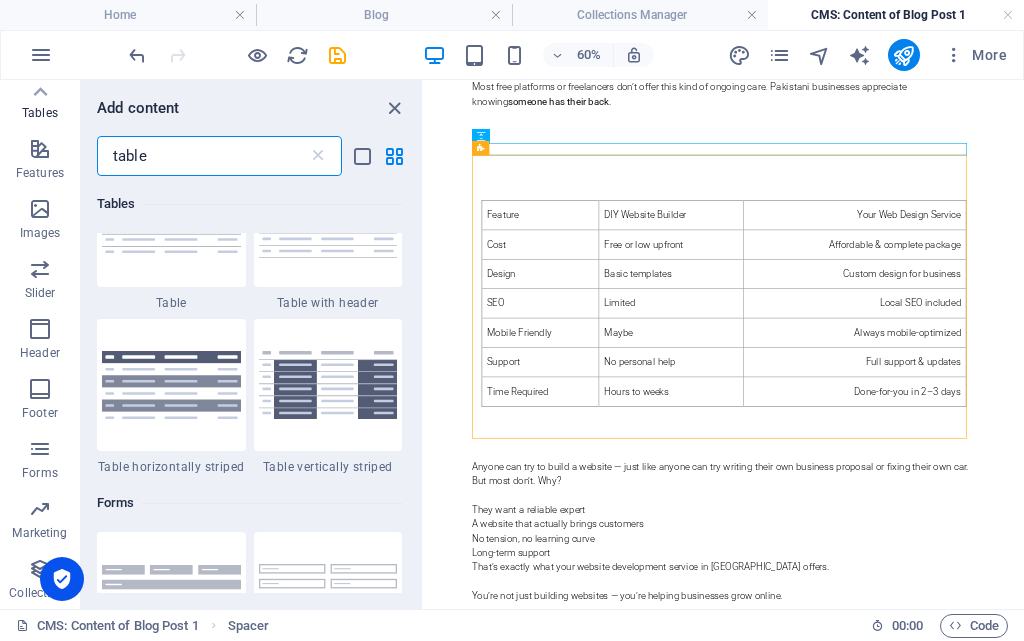 scroll, scrollTop: 400, scrollLeft: 0, axis: vertical 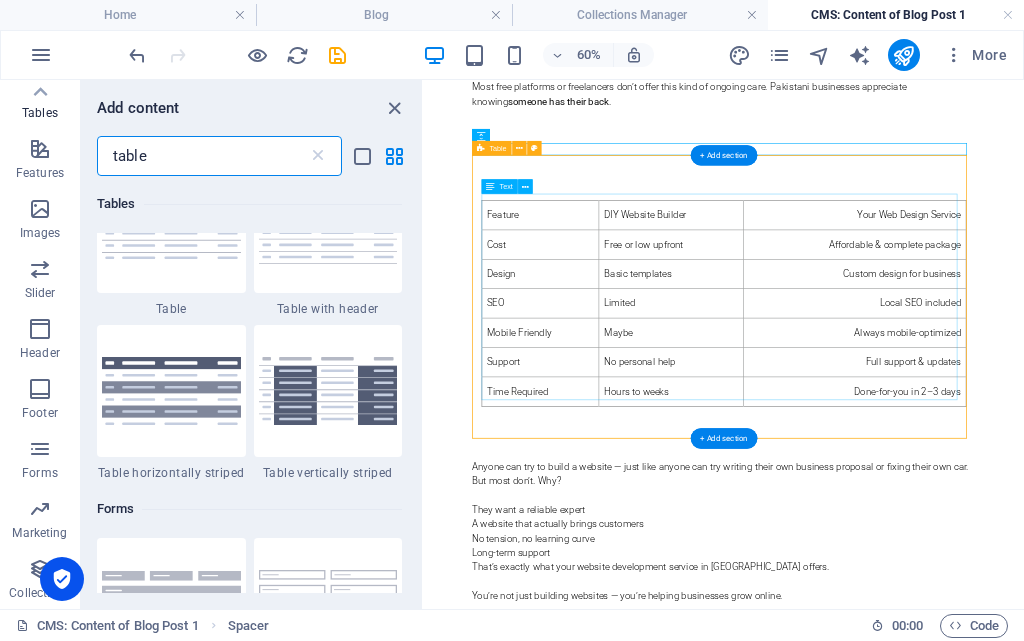 click on "Feature
DIY Website Builder
Your Web Design Service
Cost
Free or low upfront
Affordable & complete package
Design
Basic templates
Custom design for business
SEO
Limited
Local SEO included
Mobile Friendly
Maybe
Always mobile-optimized
Support
No personal help
Full support & updates
Time Required
Hours to weeks
Done-for-you in 2–3 days" at bounding box center (924, 452) 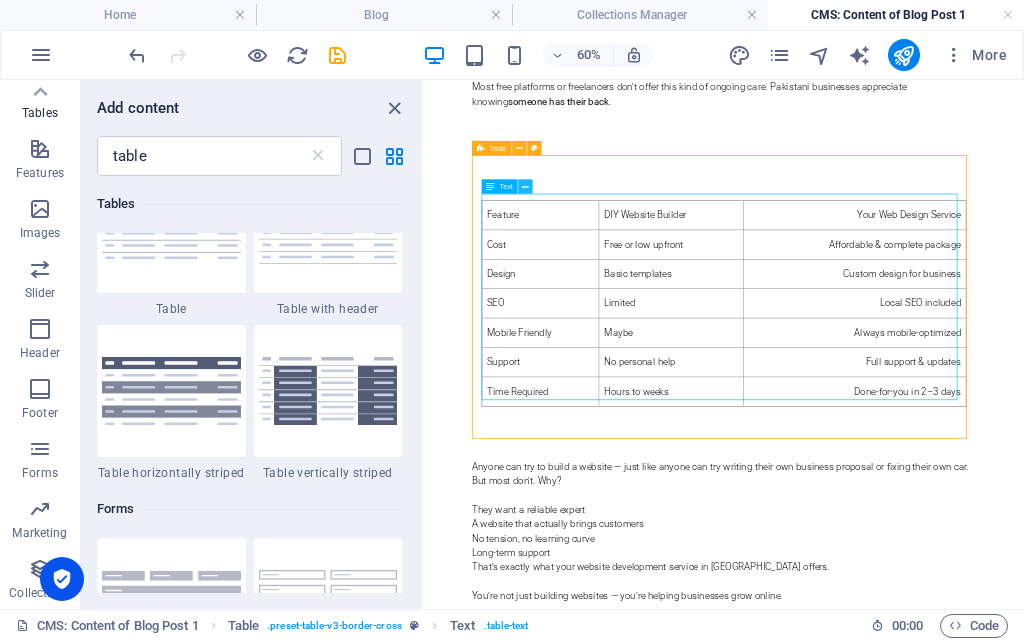 click at bounding box center (525, 186) 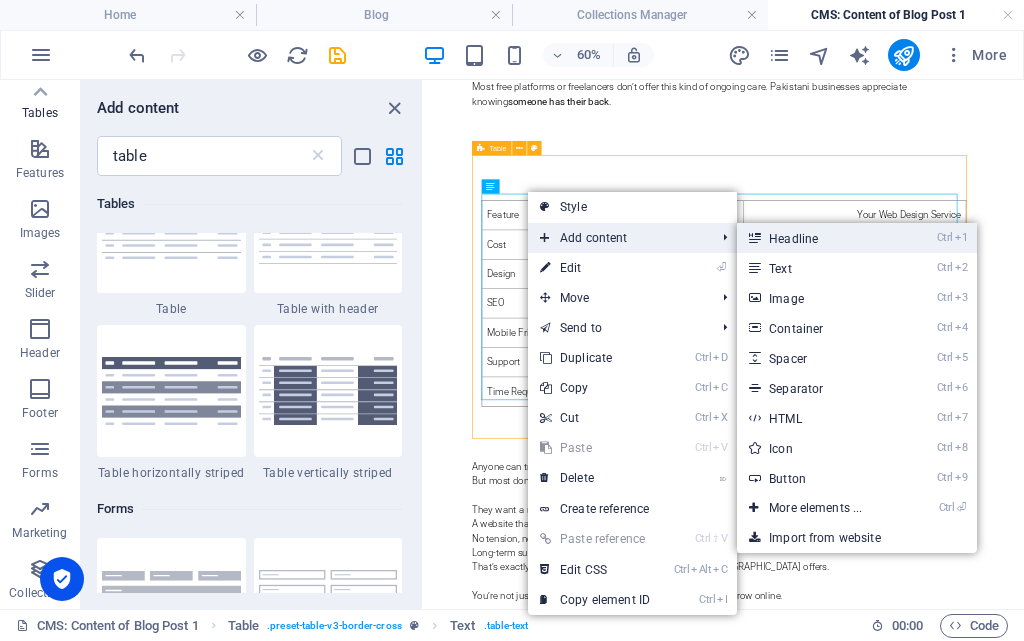 click on "Ctrl 1  Headline" at bounding box center [819, 238] 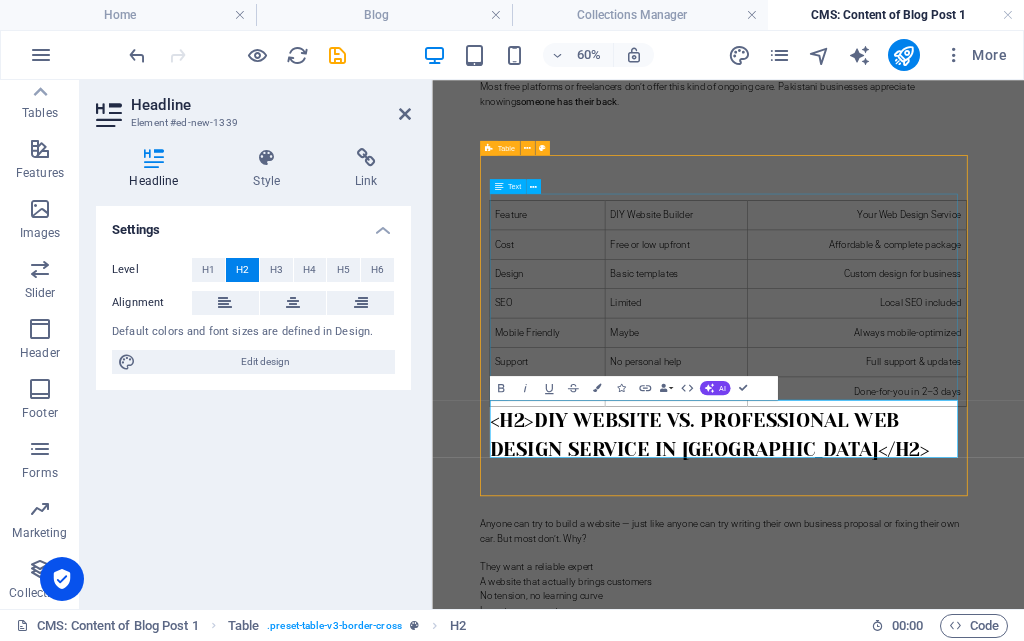 scroll, scrollTop: 483, scrollLeft: 0, axis: vertical 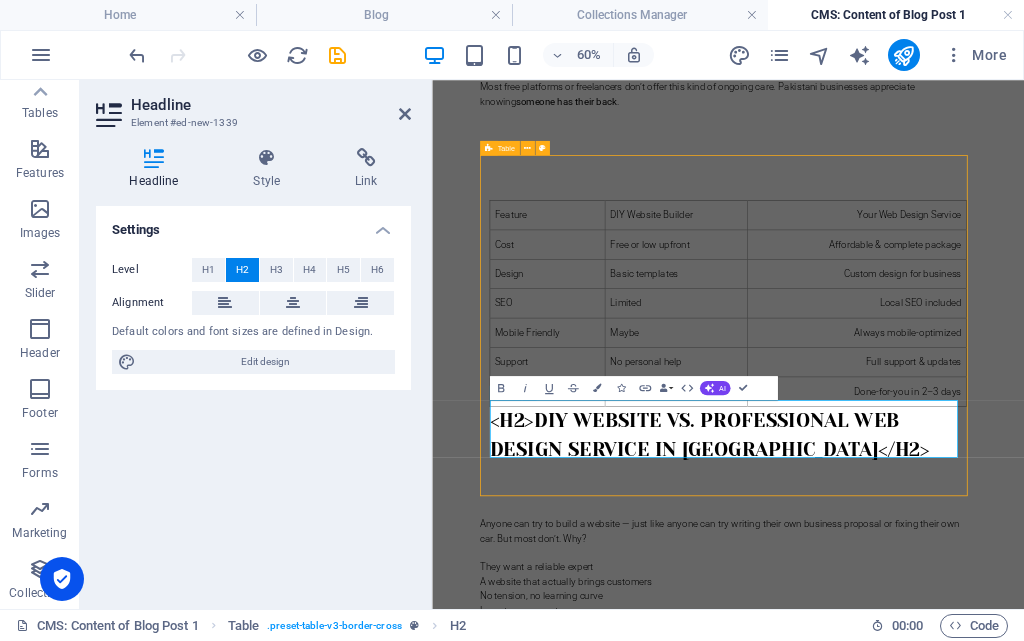click on "<h2>DIY Website vs. Professional Web Design Service in [GEOGRAPHIC_DATA]</h2>" at bounding box center [925, 672] 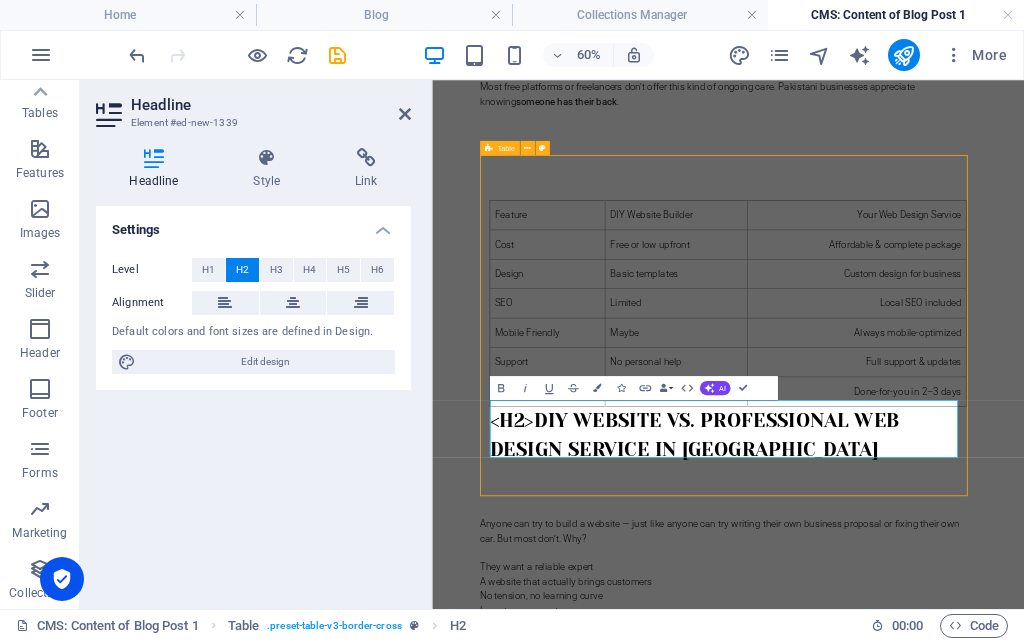 click on "<h2>DIY Website vs. Professional Web Design Service in [GEOGRAPHIC_DATA]" at bounding box center [925, 672] 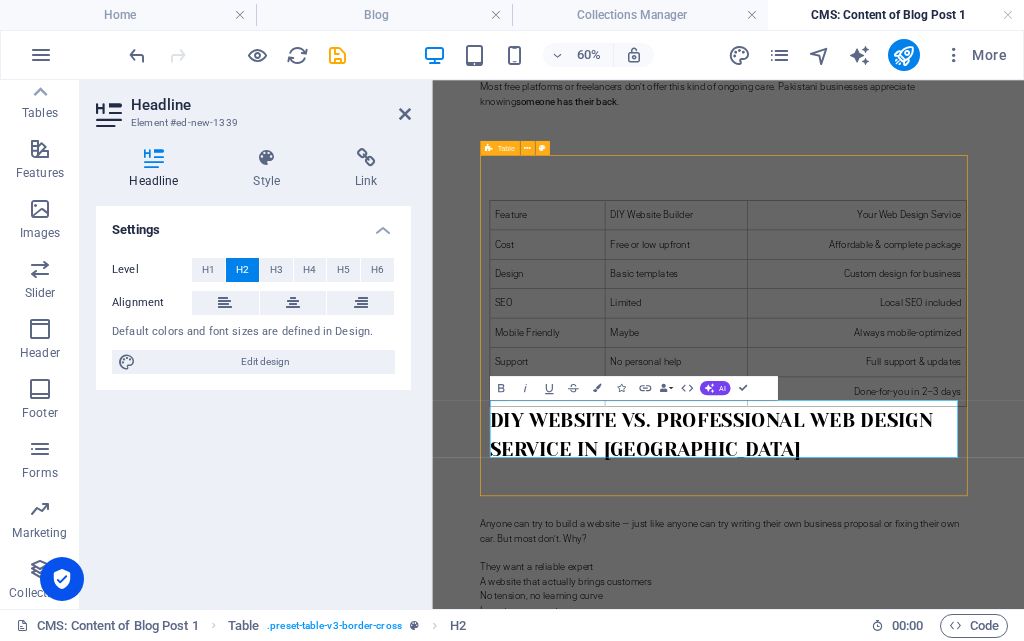 click on "Skip to main content
It’s a common question: “Why should a [DEMOGRAPHIC_DATA] business pay Rs. 150,000 or more for a website when they can make one themselves for free?” Here’s the simple truth: Most [DEMOGRAPHIC_DATA] small business owners — shopkeepers, service providers, and entrepreneurs — don’t want to waste time learning website builders like Wix or WordPress. They just want a professional website made quickly, properly, and with ongoing help. You’re not being paid for the hours you spend — you’re being paid for the results you deliver. Let’s break it down further so you can explain this to your clients.
1. Business Owners in [GEOGRAPHIC_DATA] Don’t Have Time to Build Their Own Websites
Whether someone runs a clothing store in [GEOGRAPHIC_DATA] or a bakery in [GEOGRAPHIC_DATA], most small business owners are too busy handling day-to-day operations. Learning how to use website builders, write content, and fix technical issues is just too much.
Hiring a  website developer in [GEOGRAPHIC_DATA]
." at bounding box center [925, -188] 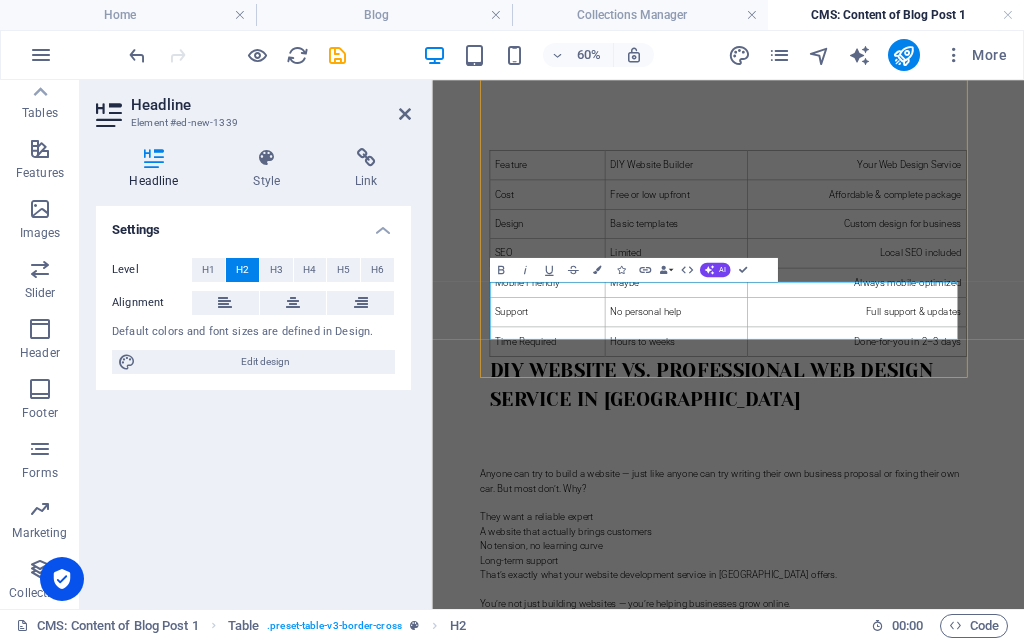 scroll, scrollTop: 1832, scrollLeft: 0, axis: vertical 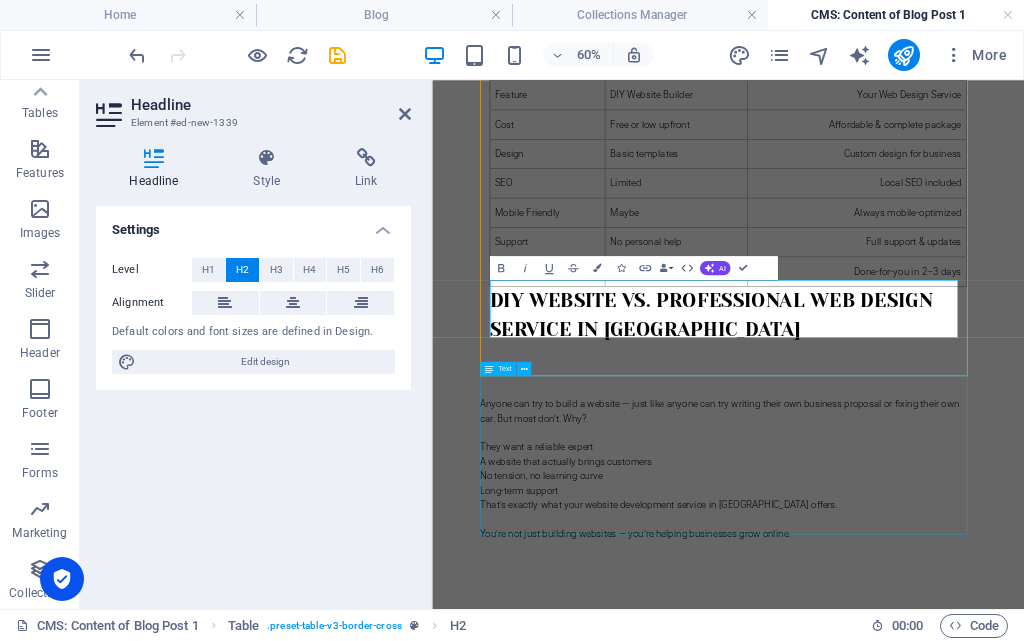 click on "Anyone can try to build a website — just like anyone can try writing their own business proposal or fixing their own car. But most don’t. Why? They want a reliable expert A website that actually brings customers No tension, no learning curve Long-term support That’s exactly what your website development service in [GEOGRAPHIC_DATA] offers. You’re not just building websites — you’re helping businesses grow online." at bounding box center (925, 716) 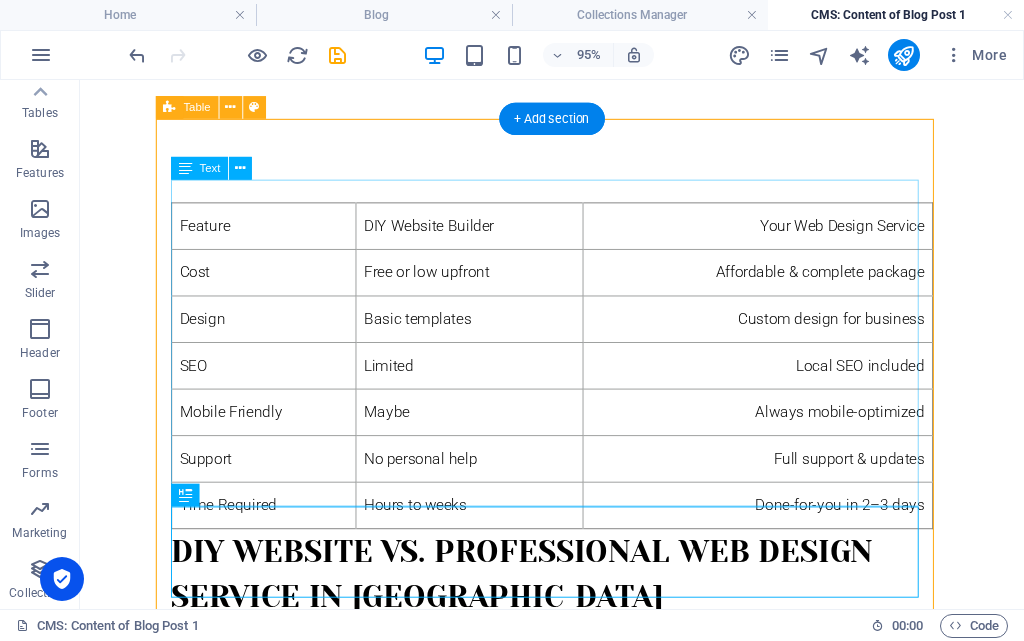 scroll, scrollTop: 1732, scrollLeft: 0, axis: vertical 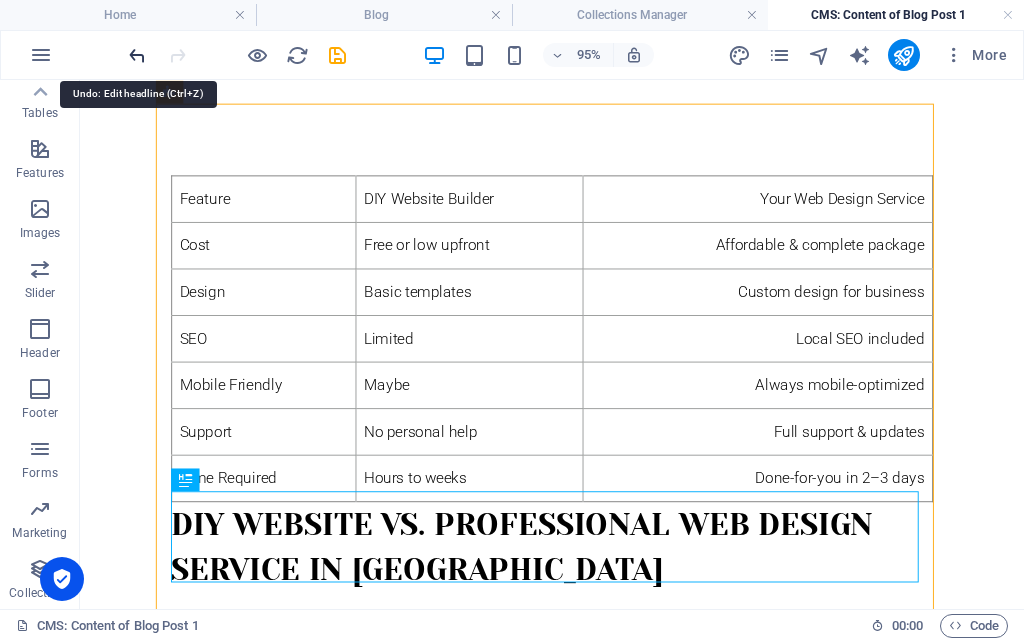 click at bounding box center (137, 55) 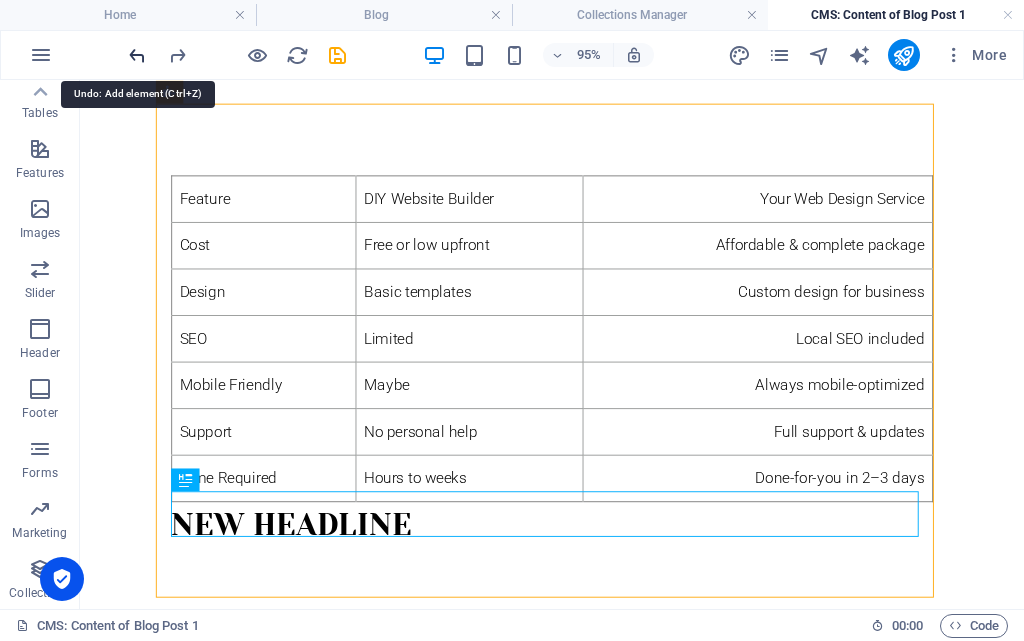 click at bounding box center (137, 55) 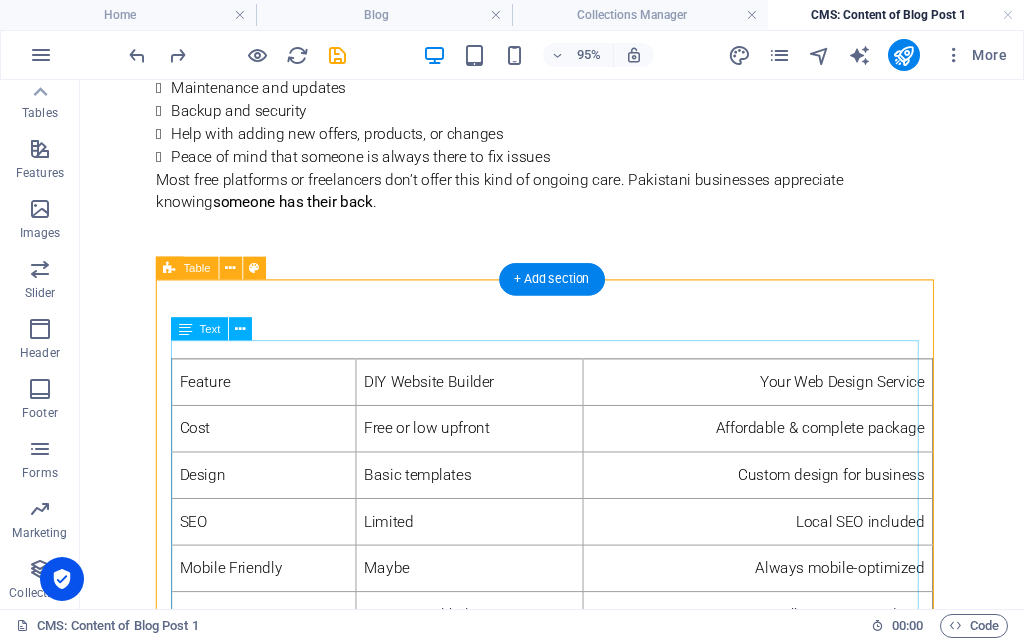 scroll, scrollTop: 1532, scrollLeft: 0, axis: vertical 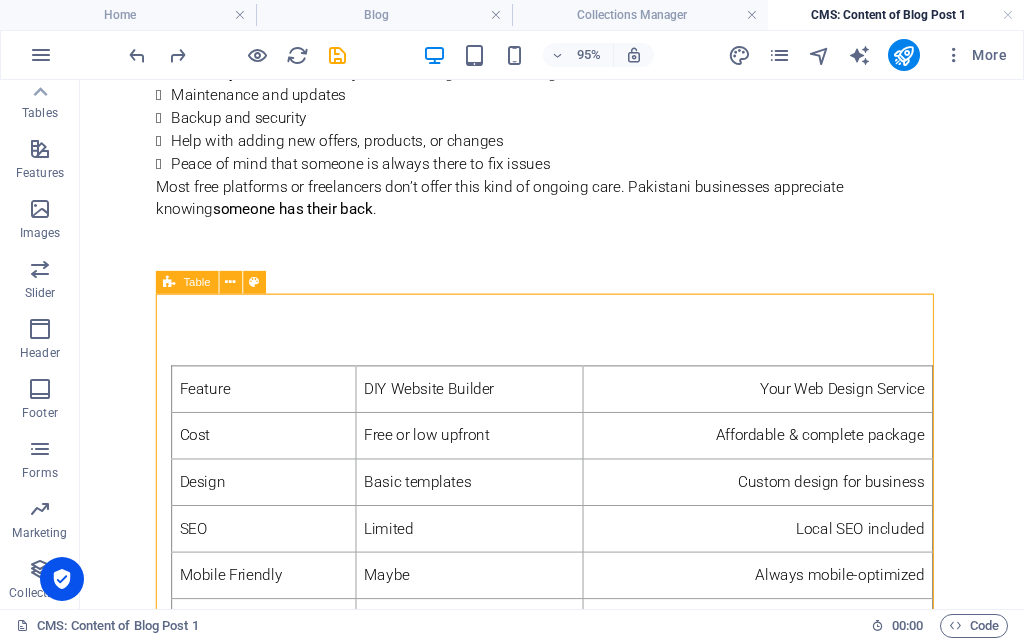 click on "Table" at bounding box center (197, 282) 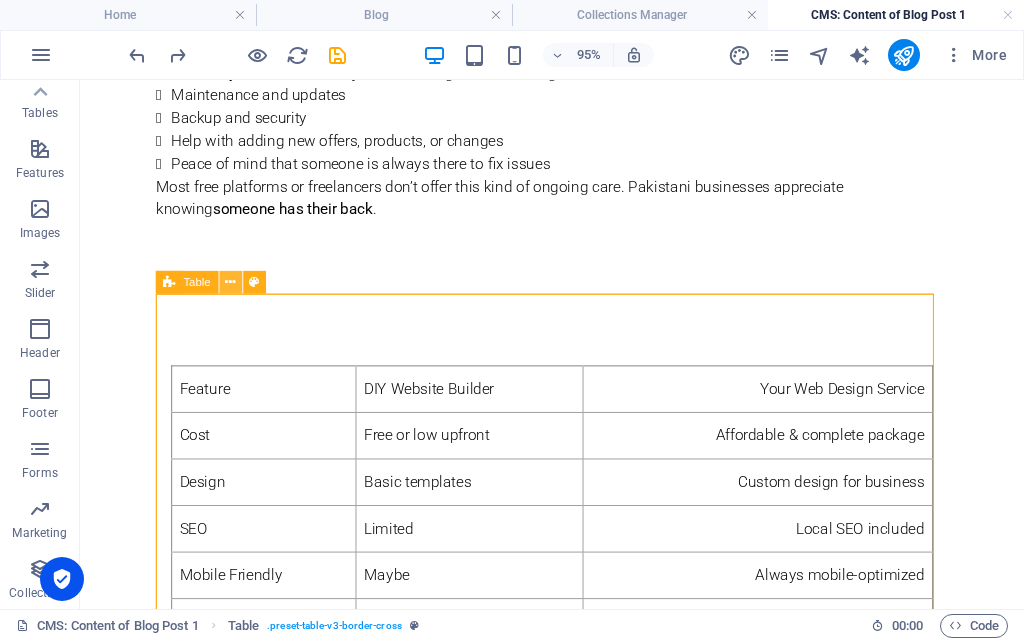 click at bounding box center (231, 282) 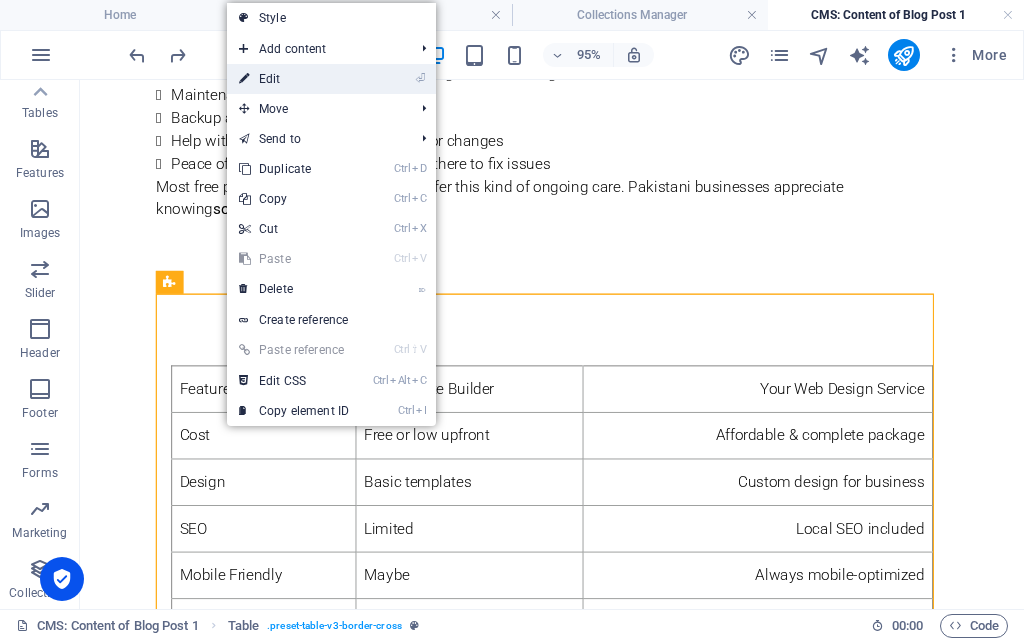 click on "⏎  Edit" at bounding box center [294, 79] 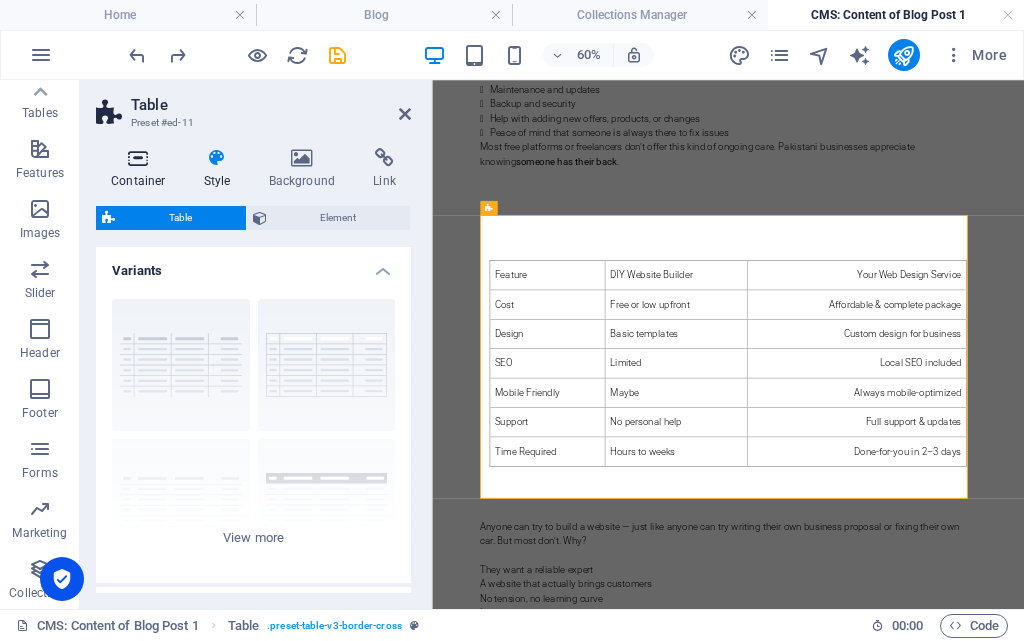 click at bounding box center [138, 158] 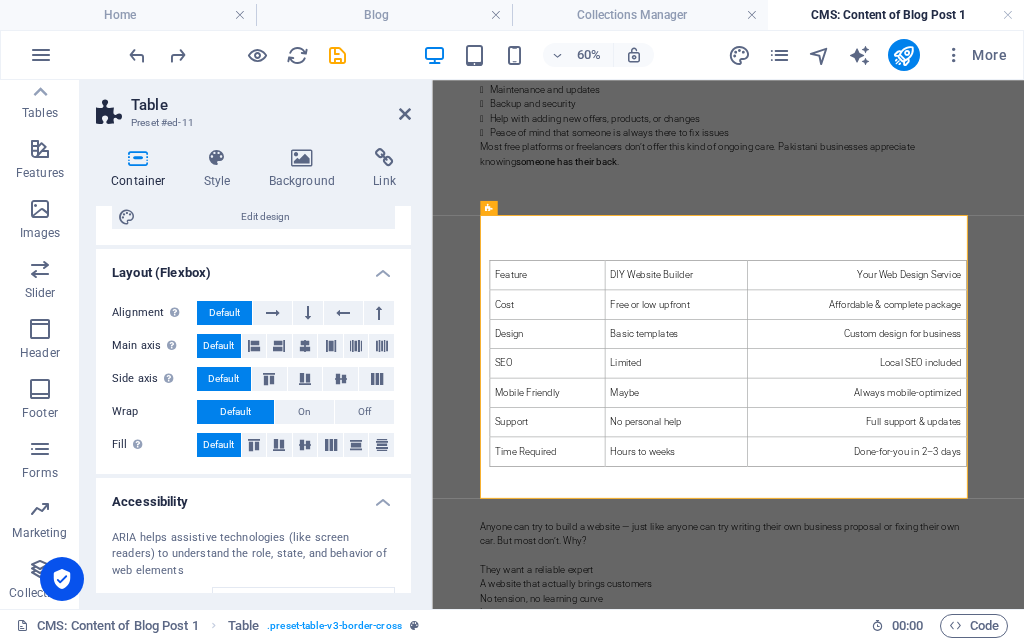 scroll, scrollTop: 388, scrollLeft: 0, axis: vertical 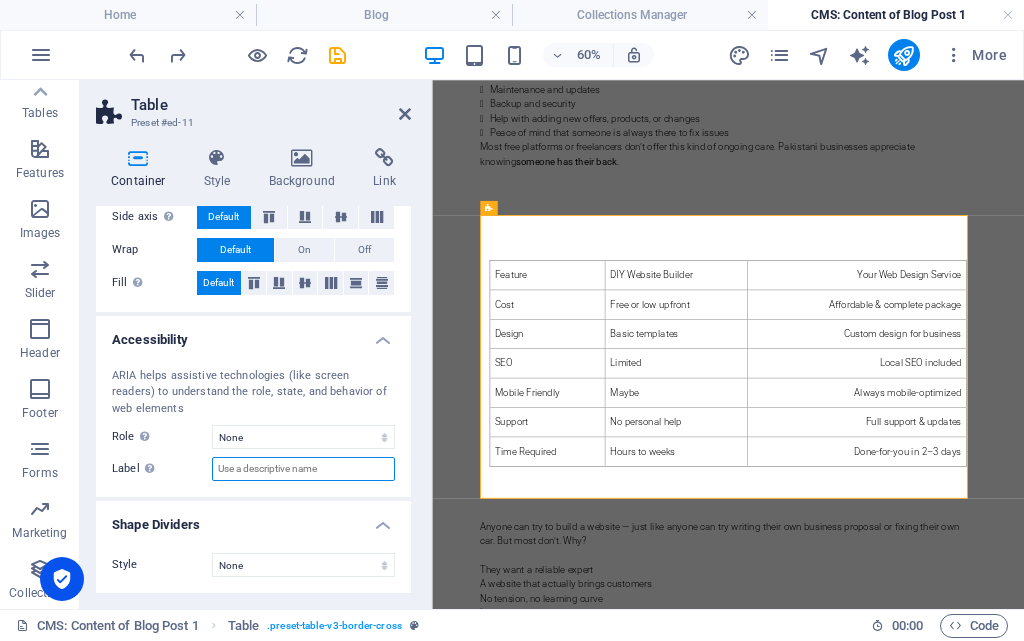 click on "Label Use the  ARIA label  to provide a clear and descriptive name for elements that aren not self-explanatory on their own." at bounding box center (303, 469) 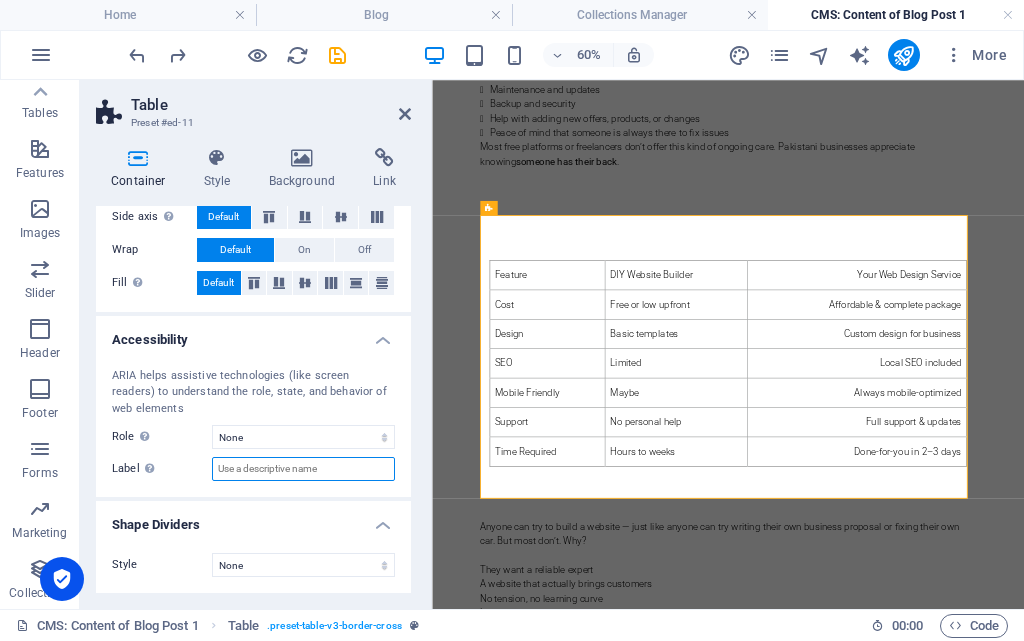 paste on "<h2>DIY Website vs. Professional Web Design Service in [GEOGRAPHIC_DATA]</h2>" 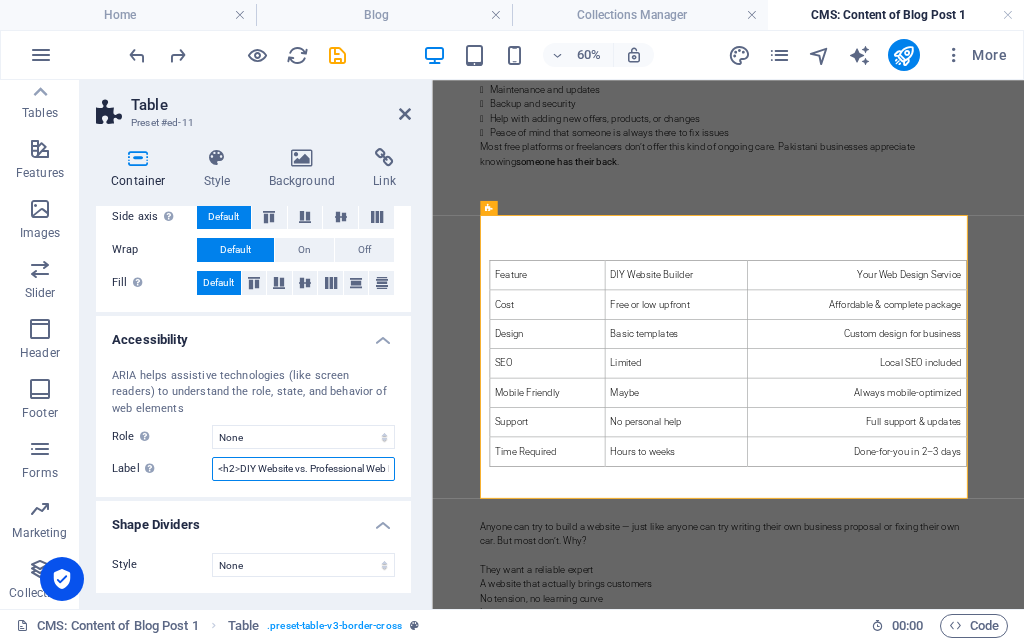 scroll, scrollTop: 0, scrollLeft: 168, axis: horizontal 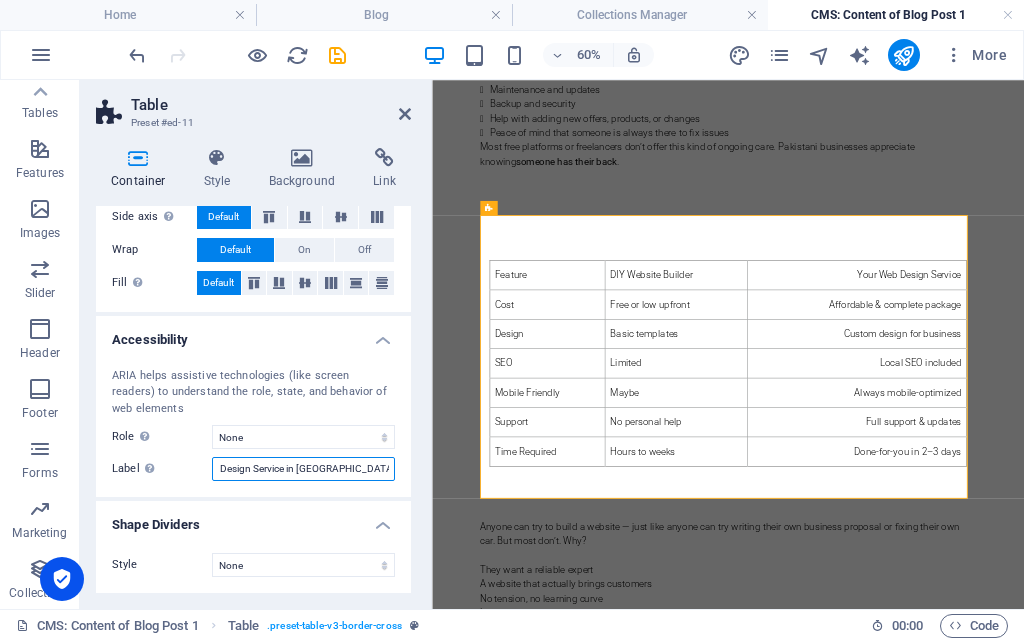 click on "<h2>DIY Website vs. Professional Web Design Service in [GEOGRAPHIC_DATA]</h2>" at bounding box center [303, 469] 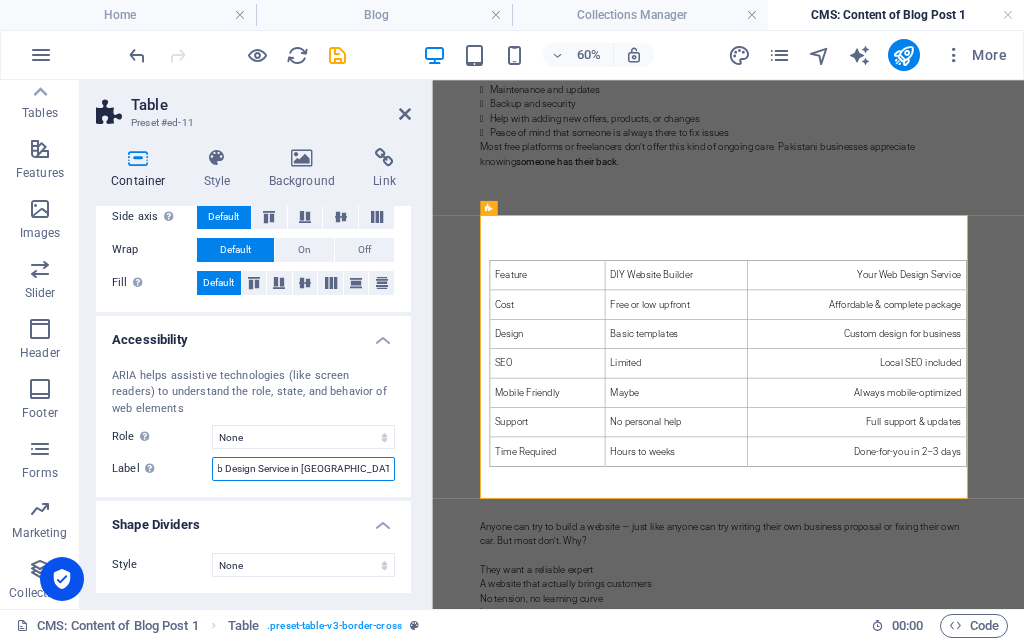 scroll, scrollTop: 0, scrollLeft: 143, axis: horizontal 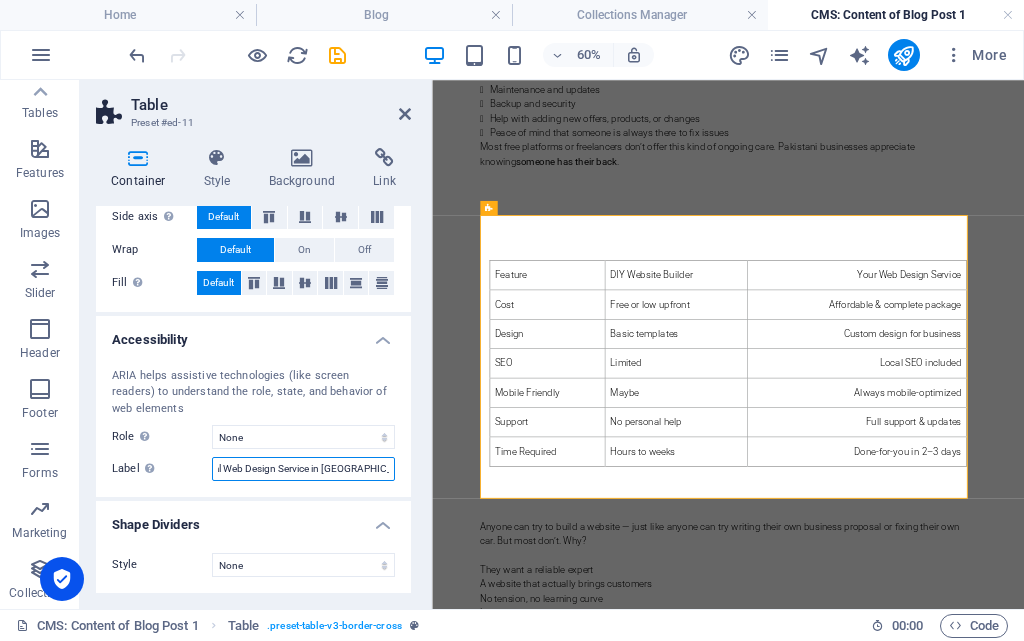 click on "<h2>DIY Website vs. Professional Web Design Service in [GEOGRAPHIC_DATA]" at bounding box center [303, 469] 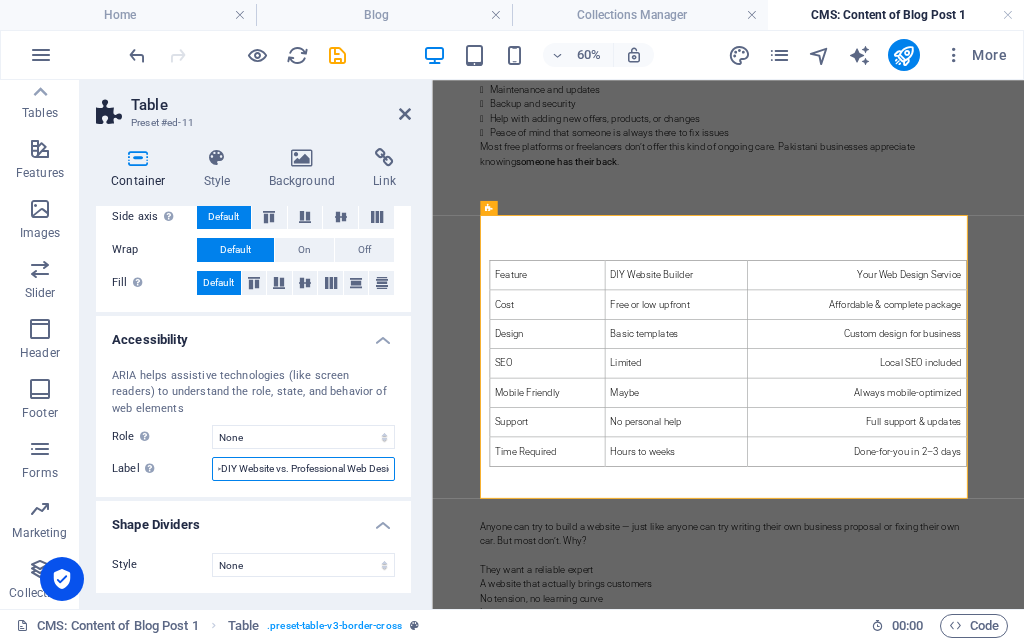 scroll, scrollTop: 0, scrollLeft: 0, axis: both 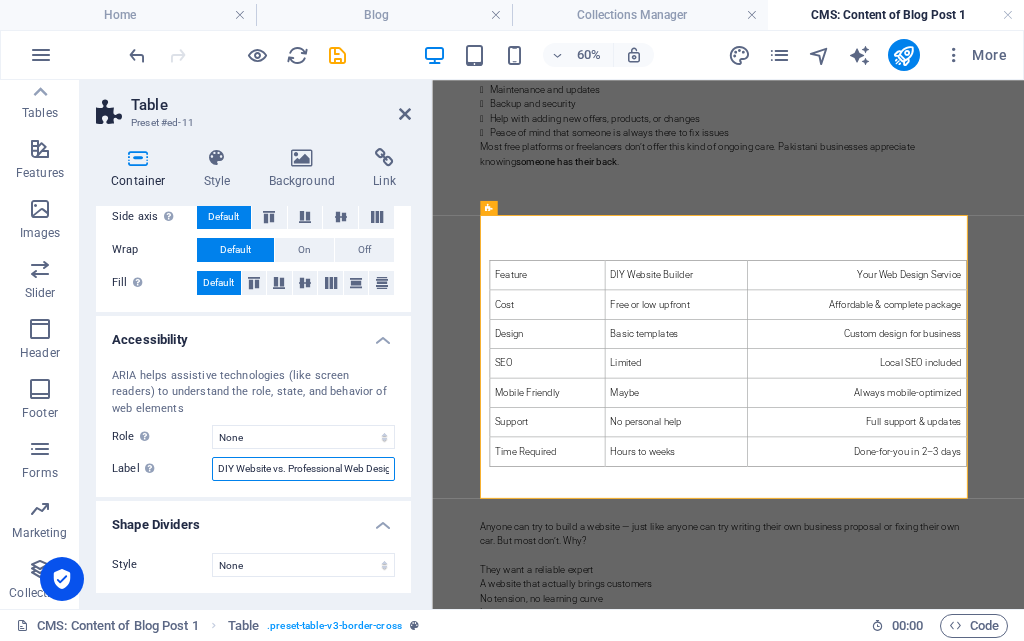 type on "DIY Website vs. Professional Web Design Service in [GEOGRAPHIC_DATA]" 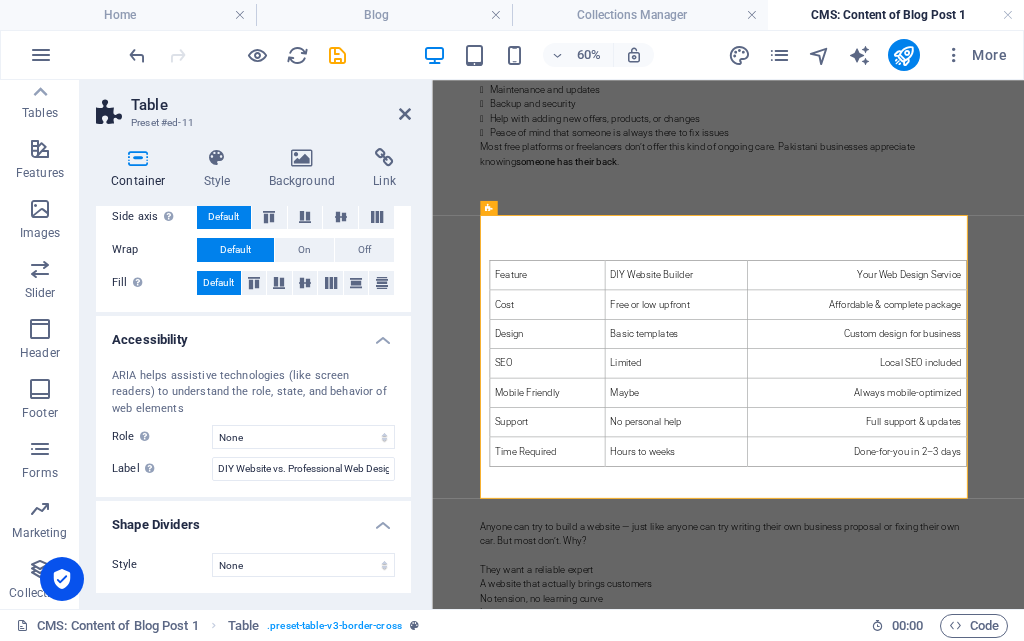 click on "ARIA helps assistive technologies (like screen readers) to understand the role, state, and behavior of web elements" at bounding box center [253, 393] 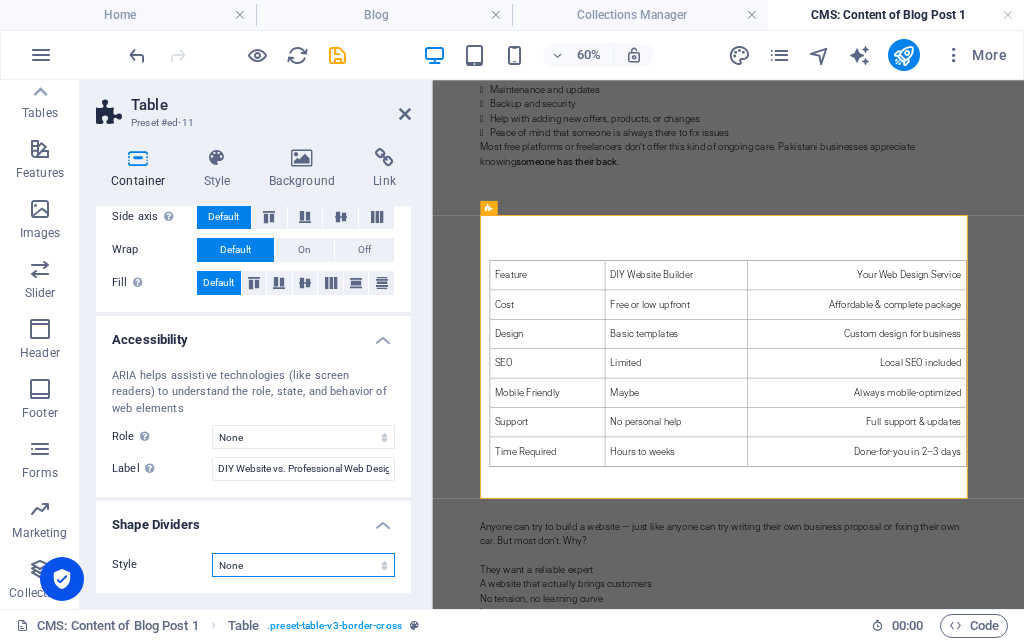 click on "None Triangle Square Diagonal Polygon 1 Polygon 2 Zigzag Multiple Zigzags Waves Multiple Waves Half Circle Circle Circle Shadow Blocks Hexagons Clouds Multiple Clouds Fan Pyramids Book Paint Drip Fire Shredded Paper Arrow" at bounding box center [303, 565] 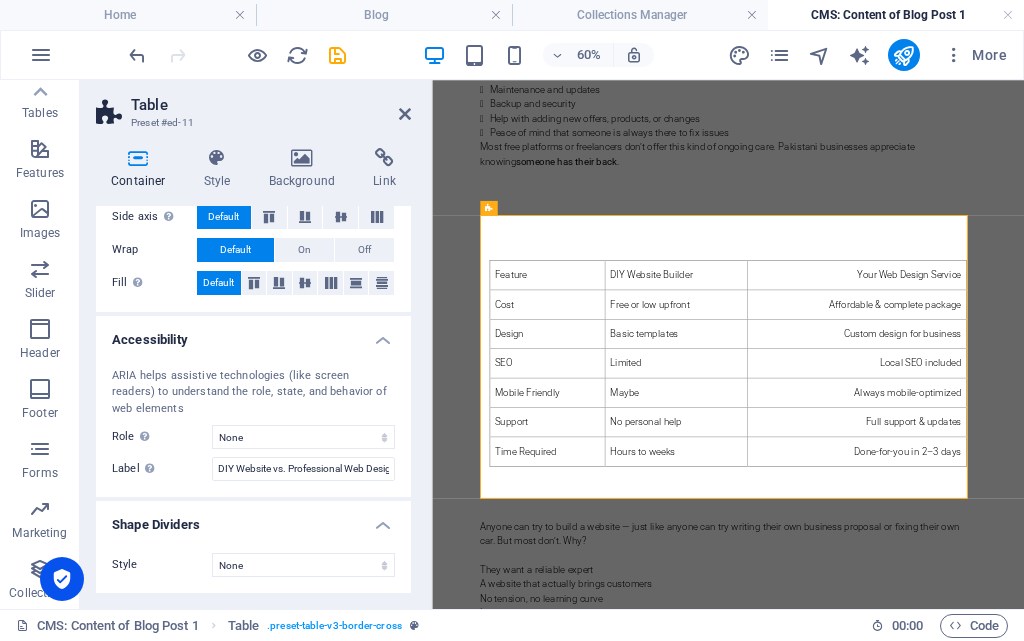 click on "Table" at bounding box center [271, 105] 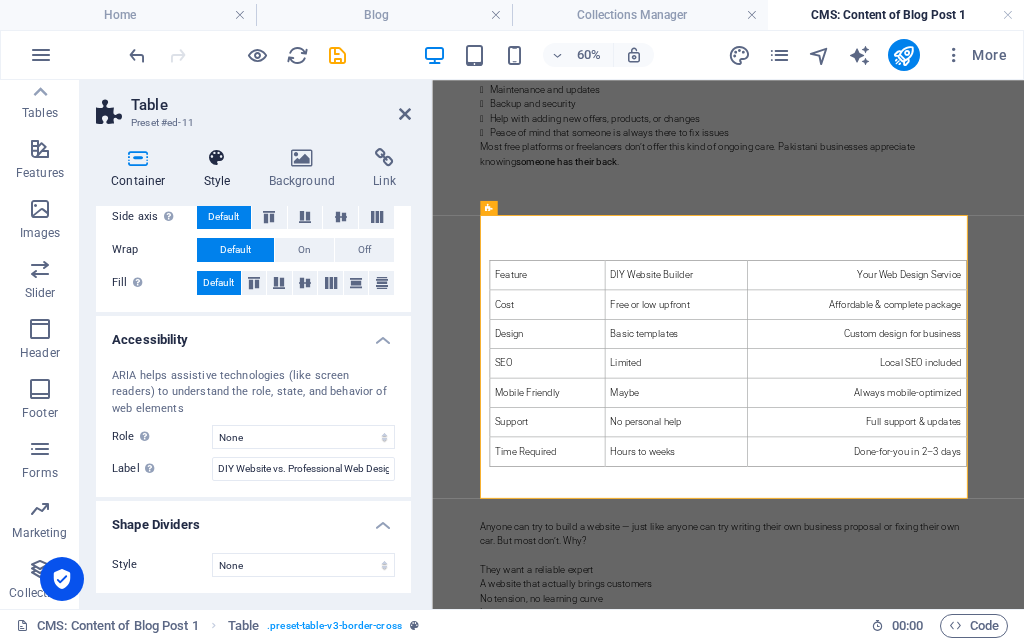 click on "Style" at bounding box center (221, 169) 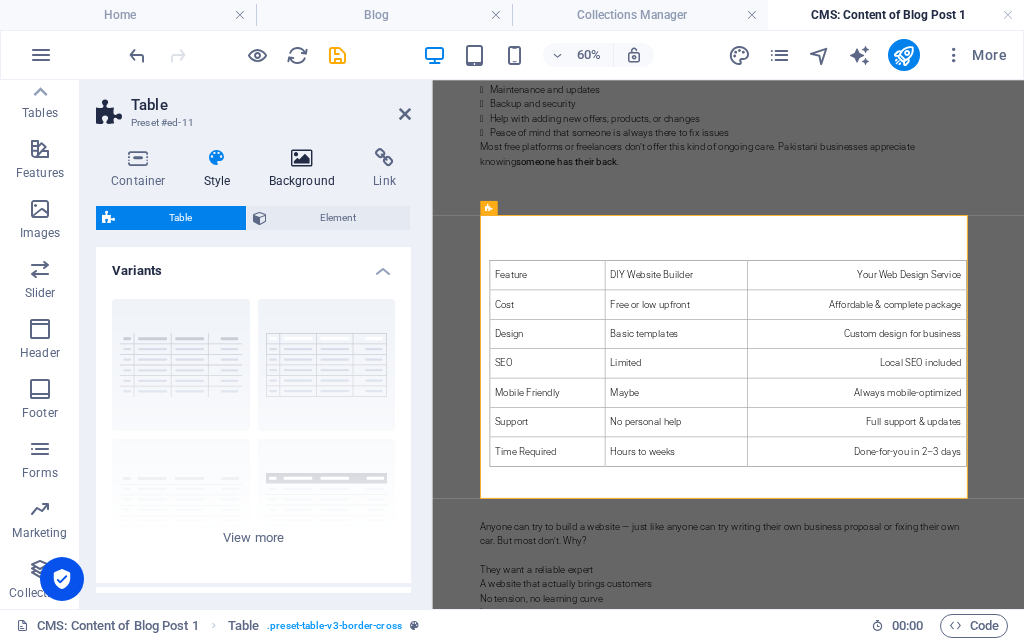 click on "Background" at bounding box center [306, 169] 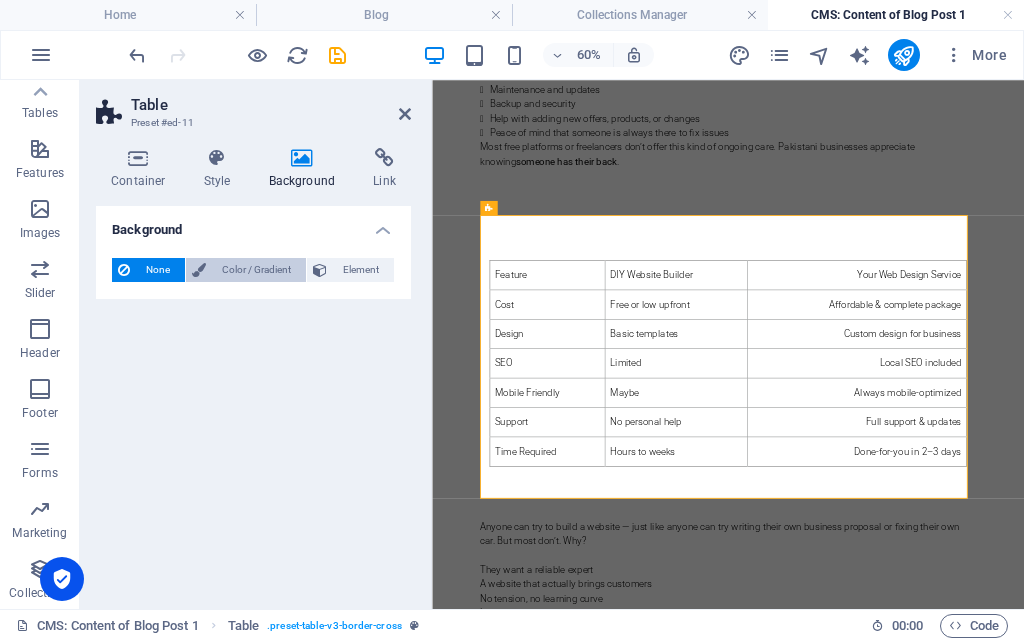 click on "Color / Gradient" at bounding box center [256, 270] 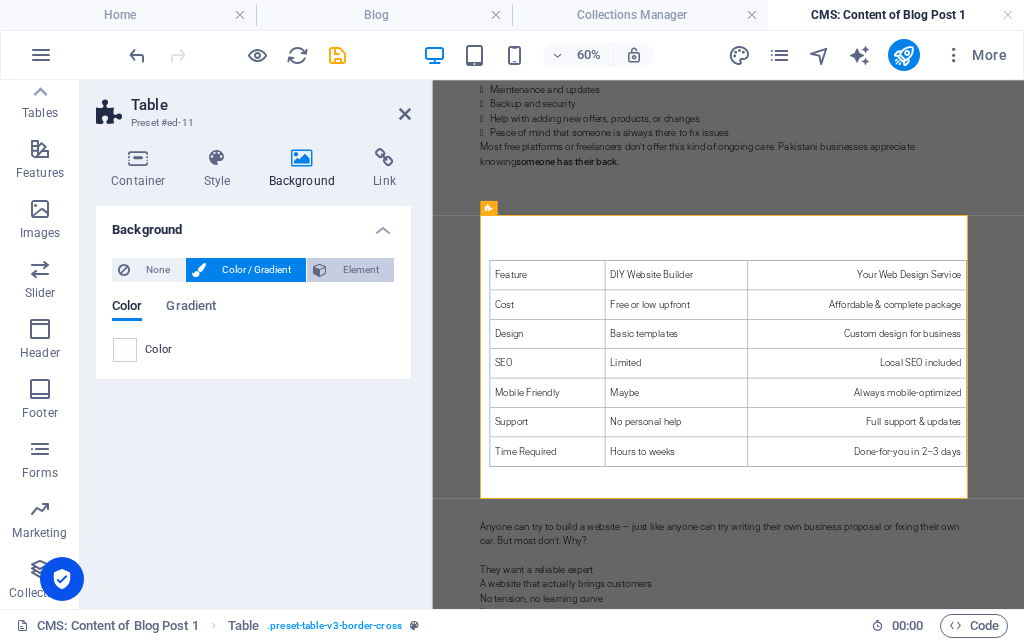 click on "Element" at bounding box center [360, 270] 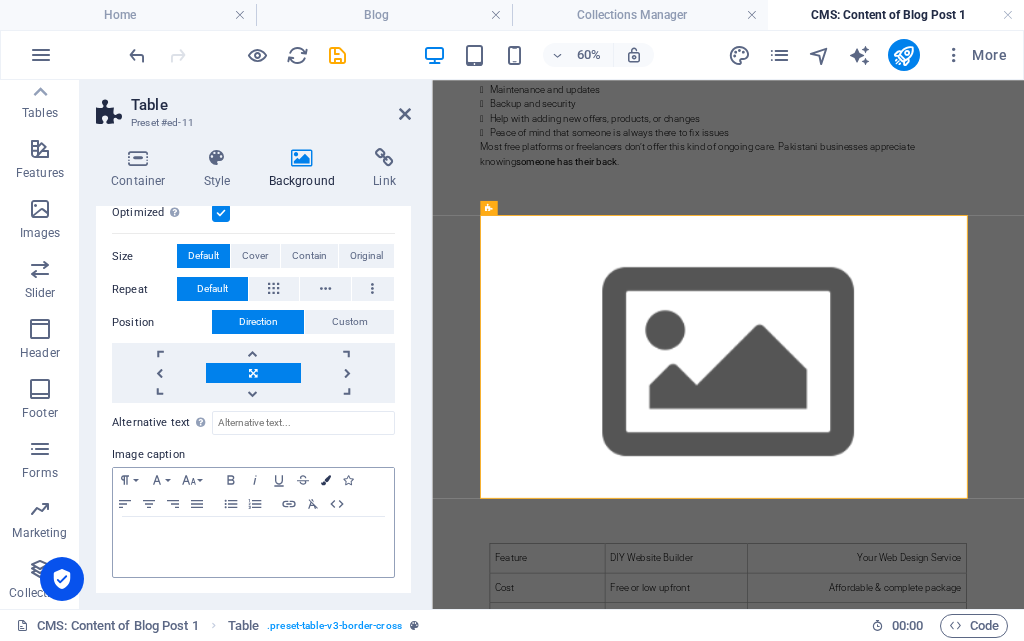scroll, scrollTop: 0, scrollLeft: 0, axis: both 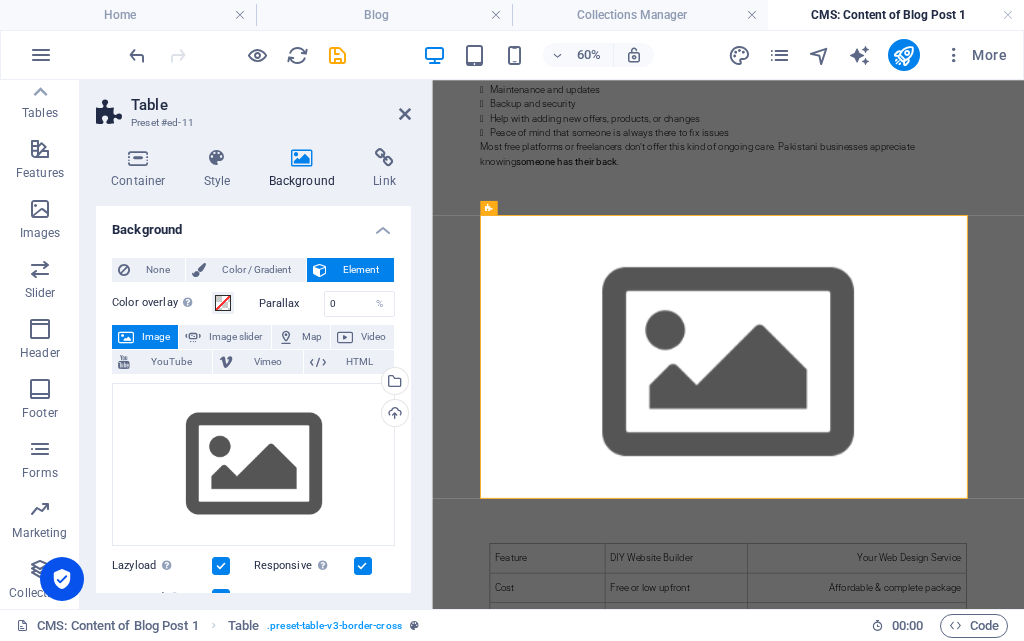click at bounding box center [925, 552] 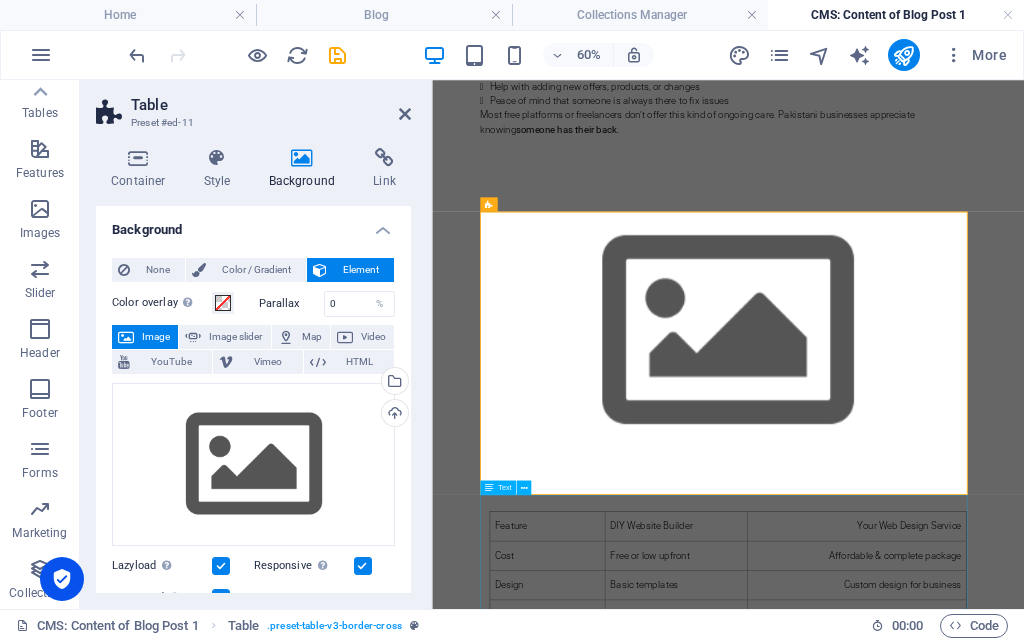 scroll, scrollTop: 1632, scrollLeft: 0, axis: vertical 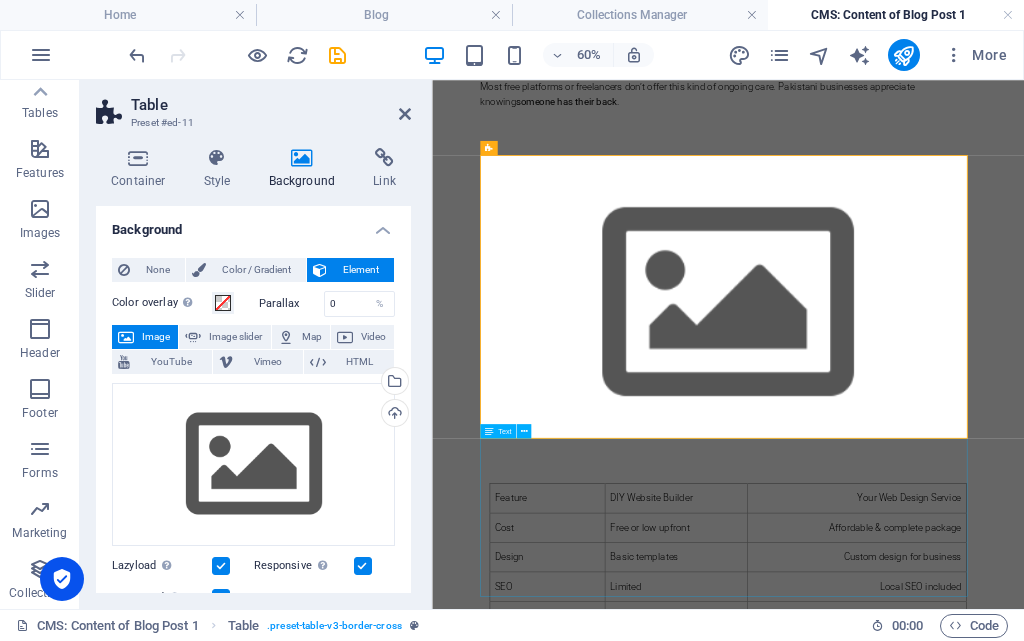 click on "Anyone can try to build a website — just like anyone can try writing their own business proposal or fixing their own car. But most don’t. Why? They want a reliable expert A website that actually brings customers No tension, no learning curve Long-term support That’s exactly what your website development service in [GEOGRAPHIC_DATA] offers. You’re not just building websites — you’re helping businesses grow online." at bounding box center [925, 1292] 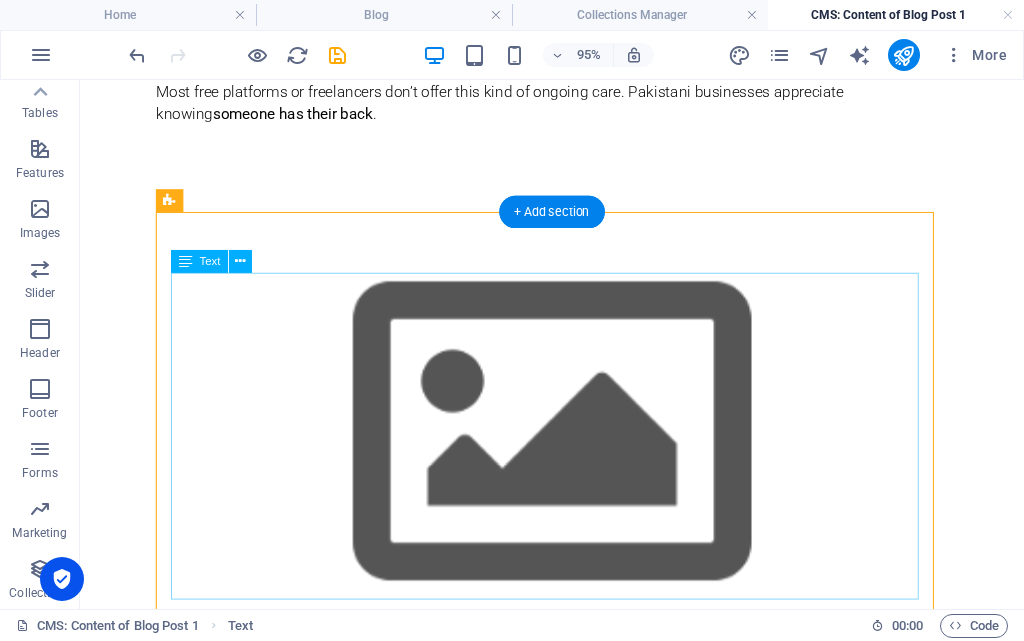 scroll, scrollTop: 1532, scrollLeft: 0, axis: vertical 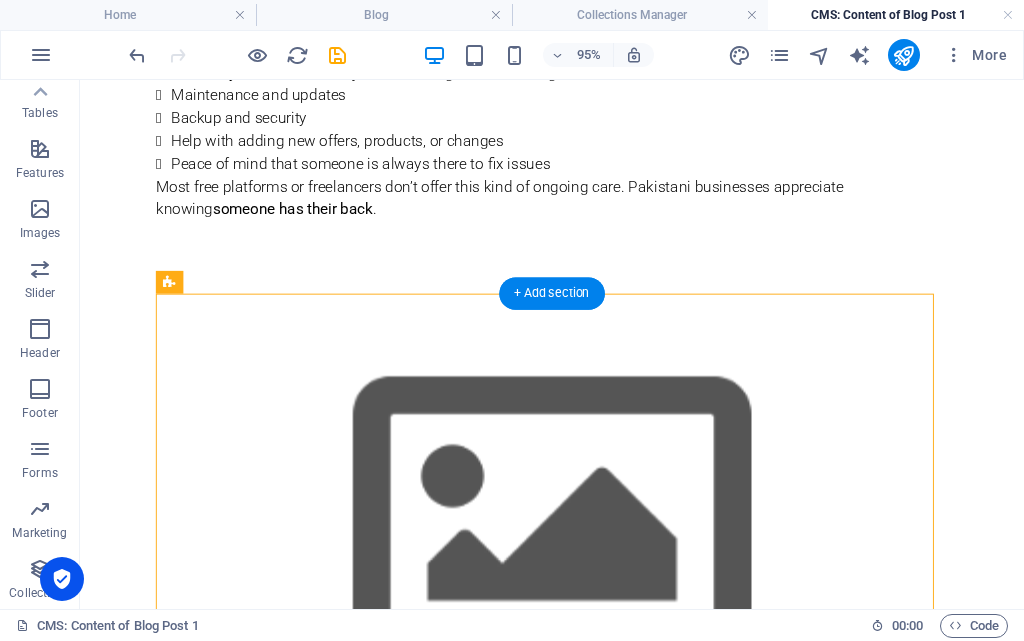 click at bounding box center (577, 552) 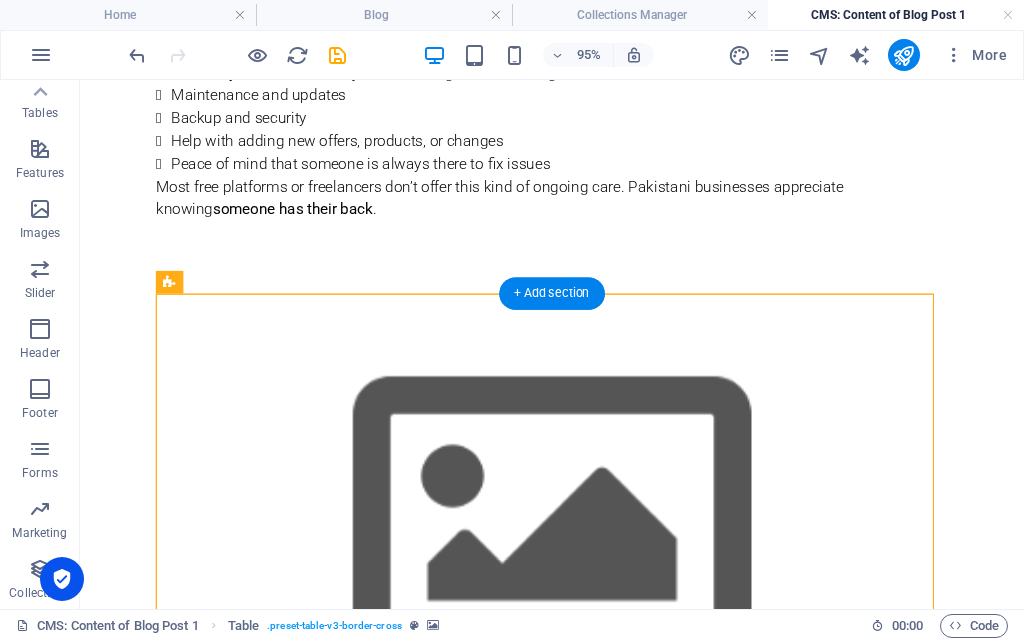 click at bounding box center [577, 552] 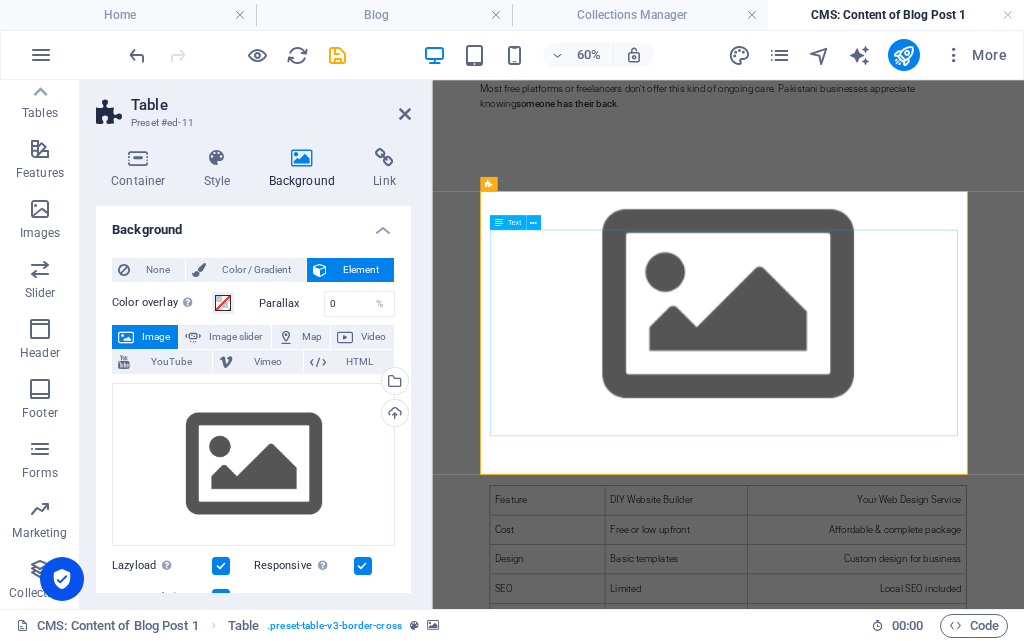 scroll, scrollTop: 1632, scrollLeft: 0, axis: vertical 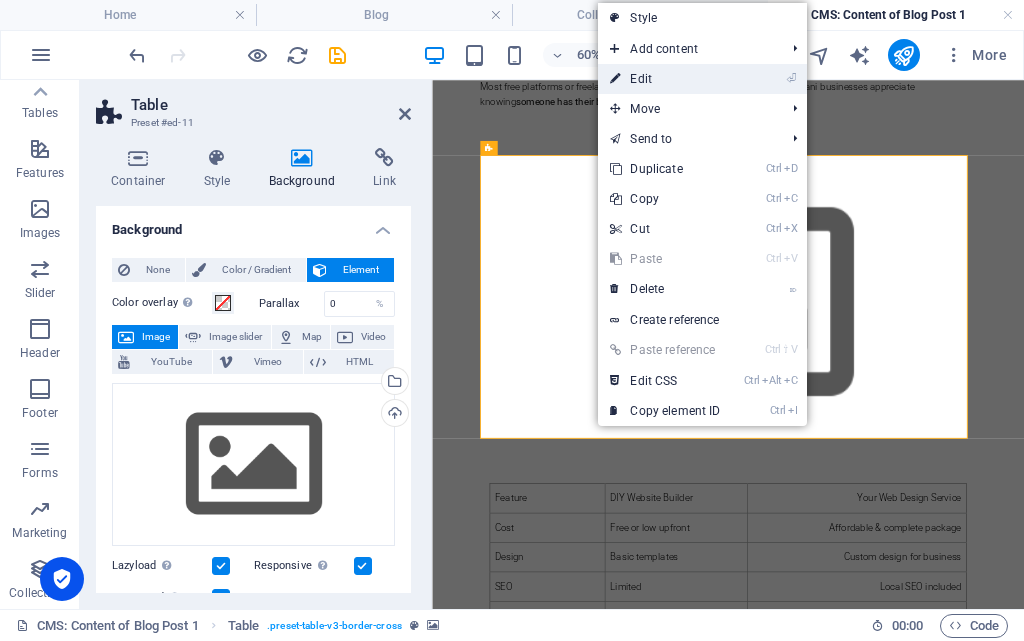 click on "⏎  Edit" at bounding box center (665, 79) 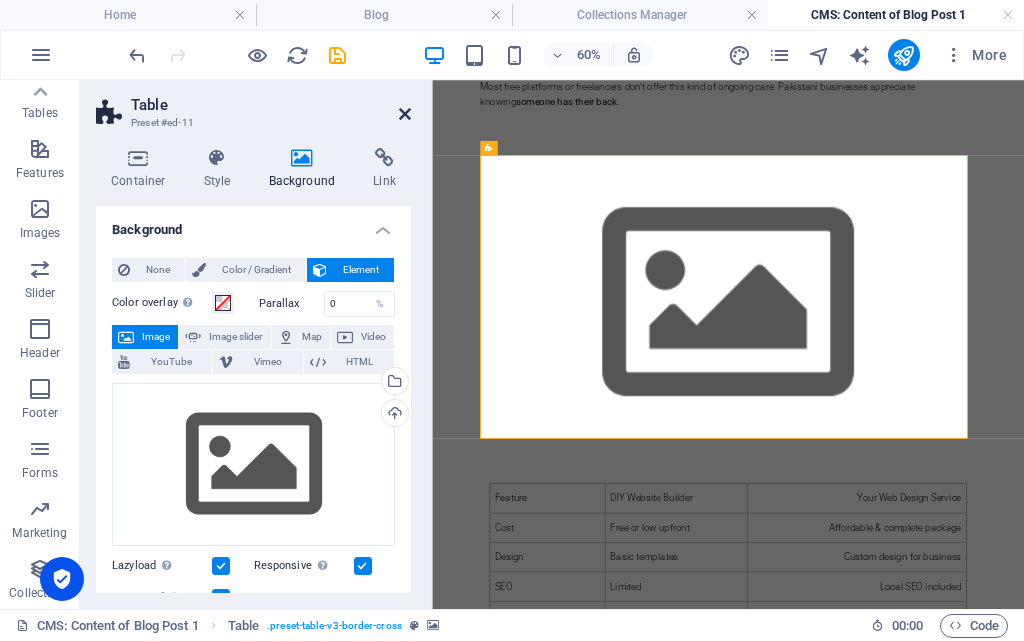 click at bounding box center [405, 114] 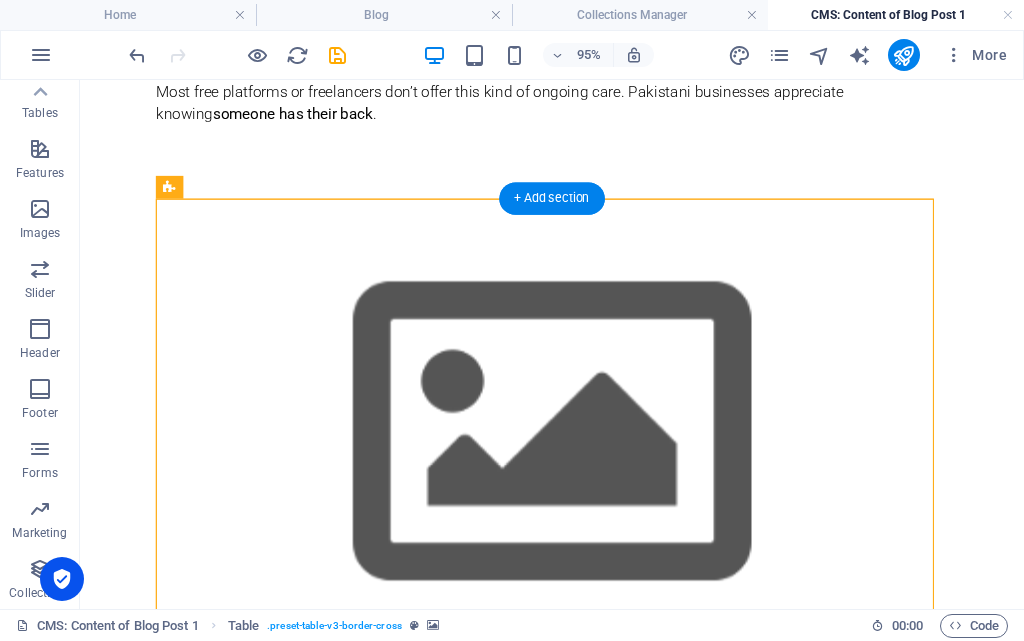 click at bounding box center [577, 452] 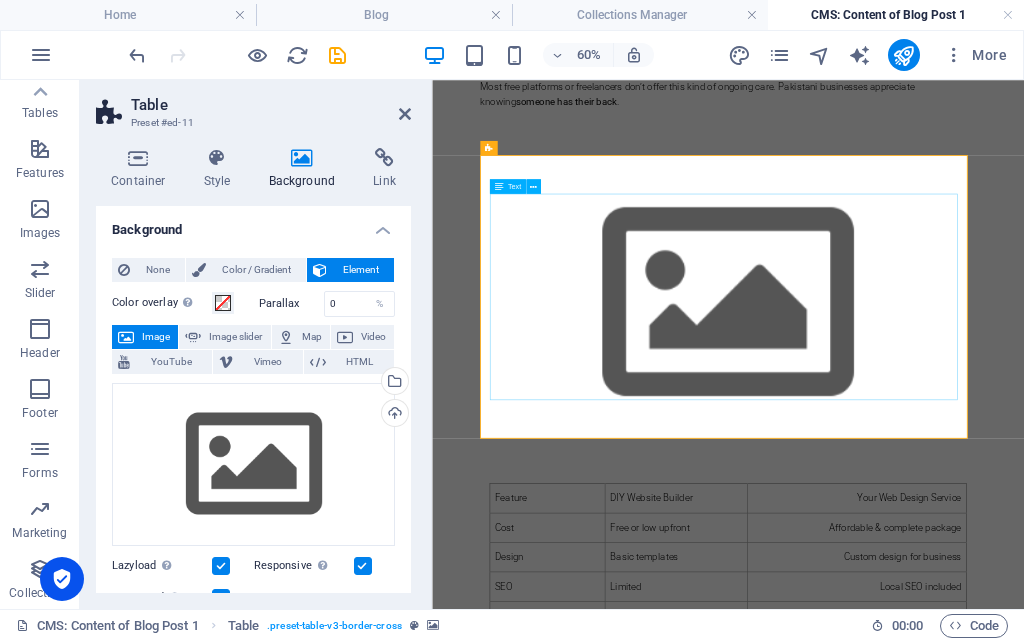 click on "Feature
DIY Website Builder
Your Web Design Service
Cost
Free or low upfront
Affordable & complete package
Design
Basic templates
Custom design for business
SEO
Limited
Local SEO included
Mobile Friendly
Maybe
Always mobile-optimized
Support
No personal help
Full support & updates
Time Required
Hours to weeks
Done-for-you in 2–3 days" at bounding box center [925, 924] 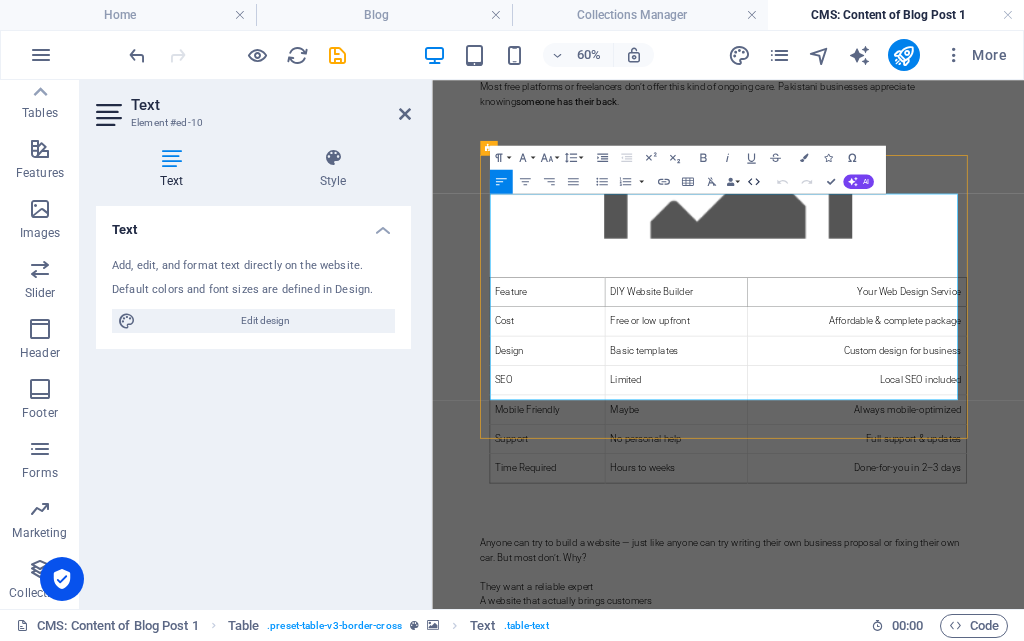 click 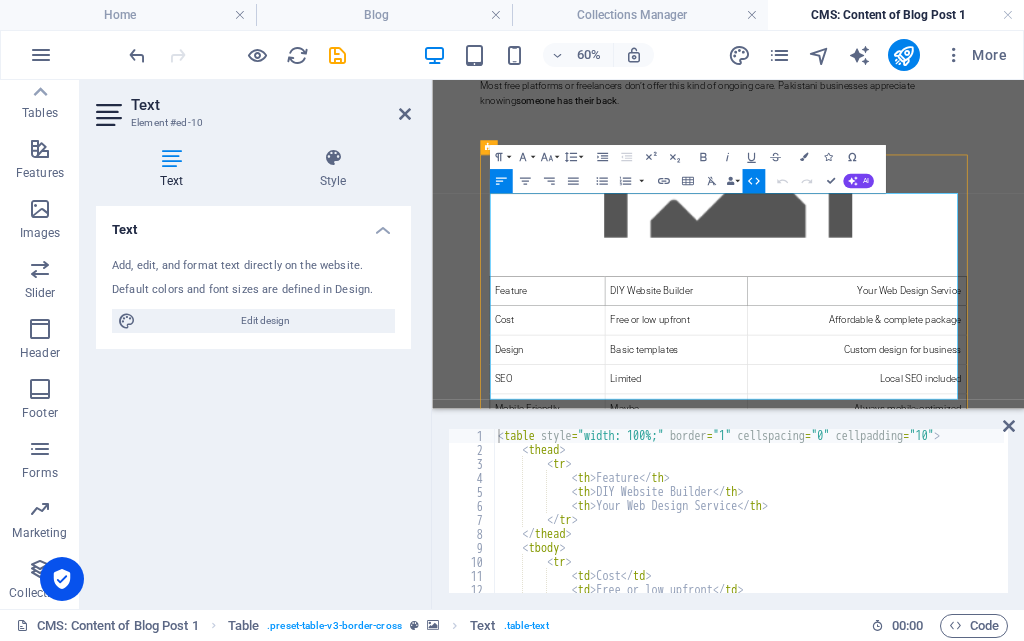 type on "<table style="width: 100%;" border="1" cellspacing="0" cellpadding="10">" 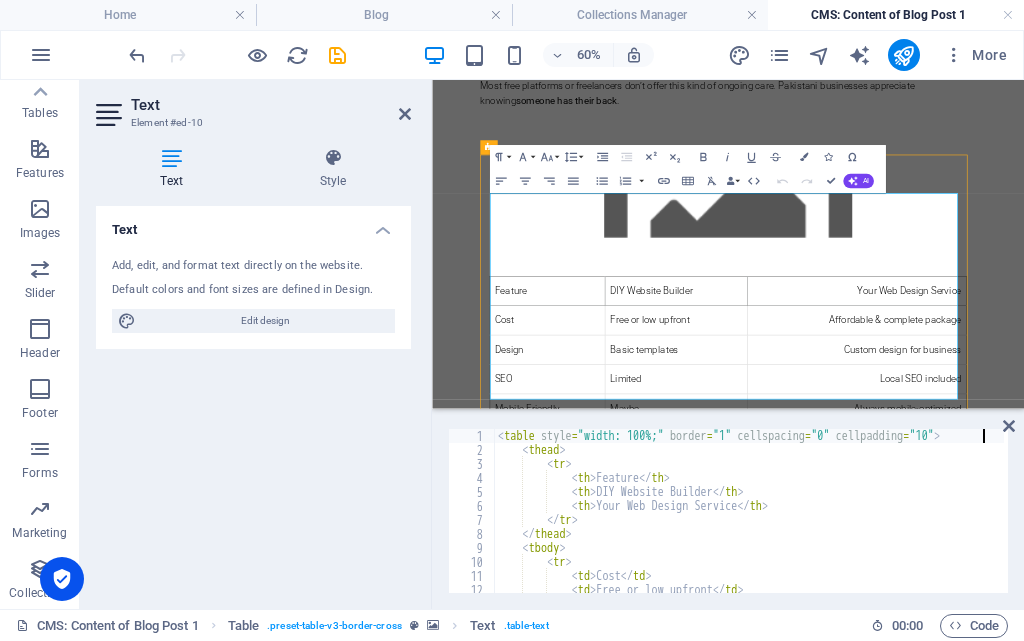click on "< table   style = "width: 100%;"   border = "1"   cellspacing = "0"   cellpadding = "10" >      < thead >           < tr >                < th > Feature </ th >                < th > DIY Website Builder </ th >                < th > Your Web Design Service </ th >           </ tr >      </ thead >      < tbody >           < tr >                < td > Cost </ td >                < td > Free or low upfront </ td >                < td > Affordable  &amp;  complete package </ td >" at bounding box center [749, 525] 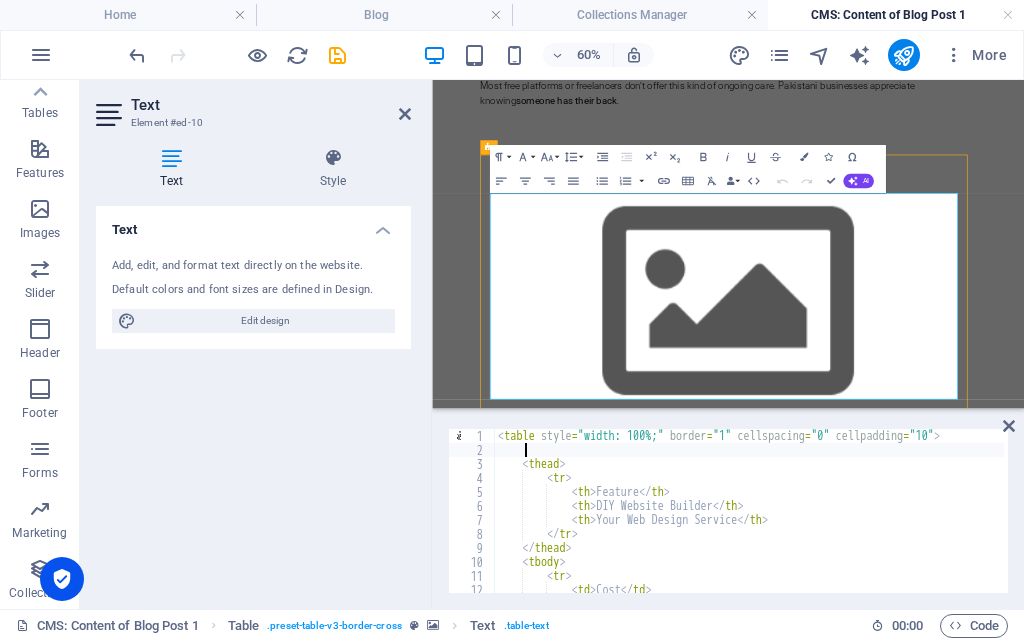 scroll, scrollTop: 0, scrollLeft: 0, axis: both 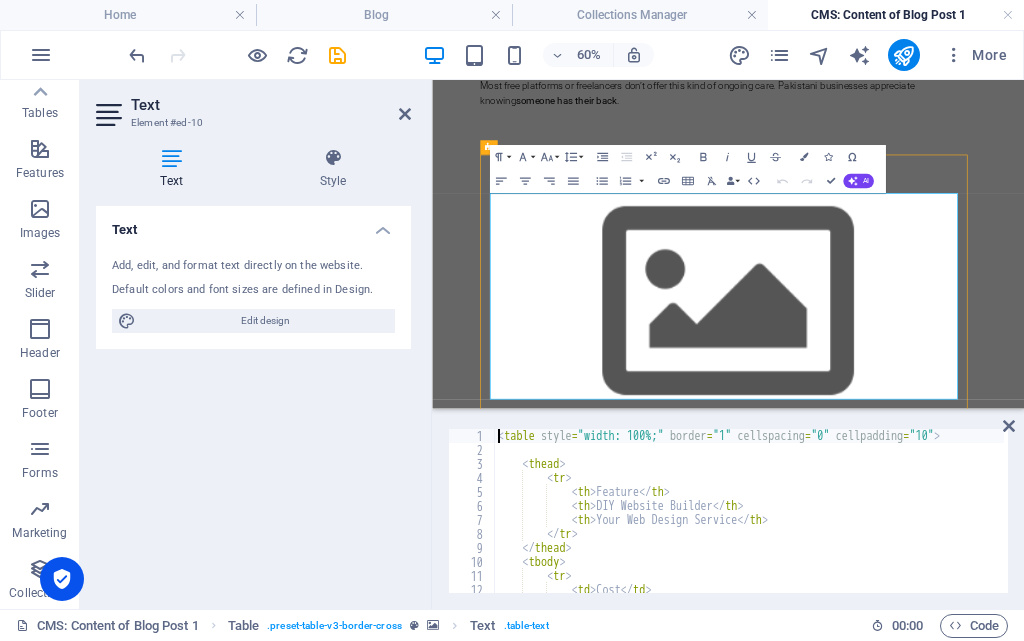 type on "<table style="width: 100%;" border="1" cellspacing="0" cellpadding="10">" 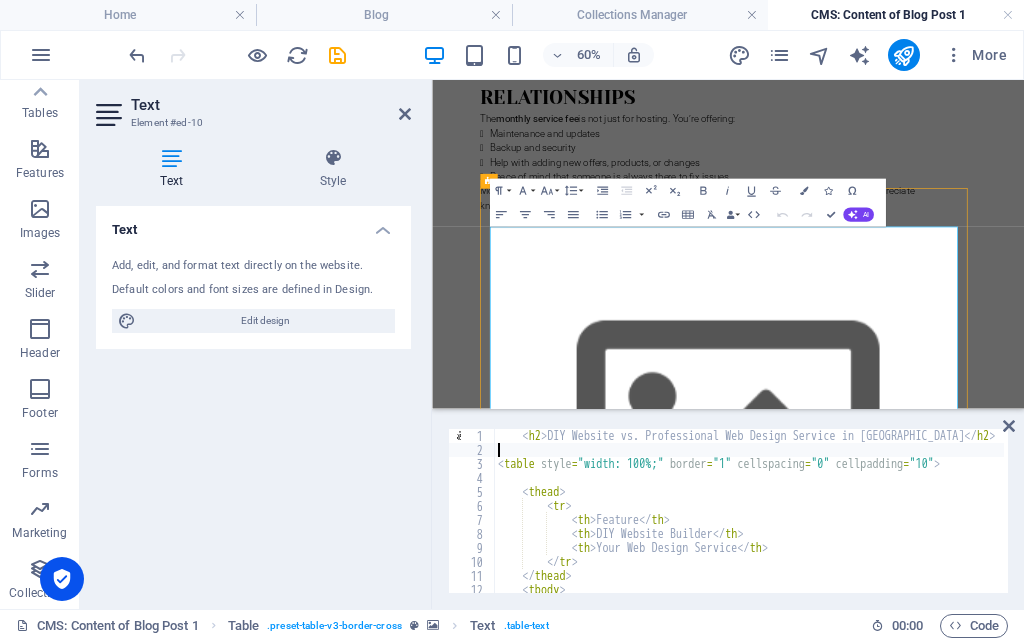 scroll, scrollTop: 1432, scrollLeft: 0, axis: vertical 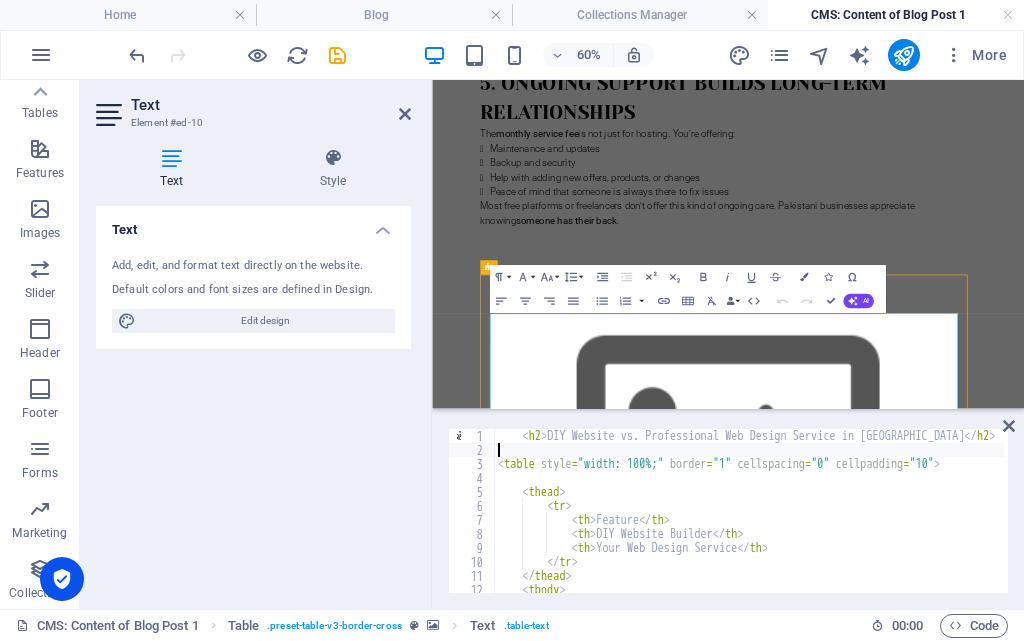 type 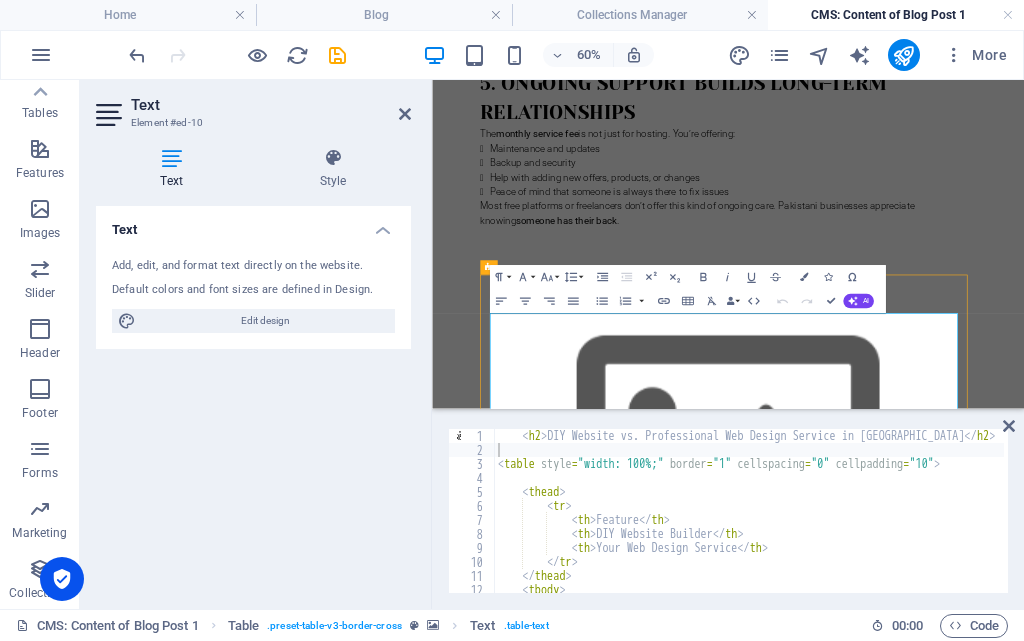 click on "Skip to main content
It’s a common question: “Why should a [DEMOGRAPHIC_DATA] business pay Rs. 150,000 or more for a website when they can make one themselves for free?” Here’s the simple truth: Most [DEMOGRAPHIC_DATA] small business owners — shopkeepers, service providers, and entrepreneurs — don’t want to waste time learning website builders like Wix or WordPress. They just want a professional website made quickly, properly, and with ongoing help. You’re not being paid for the hours you spend — you’re being paid for the results you deliver. Let’s break it down further so you can explain this to your clients.
1. Business Owners in [GEOGRAPHIC_DATA] Don’t Have Time to Build Their Own Websites
Whether someone runs a clothing store in [GEOGRAPHIC_DATA] or a bakery in [GEOGRAPHIC_DATA], most small business owners are too busy handling day-to-day operations. Learning how to use website builders, write content, and fix technical issues is just too much.
Hiring a  website developer in [GEOGRAPHIC_DATA]
." at bounding box center [925, 296] 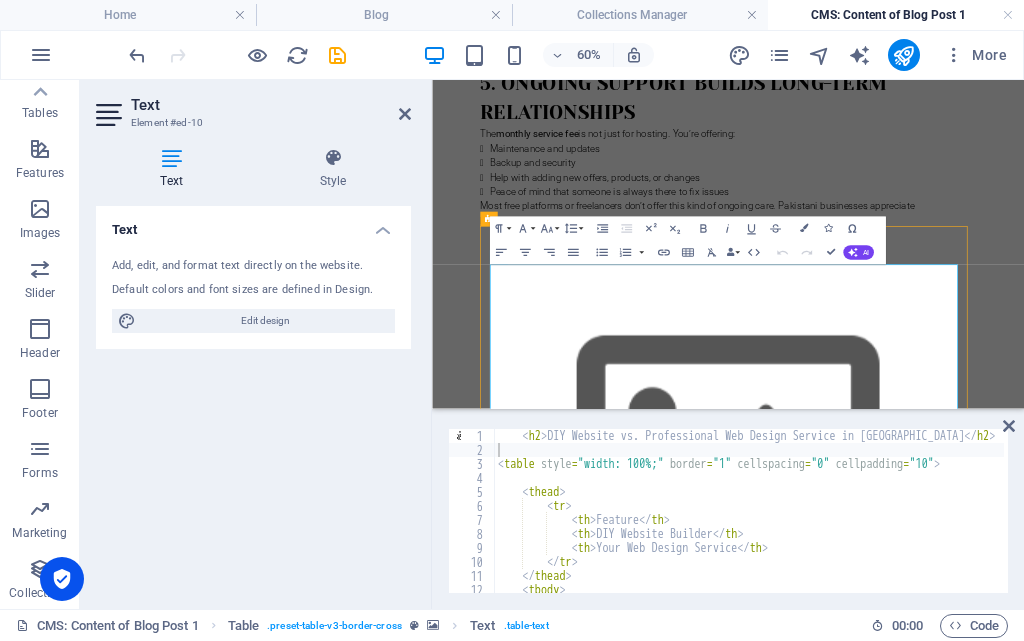 scroll, scrollTop: 1732, scrollLeft: 0, axis: vertical 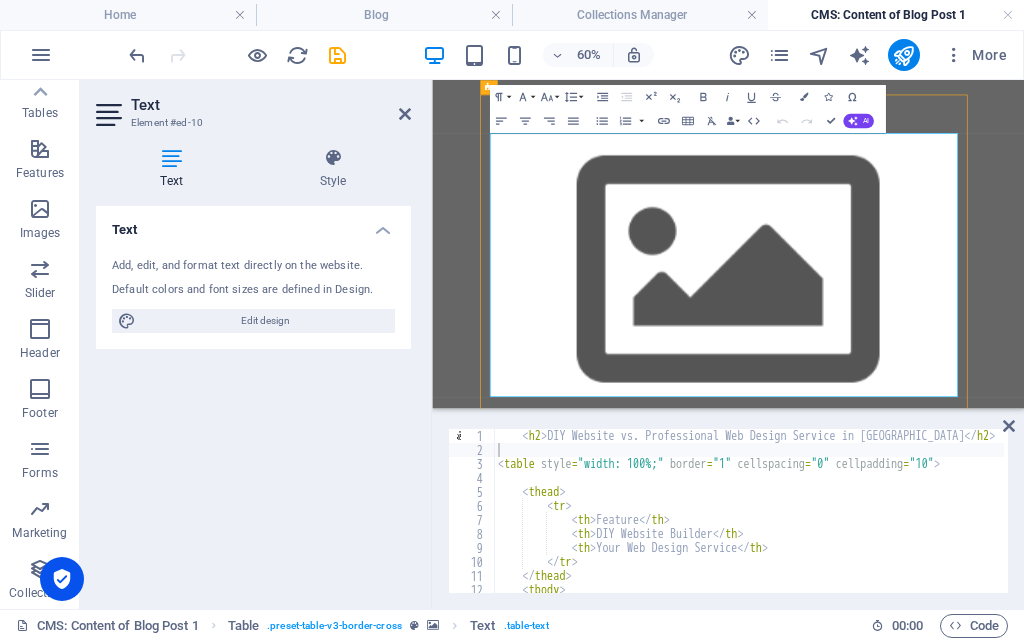 click on "Skip to main content
It’s a common question: “Why should a [DEMOGRAPHIC_DATA] business pay Rs. 150,000 or more for a website when they can make one themselves for free?” Here’s the simple truth: Most [DEMOGRAPHIC_DATA] small business owners — shopkeepers, service providers, and entrepreneurs — don’t want to waste time learning website builders like Wix or WordPress. They just want a professional website made quickly, properly, and with ongoing help. You’re not being paid for the hours you spend — you’re being paid for the results you deliver. Let’s break it down further so you can explain this to your clients.
1. Business Owners in [GEOGRAPHIC_DATA] Don’t Have Time to Build Their Own Websites
Whether someone runs a clothing store in [GEOGRAPHIC_DATA] or a bakery in [GEOGRAPHIC_DATA], most small business owners are too busy handling day-to-day operations. Learning how to use website builders, write content, and fix technical issues is just too much.
Hiring a  website developer in [GEOGRAPHIC_DATA]
." at bounding box center (925, -4) 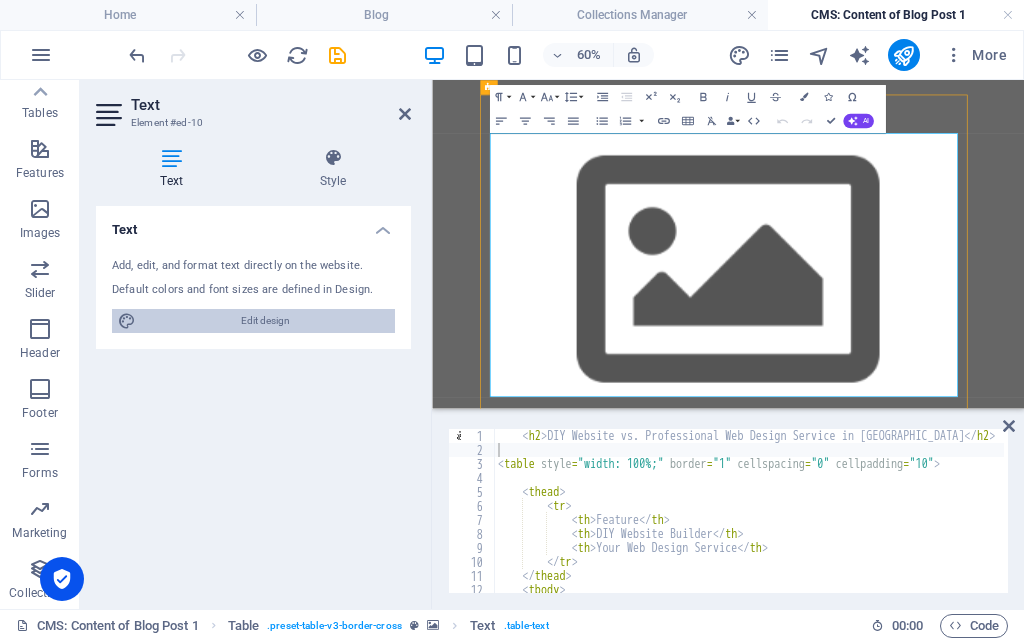 click on "Edit design" at bounding box center (265, 321) 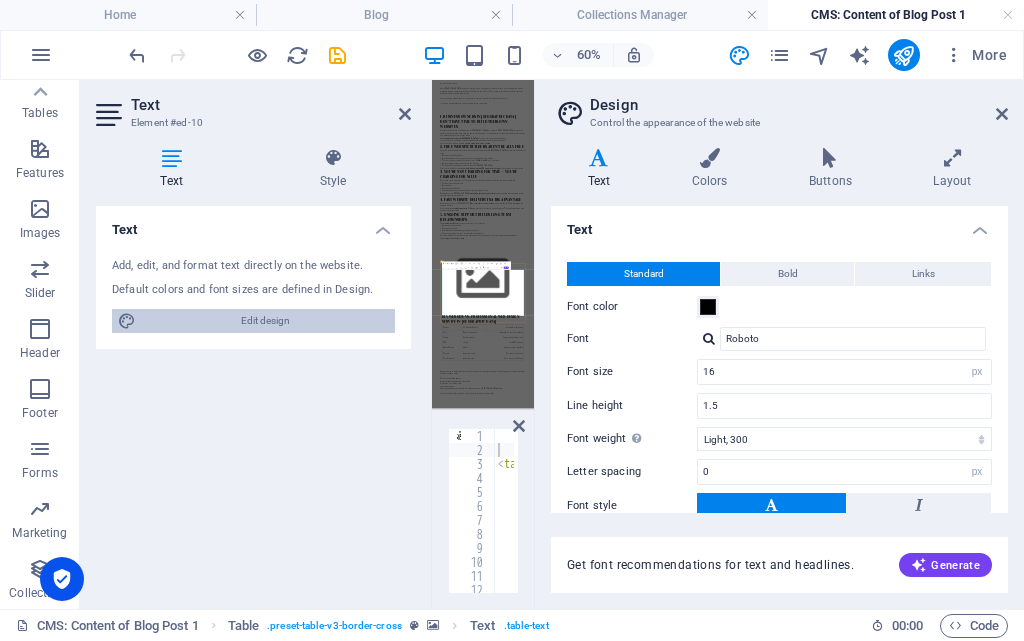 scroll, scrollTop: 0, scrollLeft: 0, axis: both 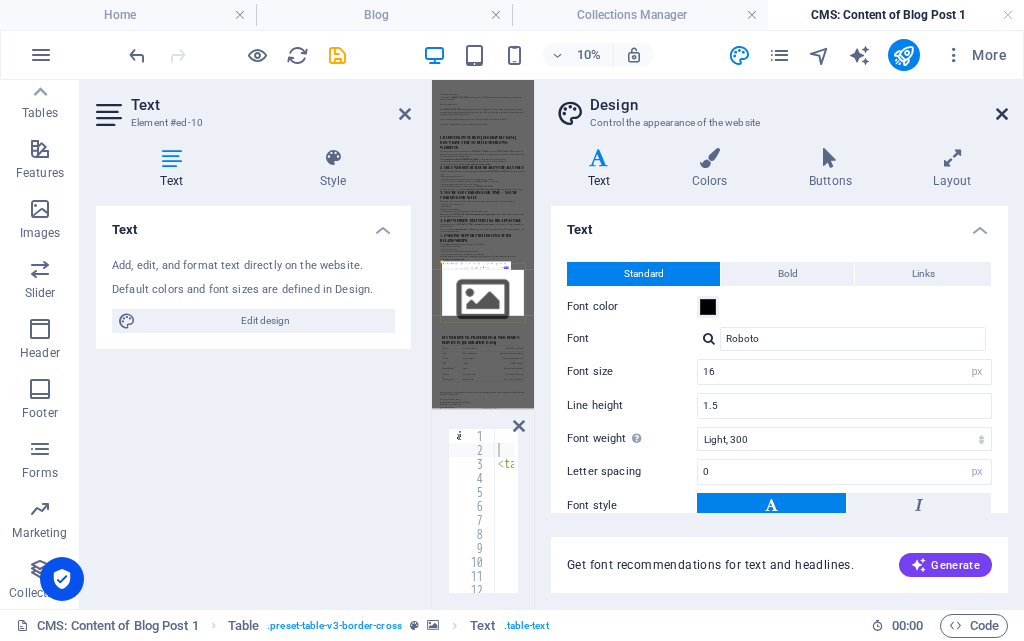 click at bounding box center (1002, 114) 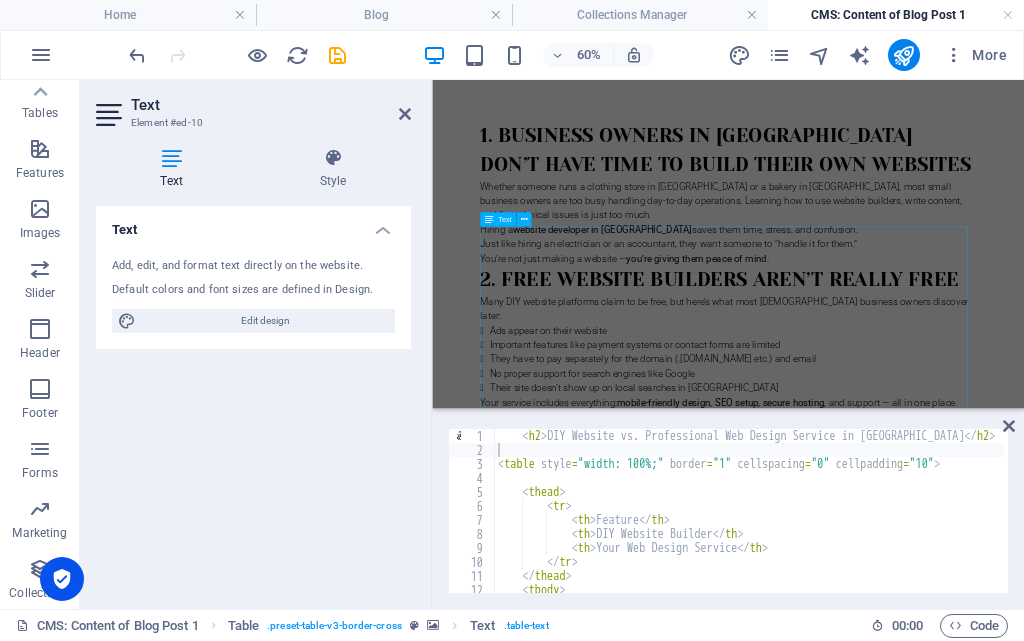 scroll, scrollTop: 500, scrollLeft: 0, axis: vertical 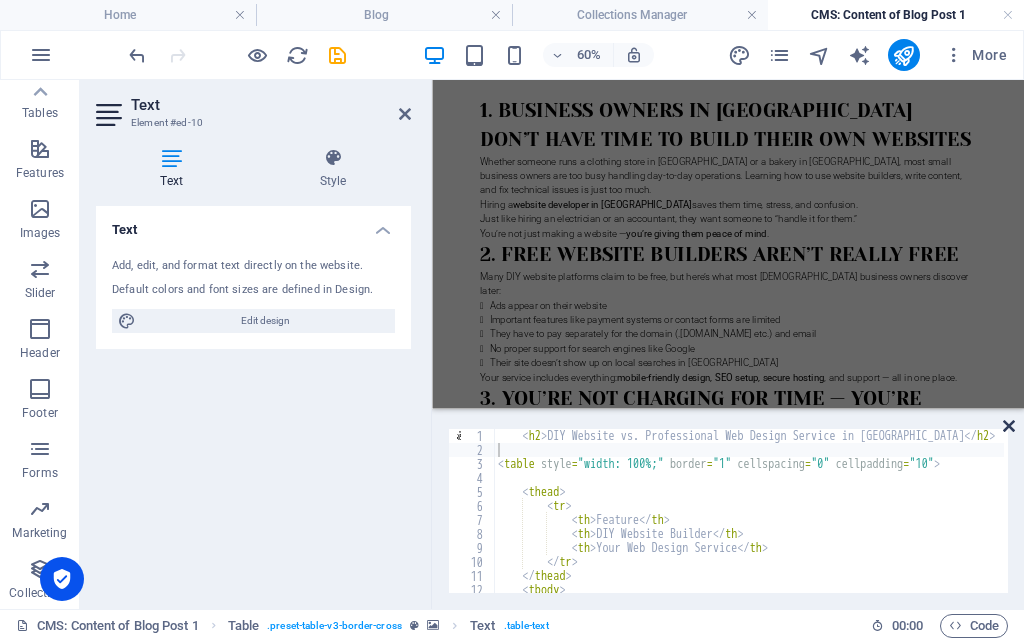 click at bounding box center [1009, 426] 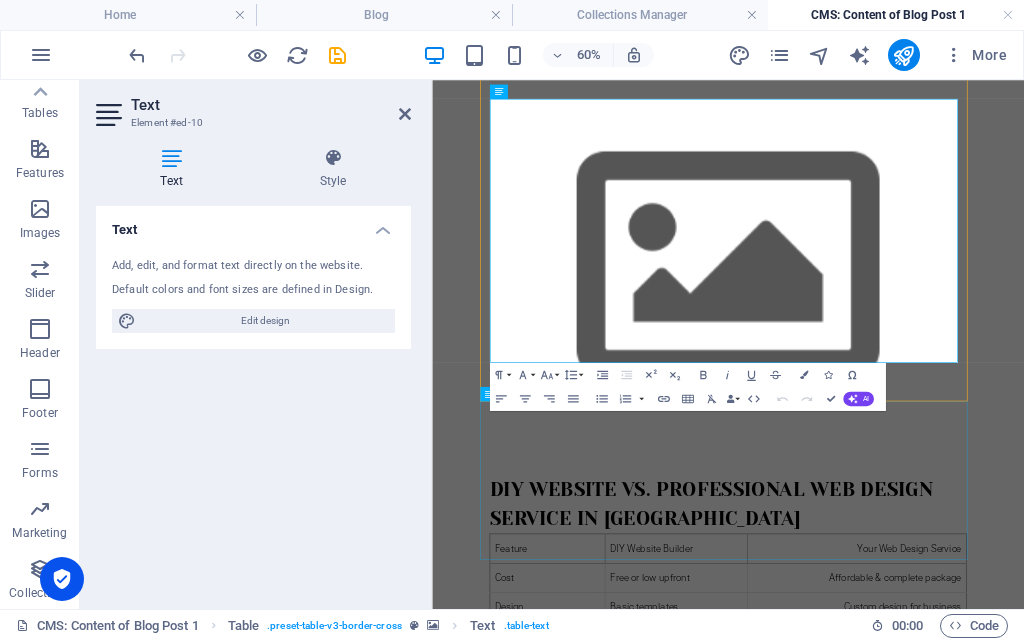 scroll, scrollTop: 1835, scrollLeft: 0, axis: vertical 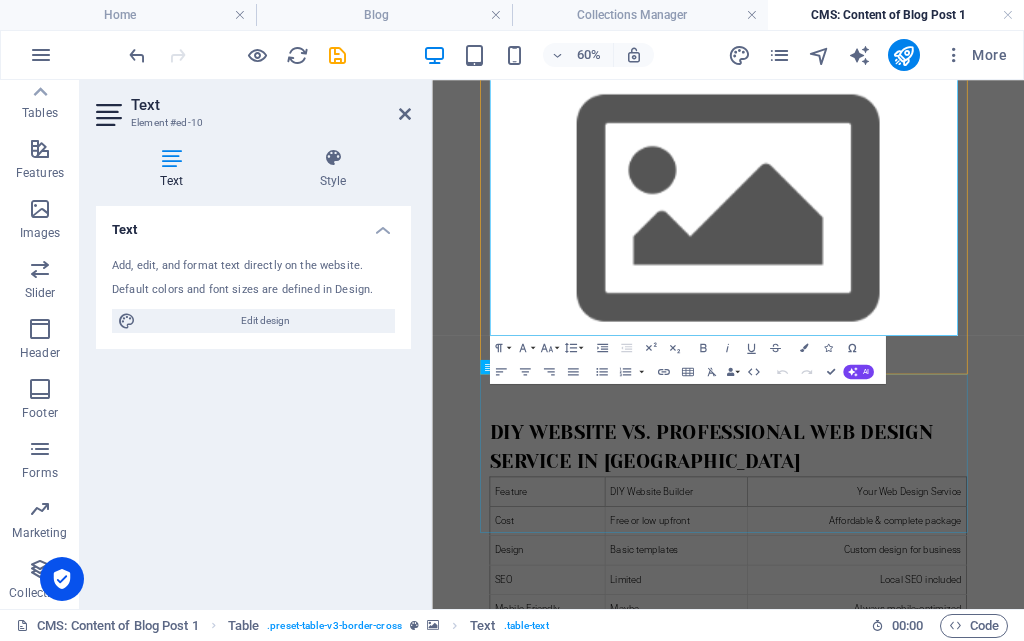 click on "Anyone can try to build a website — just like anyone can try writing their own business proposal or fixing their own car. But most don’t. Why? They want a reliable expert A website that actually brings customers No tension, no learning curve Long-term support That’s exactly what your website development service in [GEOGRAPHIC_DATA] offers. You’re not just building websites — you’re helping businesses grow online." at bounding box center [925, 1281] 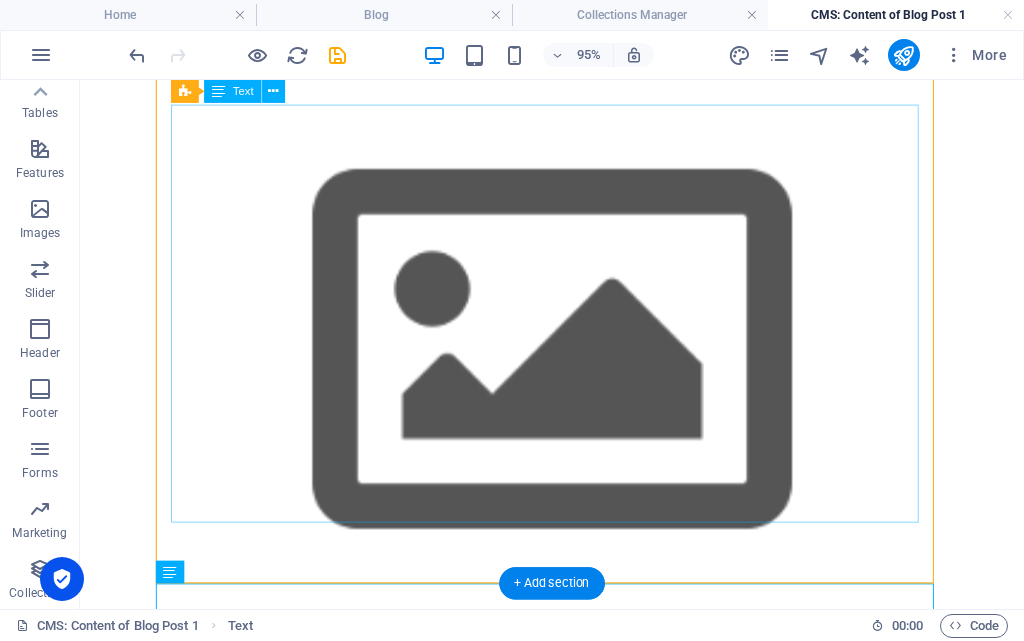 scroll, scrollTop: 1735, scrollLeft: 0, axis: vertical 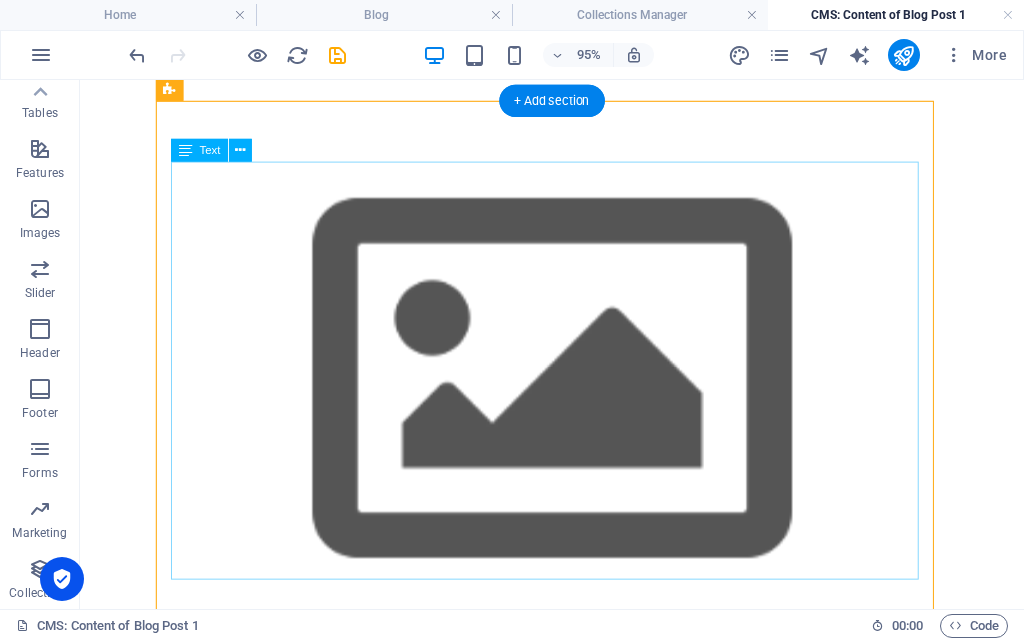 click on "DIY Website vs. Professional Web Design Service in [GEOGRAPHIC_DATA]
Feature
DIY Website Builder
Your Web Design Service
Cost
Free or low upfront
Affordable & complete package
Design
Basic templates
Custom design for business
SEO
Limited
Local SEO included
Mobile Friendly
Maybe
Always mobile-optimized
Support
No personal help
Full support & updates
Time Required
Hours to weeks
Done-for-you in 2–3 days" at bounding box center [577, 965] 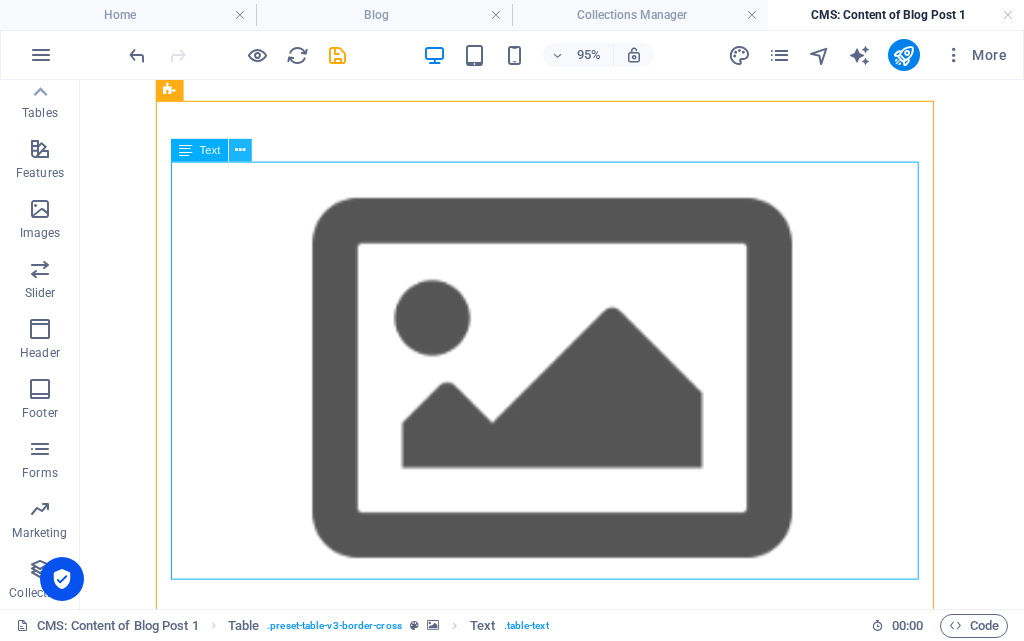 click at bounding box center (240, 150) 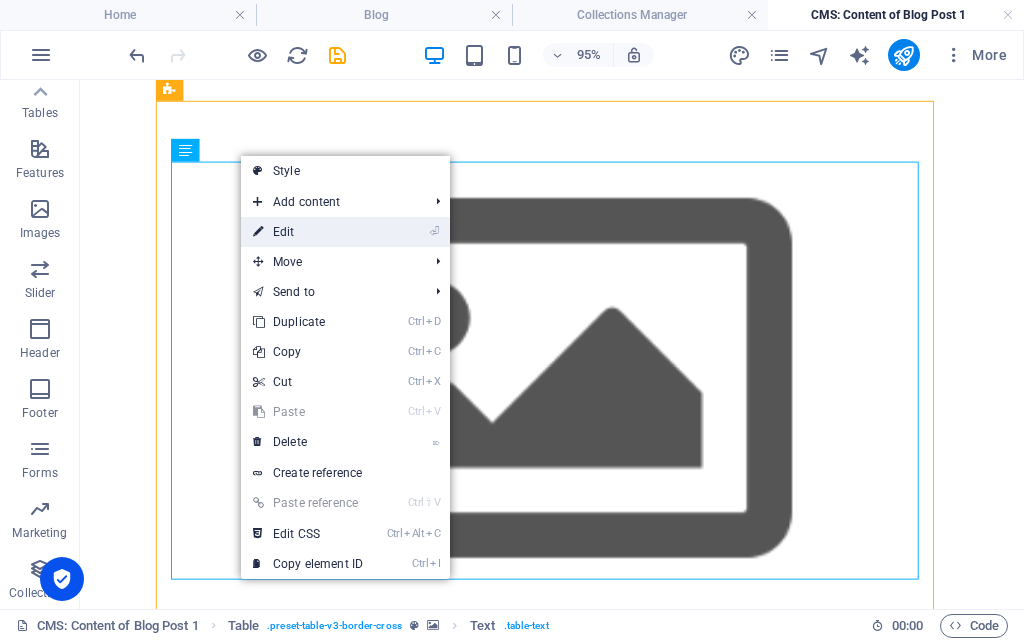 click on "⏎  Edit" at bounding box center (308, 232) 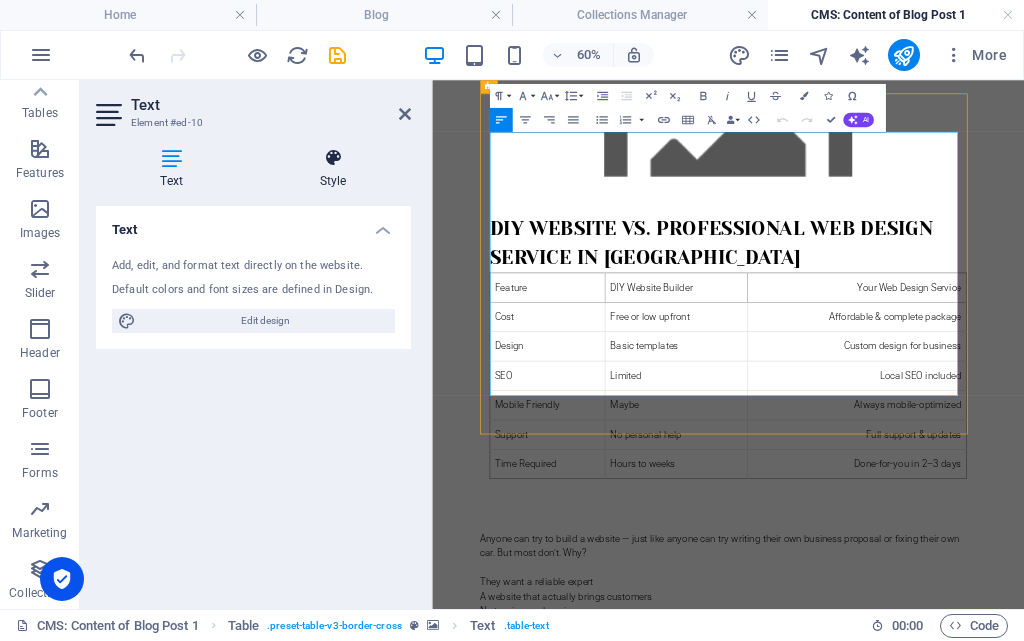 click on "Style" at bounding box center (333, 169) 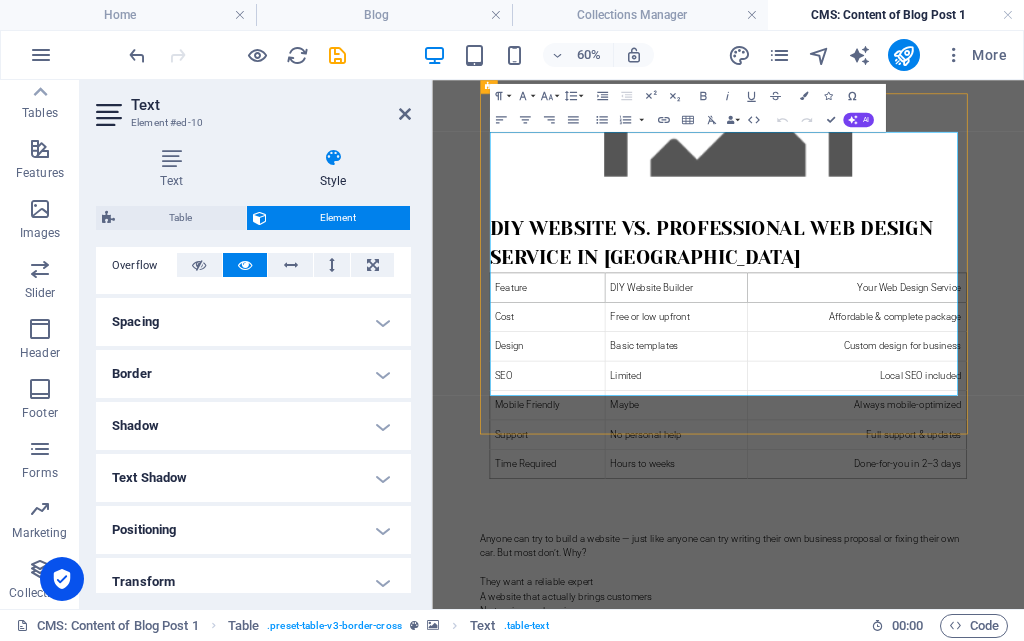scroll, scrollTop: 0, scrollLeft: 0, axis: both 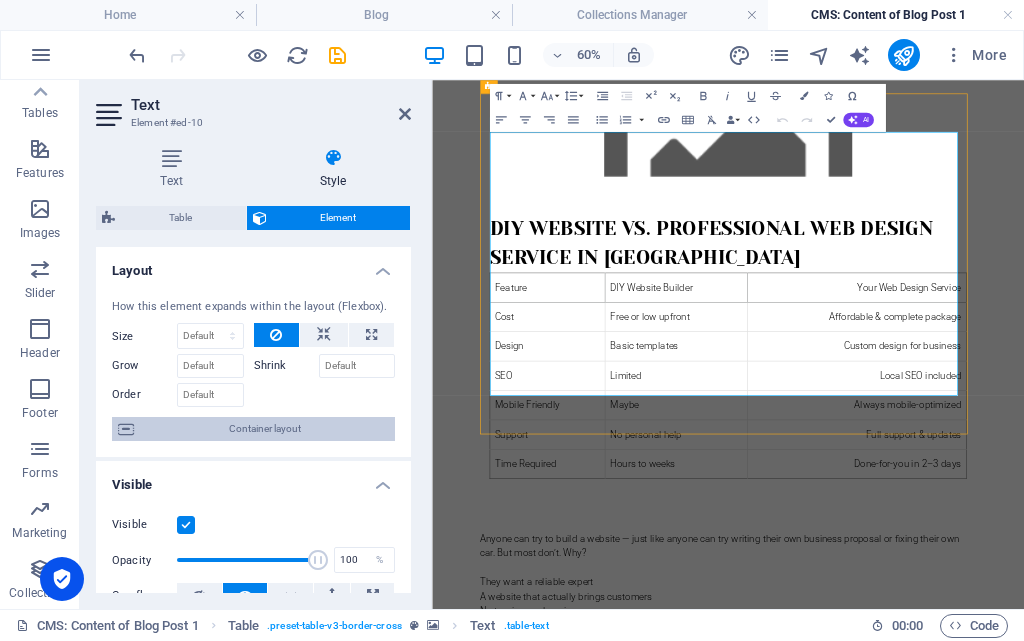 click on "Container layout" at bounding box center [264, 429] 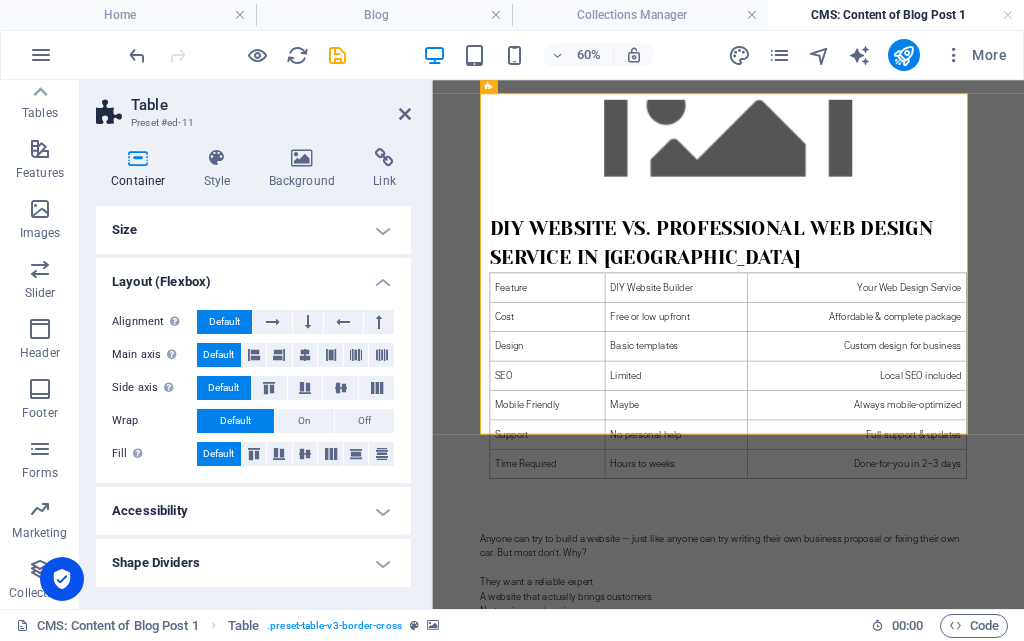click on "Size" at bounding box center [253, 230] 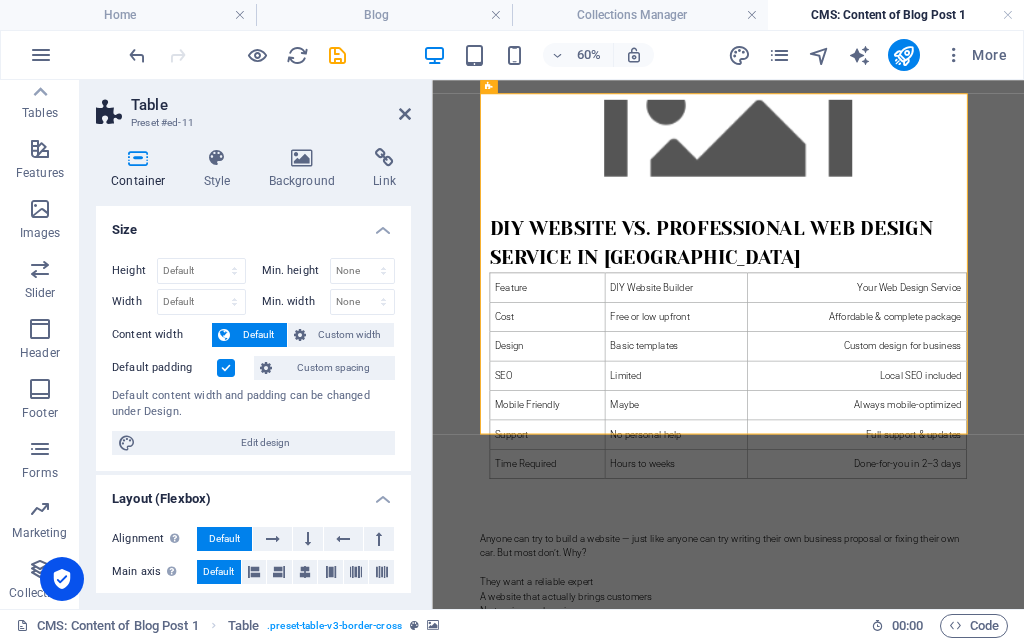 click on "Container" at bounding box center [142, 169] 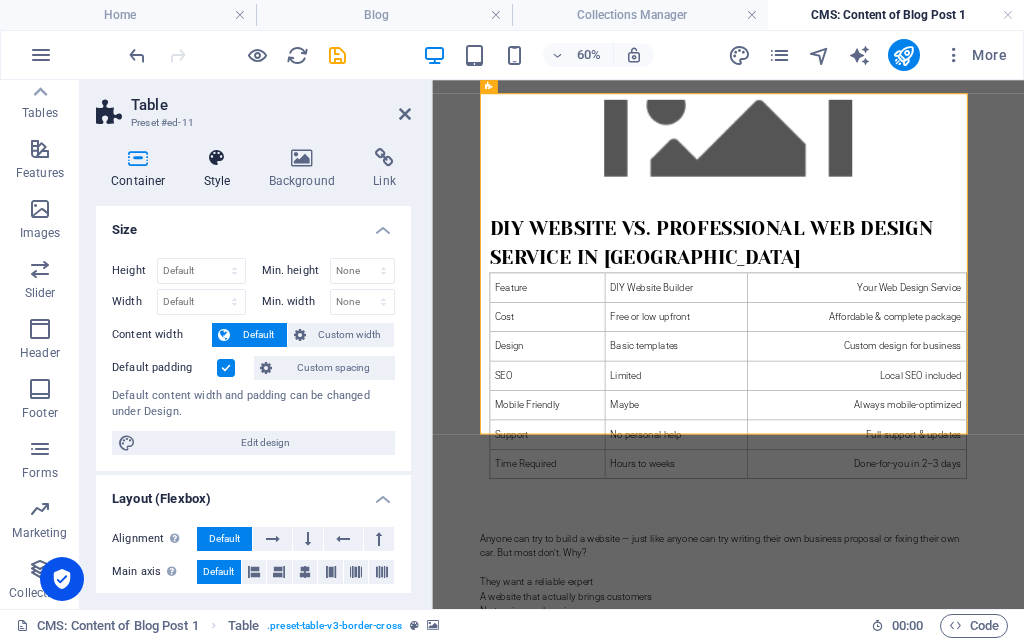 click on "Style" at bounding box center [221, 169] 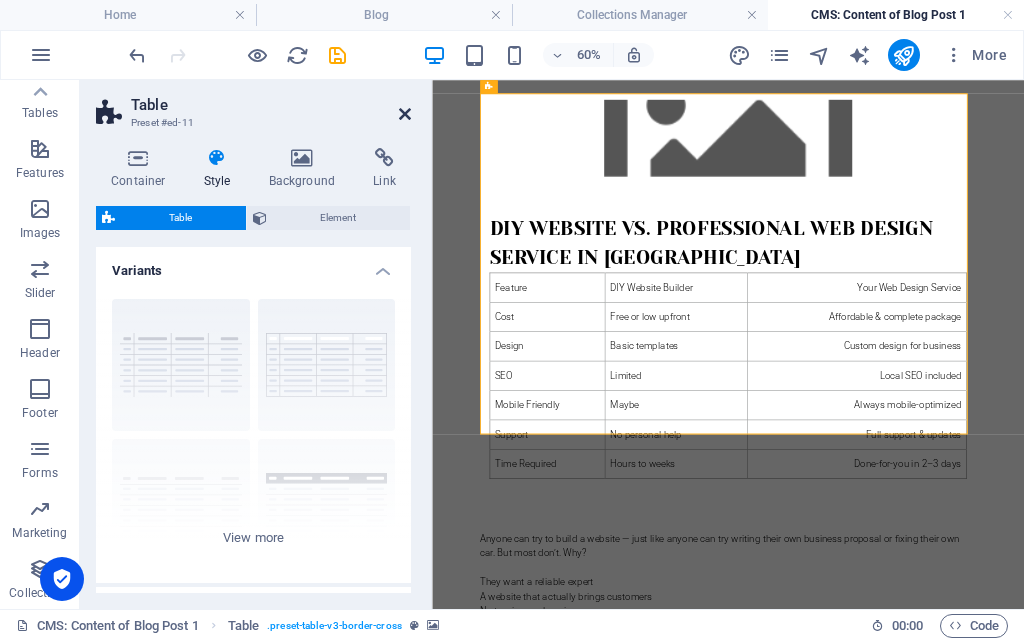 click at bounding box center [405, 114] 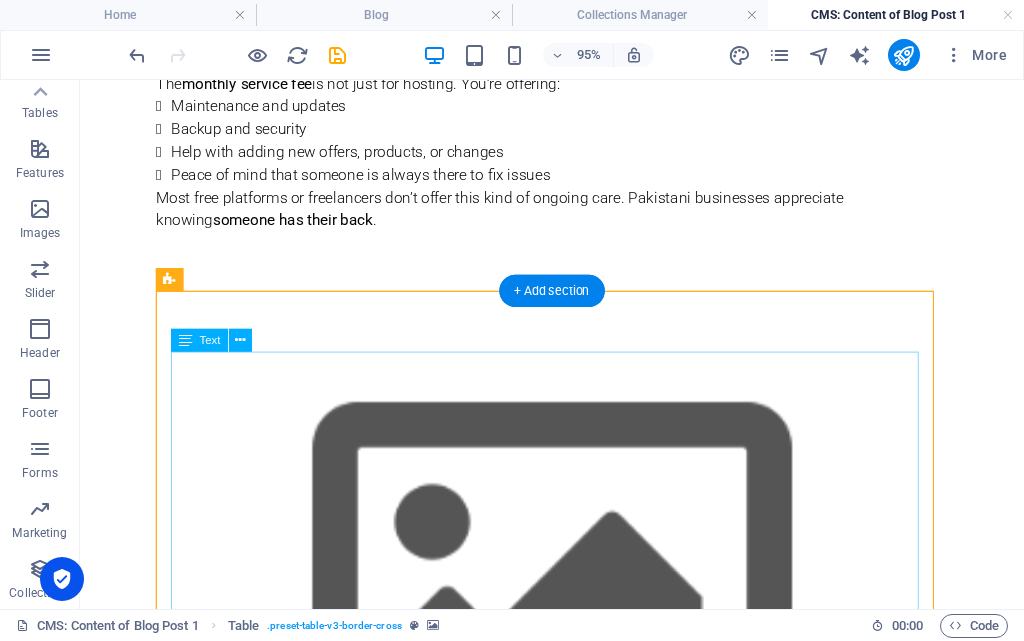 scroll, scrollTop: 1535, scrollLeft: 0, axis: vertical 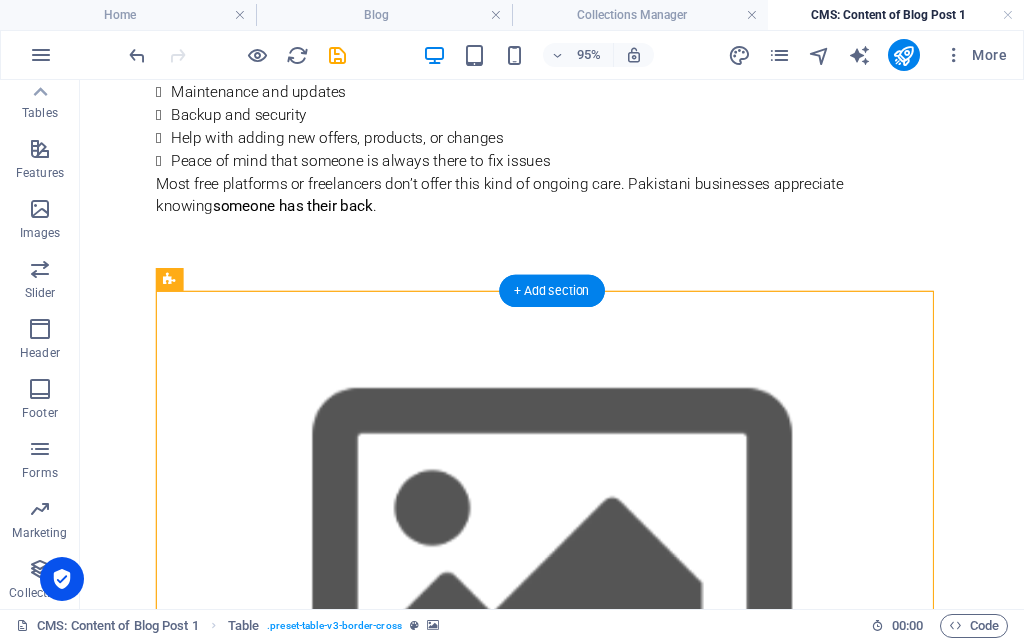 click at bounding box center [577, 597] 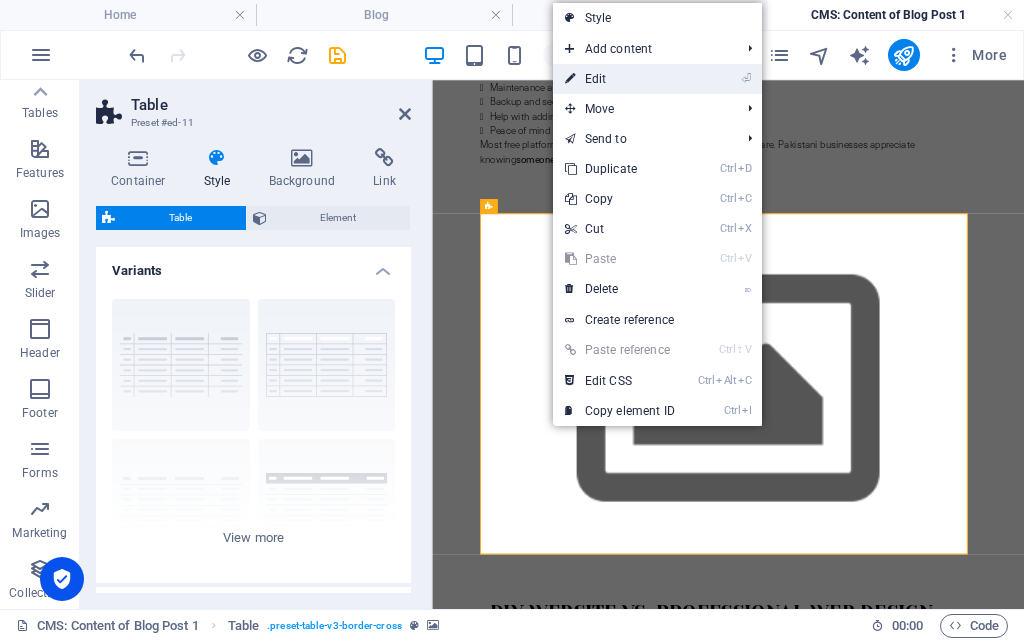 click on "⏎  Edit" at bounding box center (620, 79) 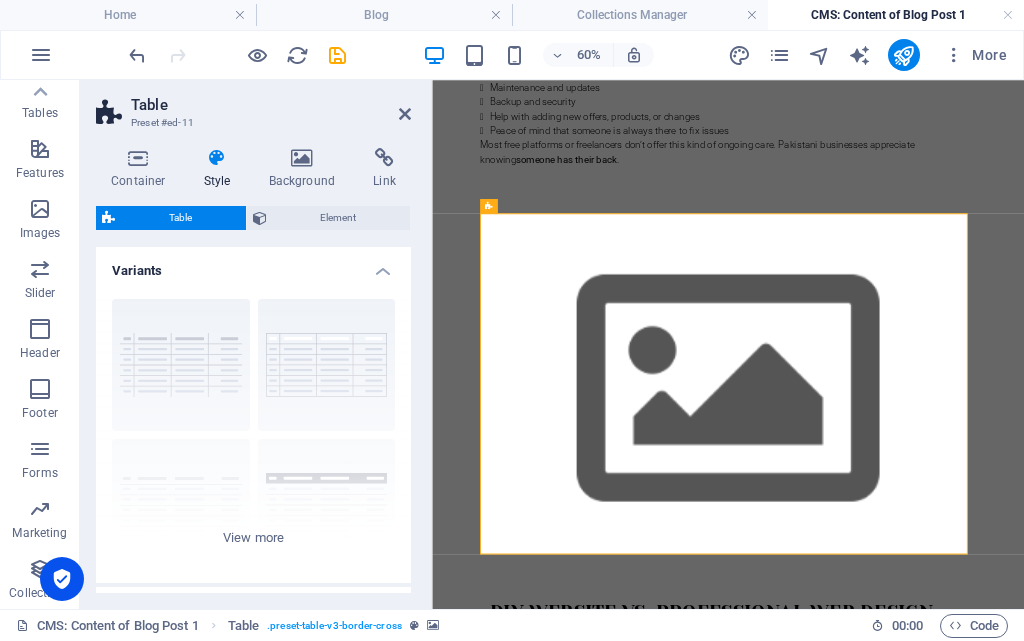 click at bounding box center [925, 597] 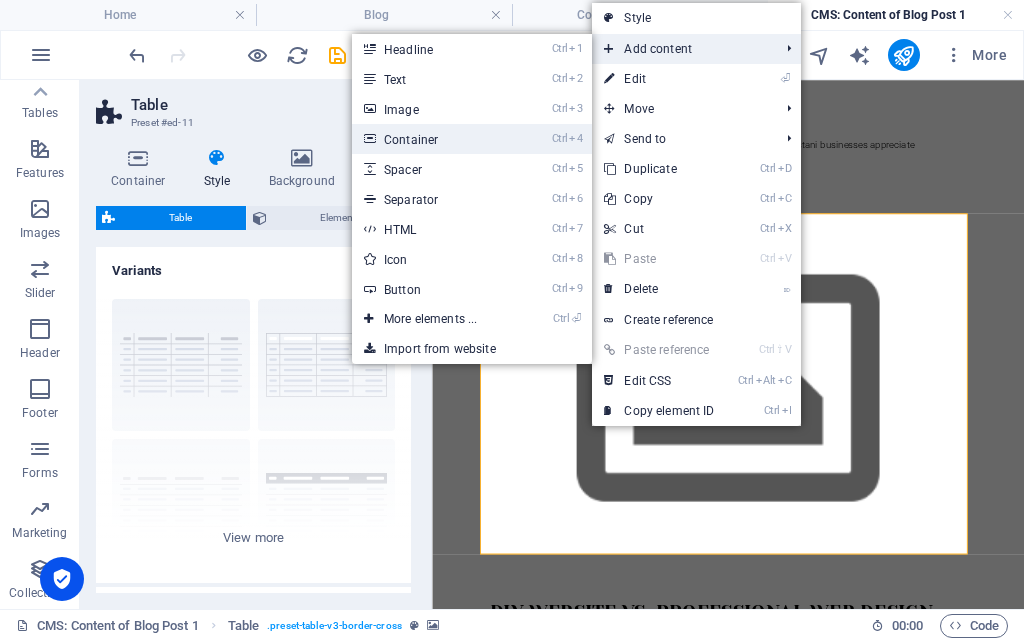 click on "Ctrl 4  Container" at bounding box center [472, 139] 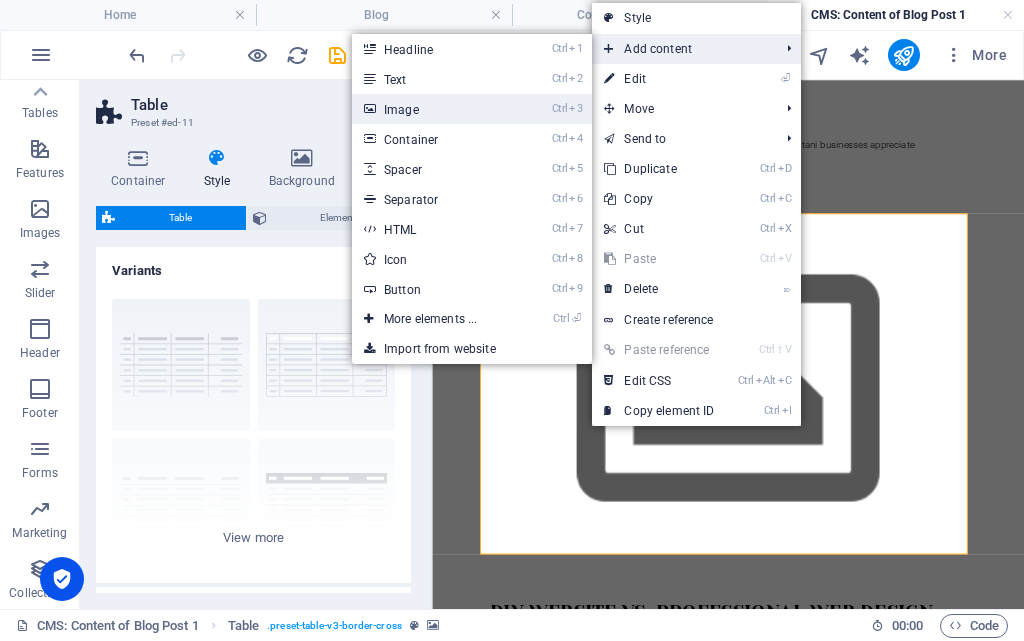 click on "Ctrl 3  Image" at bounding box center (434, 109) 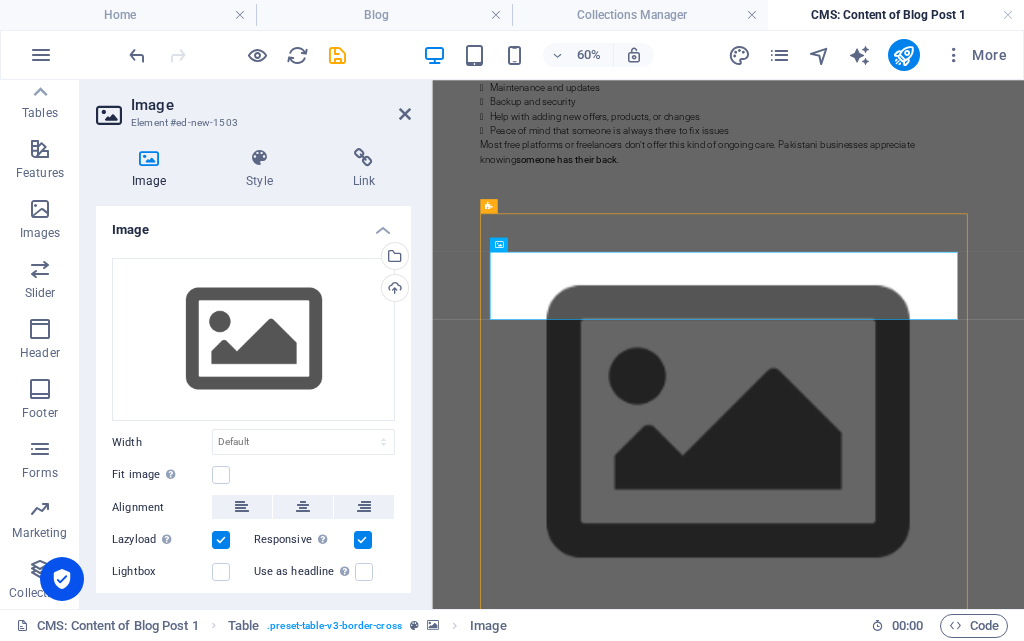 click at bounding box center (221, 540) 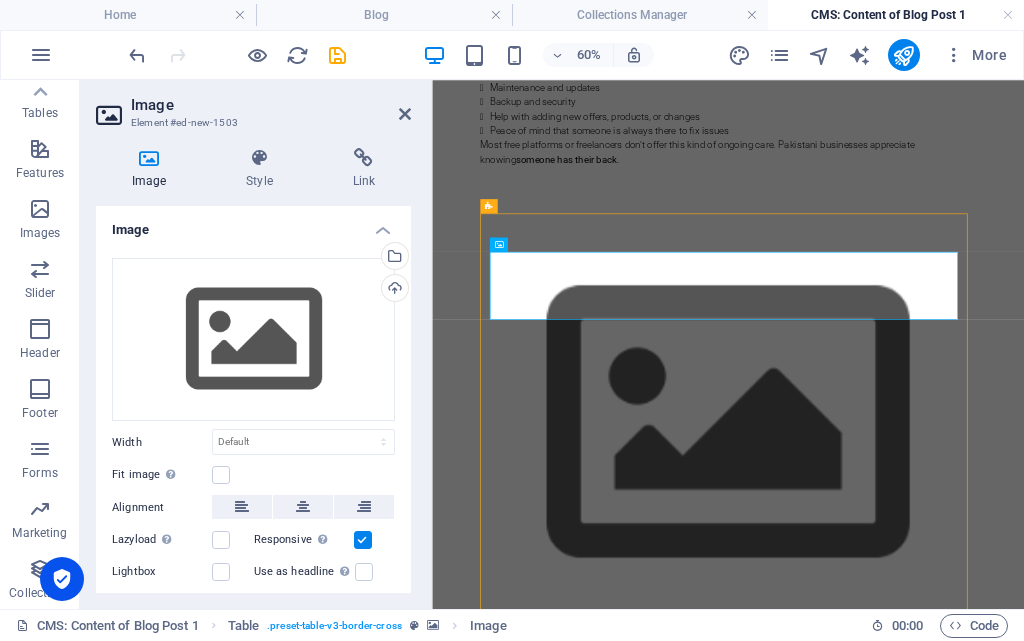 click at bounding box center [363, 540] 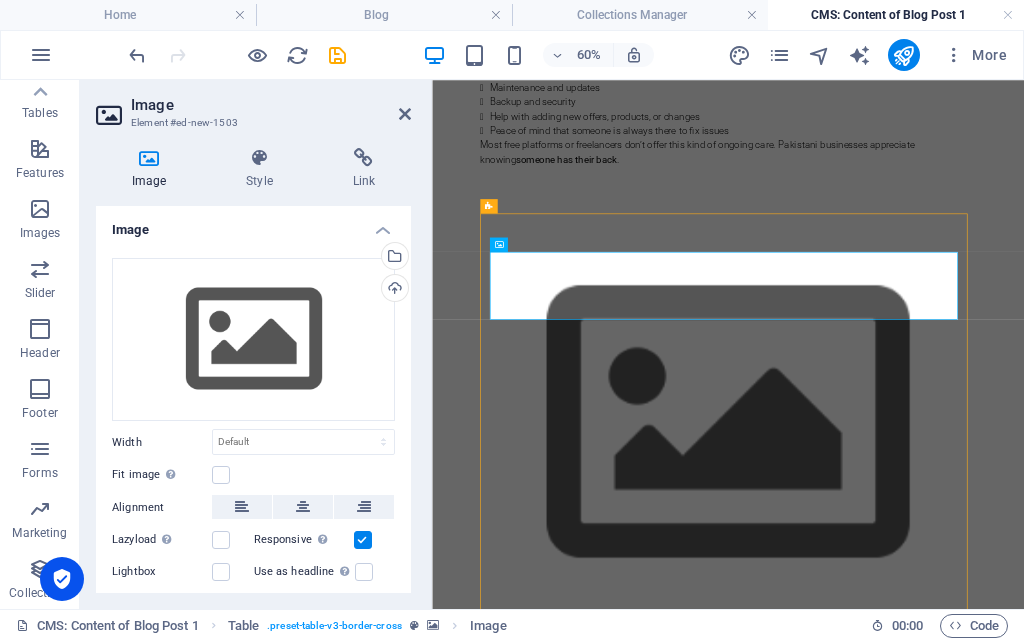click on "Responsive Automatically load retina image and smartphone optimized sizes." at bounding box center [0, 0] 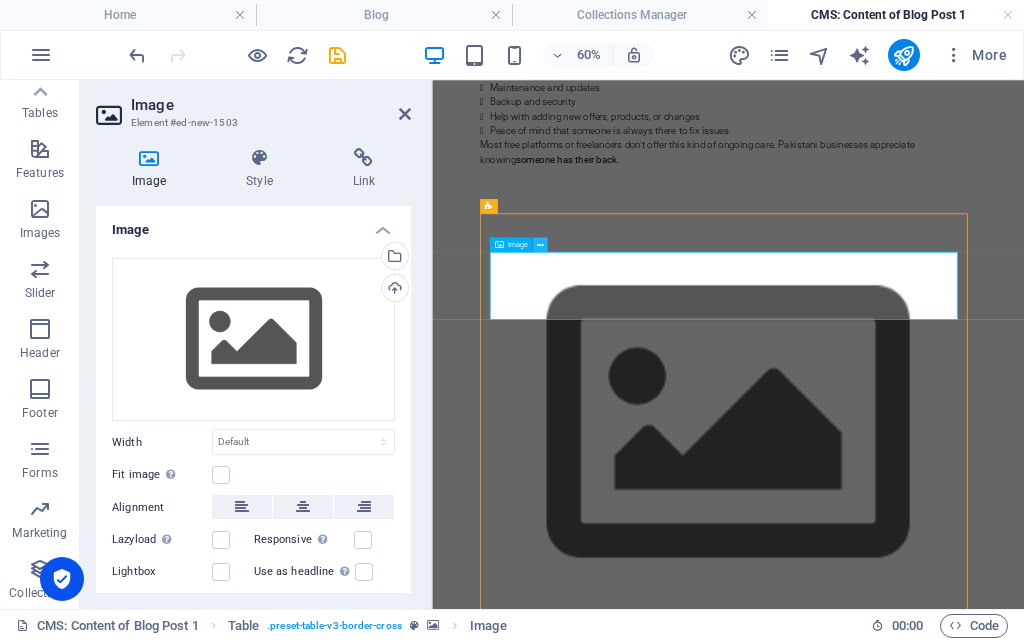 click at bounding box center (540, 244) 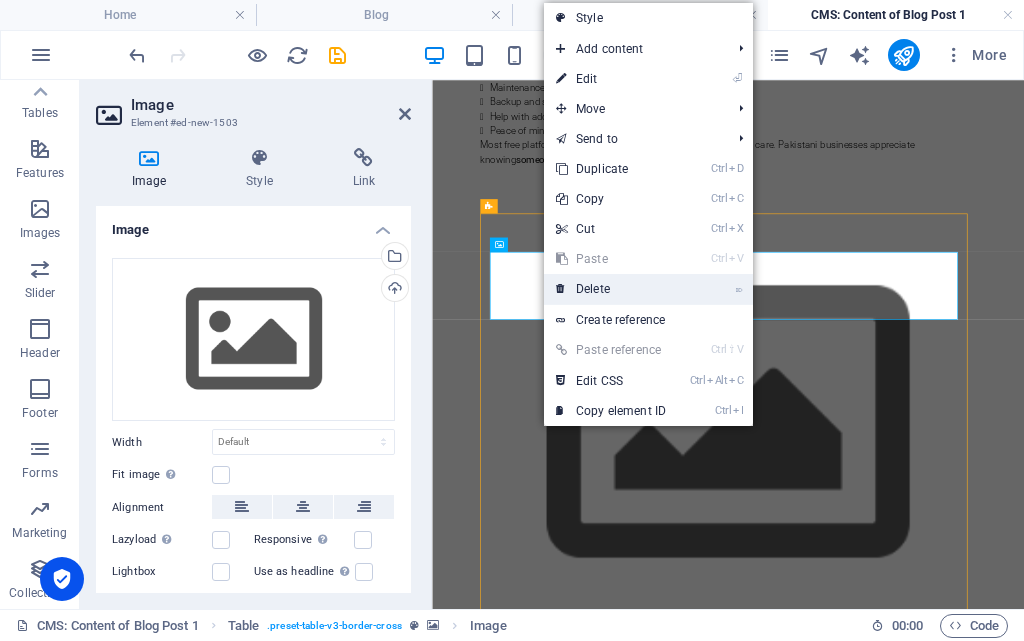 click on "⌦  Delete" at bounding box center (611, 289) 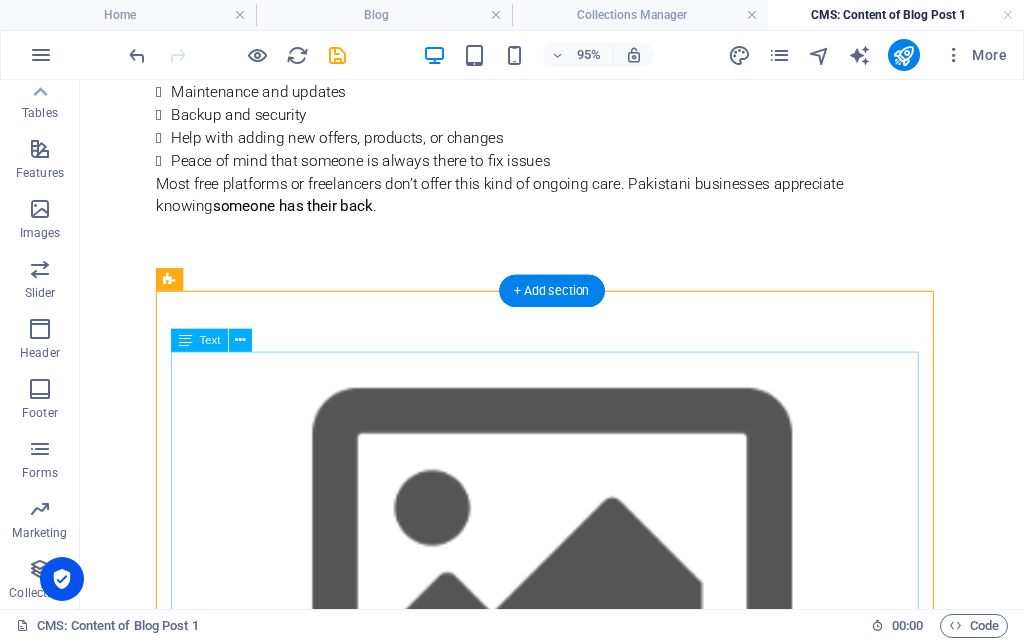 click on "DIY Website vs. Professional Web Design Service in [GEOGRAPHIC_DATA]
Feature
DIY Website Builder
Your Web Design Service
Cost
Free or low upfront
Affordable & complete package
Design
Basic templates
Custom design for business
SEO
Limited
Local SEO included
Mobile Friendly
Maybe
Always mobile-optimized
Support
No personal help
Full support & updates
Time Required
Hours to weeks
Done-for-you in 2–3 days" at bounding box center [577, 1165] 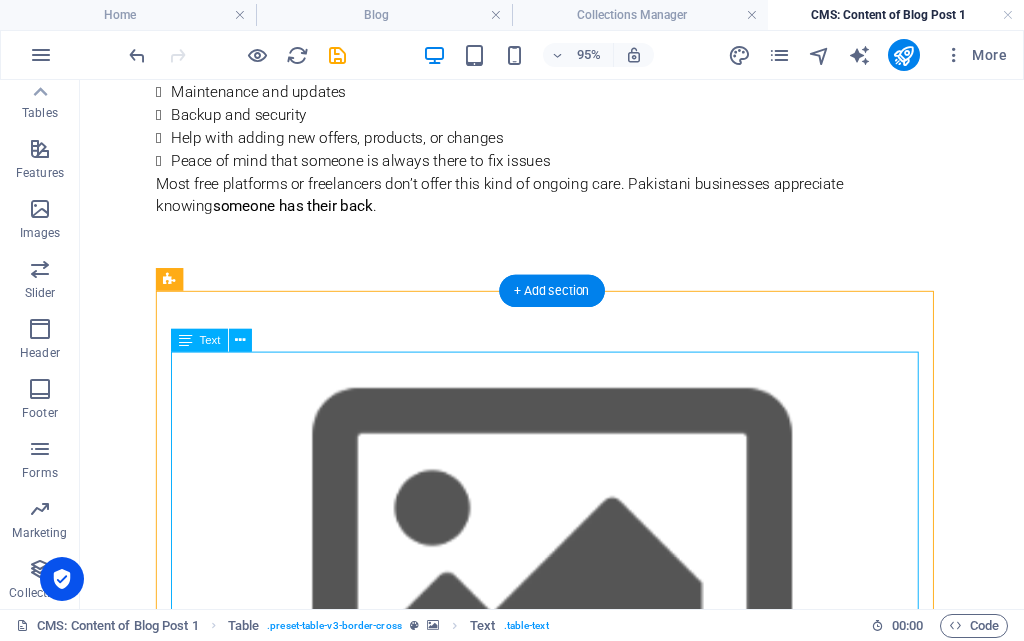 click on "DIY Website vs. Professional Web Design Service in [GEOGRAPHIC_DATA]
Feature
DIY Website Builder
Your Web Design Service
Cost
Free or low upfront
Affordable & complete package
Design
Basic templates
Custom design for business
SEO
Limited
Local SEO included
Mobile Friendly
Maybe
Always mobile-optimized
Support
No personal help
Full support & updates
Time Required
Hours to weeks
Done-for-you in 2–3 days" at bounding box center [577, 1165] 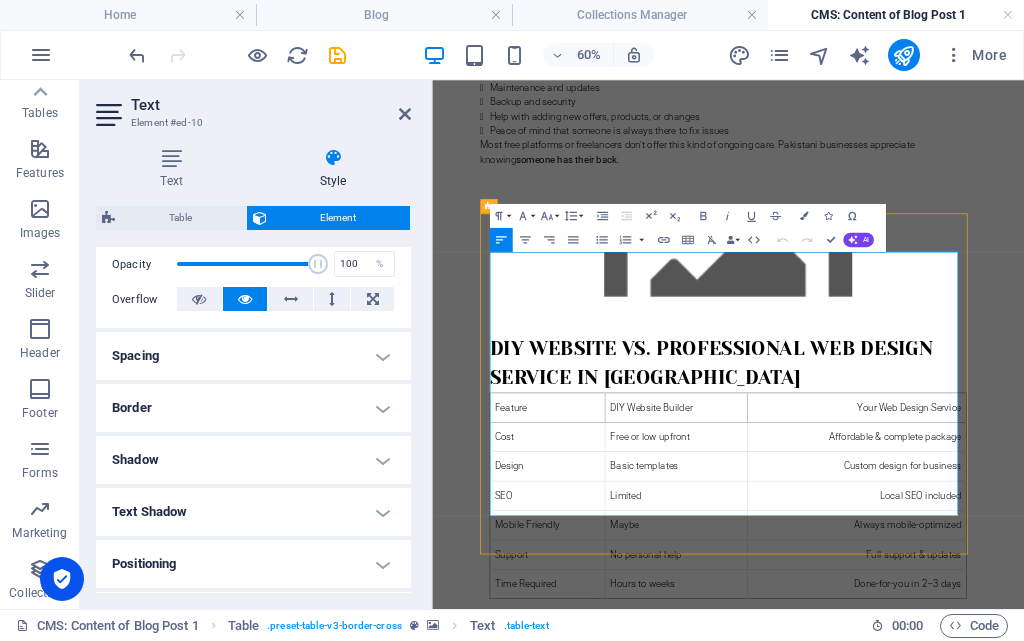 scroll, scrollTop: 0, scrollLeft: 0, axis: both 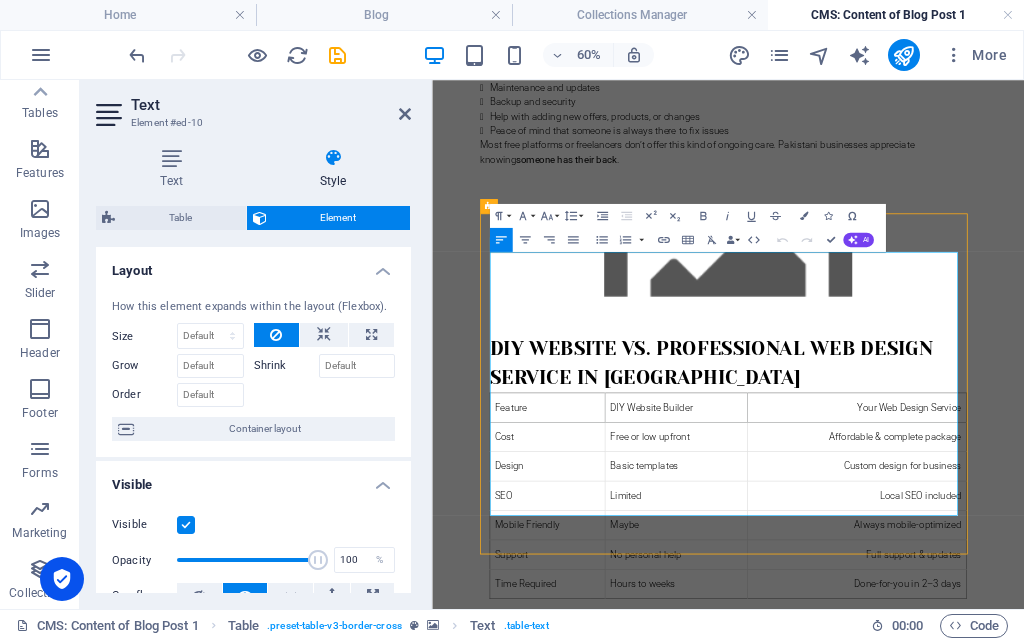 click on "DIY Website vs. Professional Web Design Service in [GEOGRAPHIC_DATA]" at bounding box center [925, 553] 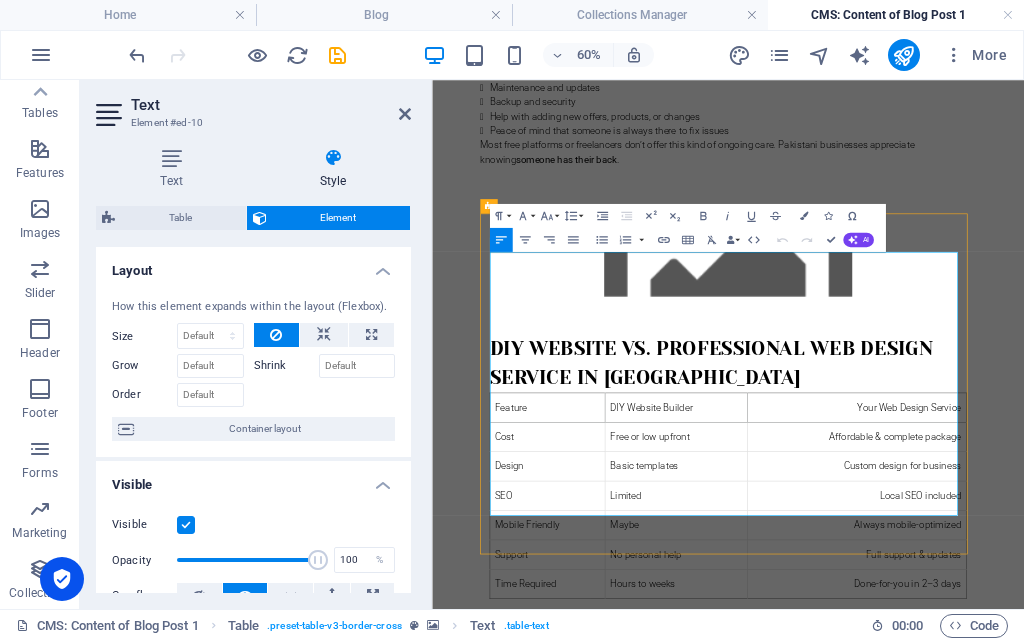 click on "Skip to main content
It’s a common question: “Why should a [DEMOGRAPHIC_DATA] business pay Rs. 150,000 or more for a website when they can make one themselves for free?” Here’s the simple truth: Most [DEMOGRAPHIC_DATA] small business owners — shopkeepers, service providers, and entrepreneurs — don’t want to waste time learning website builders like Wix or WordPress. They just want a professional website made quickly, properly, and with ongoing help. You’re not being paid for the hours you spend — you’re being paid for the results you deliver. Let’s break it down further so you can explain this to your clients.
1. Business Owners in [GEOGRAPHIC_DATA] Don’t Have Time to Build Their Own Websites
Whether someone runs a clothing store in [GEOGRAPHIC_DATA] or a bakery in [GEOGRAPHIC_DATA], most small business owners are too busy handling day-to-day operations. Learning how to use website builders, write content, and fix technical issues is just too much.
Hiring a  website developer in [GEOGRAPHIC_DATA]
." at bounding box center (925, -27) 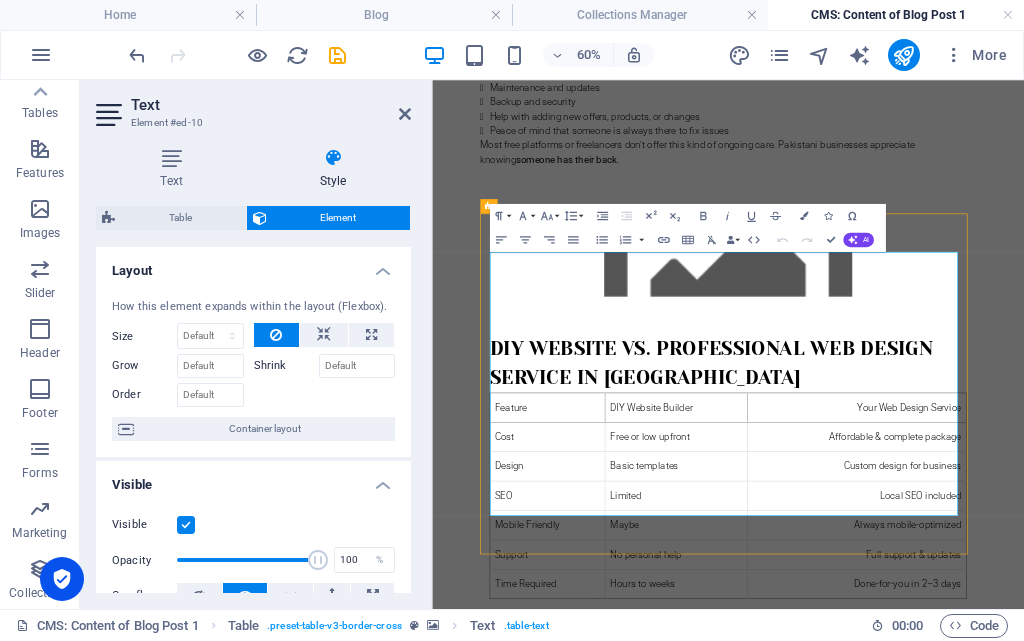 click on "Skip to main content
It’s a common question: “Why should a [DEMOGRAPHIC_DATA] business pay Rs. 150,000 or more for a website when they can make one themselves for free?” Here’s the simple truth: Most [DEMOGRAPHIC_DATA] small business owners — shopkeepers, service providers, and entrepreneurs — don’t want to waste time learning website builders like Wix or WordPress. They just want a professional website made quickly, properly, and with ongoing help. You’re not being paid for the hours you spend — you’re being paid for the results you deliver. Let’s break it down further so you can explain this to your clients.
1. Business Owners in [GEOGRAPHIC_DATA] Don’t Have Time to Build Their Own Websites
Whether someone runs a clothing store in [GEOGRAPHIC_DATA] or a bakery in [GEOGRAPHIC_DATA], most small business owners are too busy handling day-to-day operations. Learning how to use website builders, write content, and fix technical issues is just too much.
Hiring a  website developer in [GEOGRAPHIC_DATA]
." at bounding box center [925, -27] 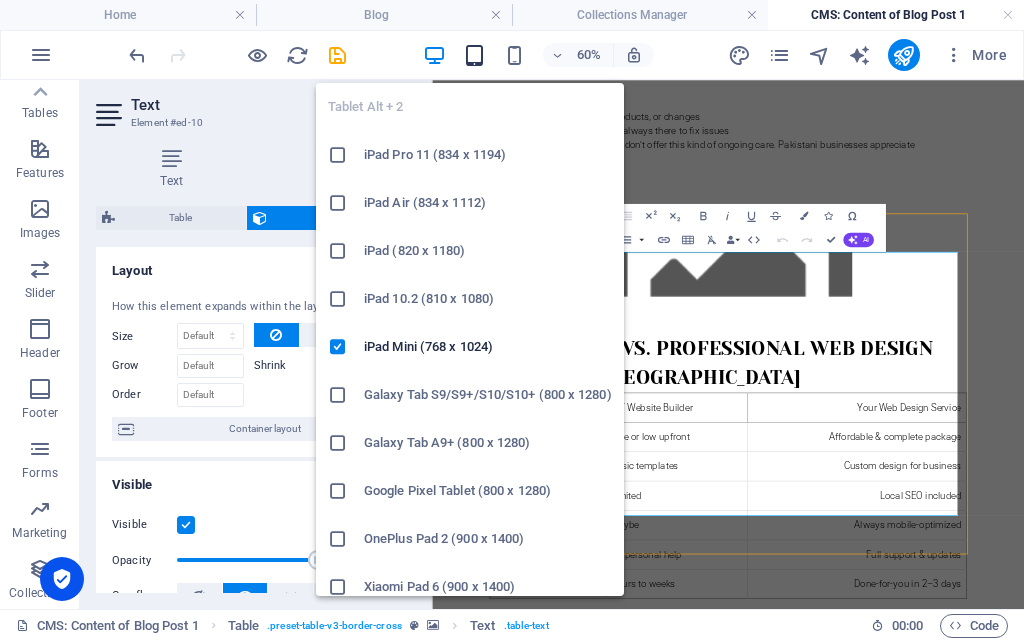 click at bounding box center (474, 55) 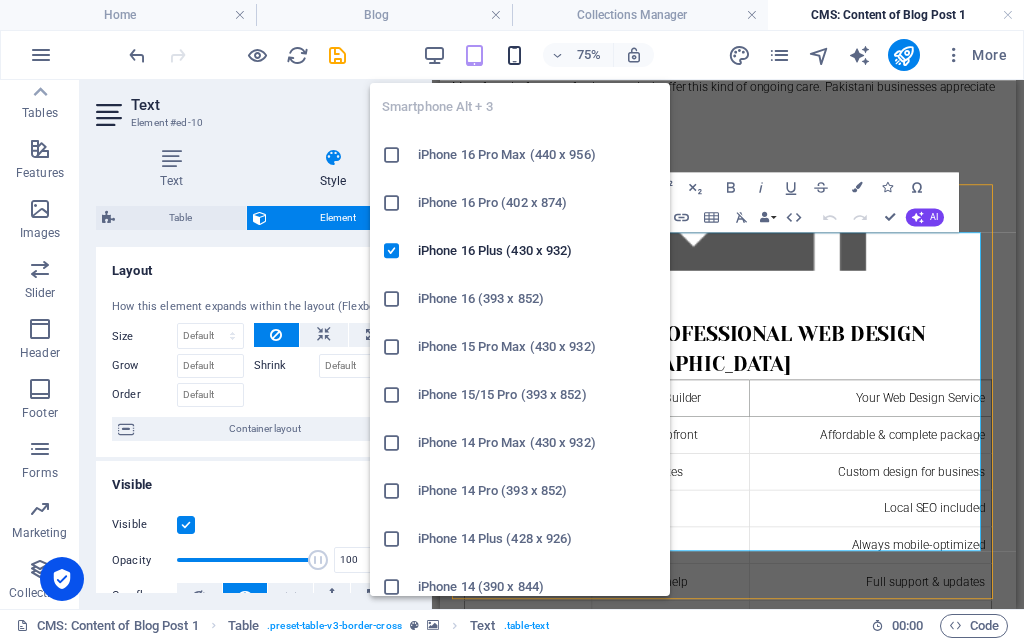 click at bounding box center (514, 55) 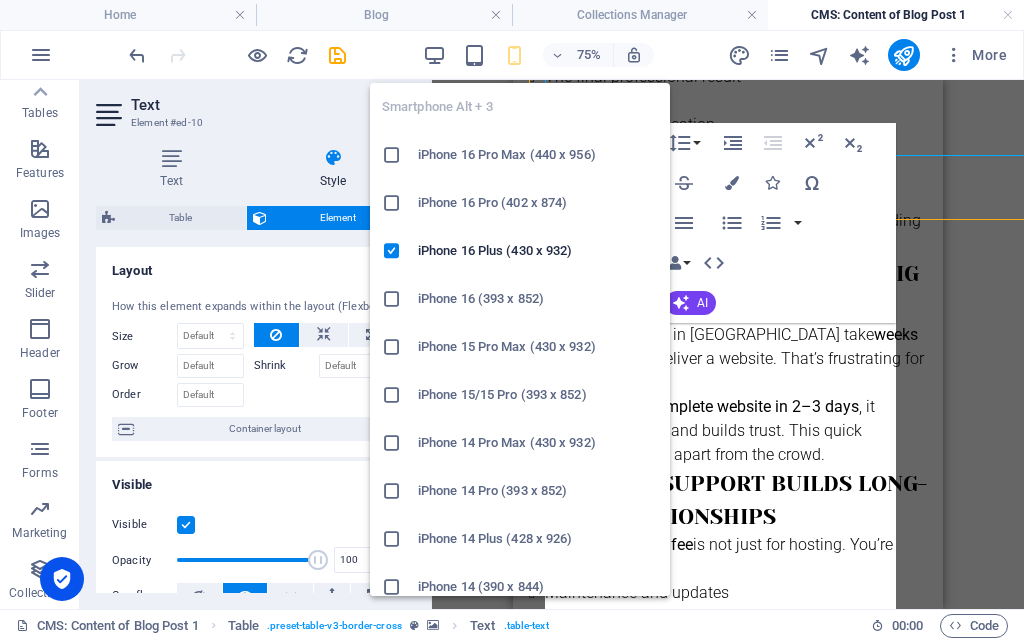 scroll, scrollTop: 2087, scrollLeft: 0, axis: vertical 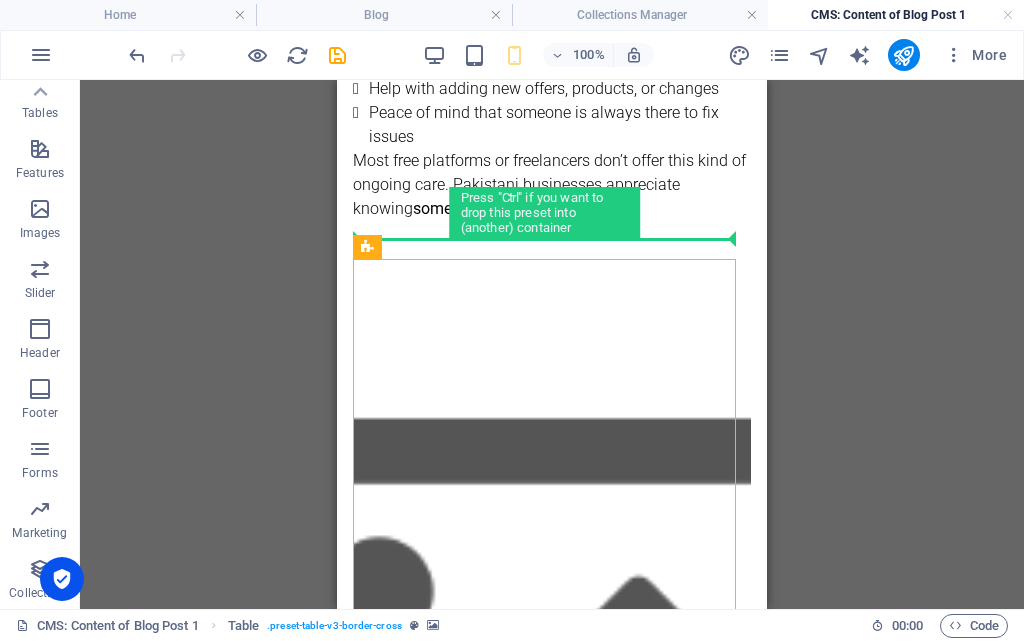 drag, startPoint x: 868, startPoint y: 335, endPoint x: 473, endPoint y: 248, distance: 404.46756 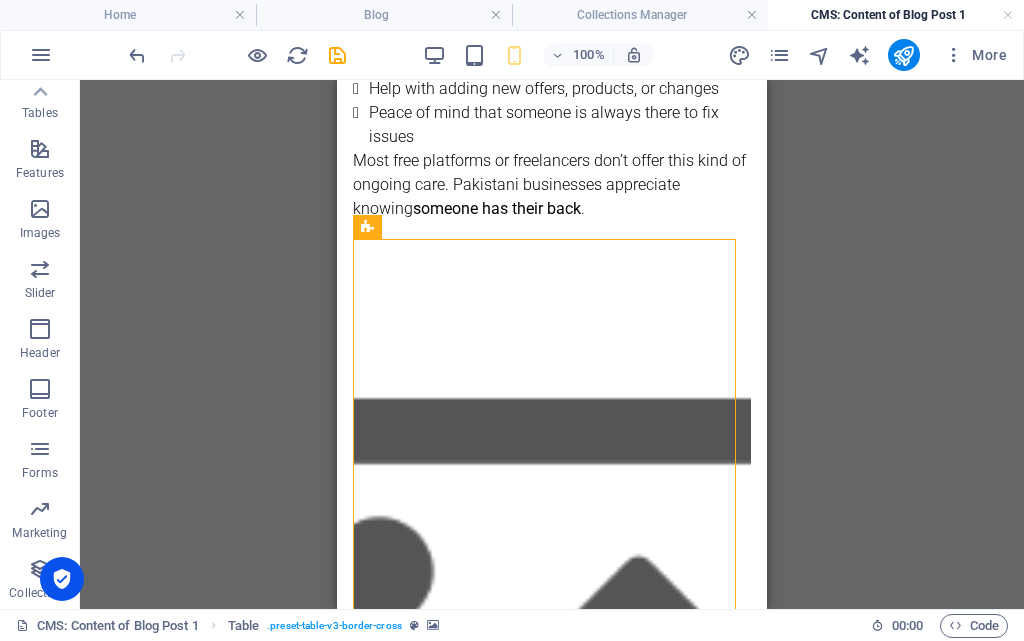 click on "Drag here to replace the existing content. Press “Ctrl” if you want to create a new element.
Text   Spacer   Image   Spacer   Text   Image   Spacer   Text   Spacer   Table   Text   Table   Text   Table   H2   H2   Table   Image   Image" at bounding box center (552, 344) 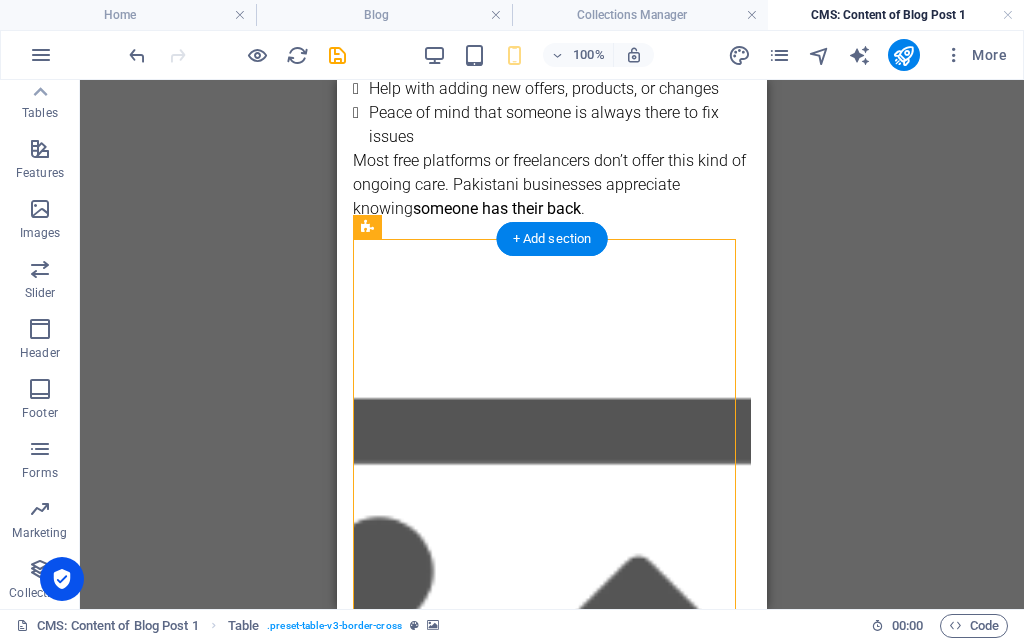 click at bounding box center [552, 663] 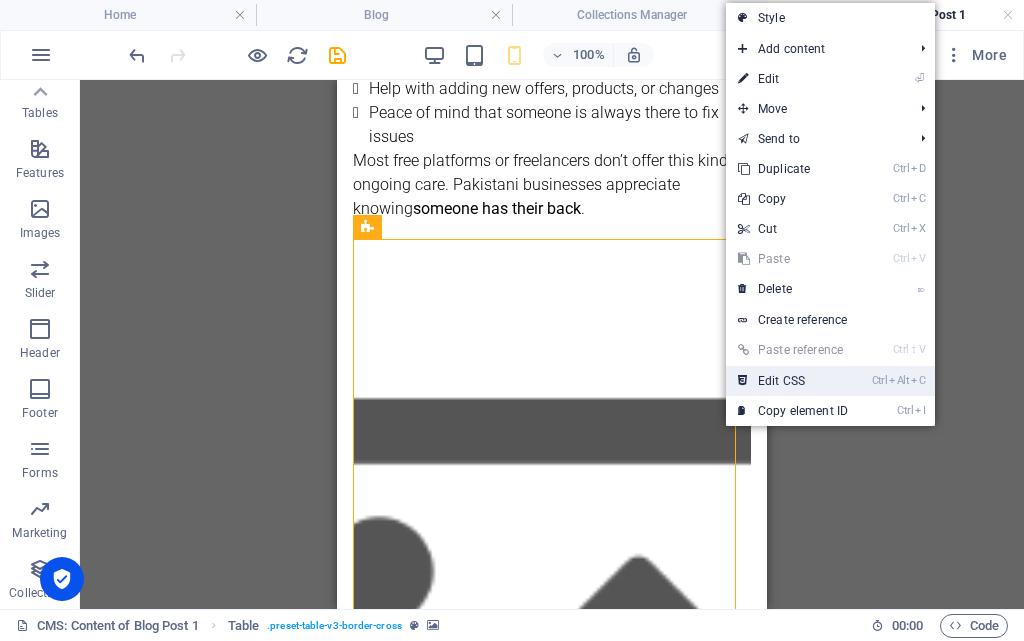 click on "Ctrl Alt C  Edit CSS" at bounding box center [793, 381] 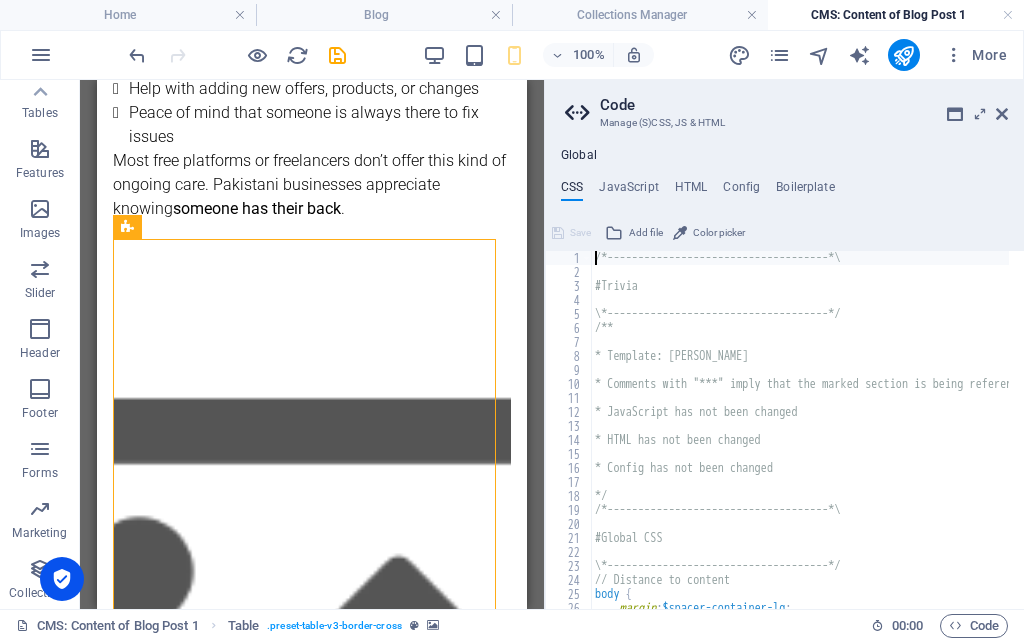 type on "@include table-v3(" 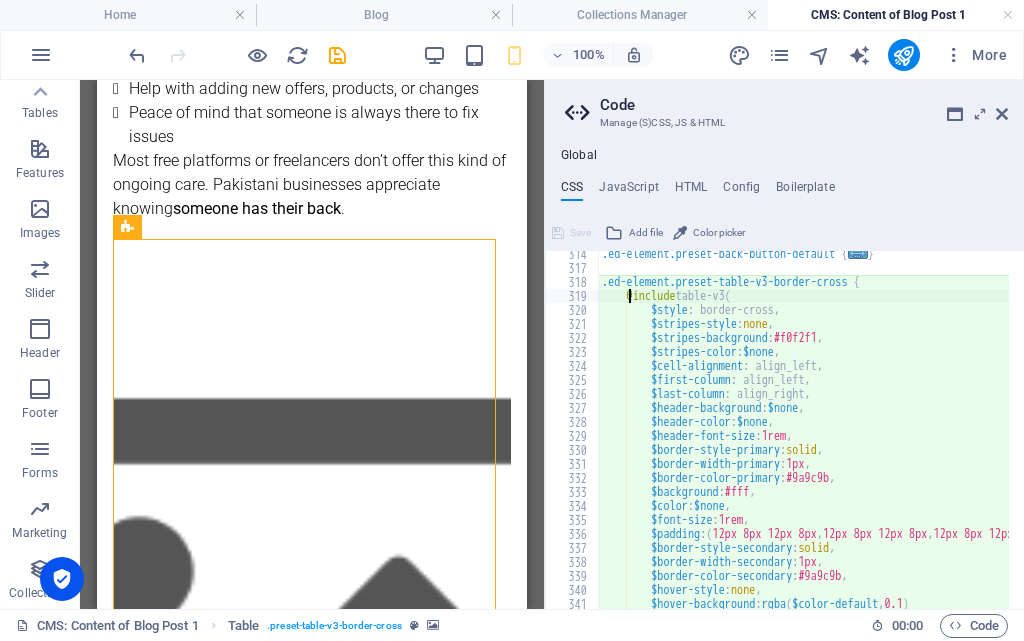 scroll, scrollTop: 1659, scrollLeft: 0, axis: vertical 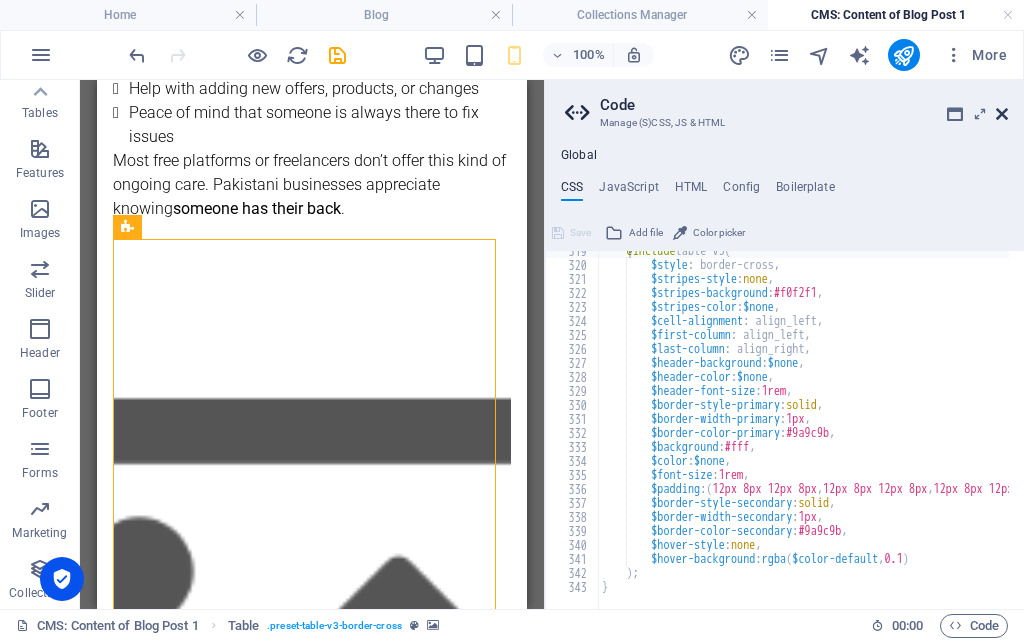 click at bounding box center [1002, 114] 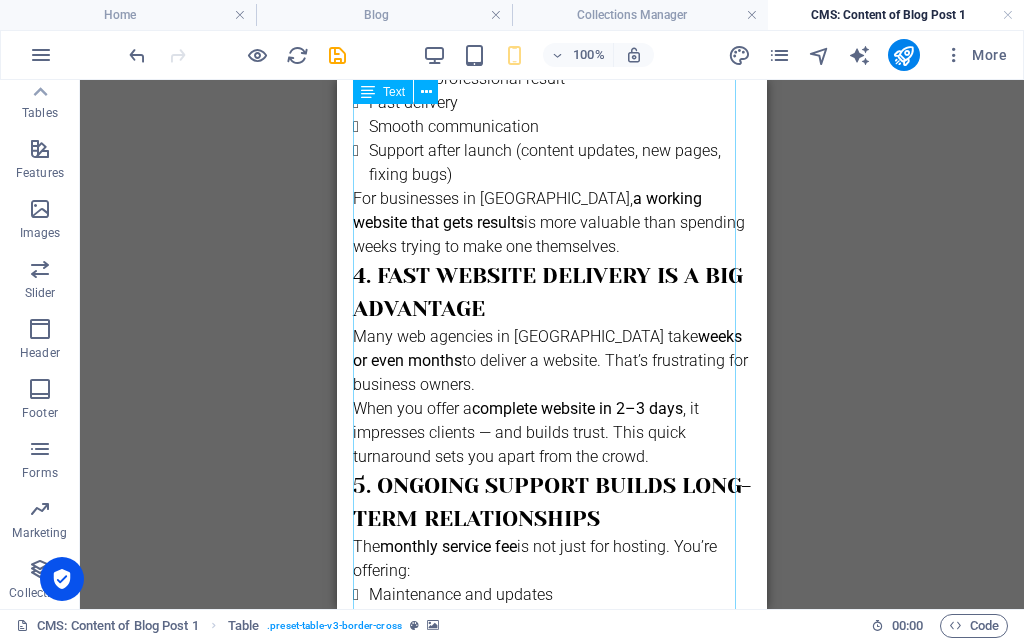 scroll, scrollTop: 1387, scrollLeft: 0, axis: vertical 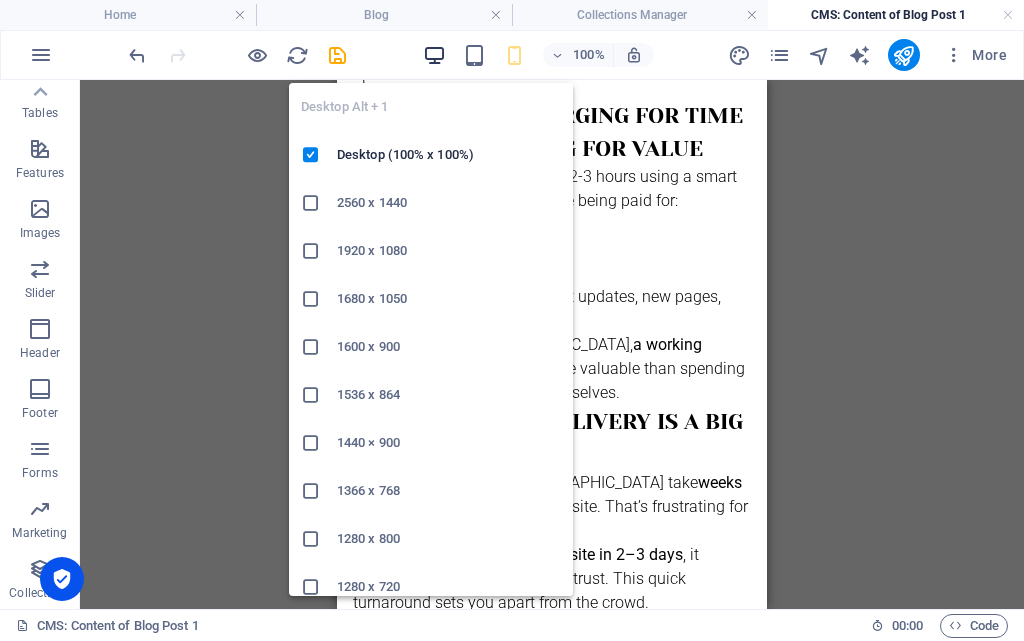 click at bounding box center (434, 55) 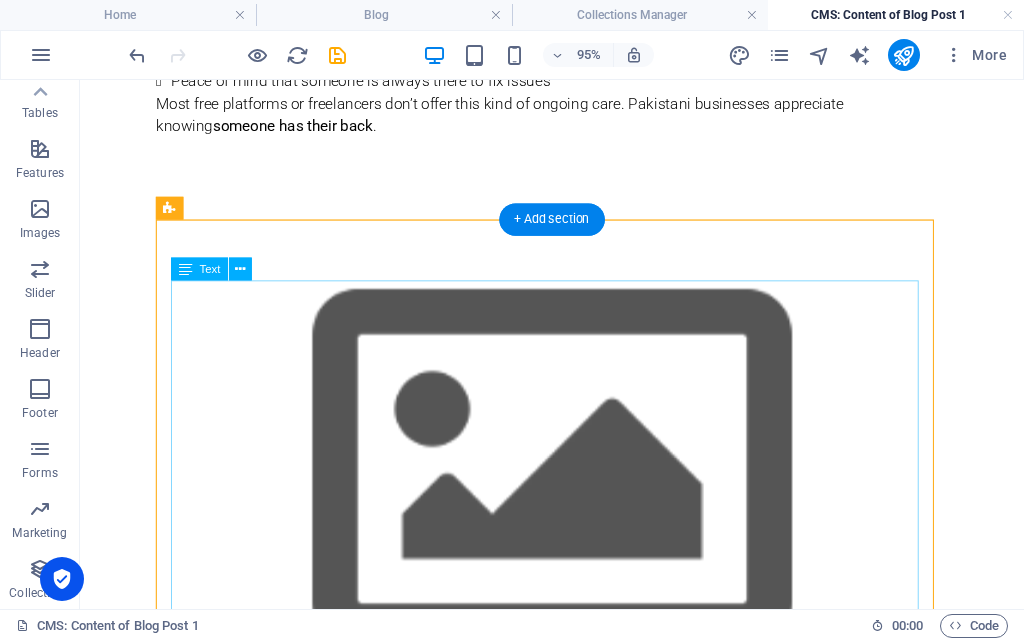 scroll, scrollTop: 1587, scrollLeft: 0, axis: vertical 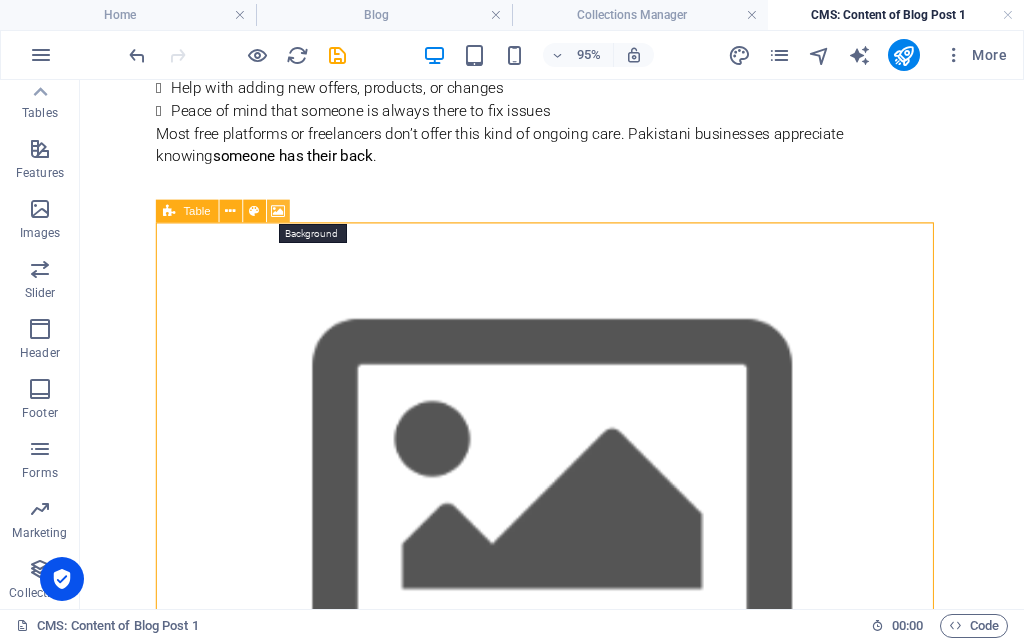click at bounding box center [279, 211] 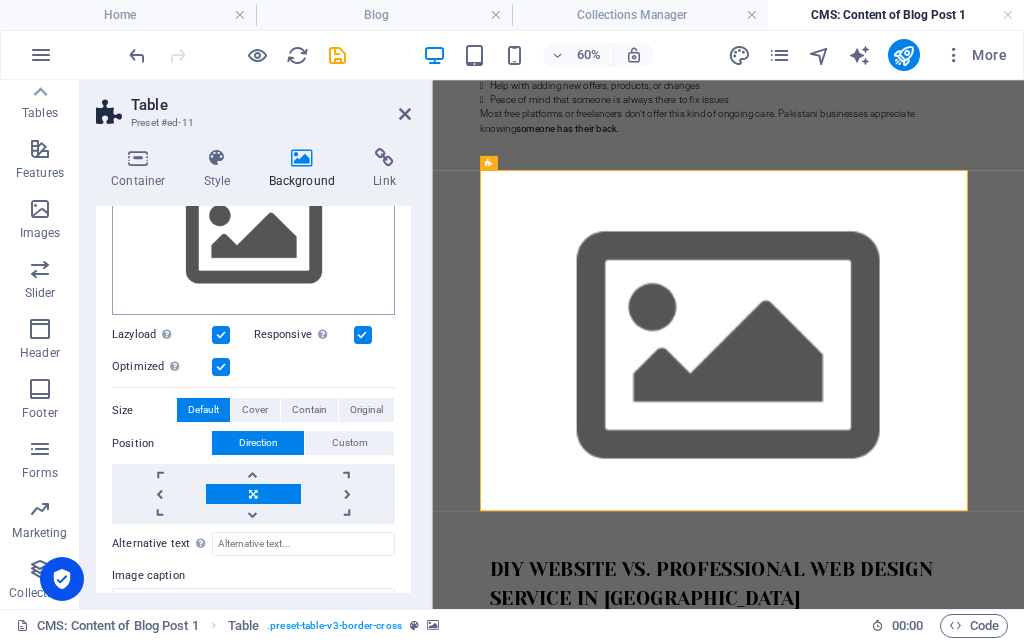 scroll, scrollTop: 300, scrollLeft: 0, axis: vertical 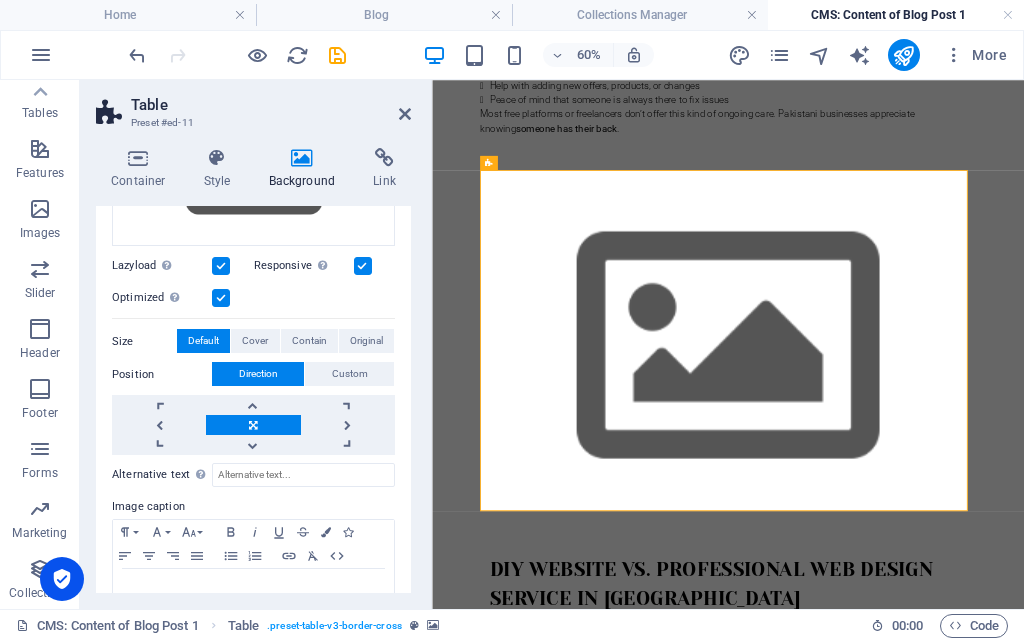 click at bounding box center (363, 266) 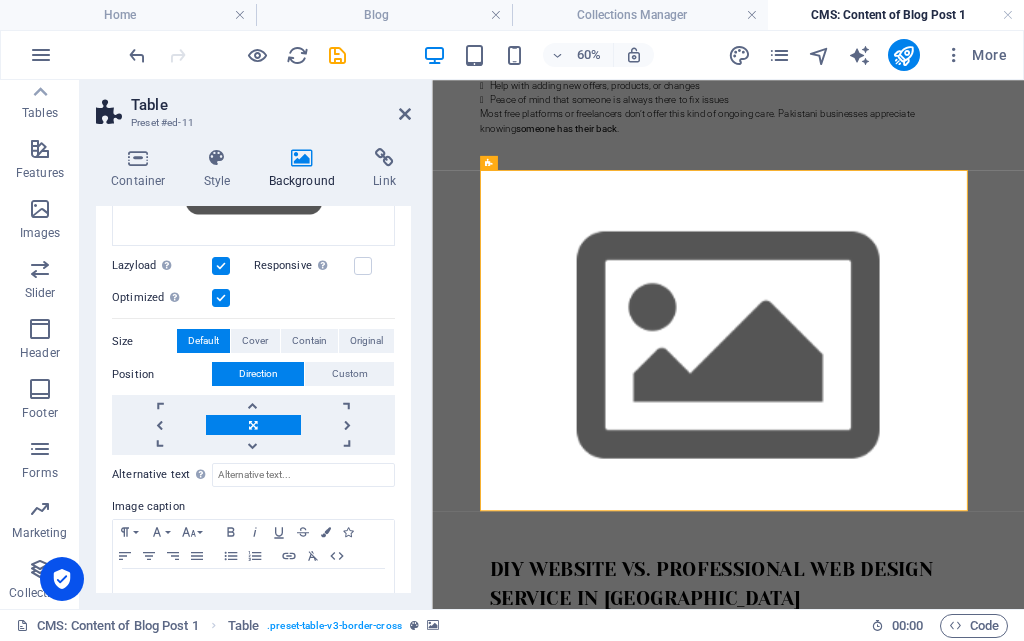 click at bounding box center [221, 266] 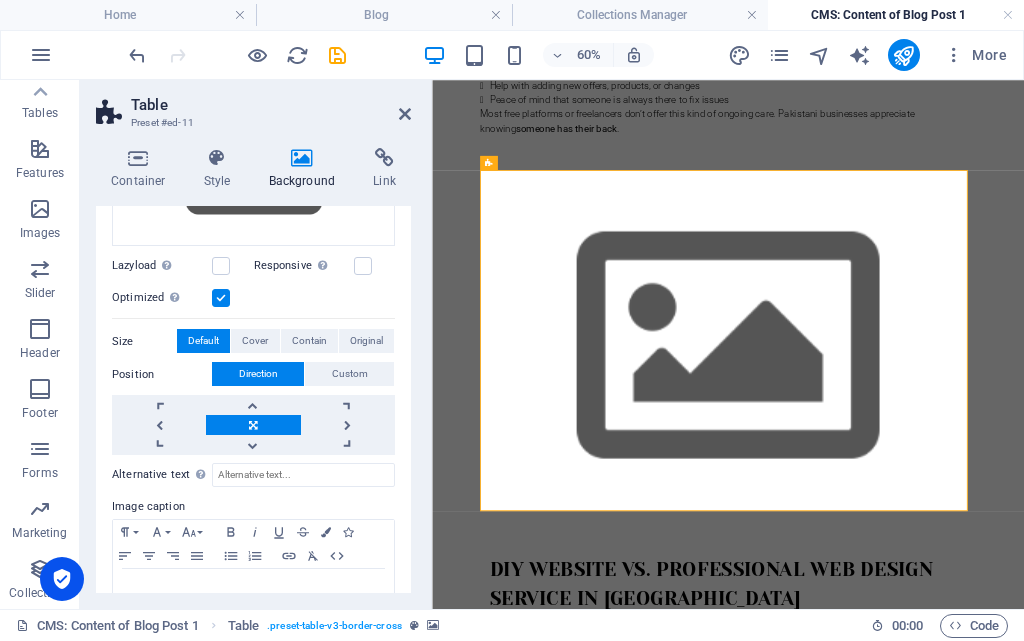 click at bounding box center [221, 298] 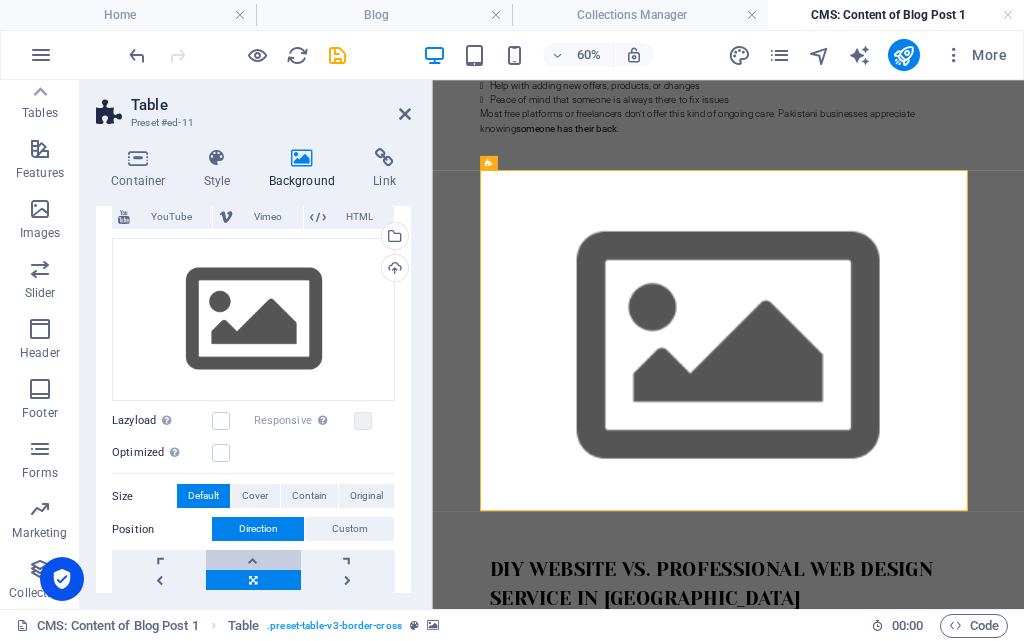 scroll, scrollTop: 0, scrollLeft: 0, axis: both 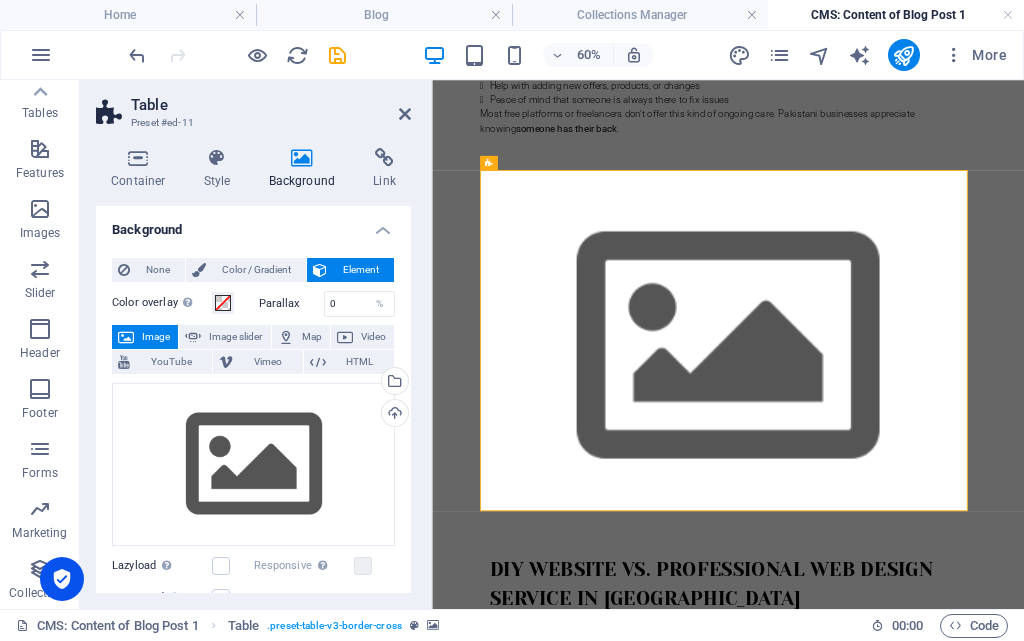 click on "Image" at bounding box center (156, 337) 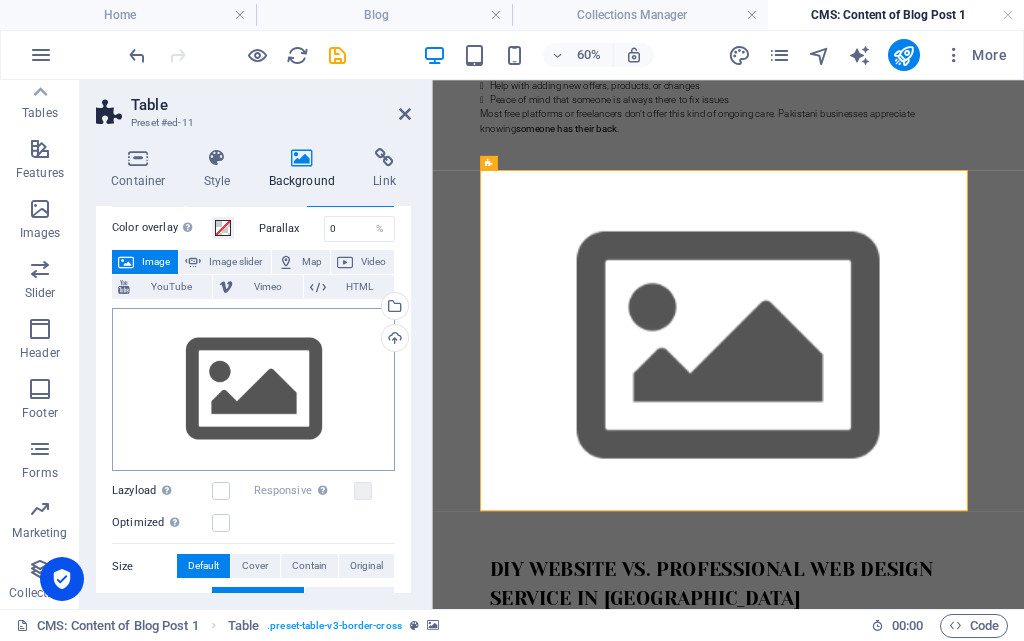 scroll, scrollTop: 100, scrollLeft: 0, axis: vertical 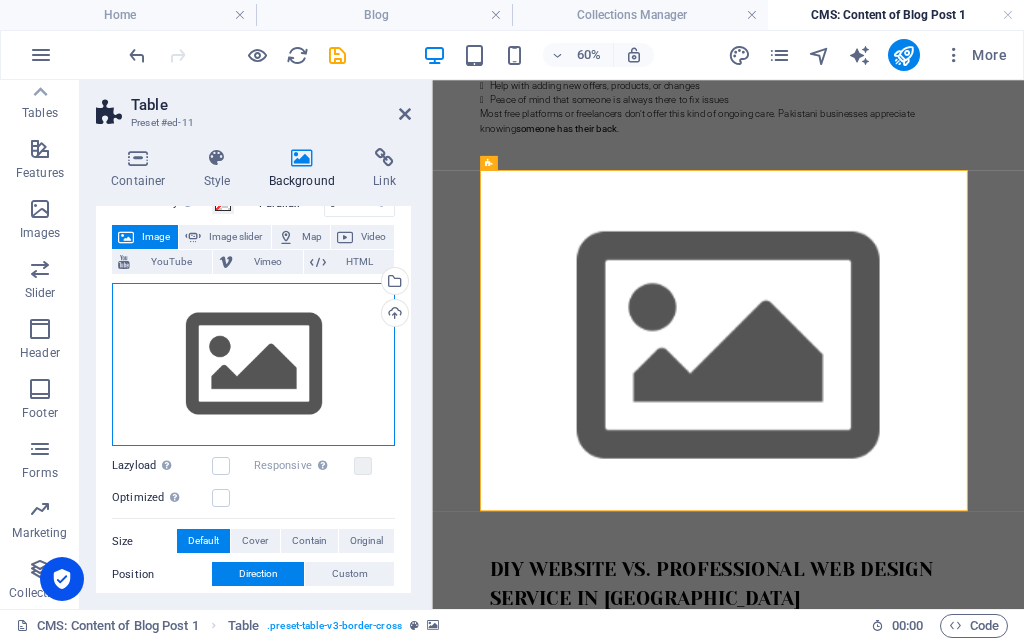 click on "Drag files here, click to choose files or select files from Files or our free stock photos & videos" at bounding box center (253, 365) 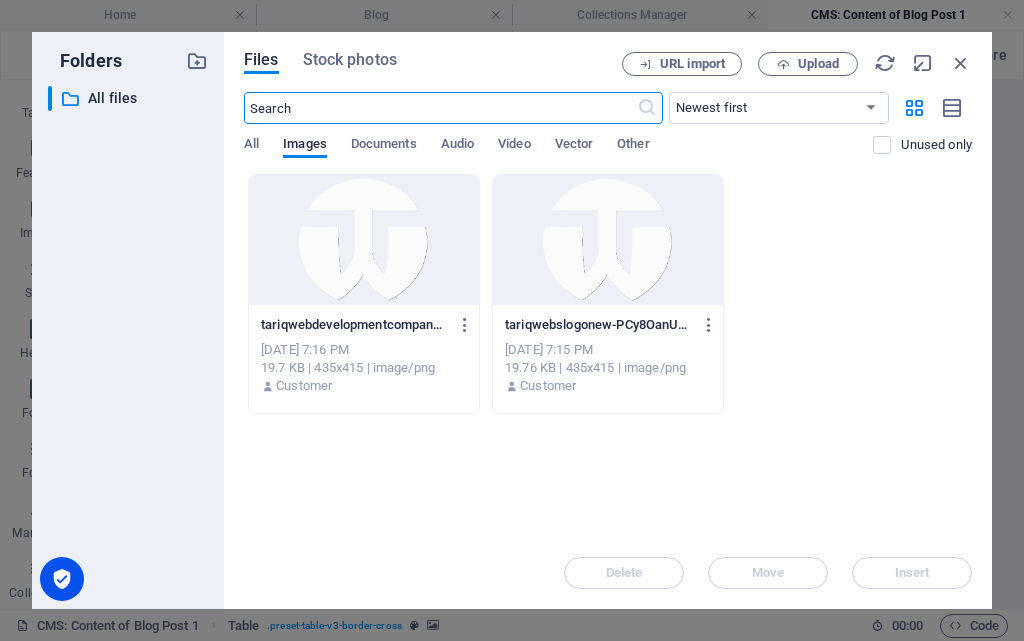 scroll, scrollTop: 0, scrollLeft: 0, axis: both 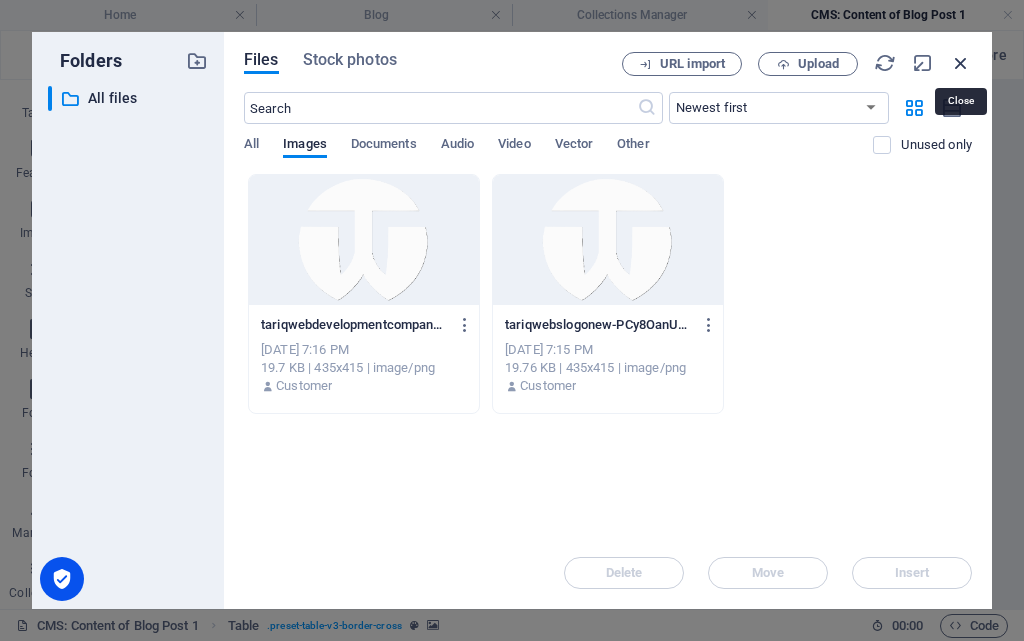 click at bounding box center (961, 63) 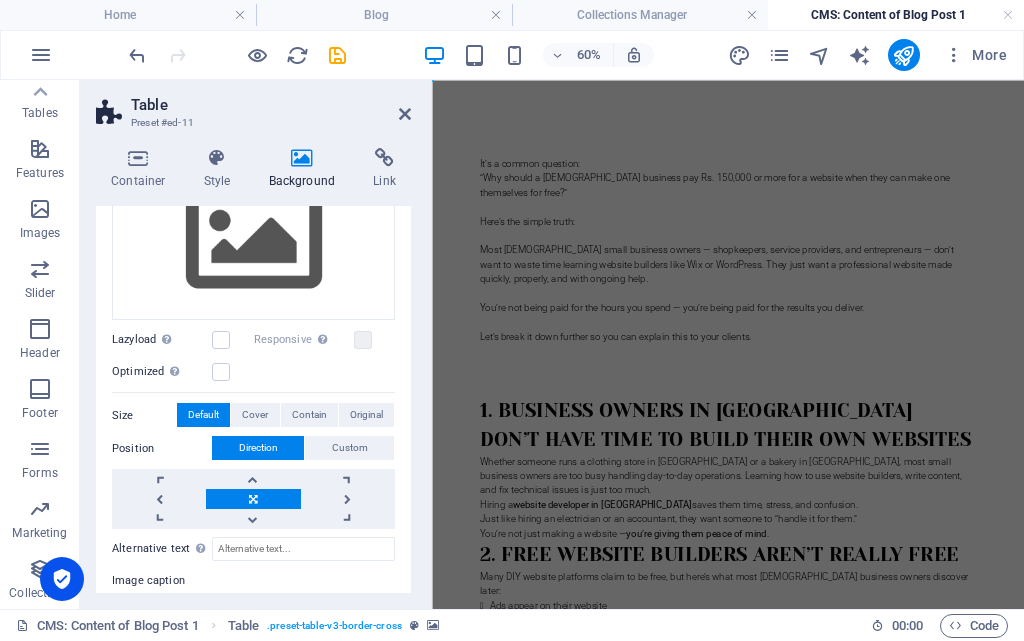 scroll, scrollTop: 52, scrollLeft: 0, axis: vertical 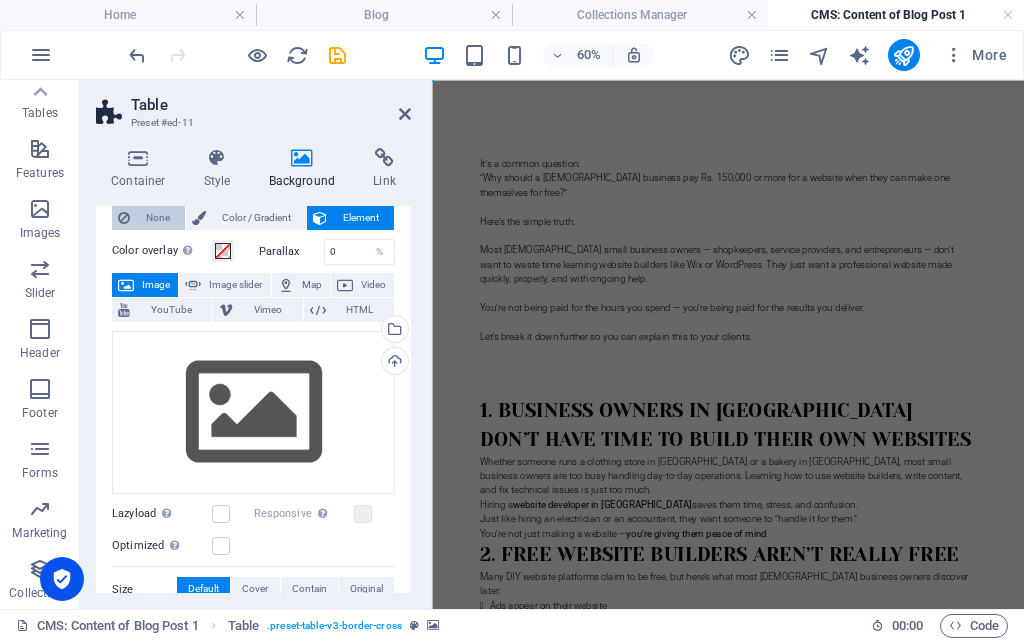 click on "None" at bounding box center [157, 218] 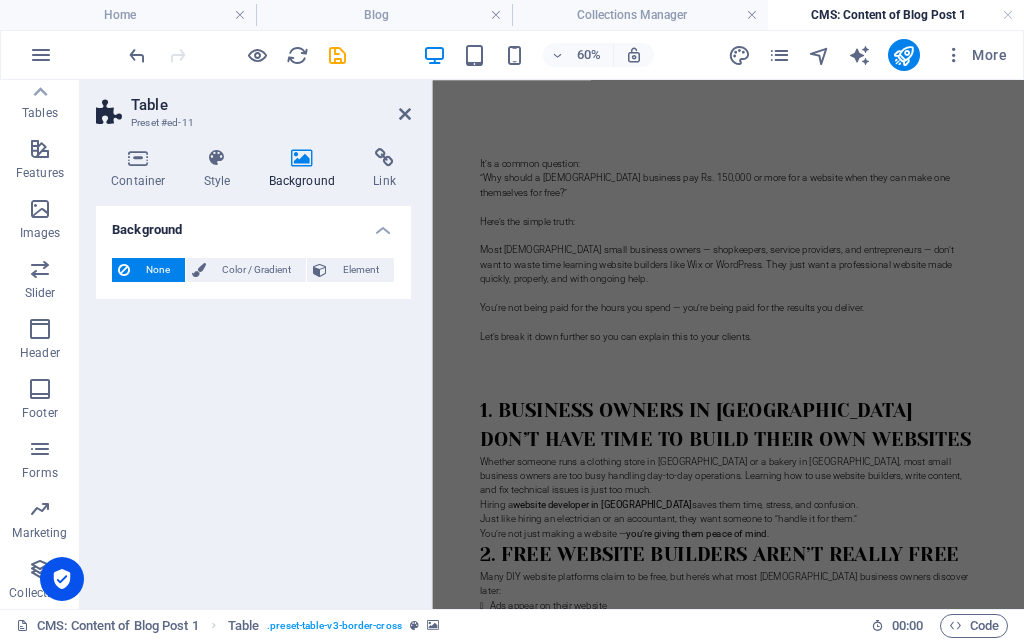 scroll, scrollTop: 454, scrollLeft: 0, axis: vertical 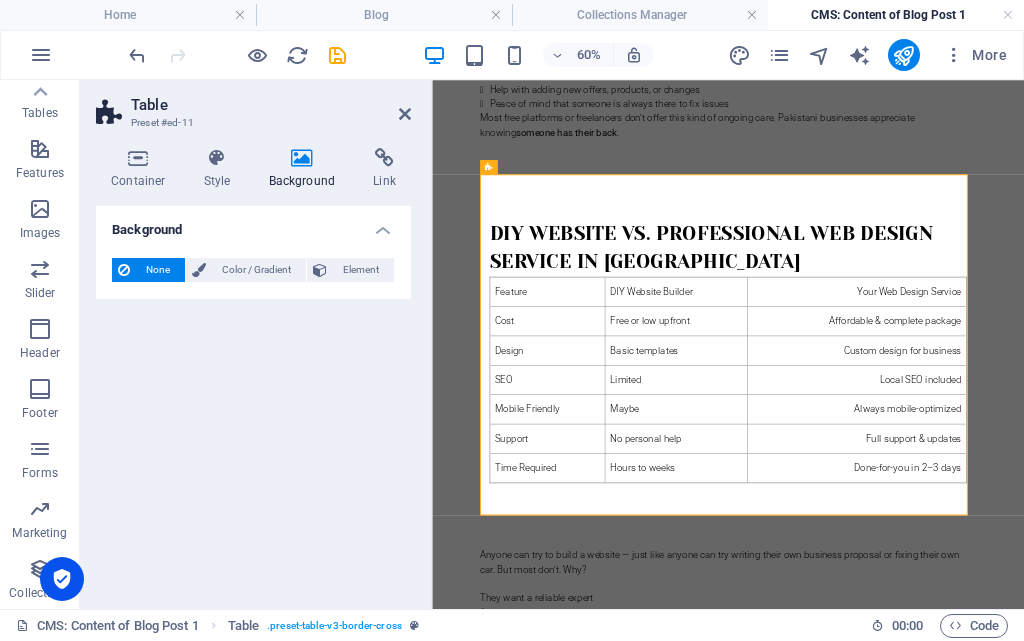 click on "Skip to main content
It’s a common question: “Why should a [DEMOGRAPHIC_DATA] business pay Rs. 150,000 or more for a website when they can make one themselves for free?” Here’s the simple truth: Most [DEMOGRAPHIC_DATA] small business owners — shopkeepers, service providers, and entrepreneurs — don’t want to waste time learning website builders like Wix or WordPress. They just want a professional website made quickly, properly, and with ongoing help. You’re not being paid for the hours you spend — you’re being paid for the results you deliver. Let’s break it down further so you can explain this to your clients.
1. Business Owners in [GEOGRAPHIC_DATA] Don’t Have Time to Build Their Own Websites
Whether someone runs a clothing store in [GEOGRAPHIC_DATA] or a bakery in [GEOGRAPHIC_DATA], most small business owners are too busy handling day-to-day operations. Learning how to use website builders, write content, and fix technical issues is just too much.
Hiring a  website developer in [GEOGRAPHIC_DATA]
." at bounding box center (925, -136) 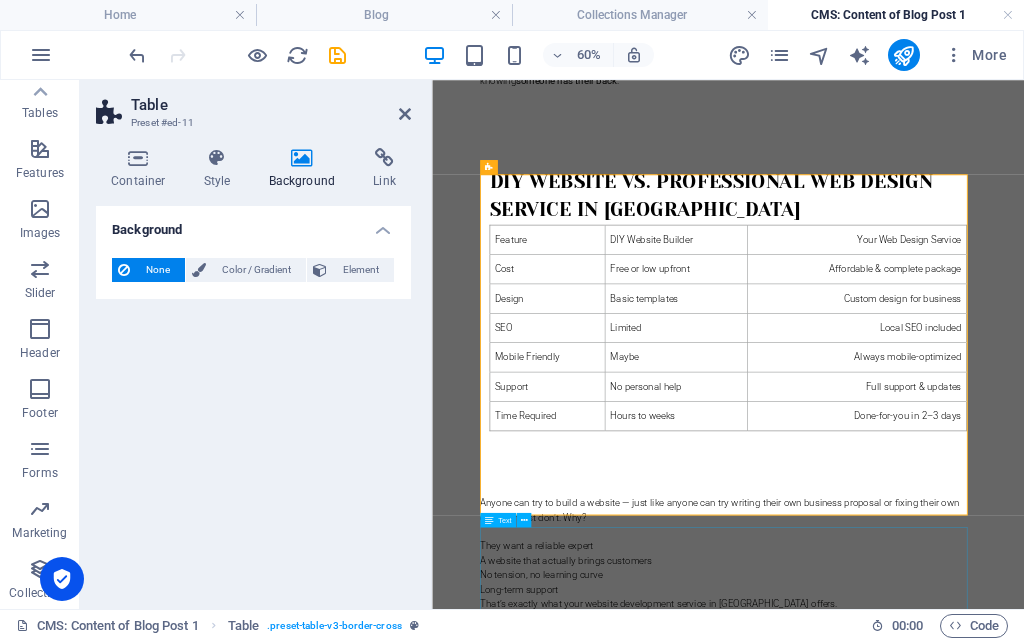 scroll, scrollTop: 1780, scrollLeft: 0, axis: vertical 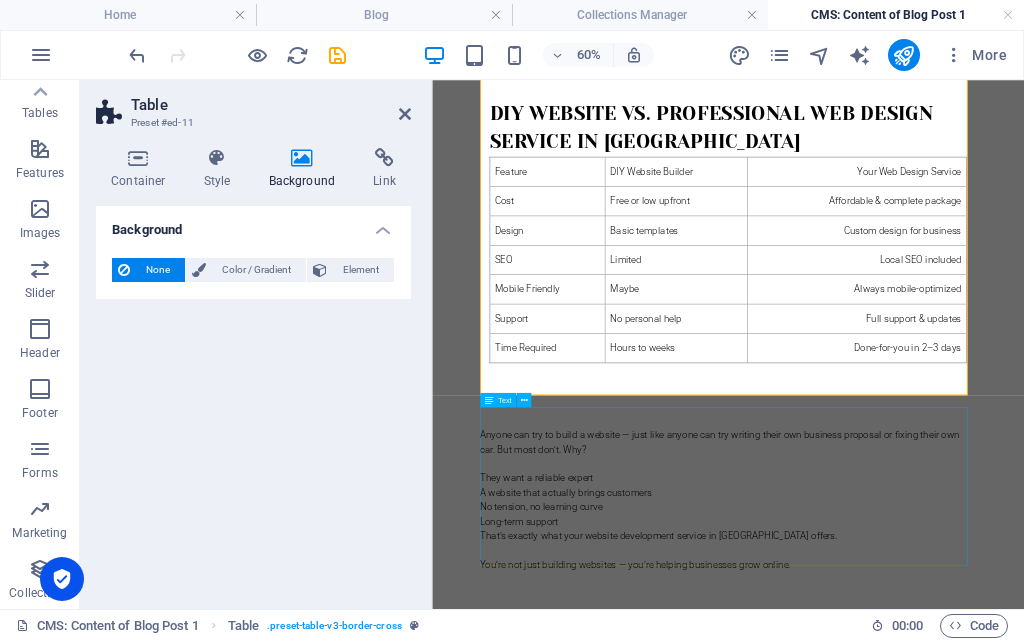 click on "Anyone can try to build a website — just like anyone can try writing their own business proposal or fixing their own car. But most don’t. Why? They want a reliable expert A website that actually brings customers No tension, no learning curve Long-term support That’s exactly what your website development service in [GEOGRAPHIC_DATA] offers. You’re not just building websites — you’re helping businesses grow online." at bounding box center [925, 768] 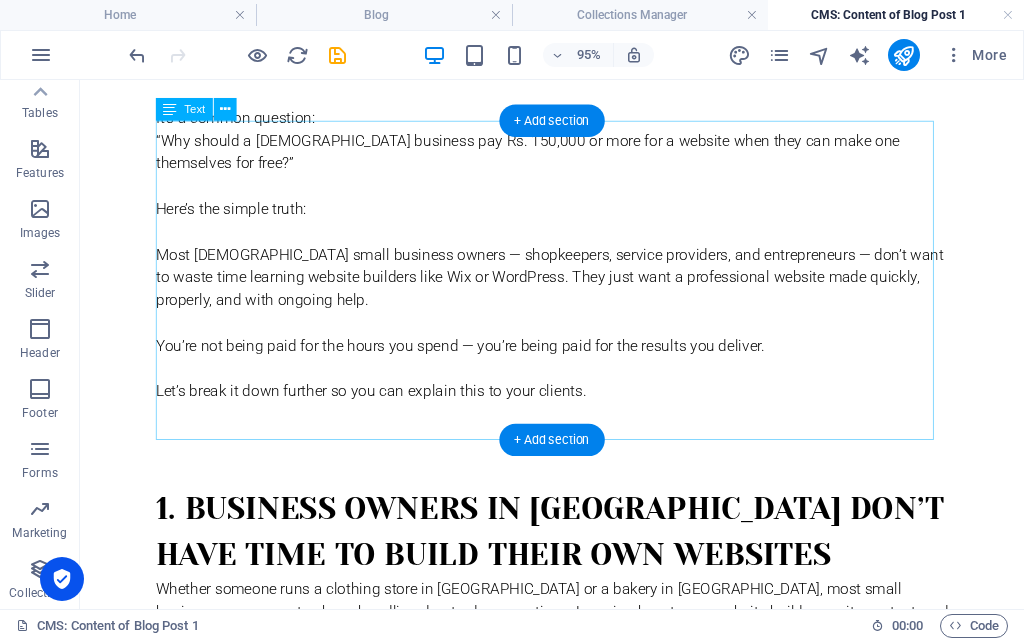 scroll, scrollTop: 0, scrollLeft: 0, axis: both 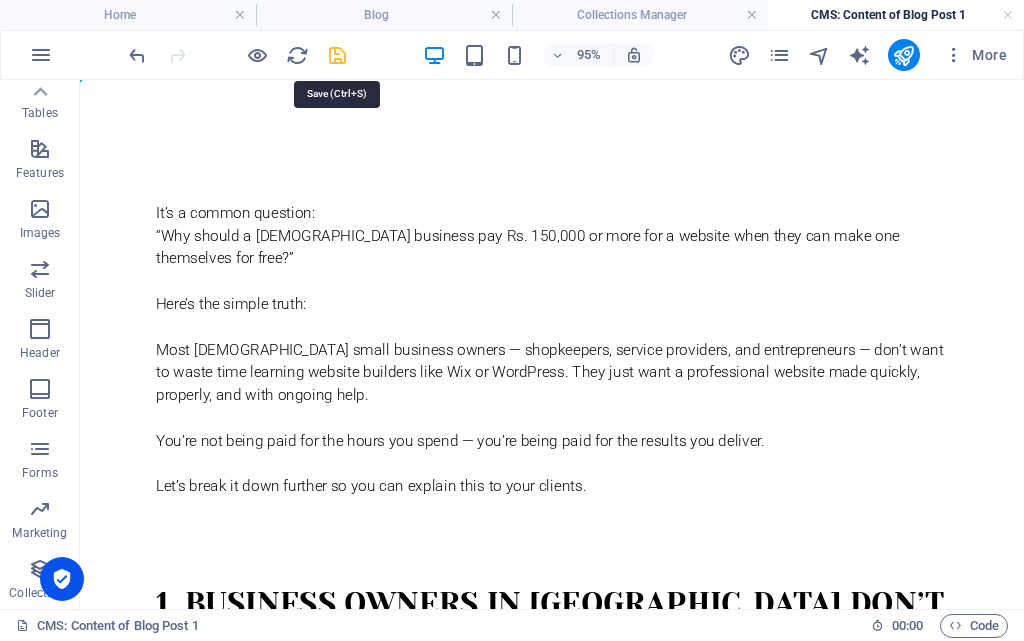 click at bounding box center (337, 55) 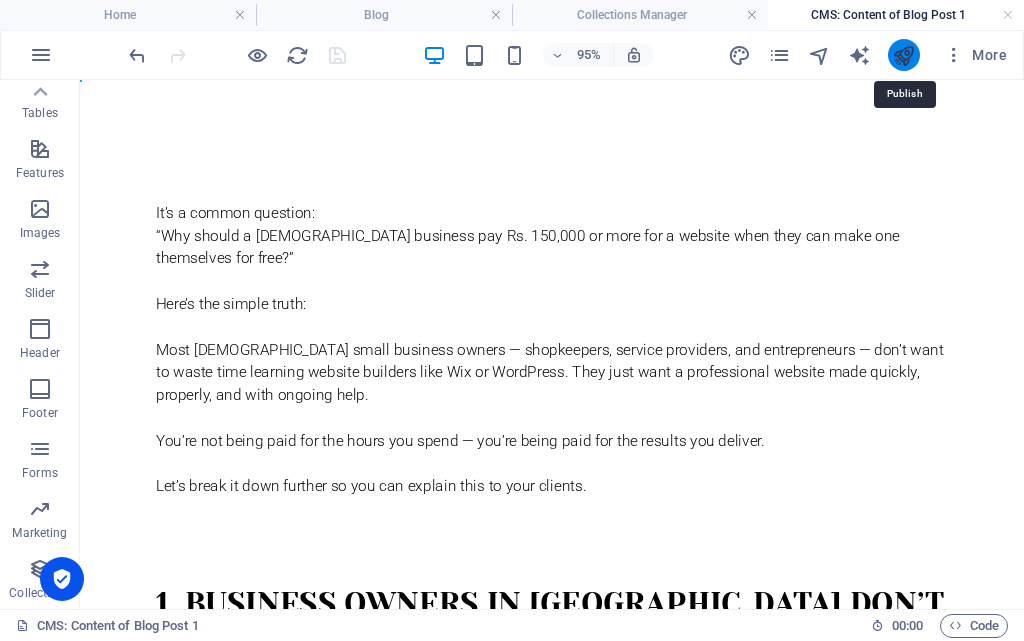 click at bounding box center [903, 55] 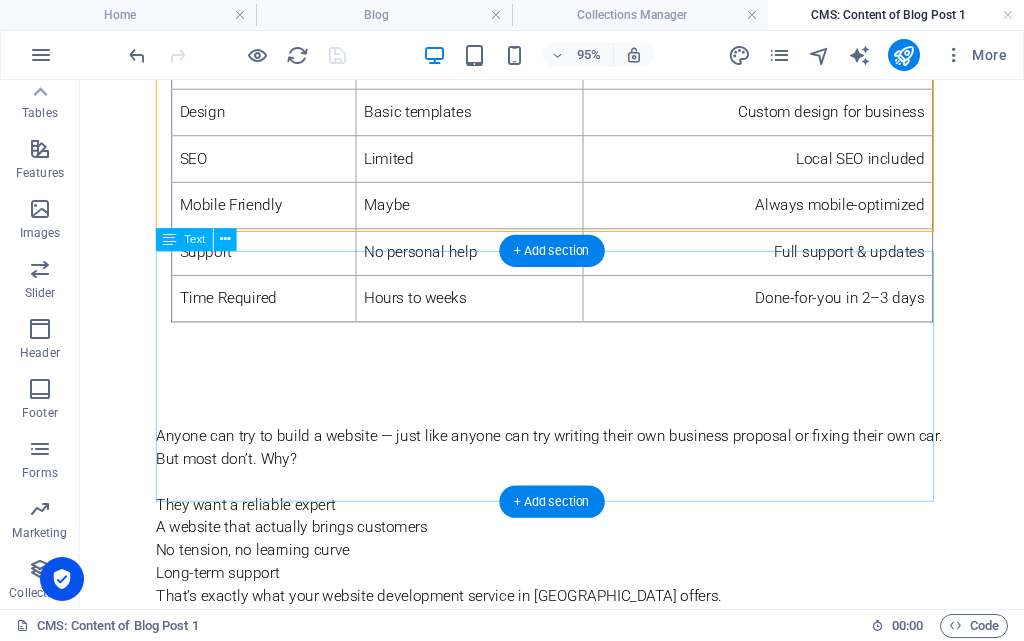 scroll, scrollTop: 2160, scrollLeft: 0, axis: vertical 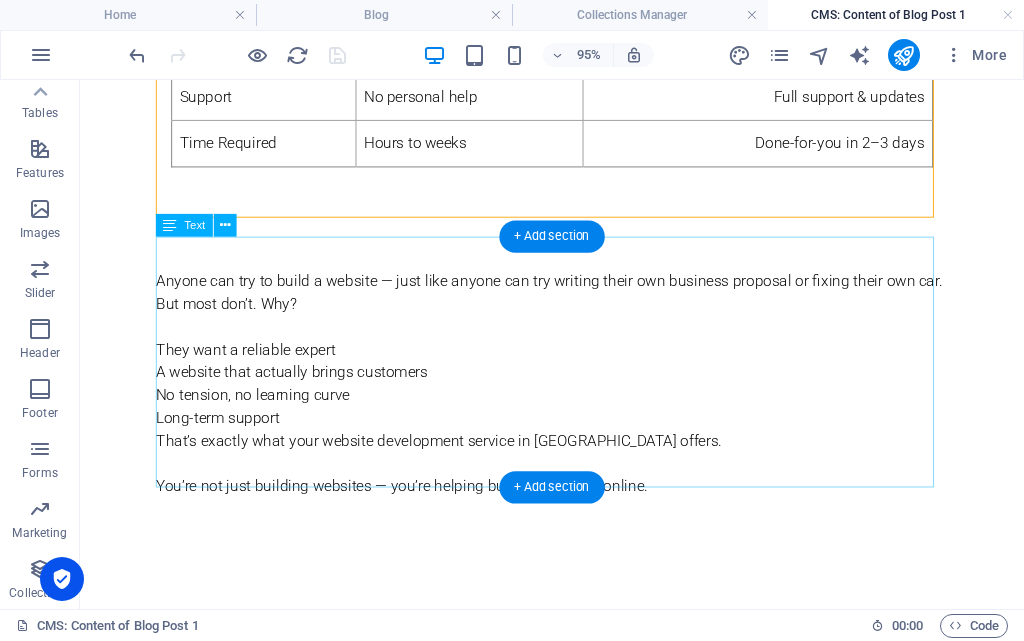 click on "Anyone can try to build a website — just like anyone can try writing their own business proposal or fixing their own car. But most don’t. Why? They want a reliable expert A website that actually brings customers No tension, no learning curve Long-term support That’s exactly what your website development service in [GEOGRAPHIC_DATA] offers. You’re not just building websites — you’re helping businesses grow online." at bounding box center (577, 388) 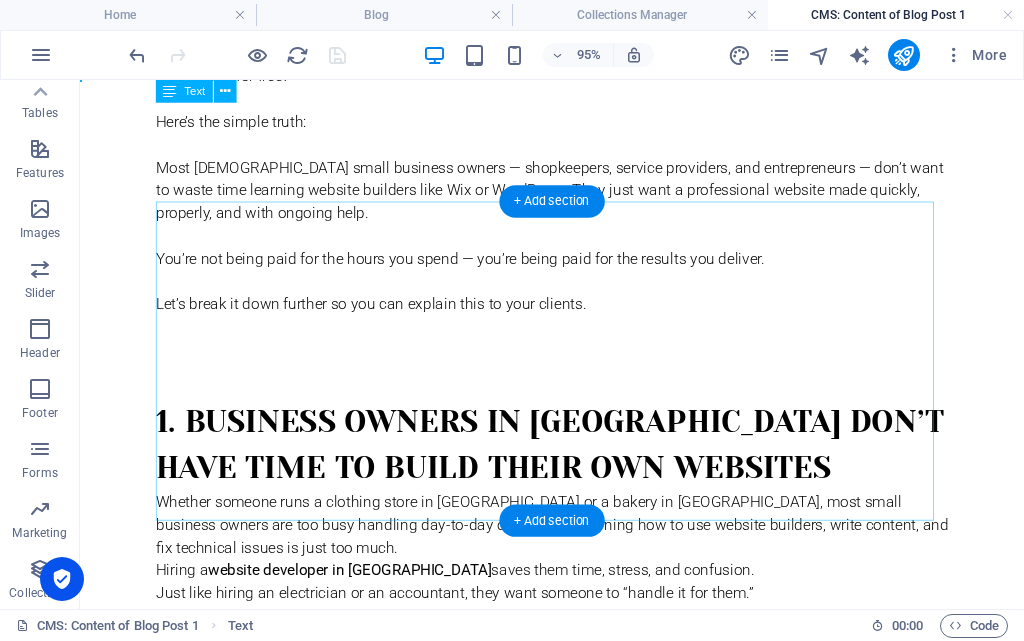 scroll, scrollTop: 0, scrollLeft: 0, axis: both 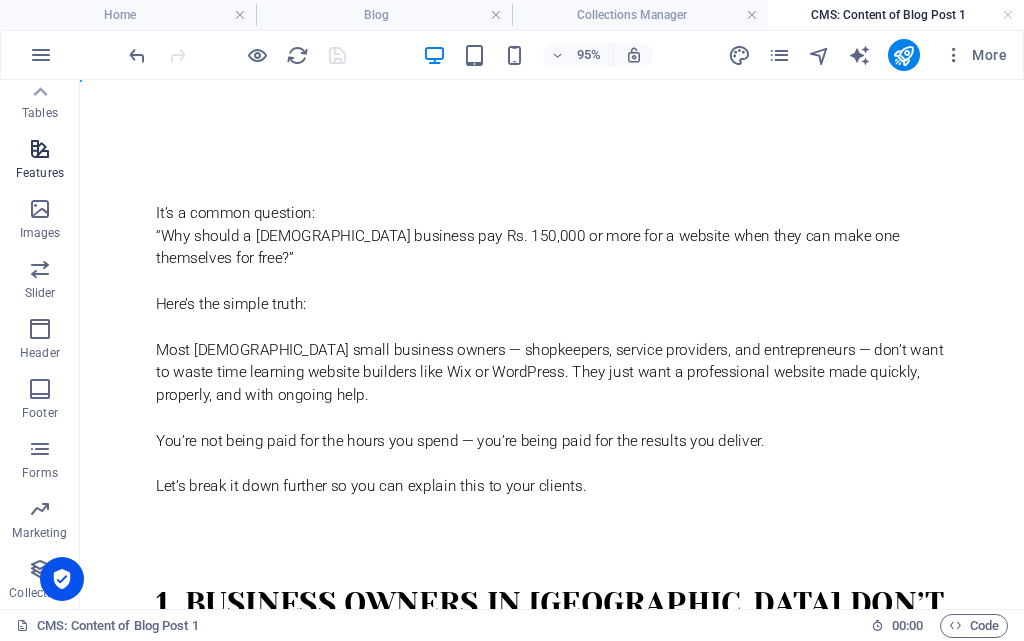 click at bounding box center [40, 149] 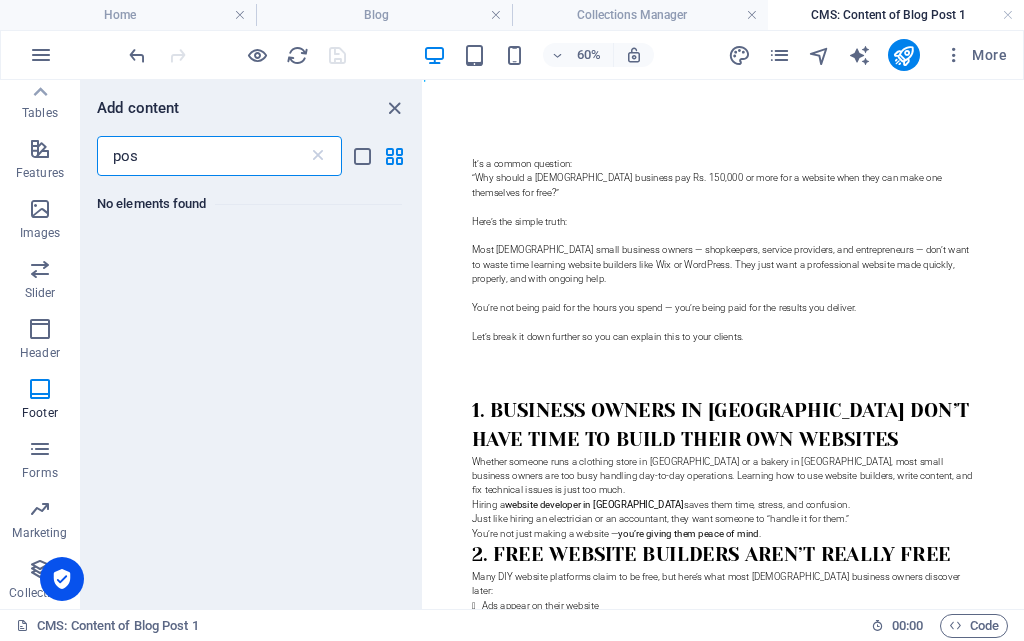 scroll, scrollTop: 0, scrollLeft: 0, axis: both 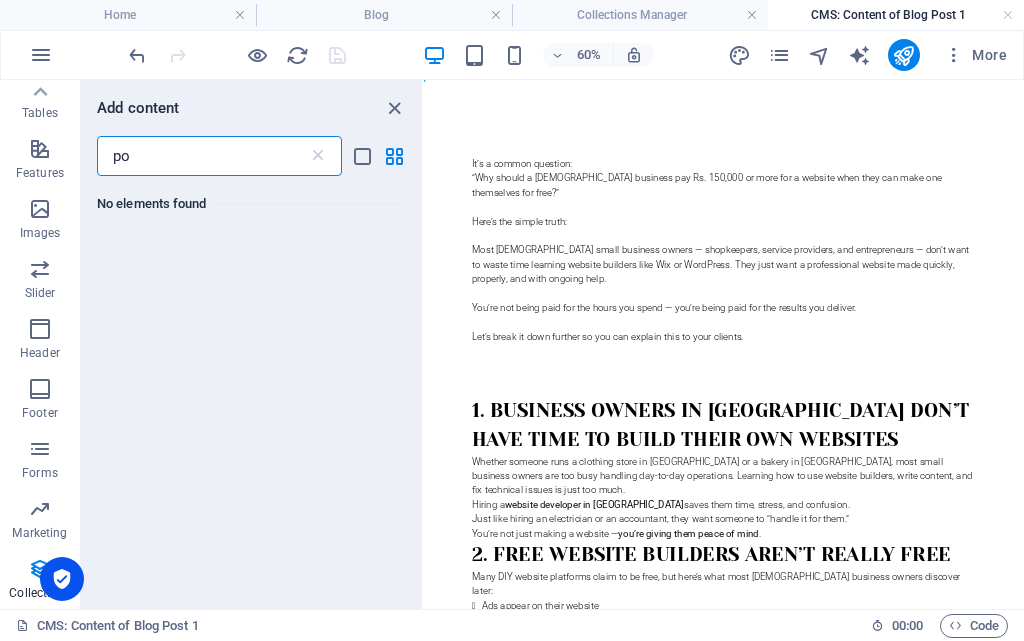 type on "p" 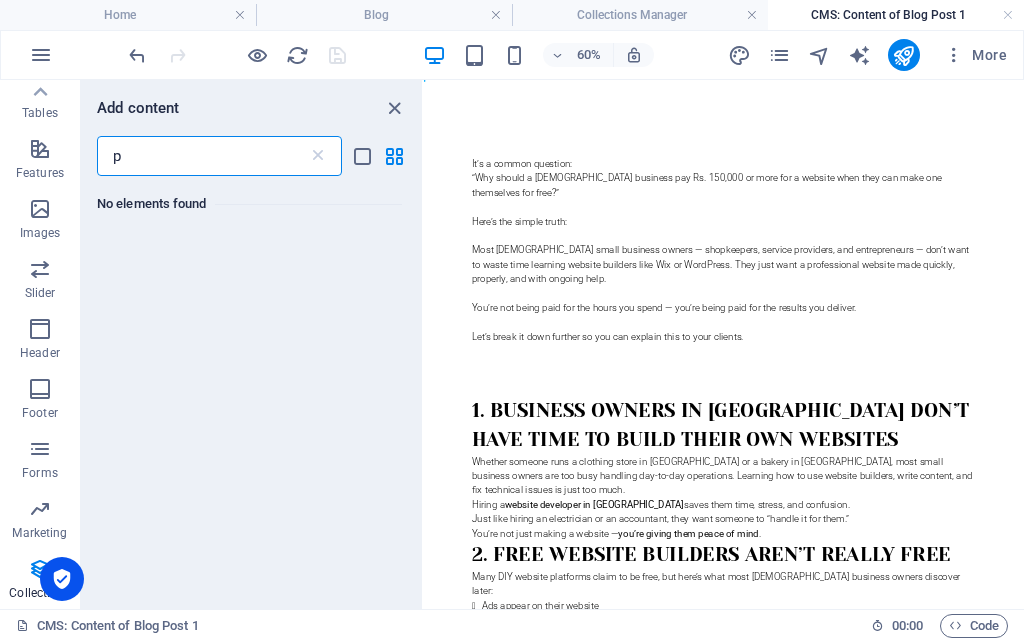 type 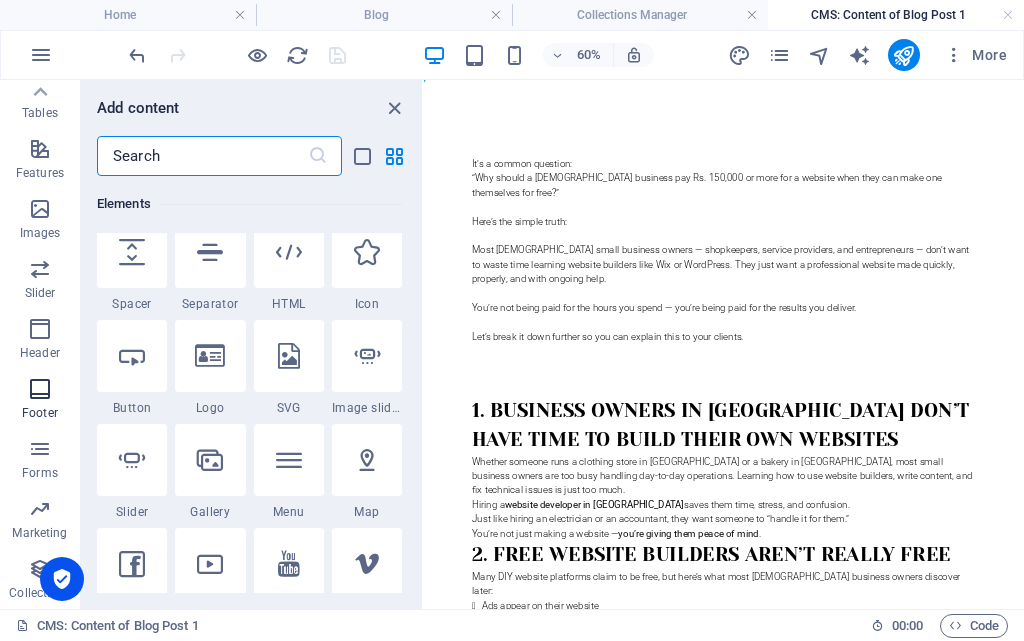 scroll, scrollTop: 600, scrollLeft: 0, axis: vertical 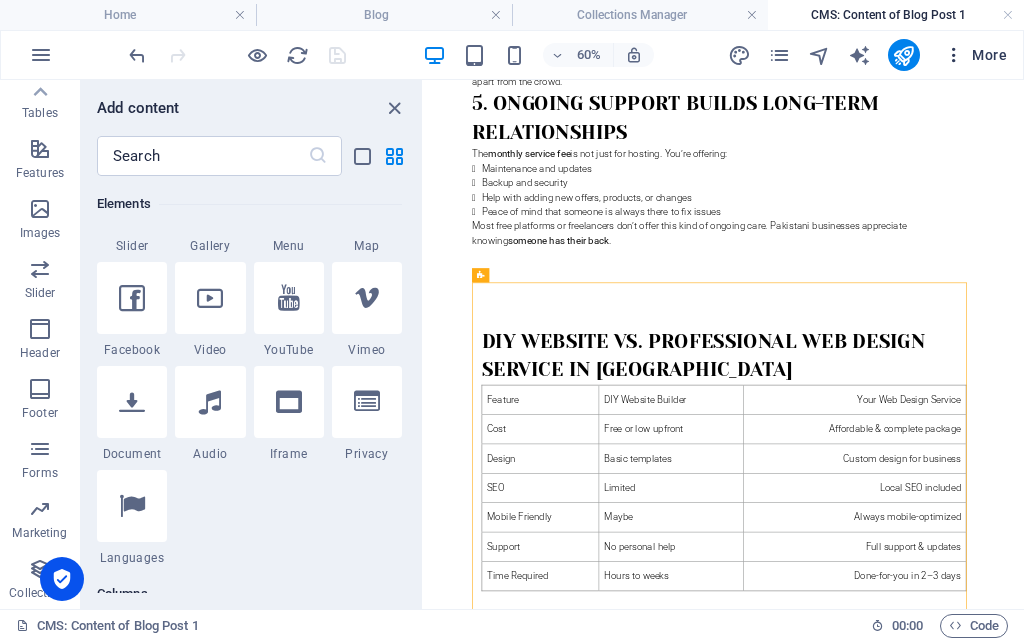 click on "More" at bounding box center (975, 55) 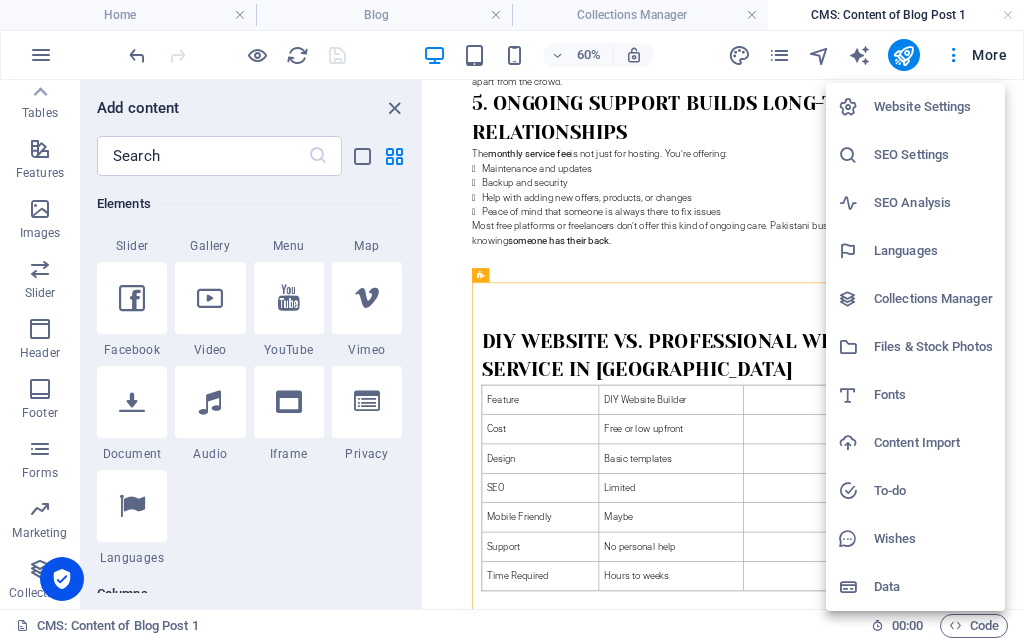 click at bounding box center (512, 320) 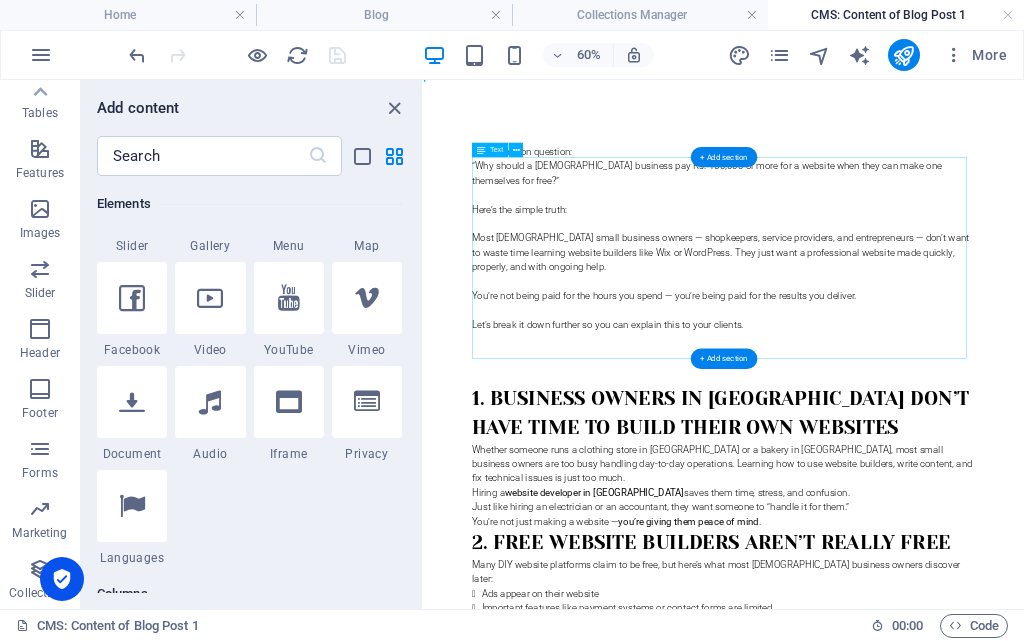 scroll, scrollTop: 0, scrollLeft: 0, axis: both 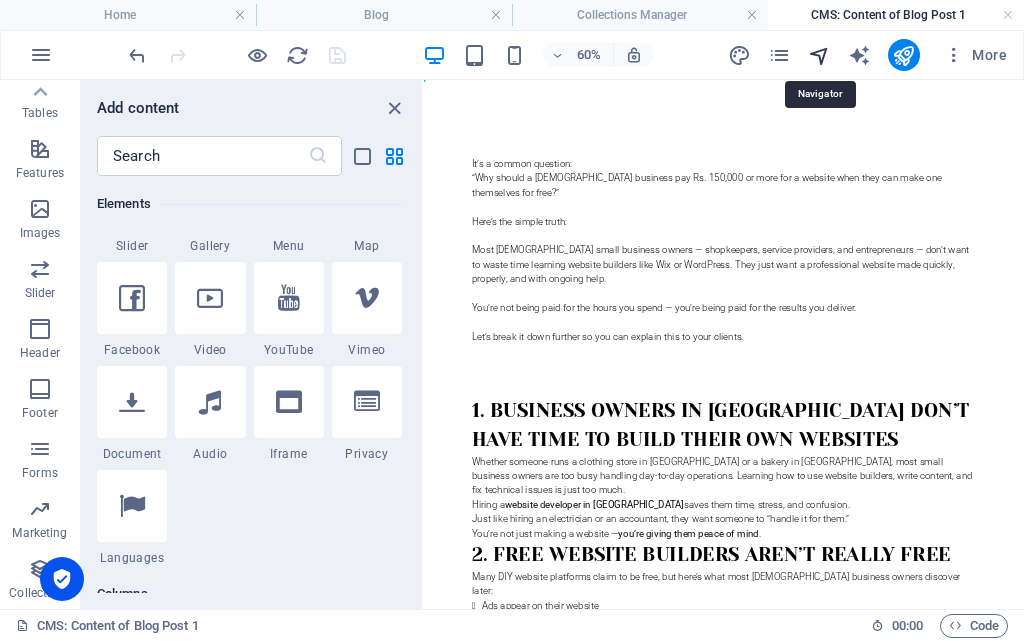 click at bounding box center [819, 55] 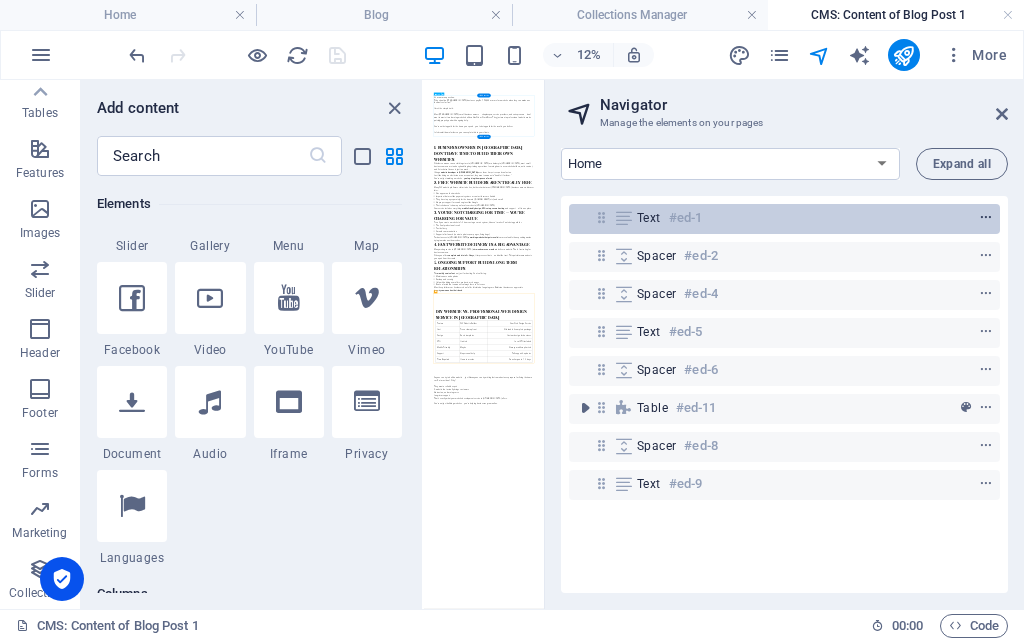 click at bounding box center [986, 218] 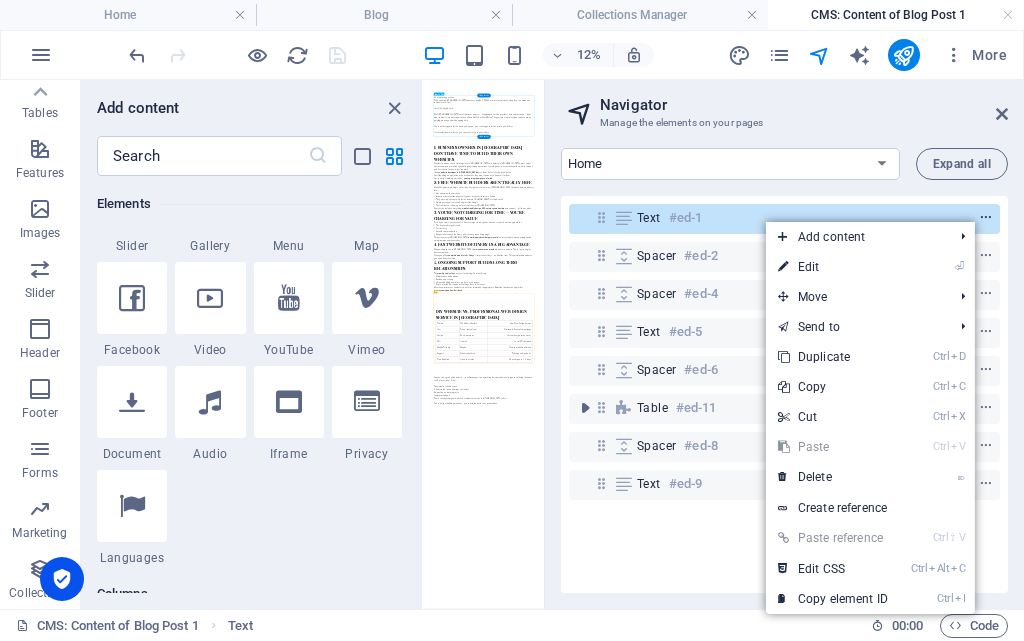 click at bounding box center (986, 218) 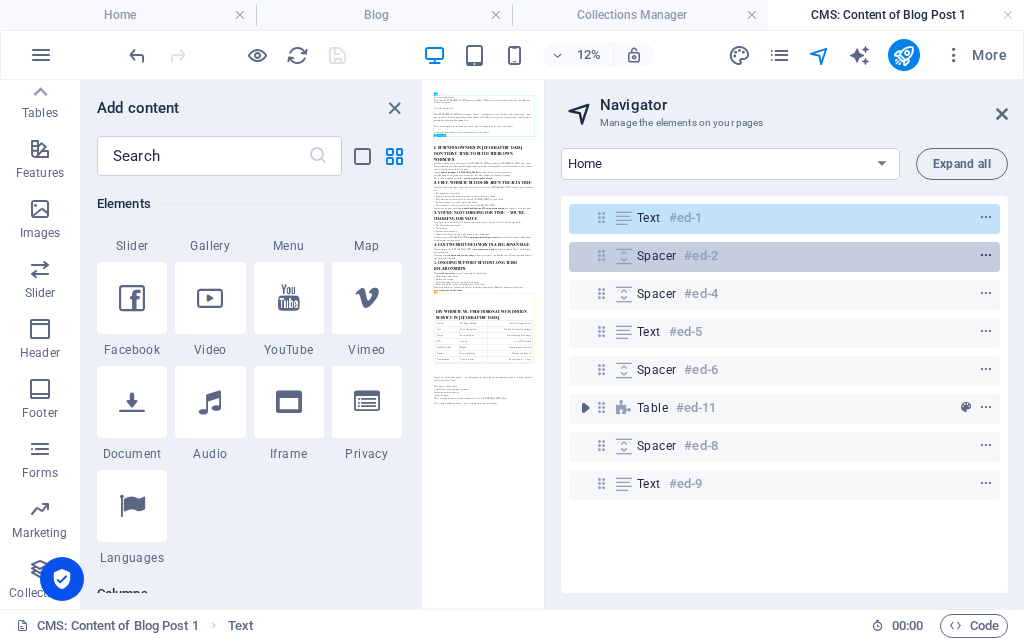 click at bounding box center [986, 256] 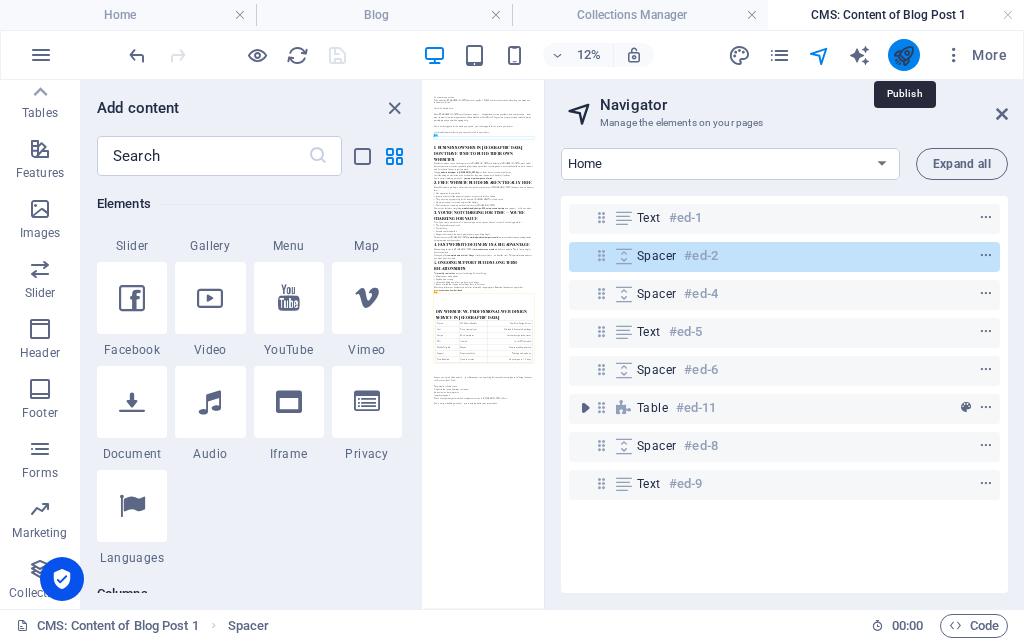 click at bounding box center [903, 55] 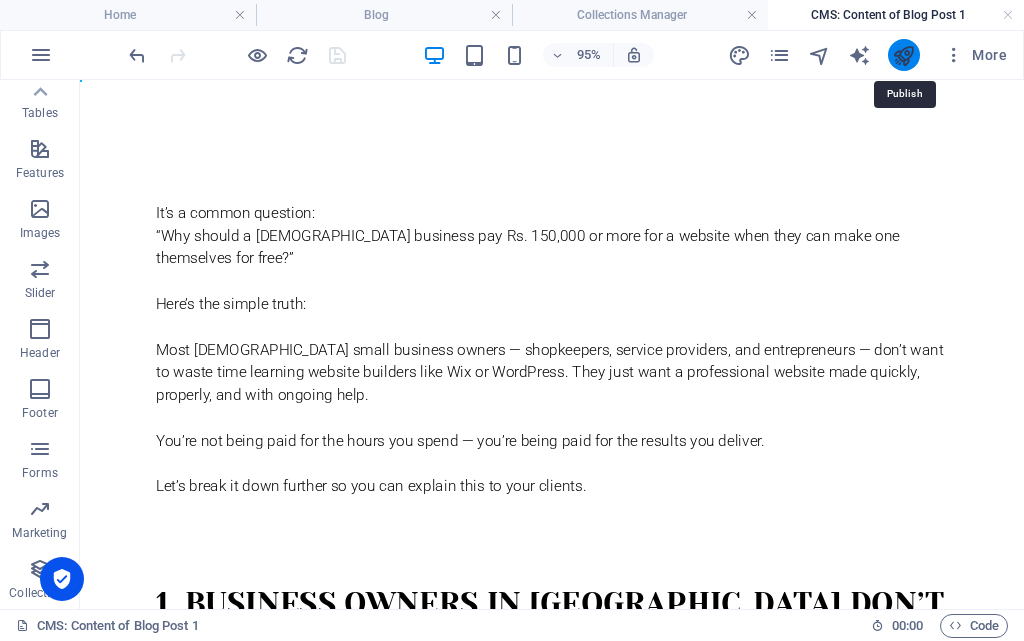 click at bounding box center [903, 55] 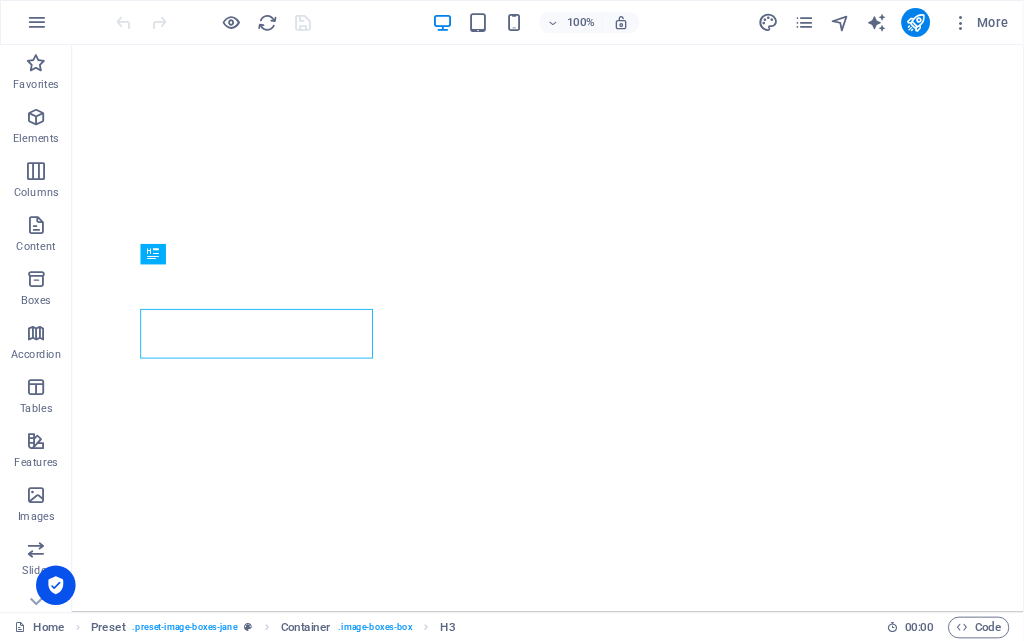 scroll, scrollTop: 0, scrollLeft: 0, axis: both 